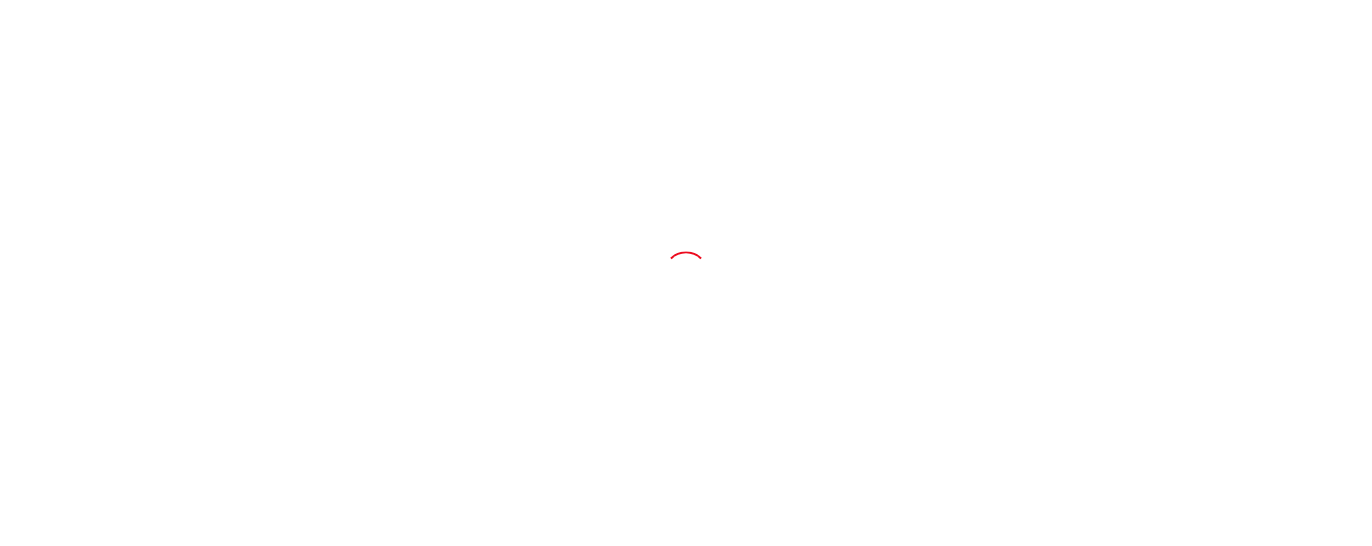 scroll, scrollTop: 0, scrollLeft: 0, axis: both 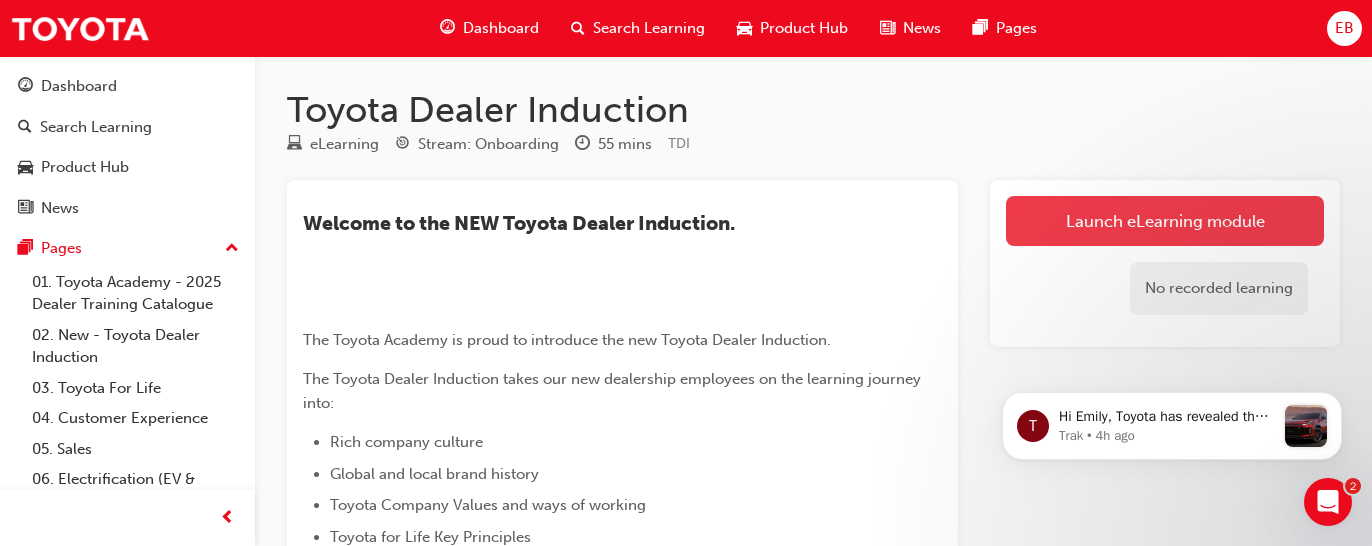 click on "Launch eLearning module" at bounding box center (1165, 221) 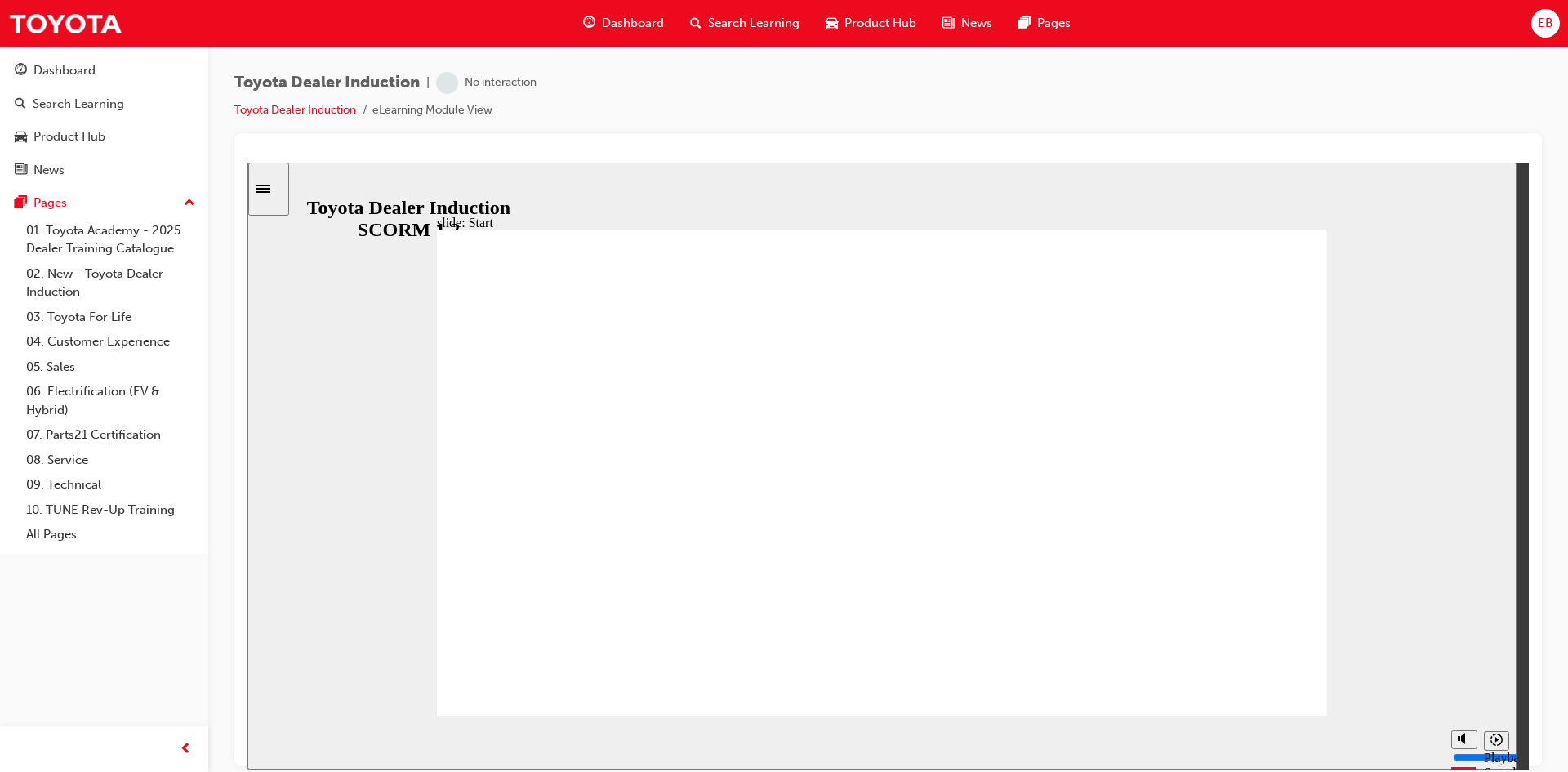 scroll, scrollTop: 0, scrollLeft: 0, axis: both 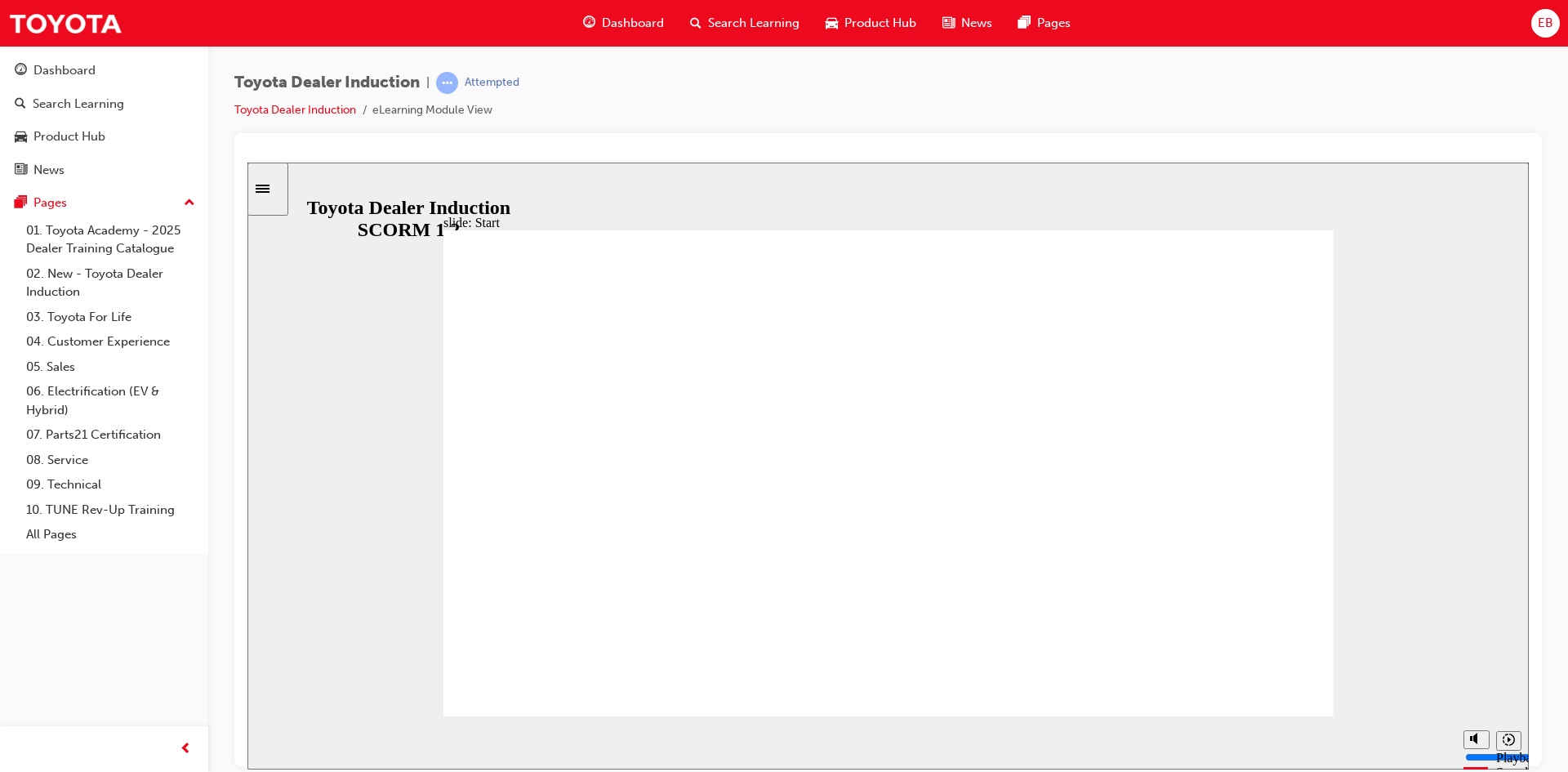 click 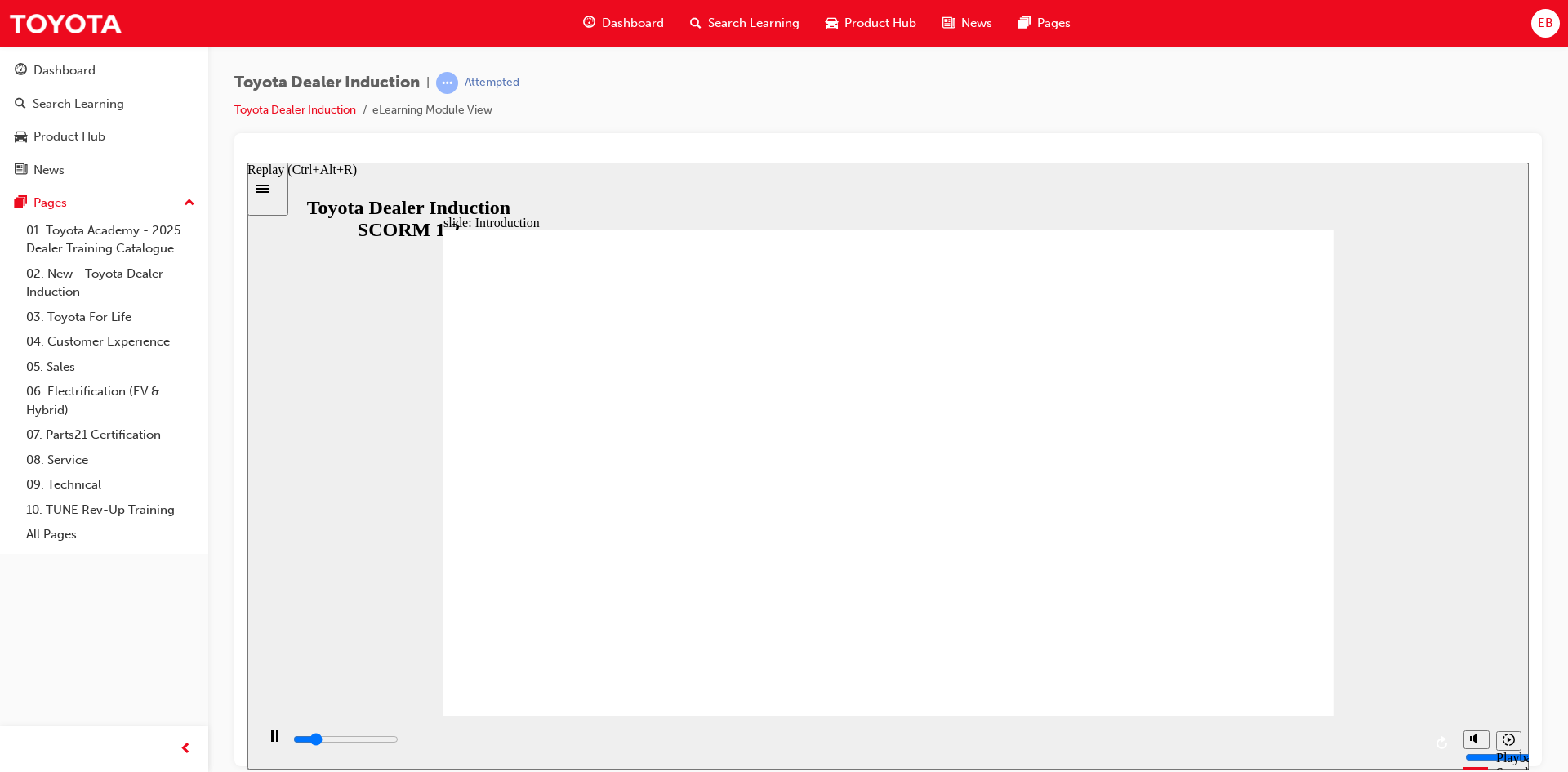 click 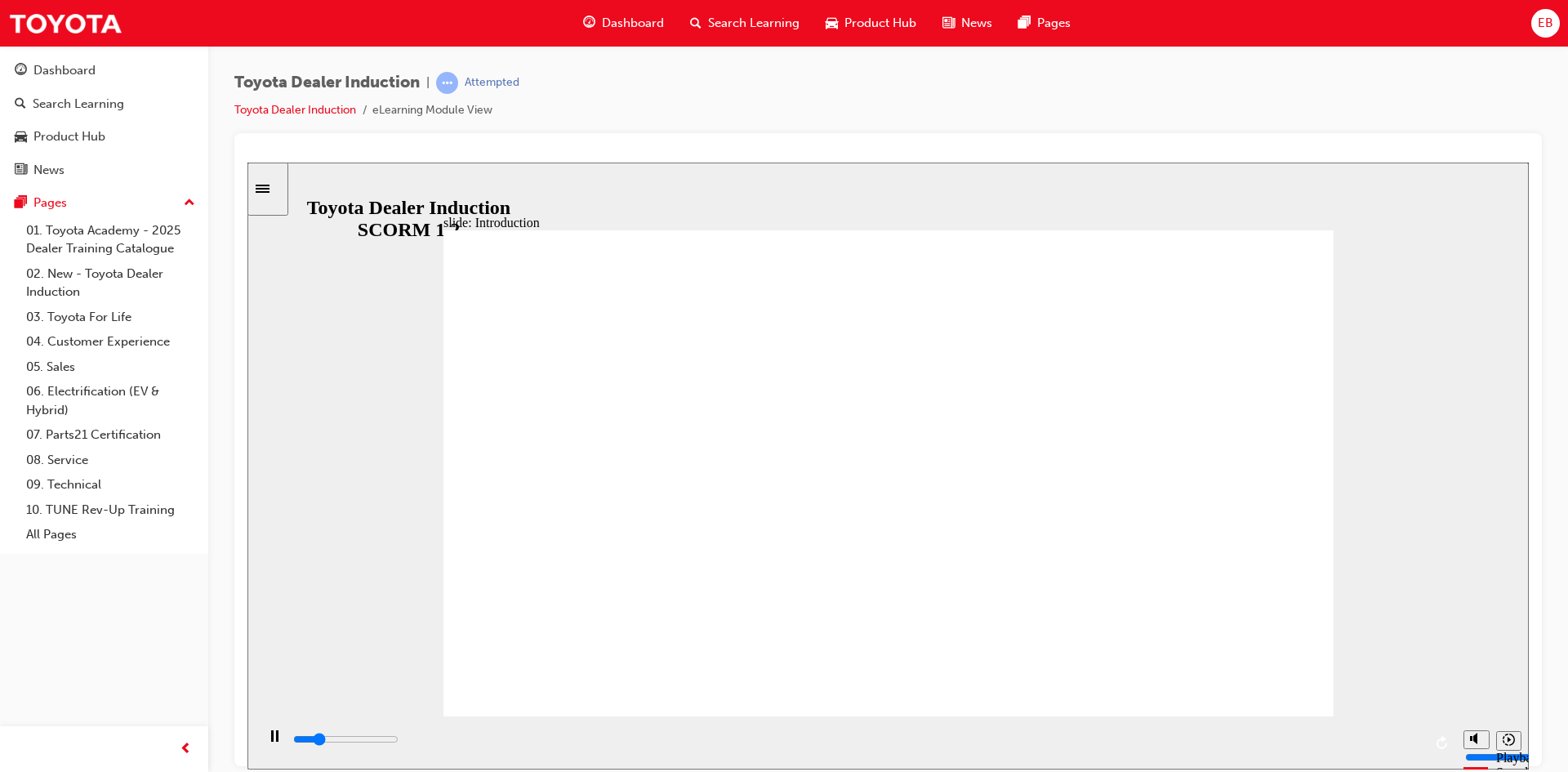 type on "12700" 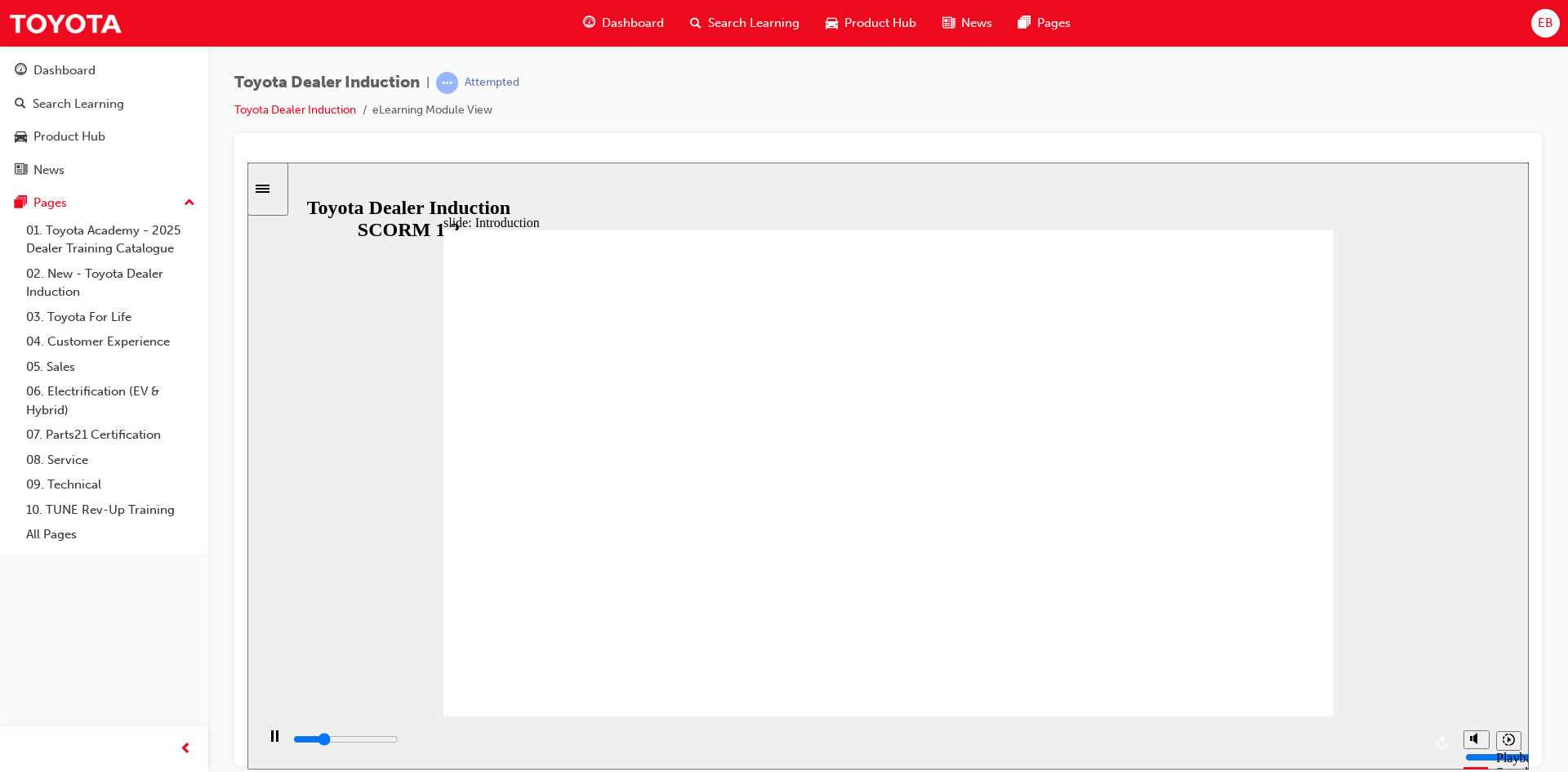 click 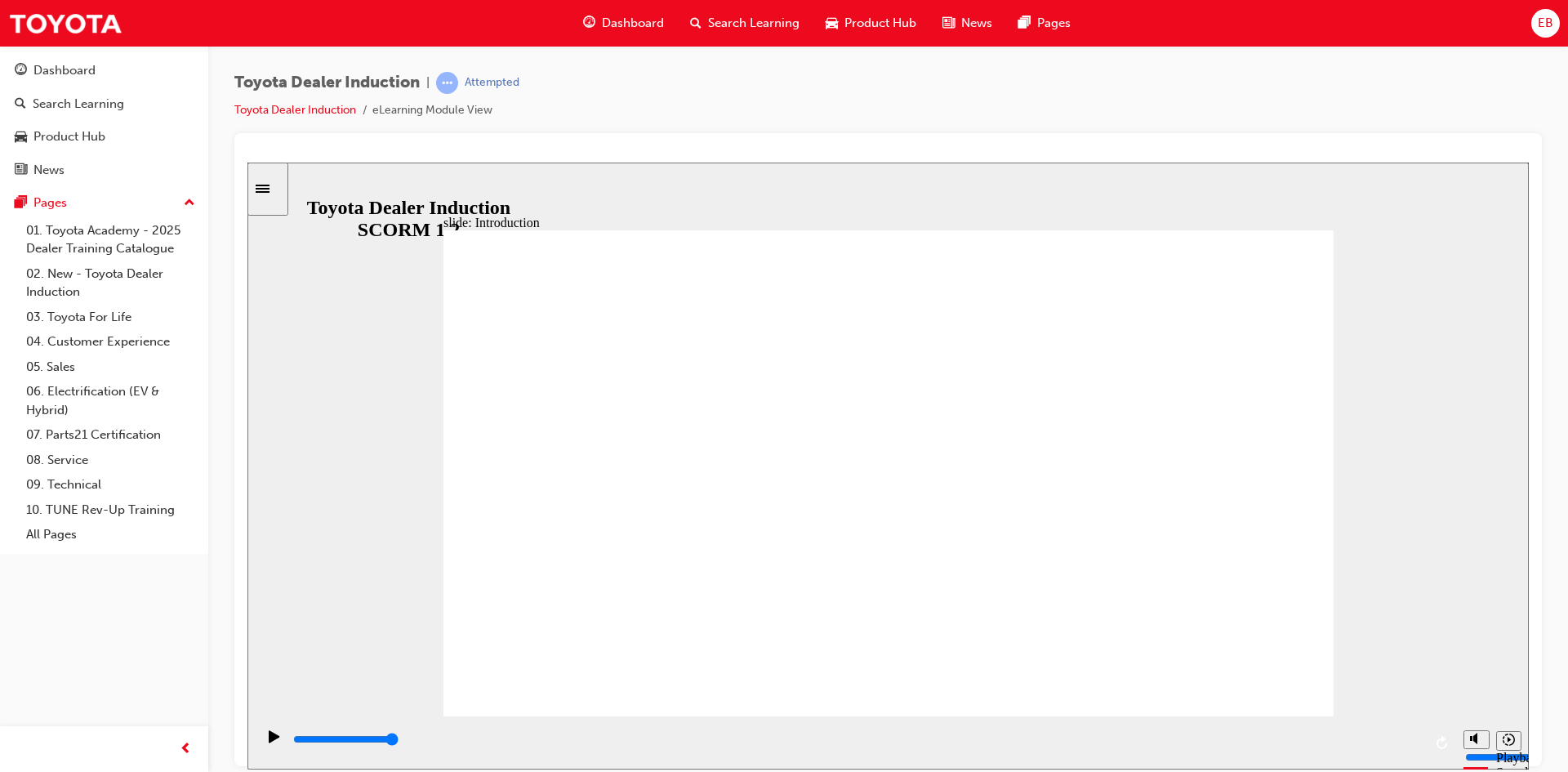 click 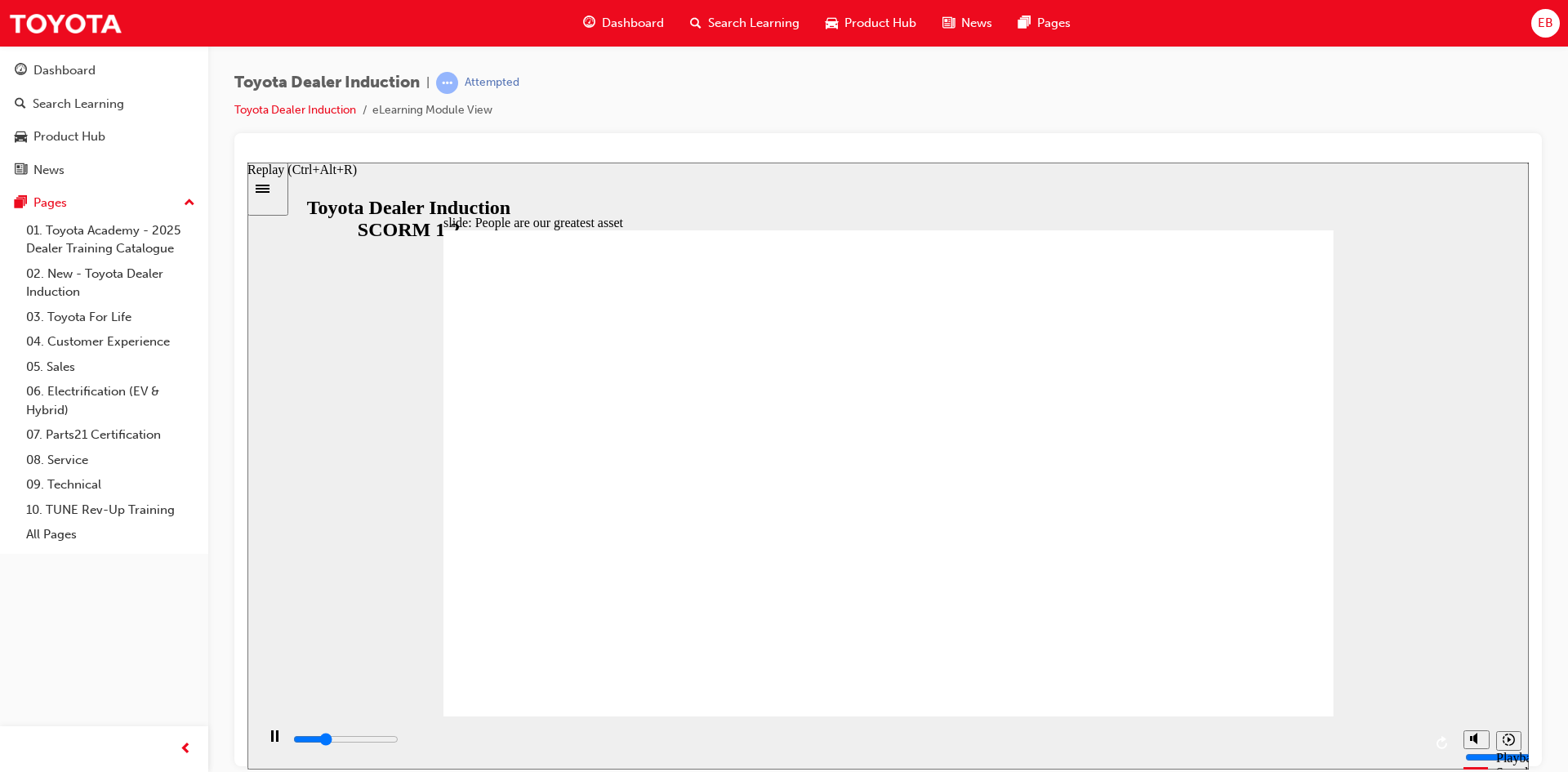 click 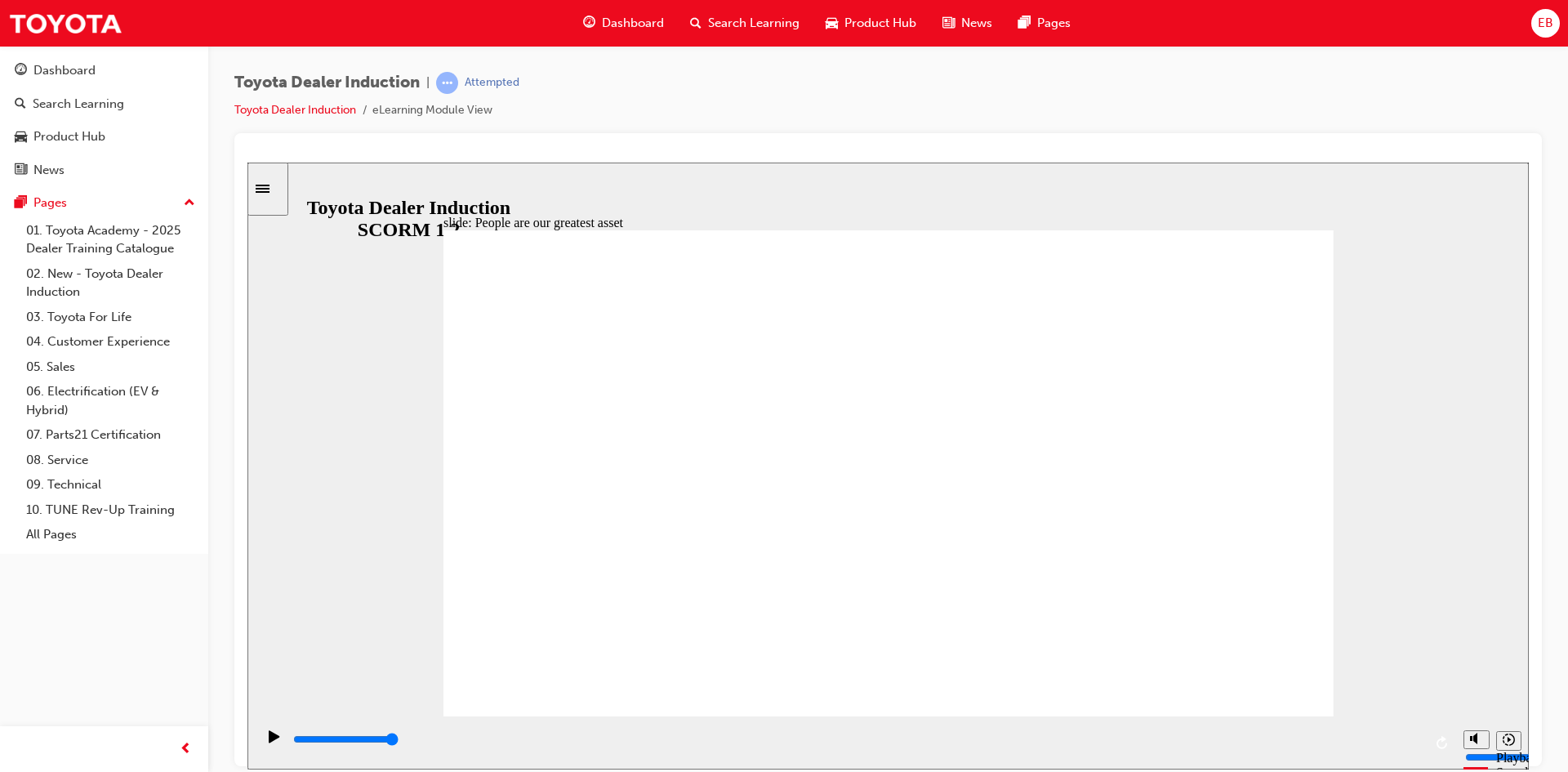 click 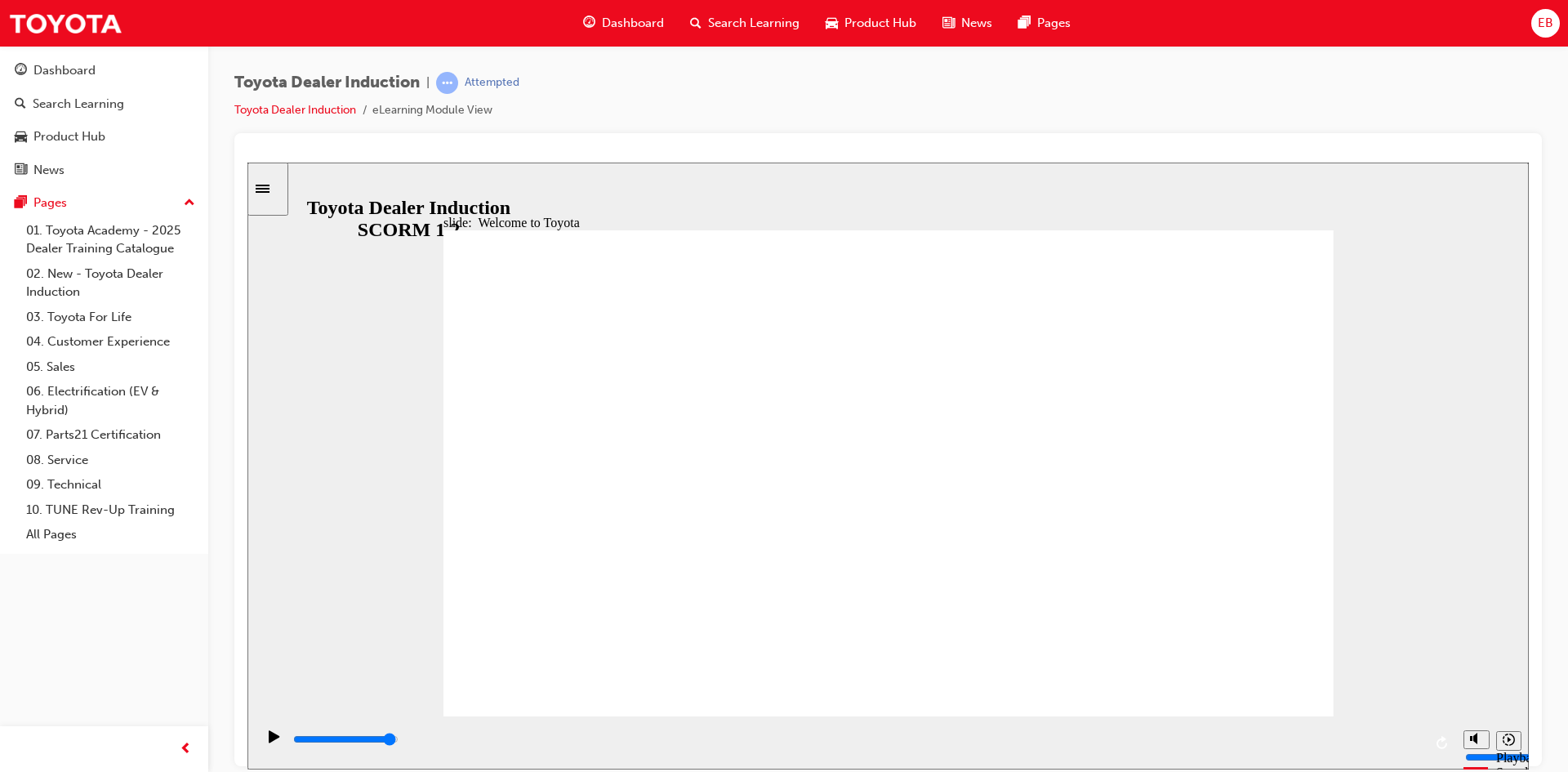 click 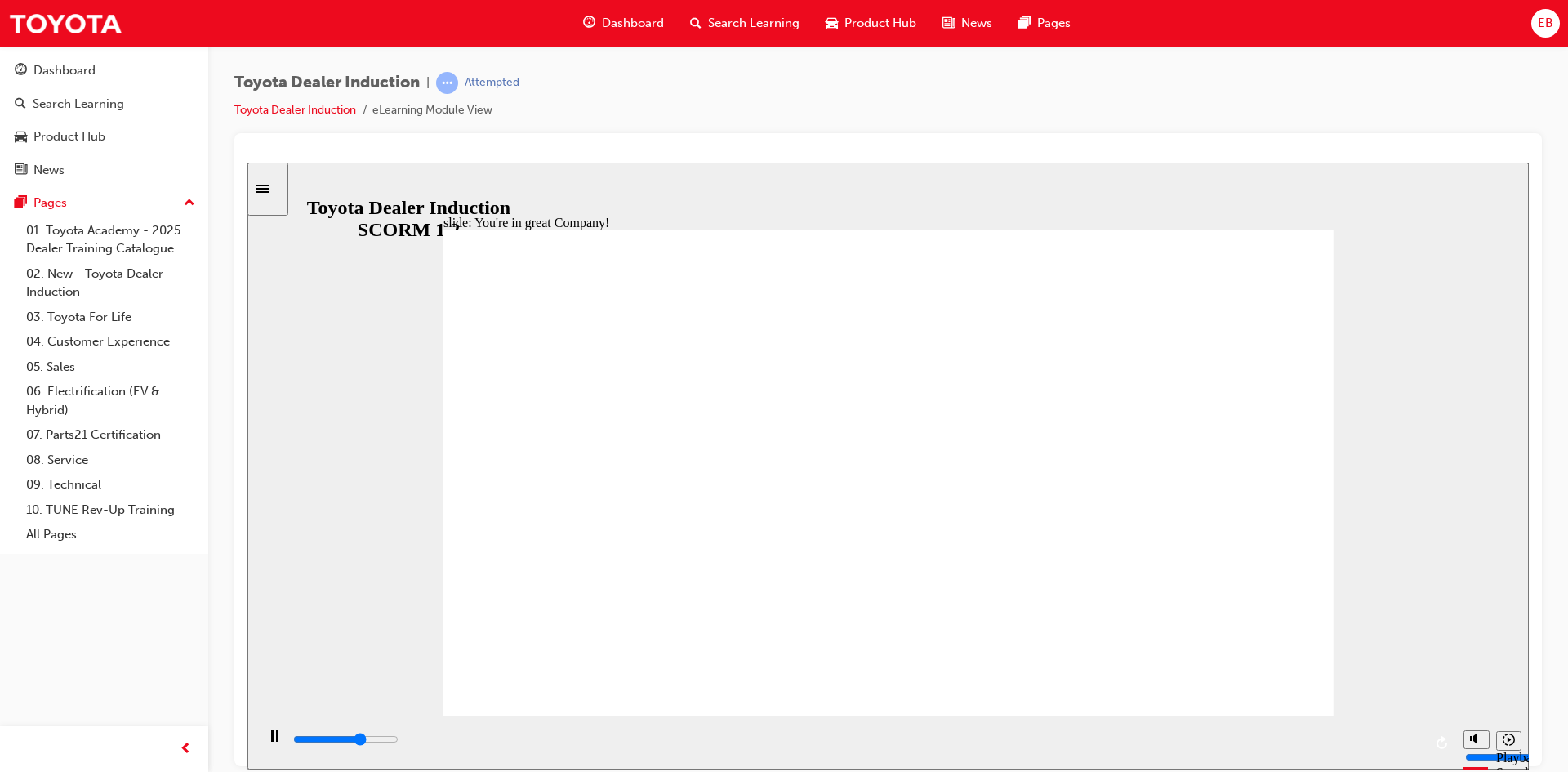 click 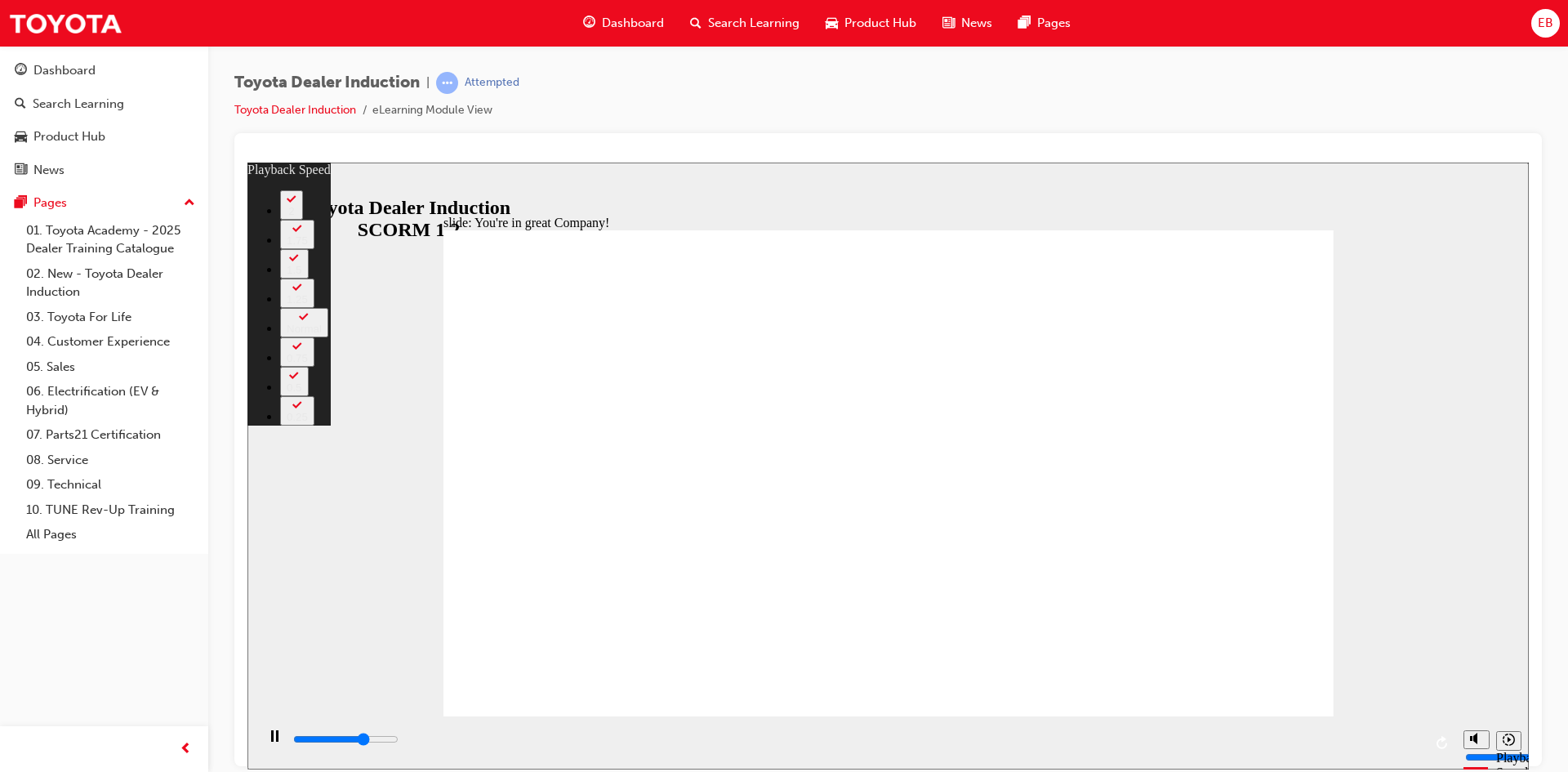 type on "5200" 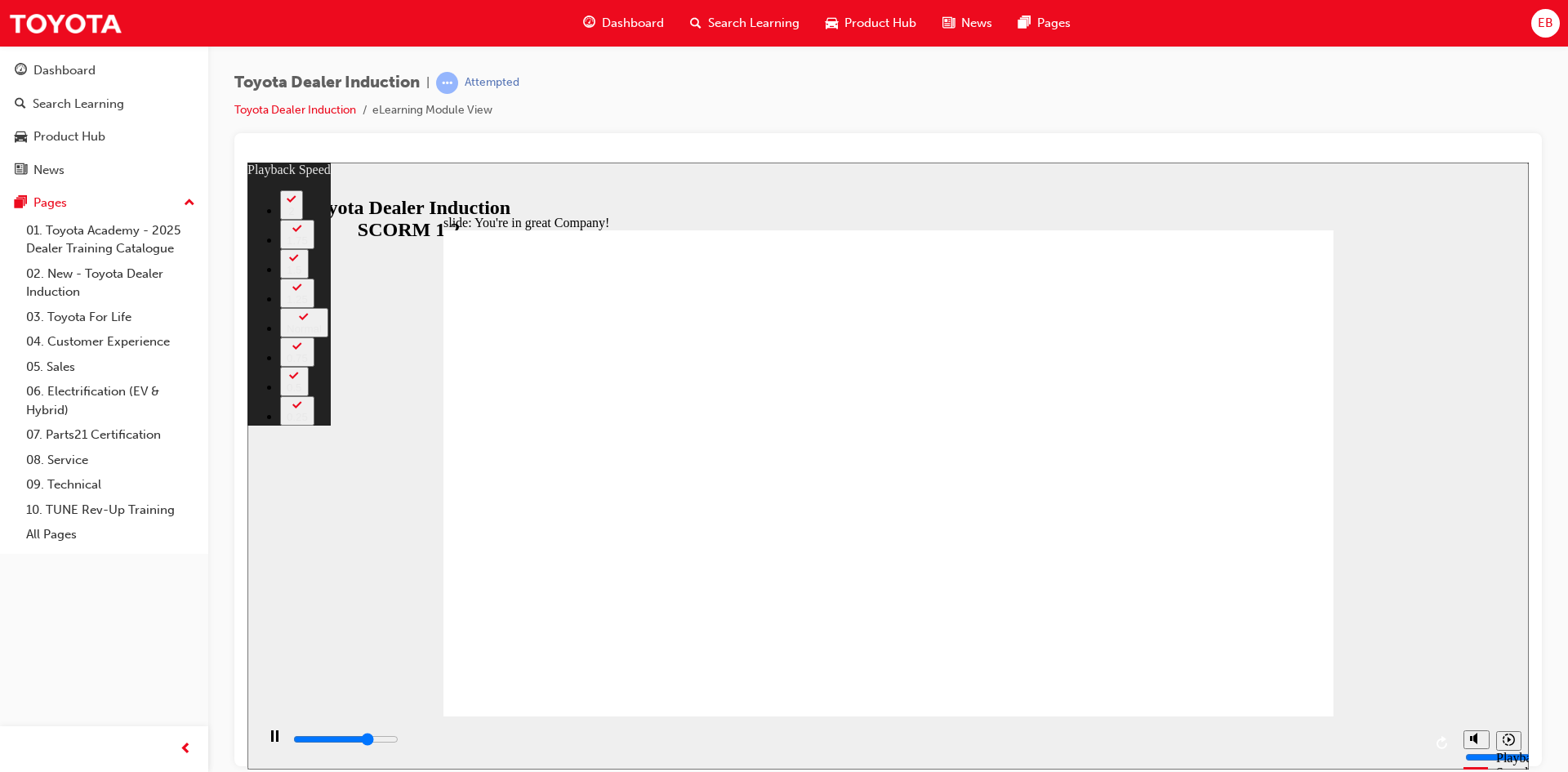 type on "5500" 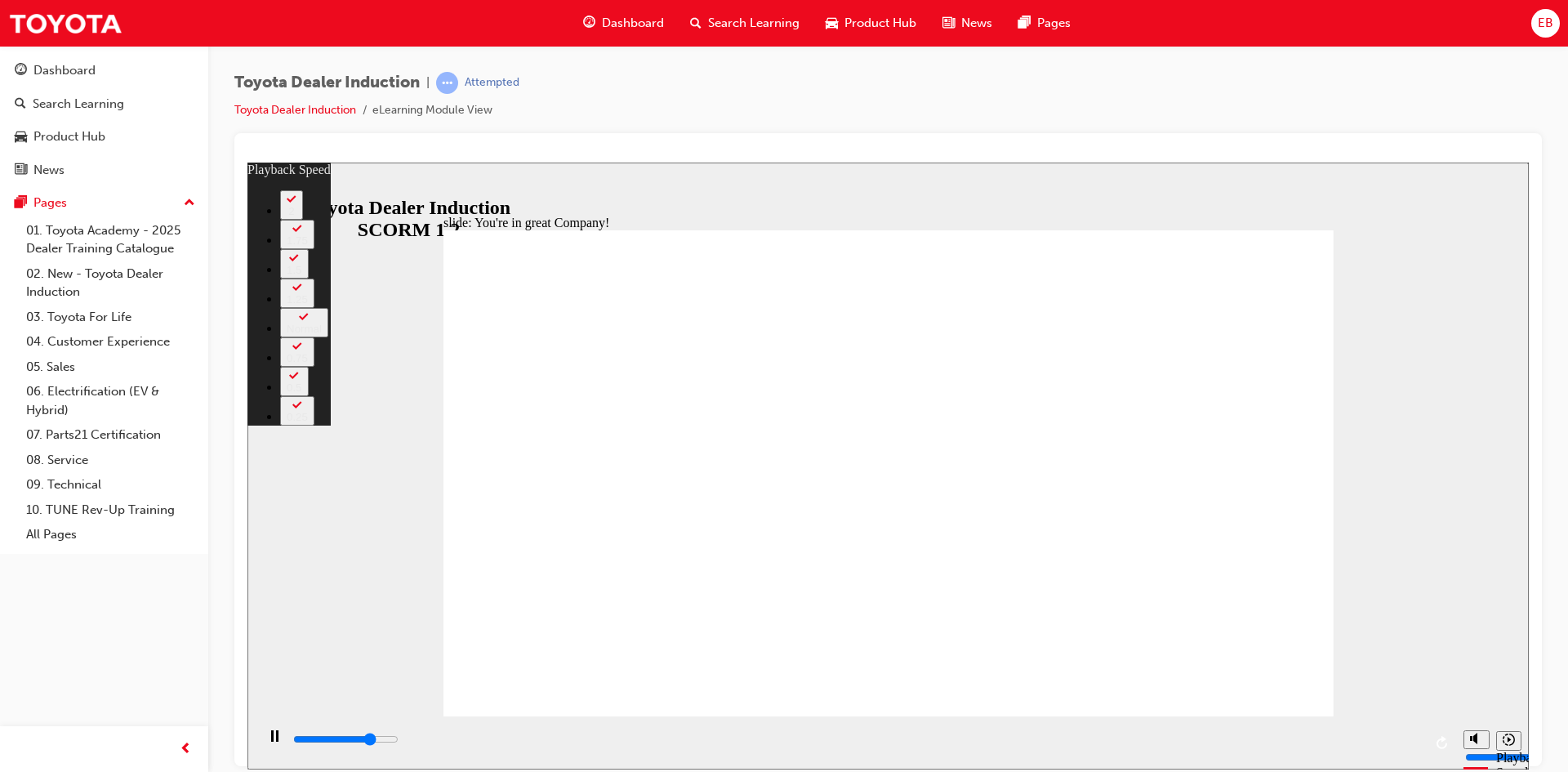 type on "5700" 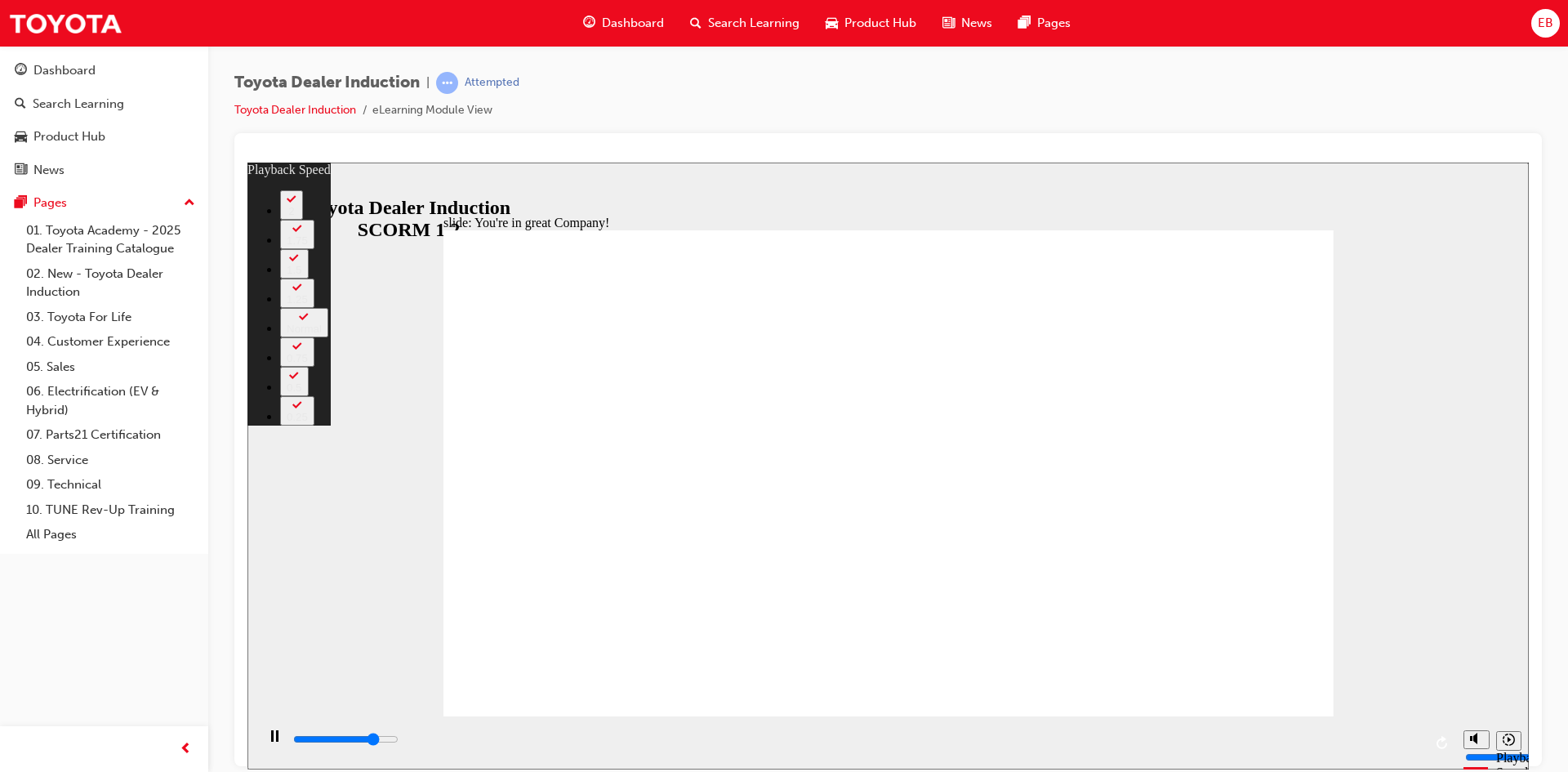 type on "6000" 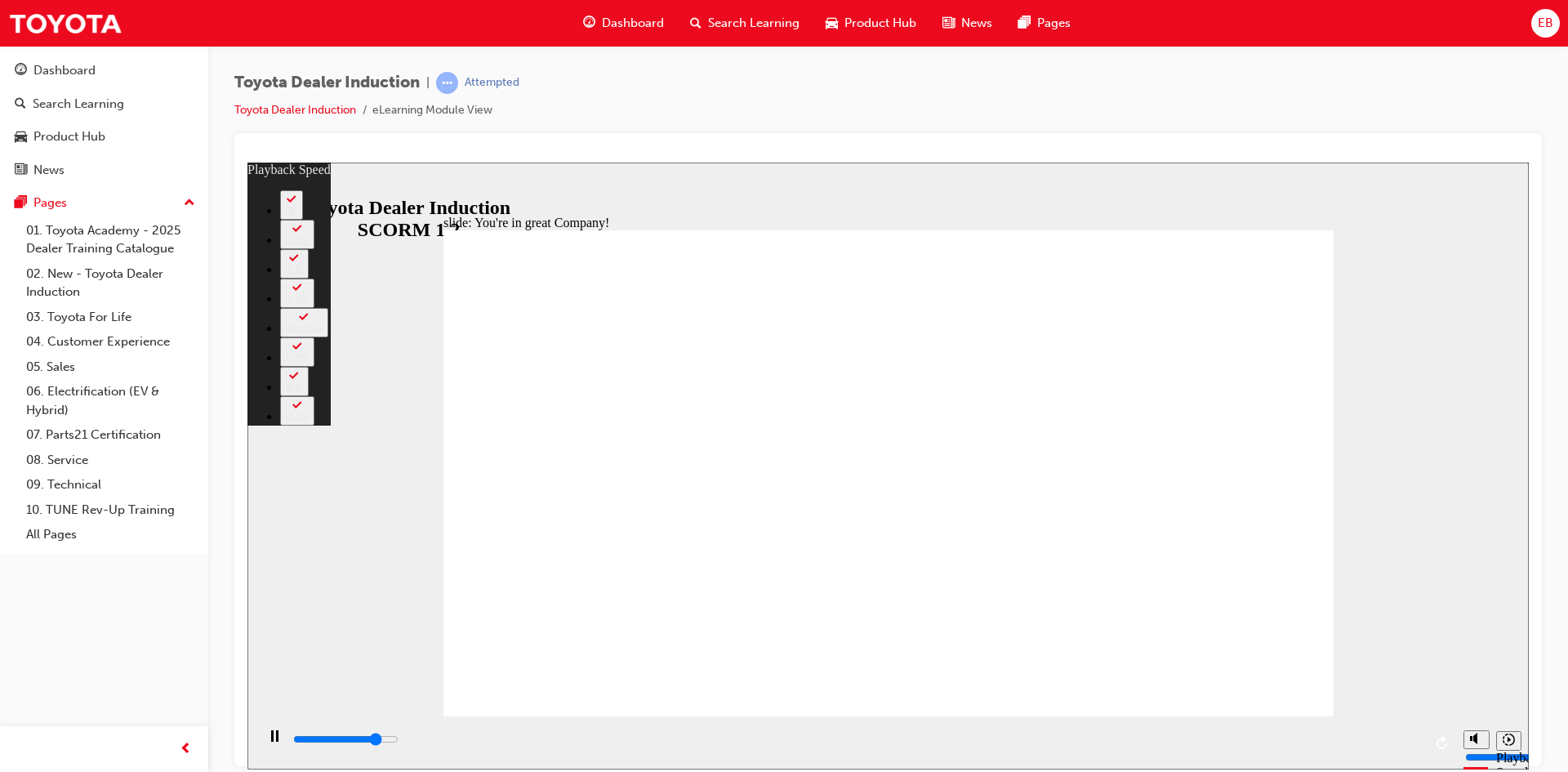 type on "6200" 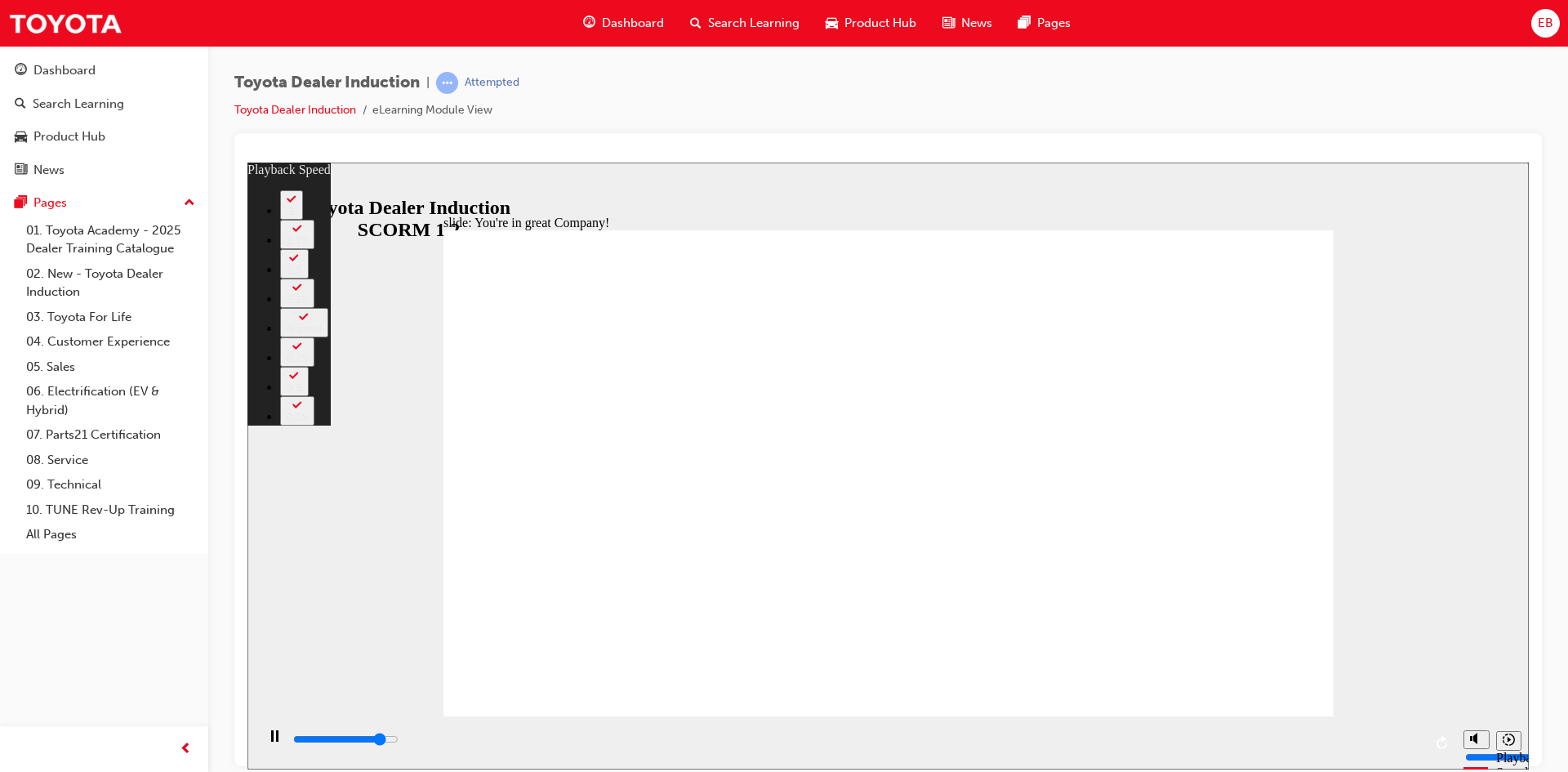 type on "6500" 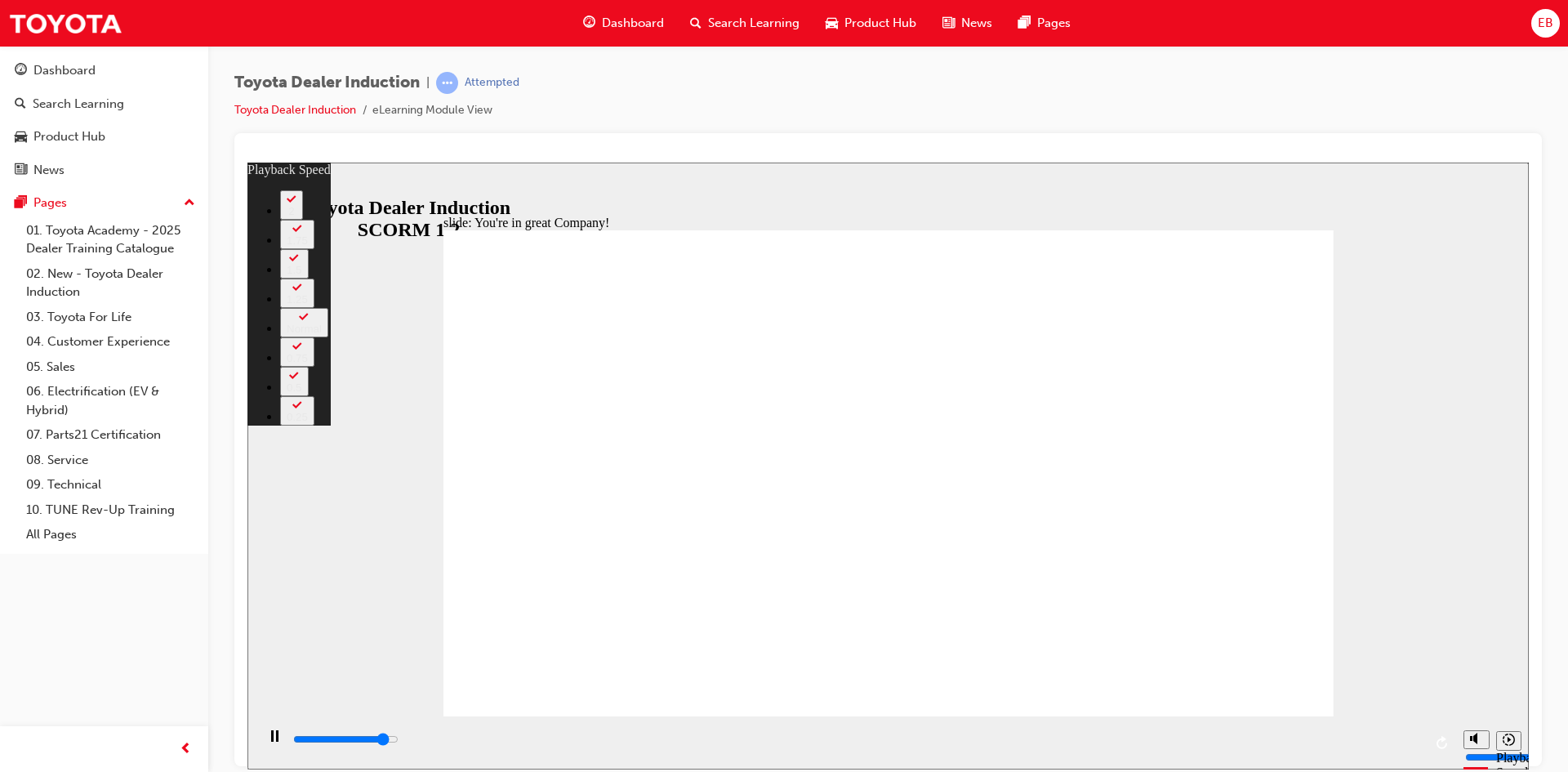 type on "6800" 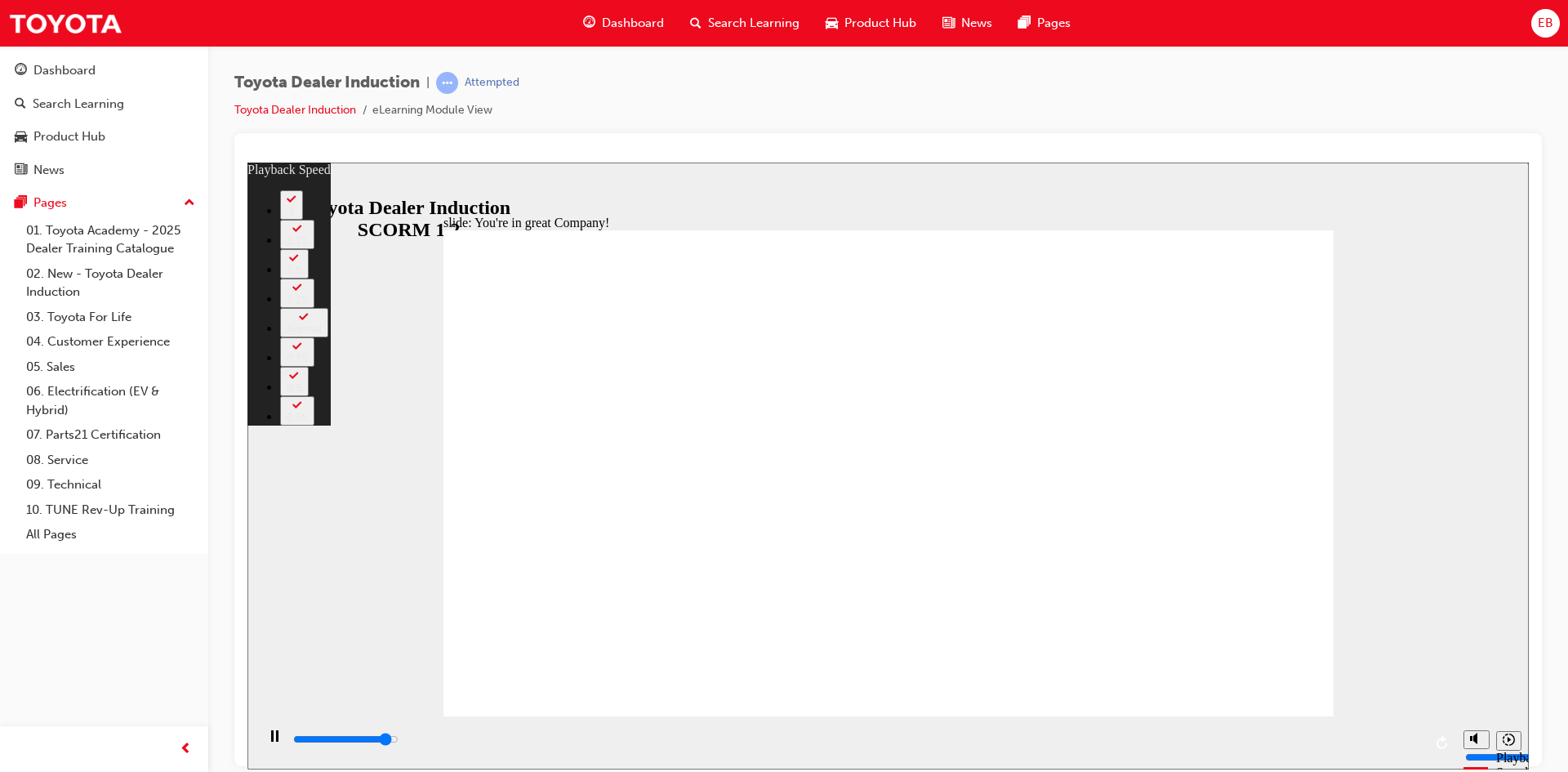 type on "7100" 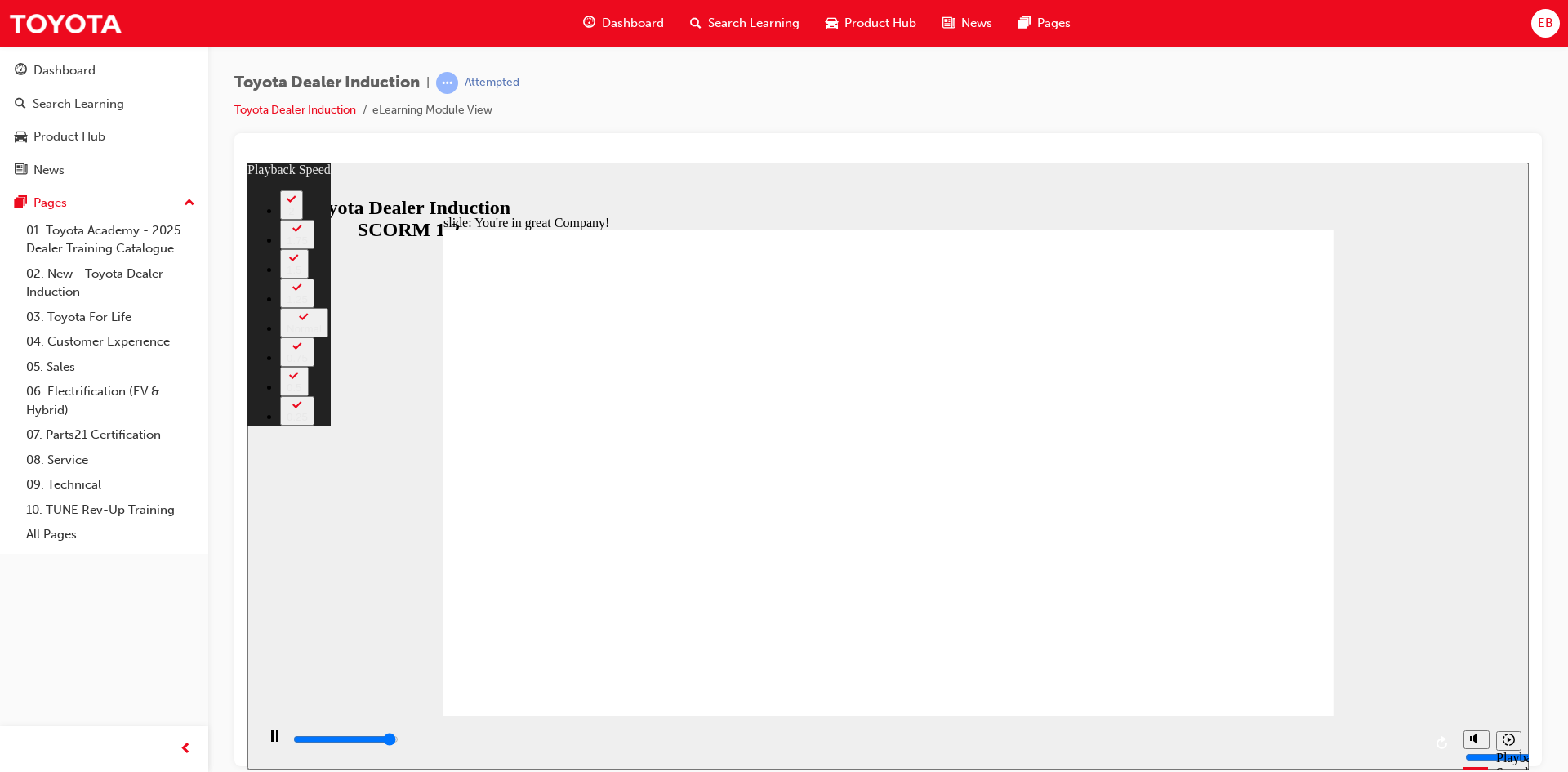 type on "7300" 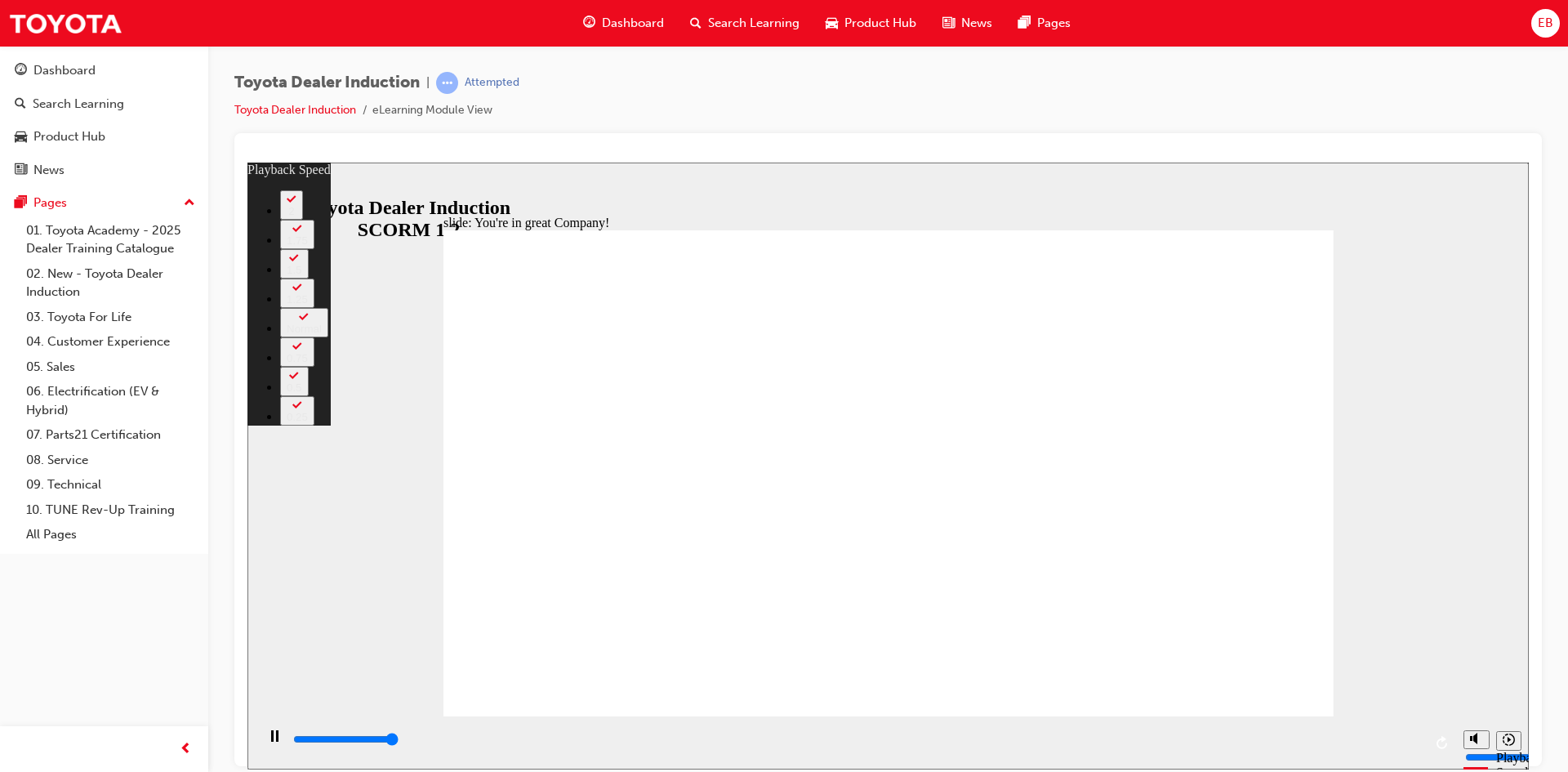 type on "7500" 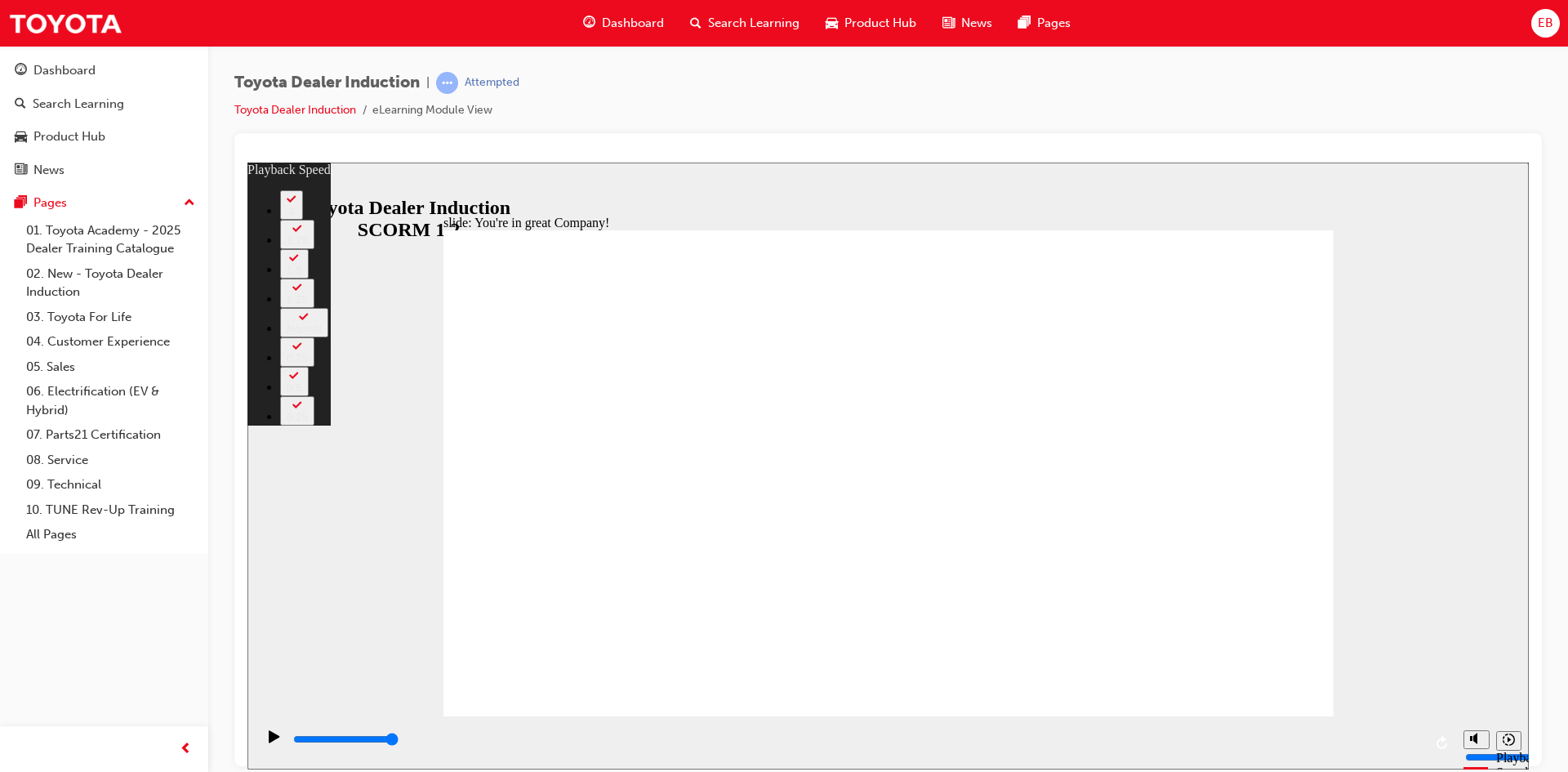 click at bounding box center (889, 3574) 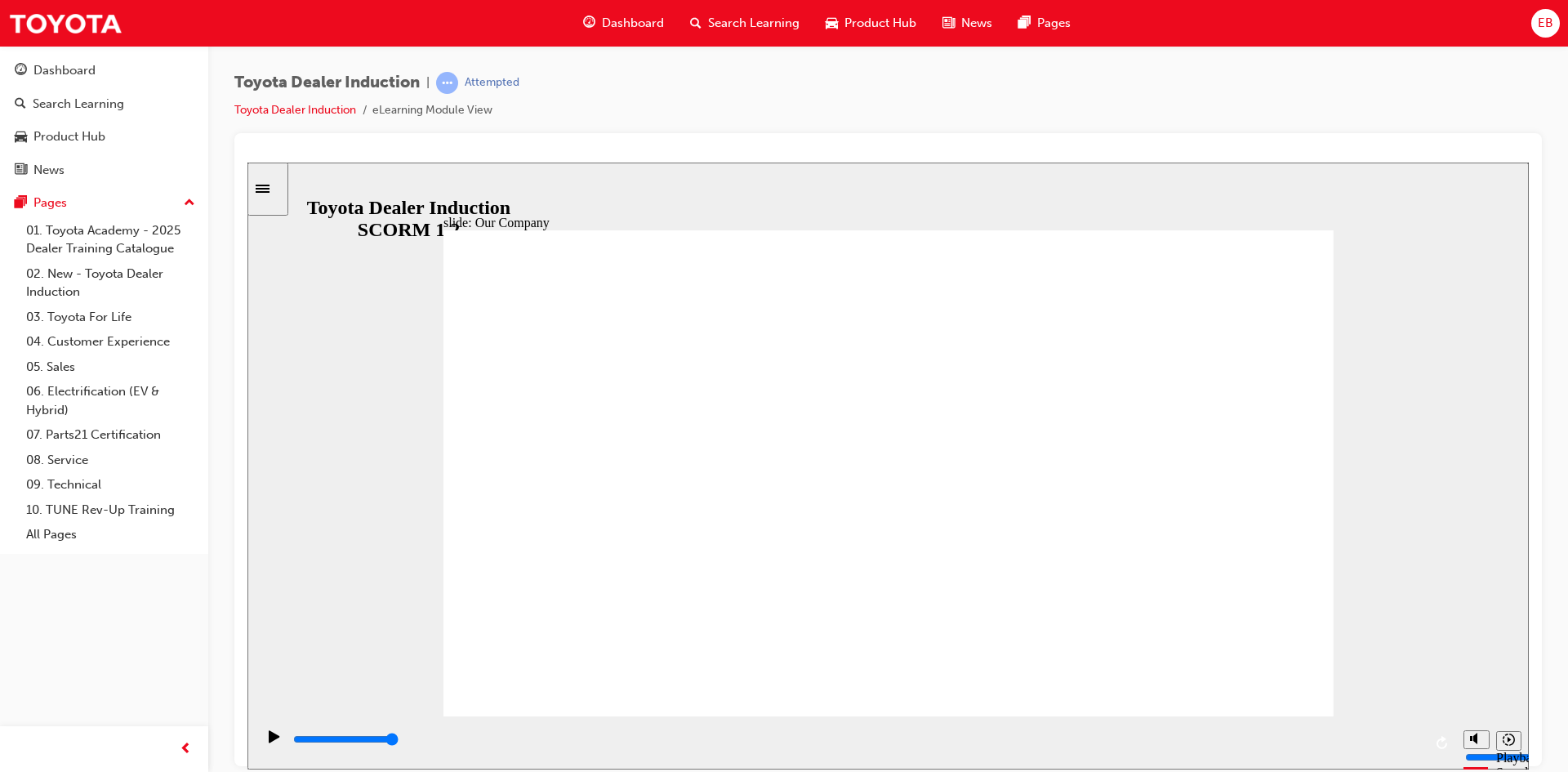click 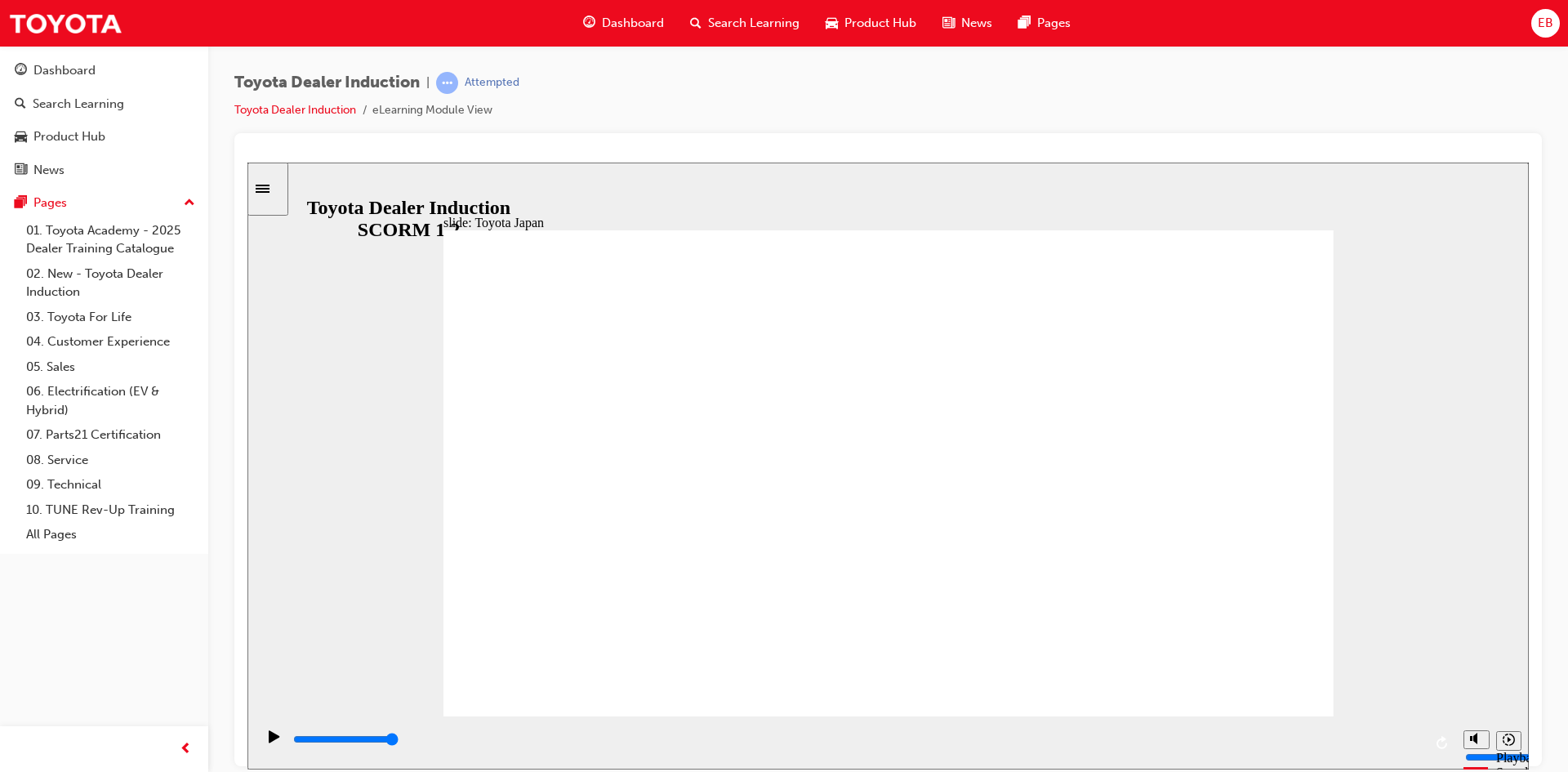 click 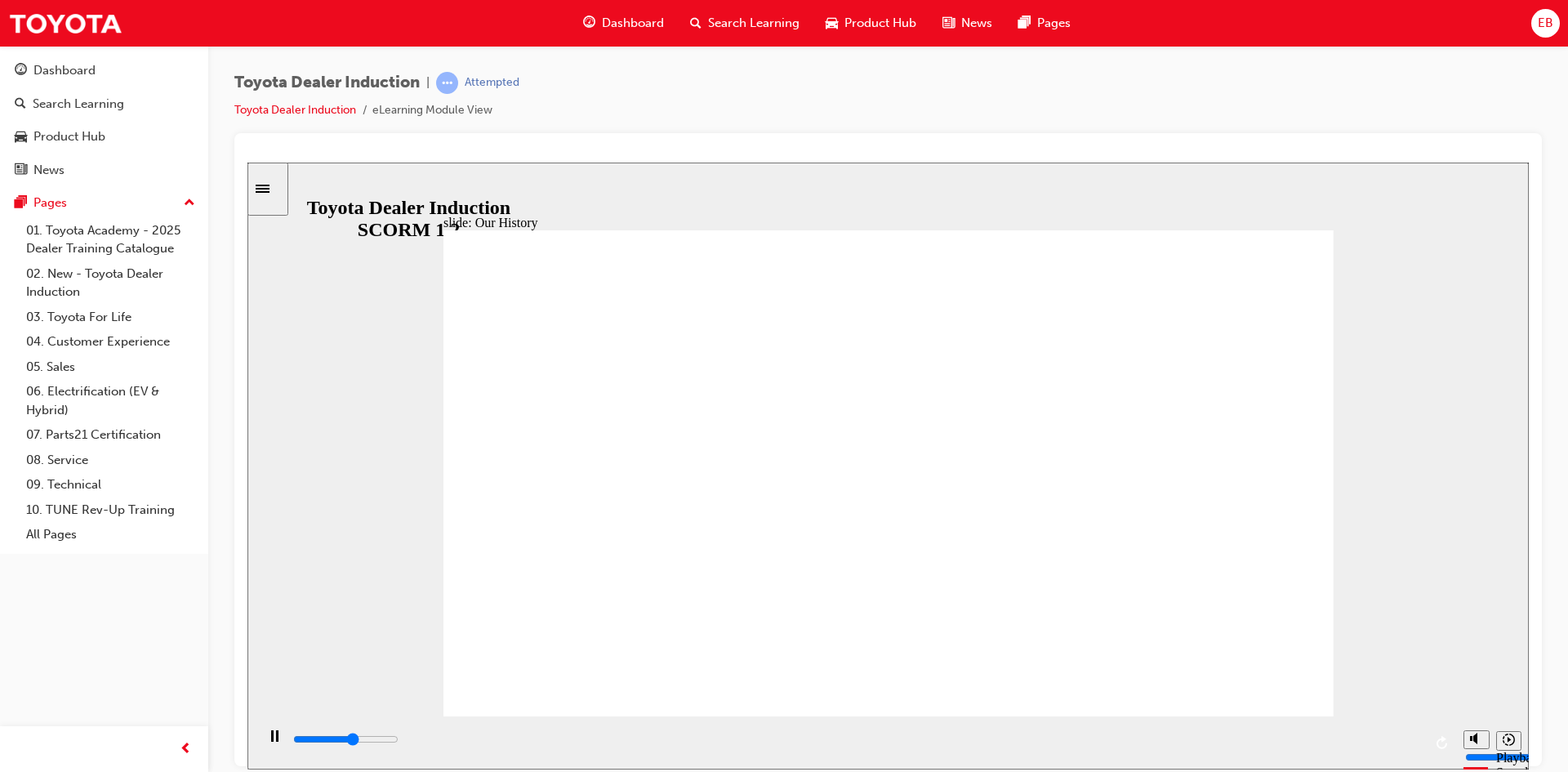 click 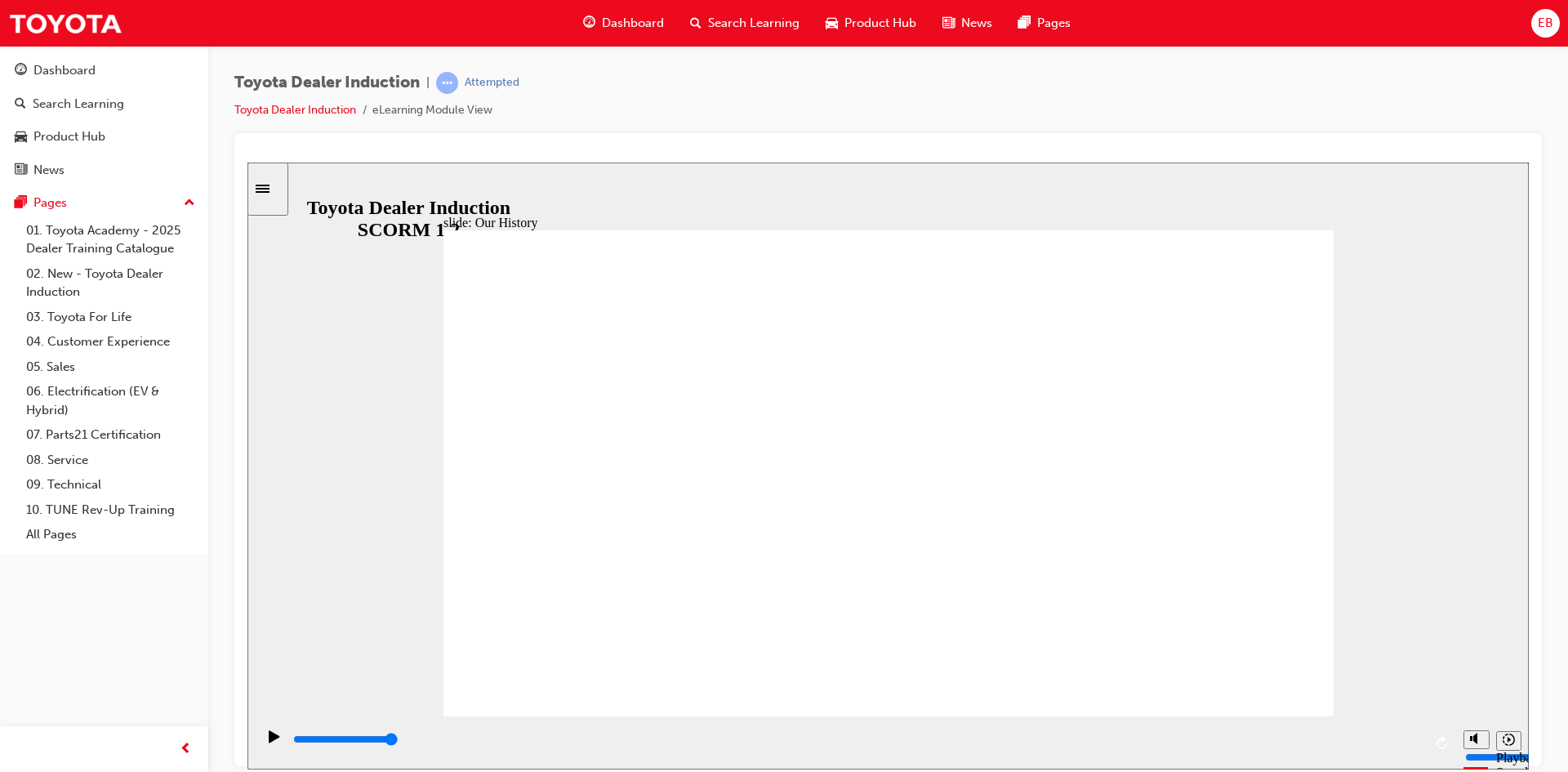 drag, startPoint x: 879, startPoint y: 622, endPoint x: 978, endPoint y: 609, distance: 99.84989 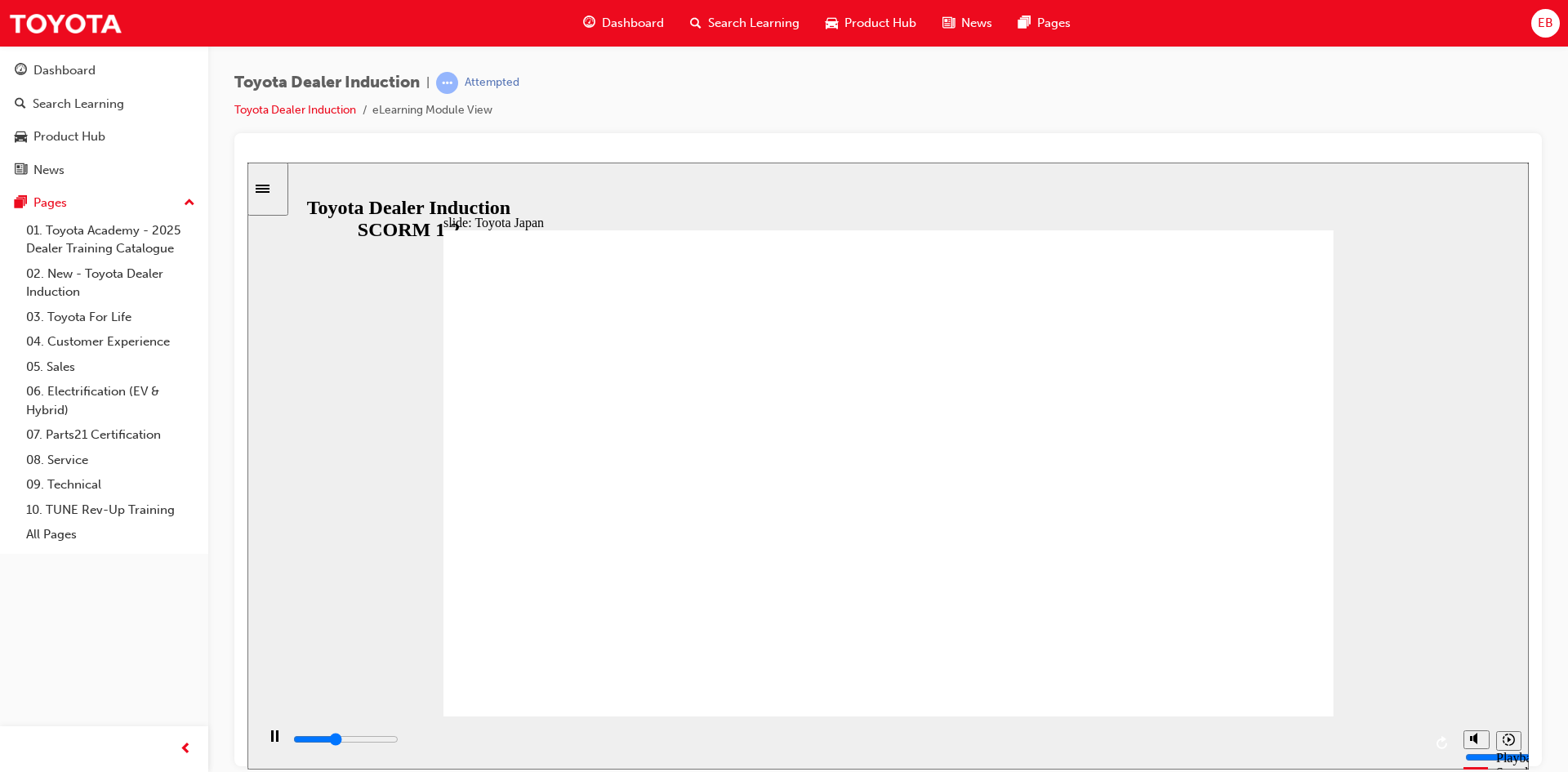 click on "NEXT NEXT" at bounding box center [1254, 2249] 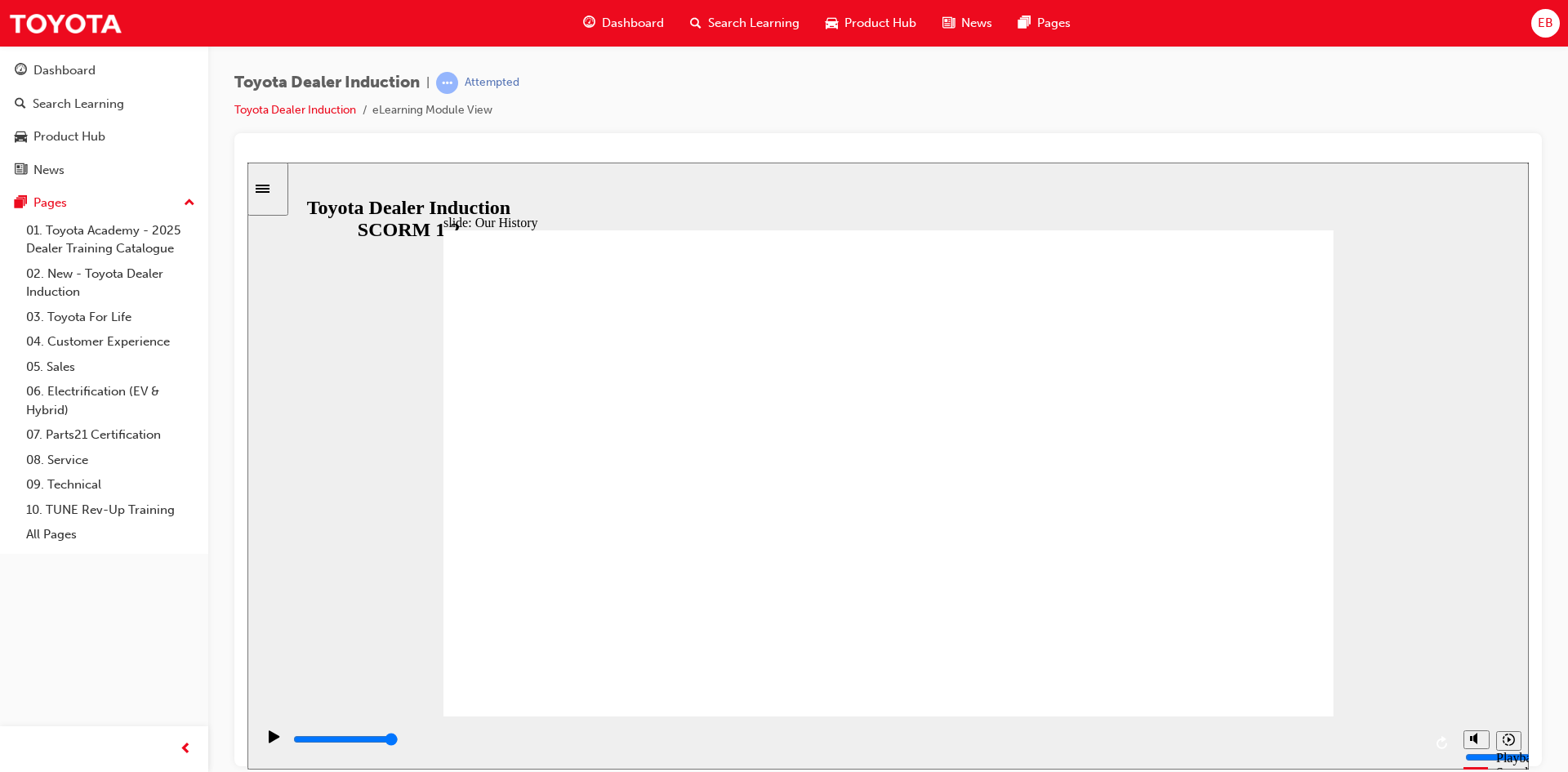 drag, startPoint x: 1130, startPoint y: 621, endPoint x: 969, endPoint y: 627, distance: 161.11176 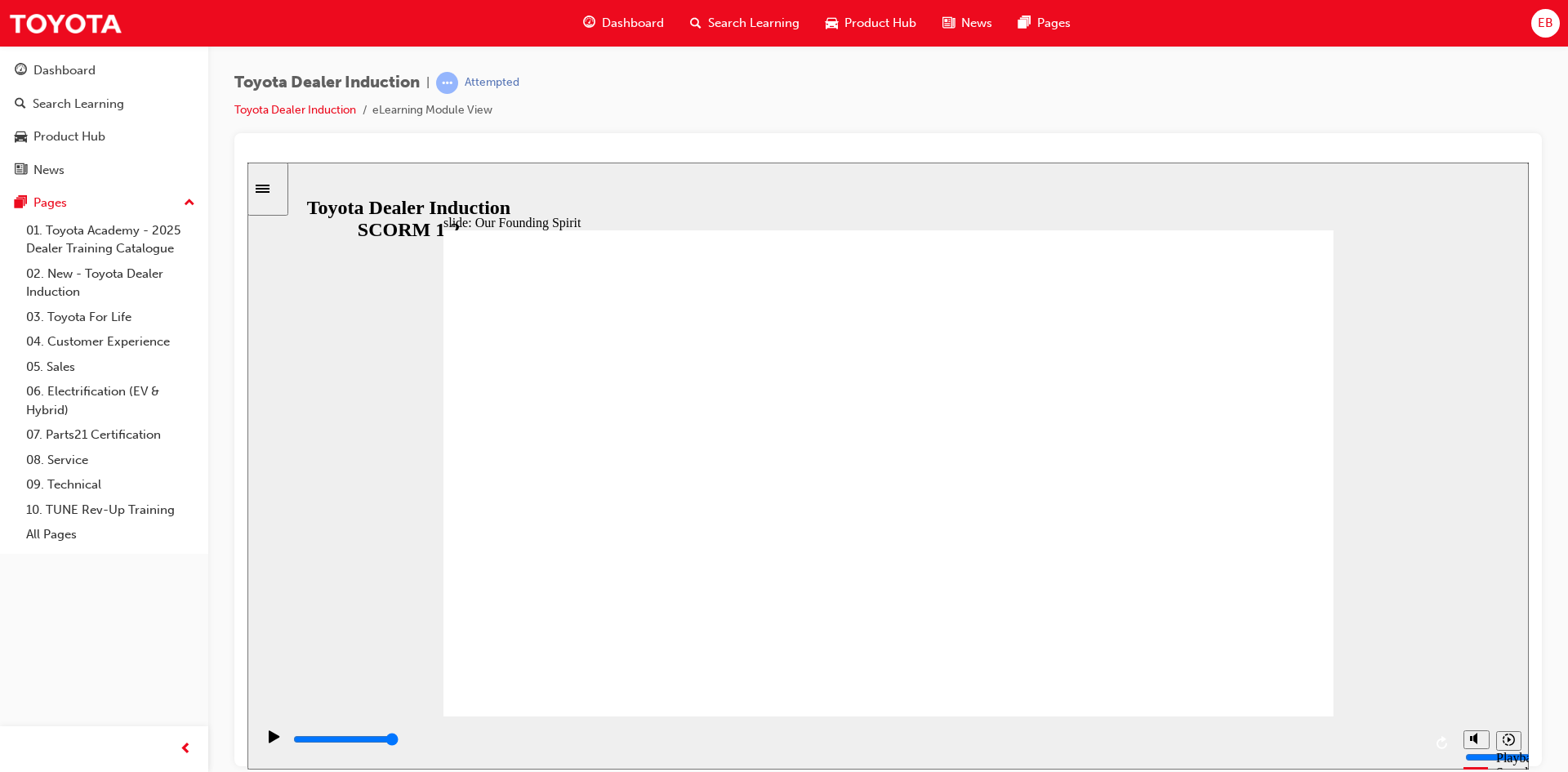 click 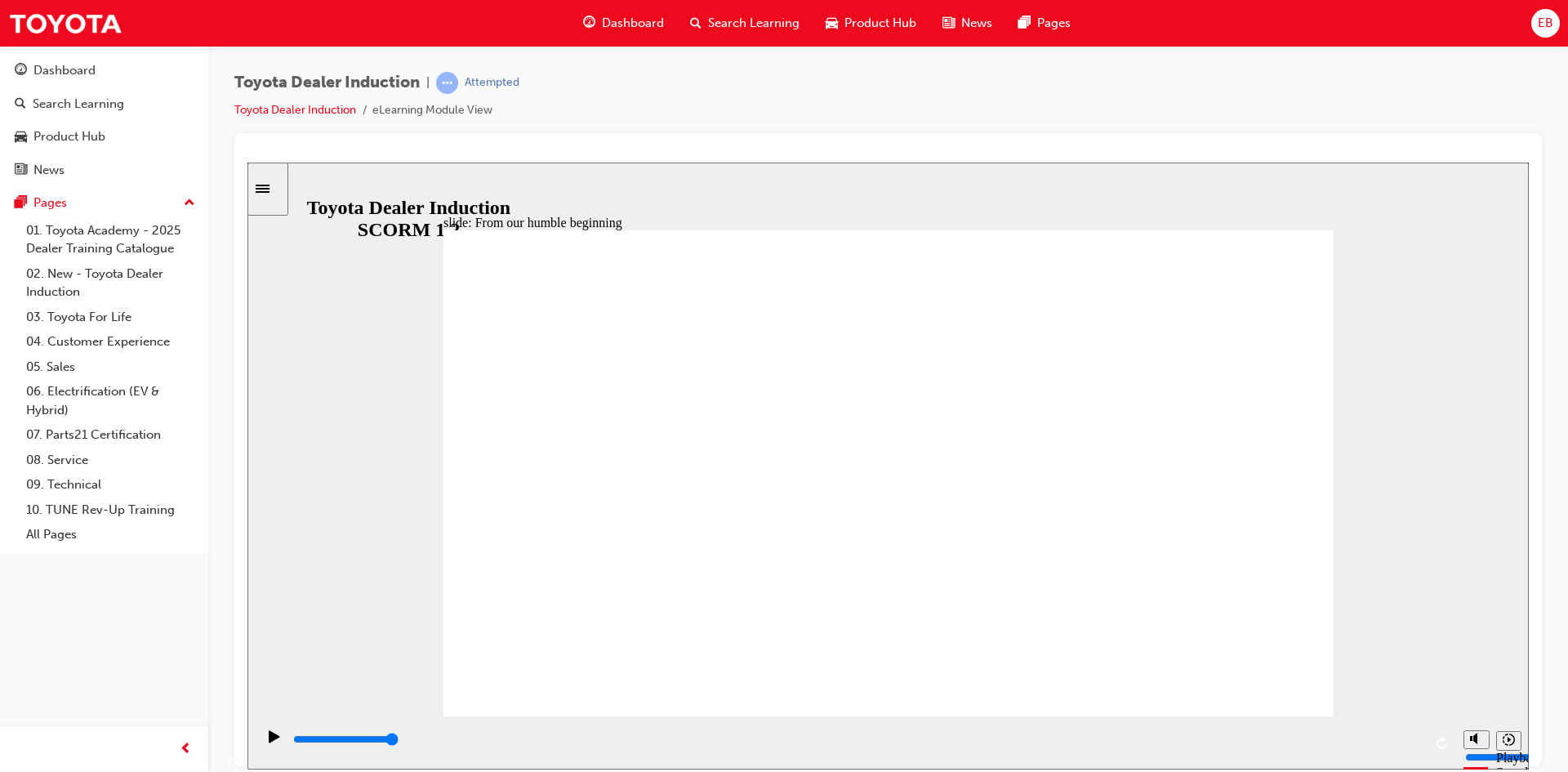 click 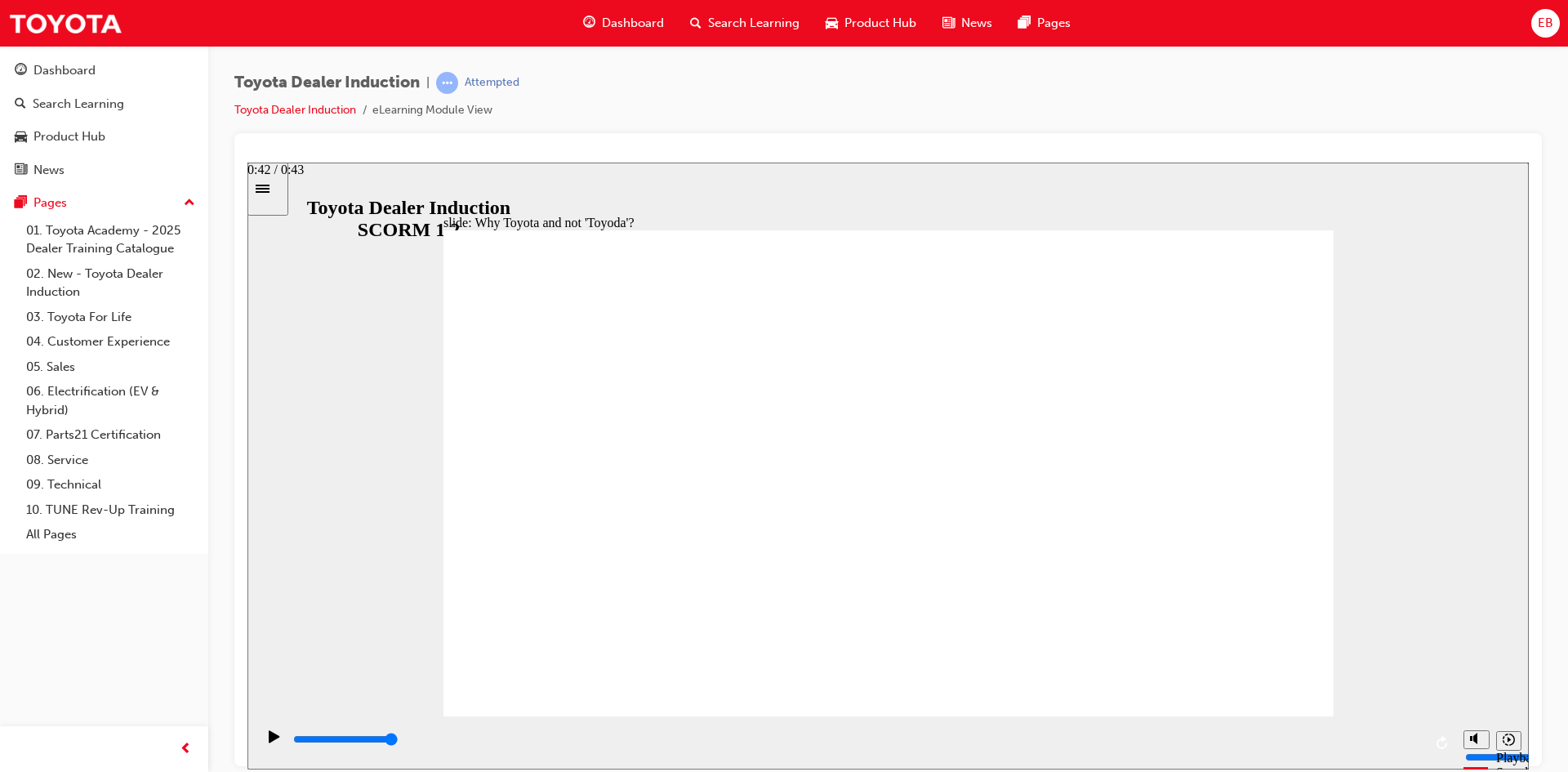 drag, startPoint x: 714, startPoint y: 744, endPoint x: 1414, endPoint y: 755, distance: 700.0864 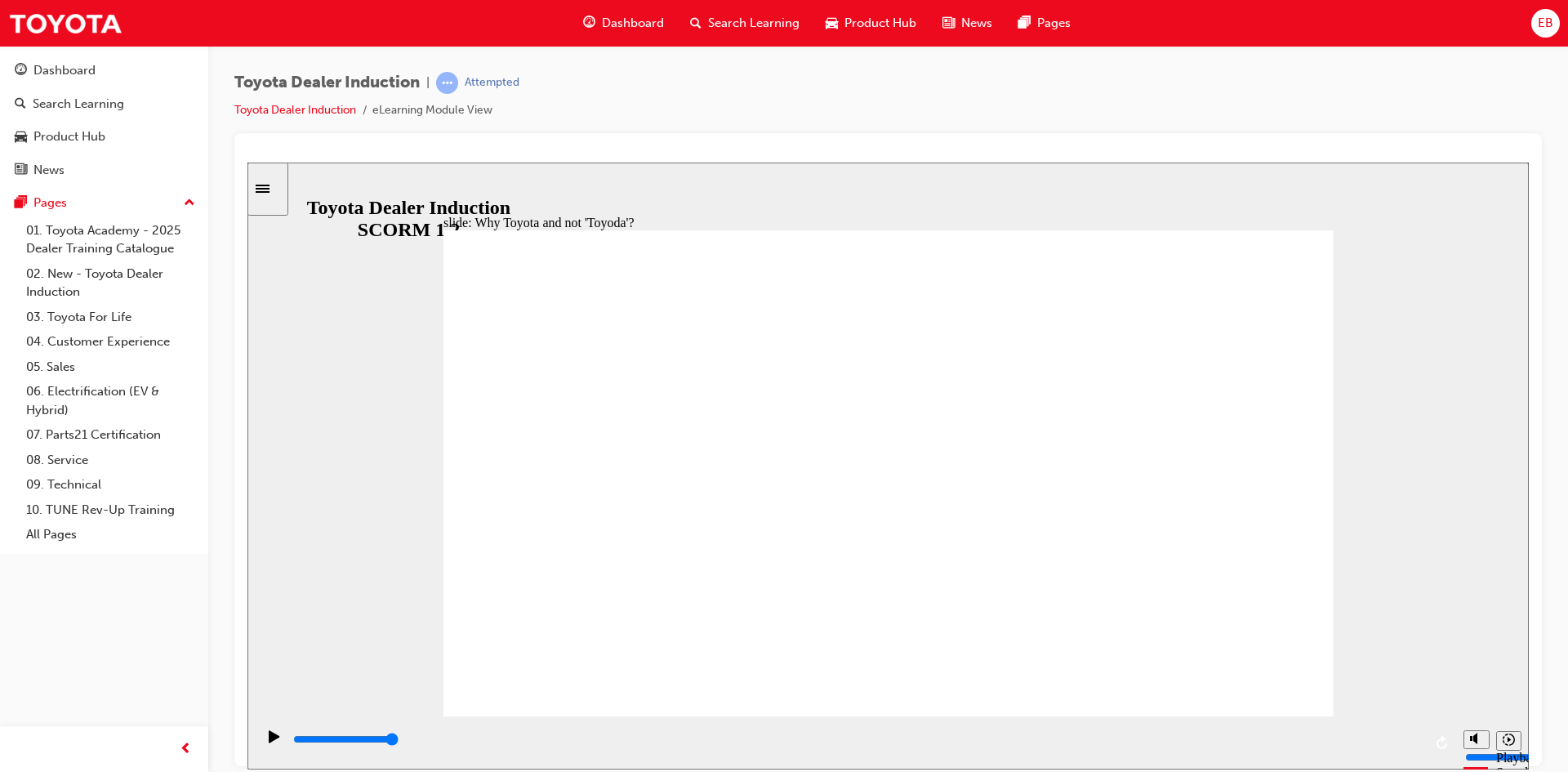 click 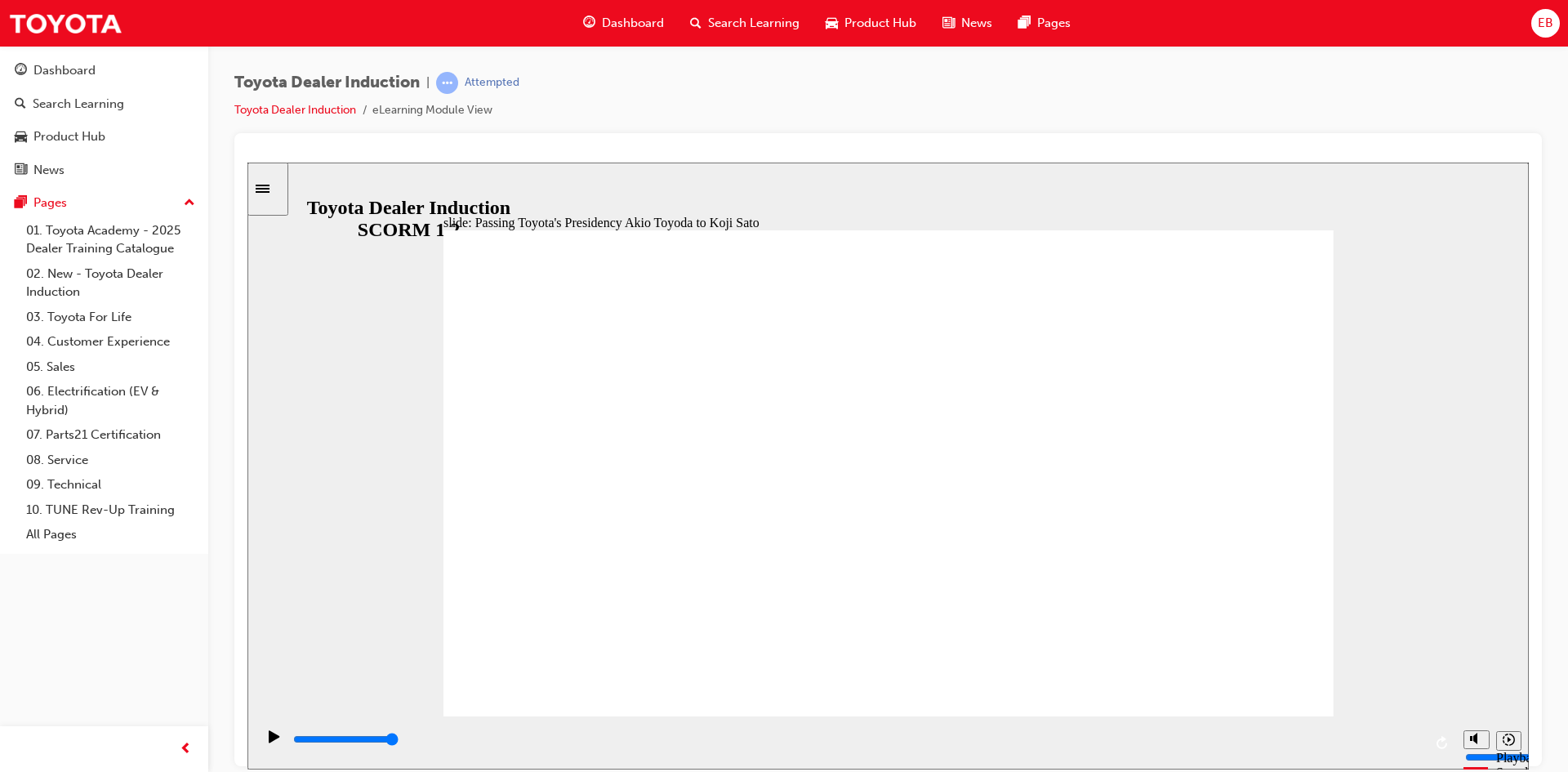 drag, startPoint x: 619, startPoint y: 744, endPoint x: 1588, endPoint y: 660, distance: 972.6341 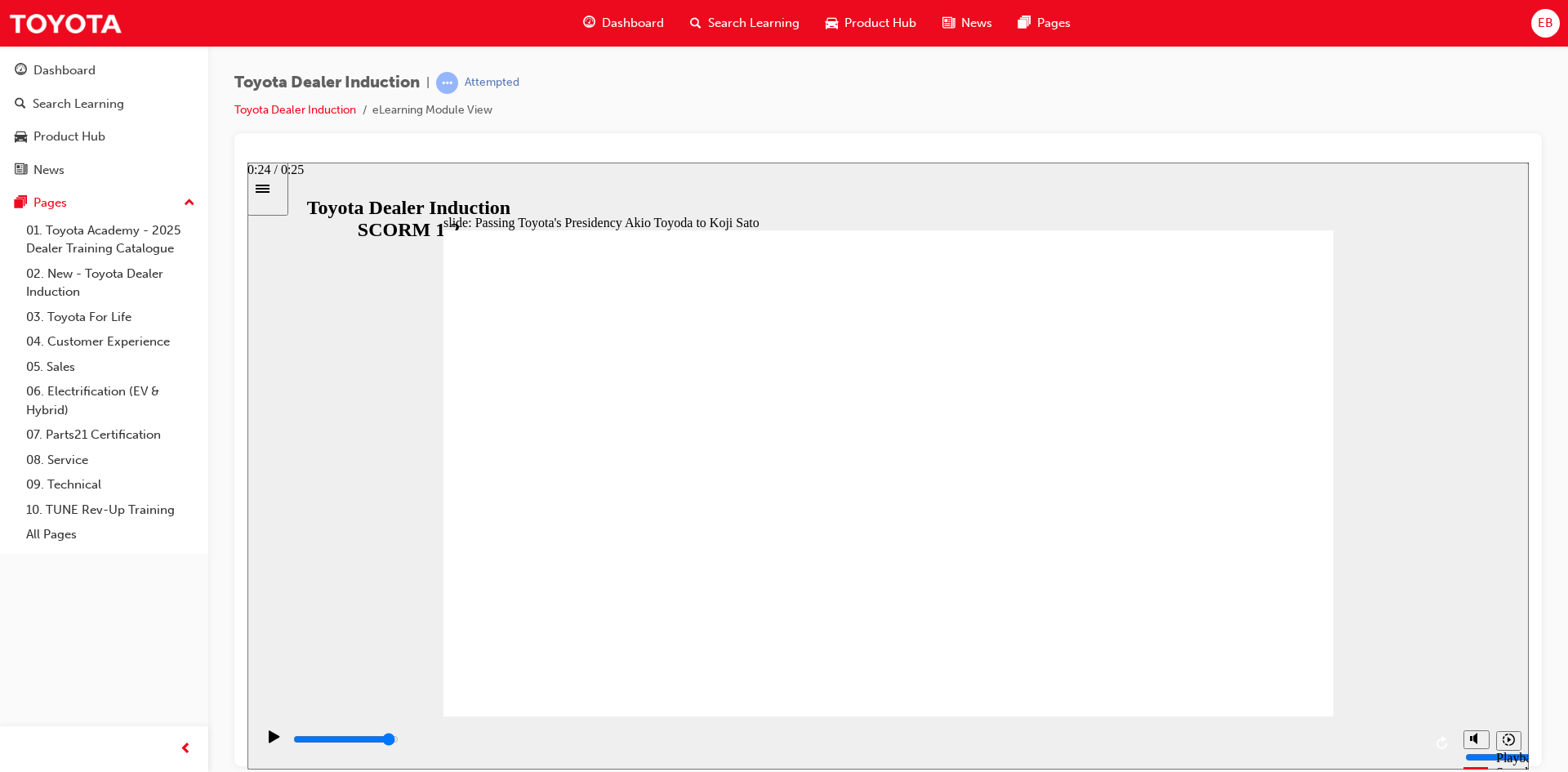 drag, startPoint x: 1420, startPoint y: 747, endPoint x: 1385, endPoint y: 750, distance: 35.128336 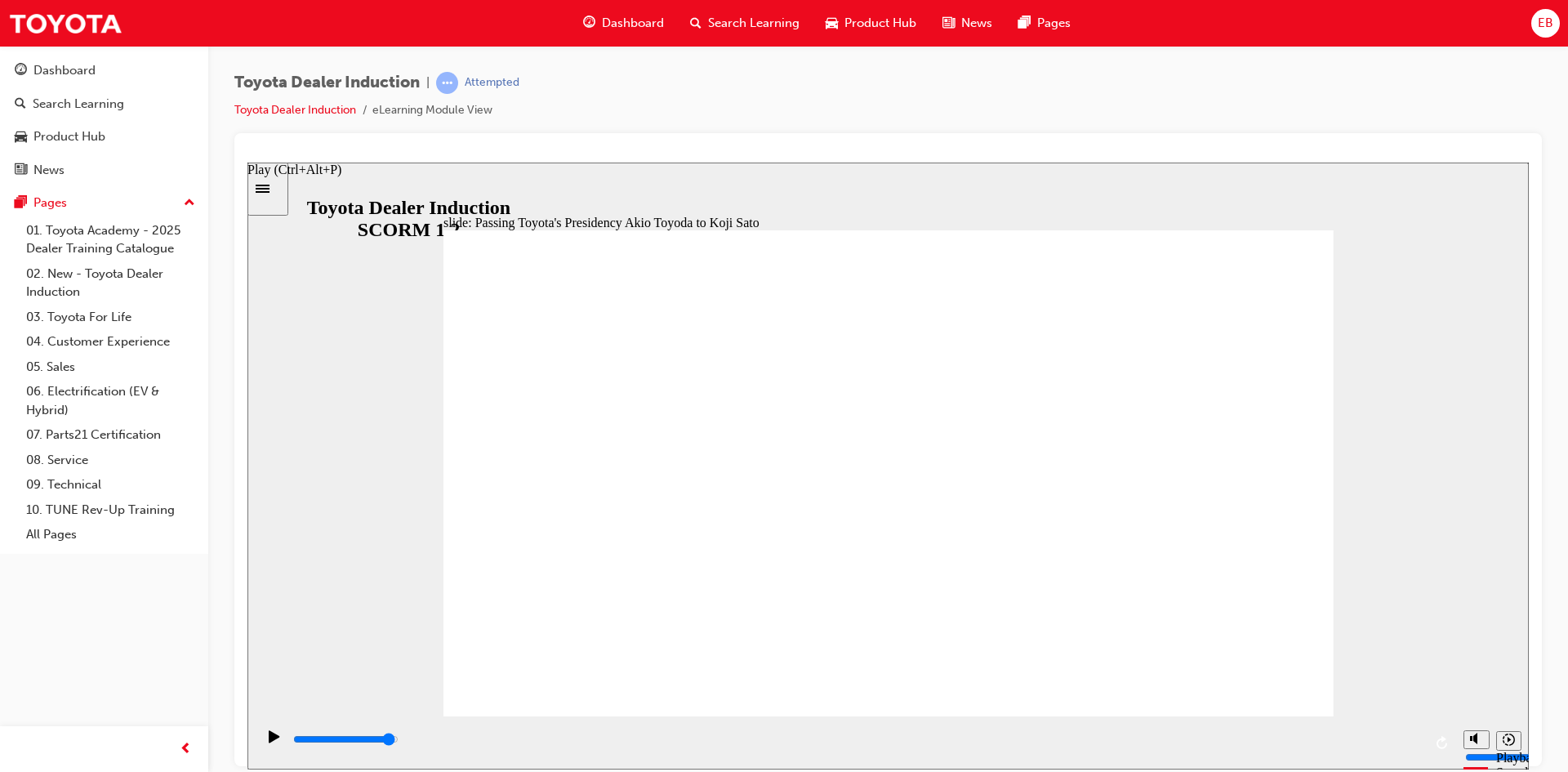 click at bounding box center (274, 743) 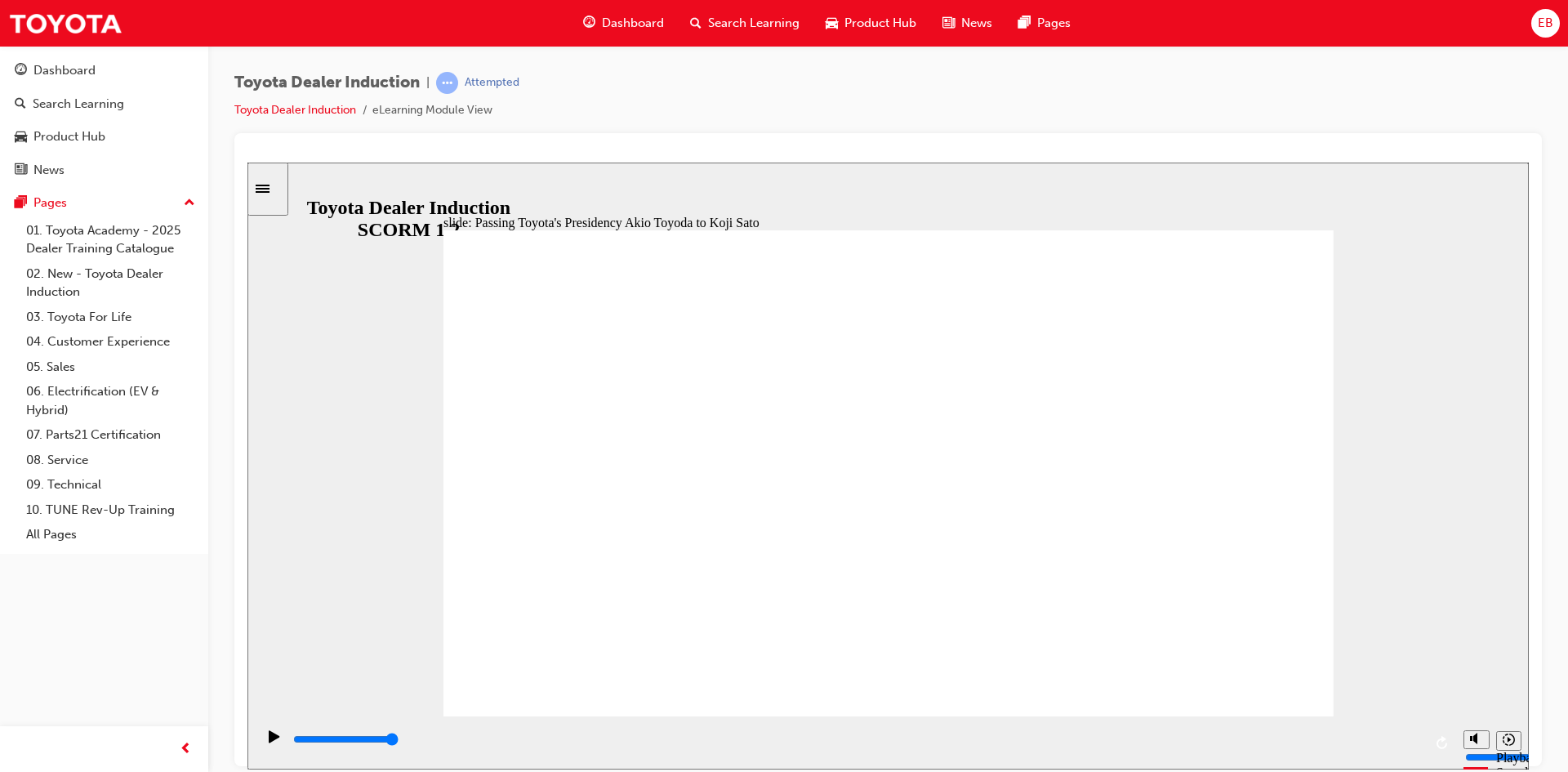 click 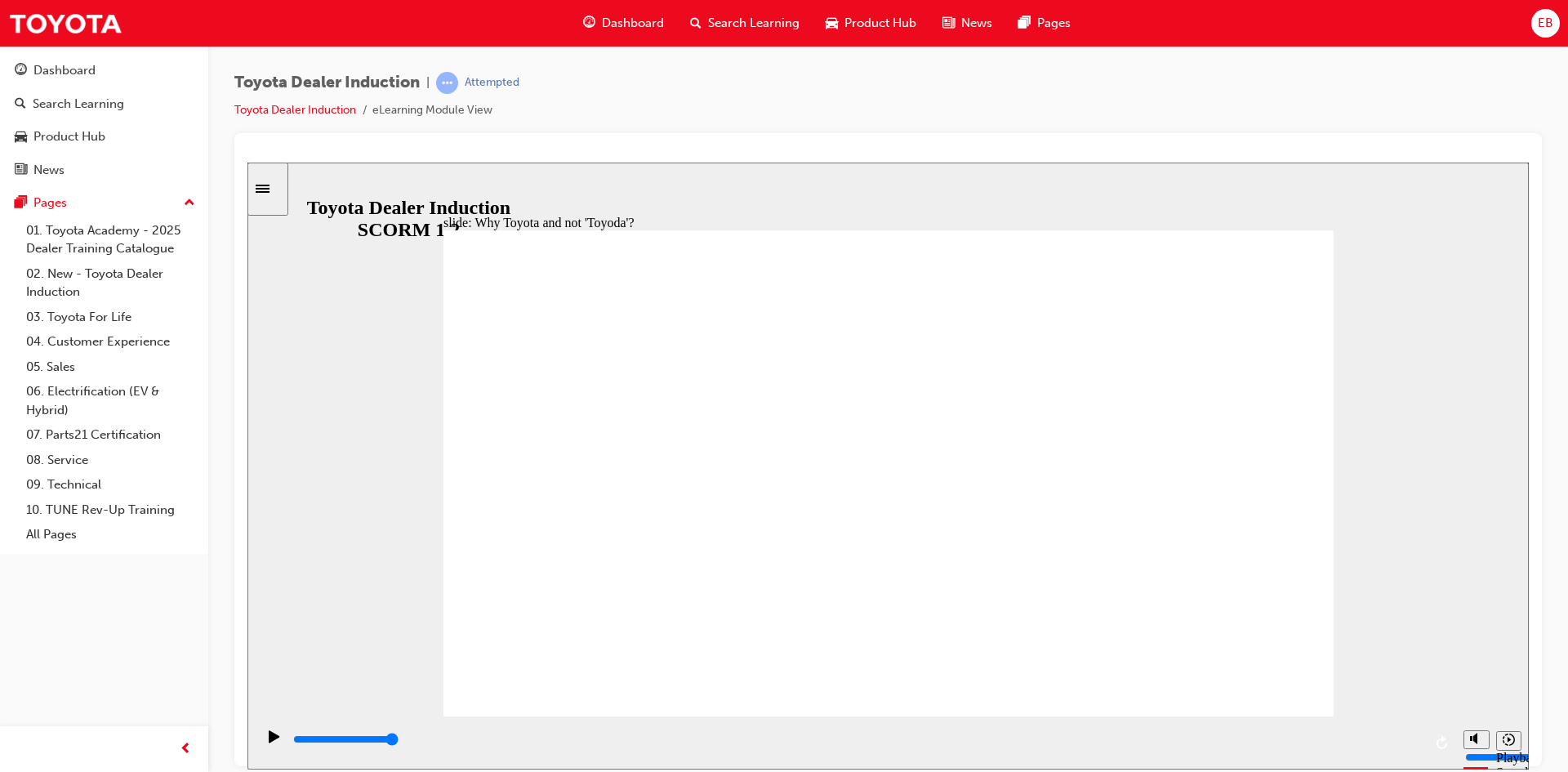 click 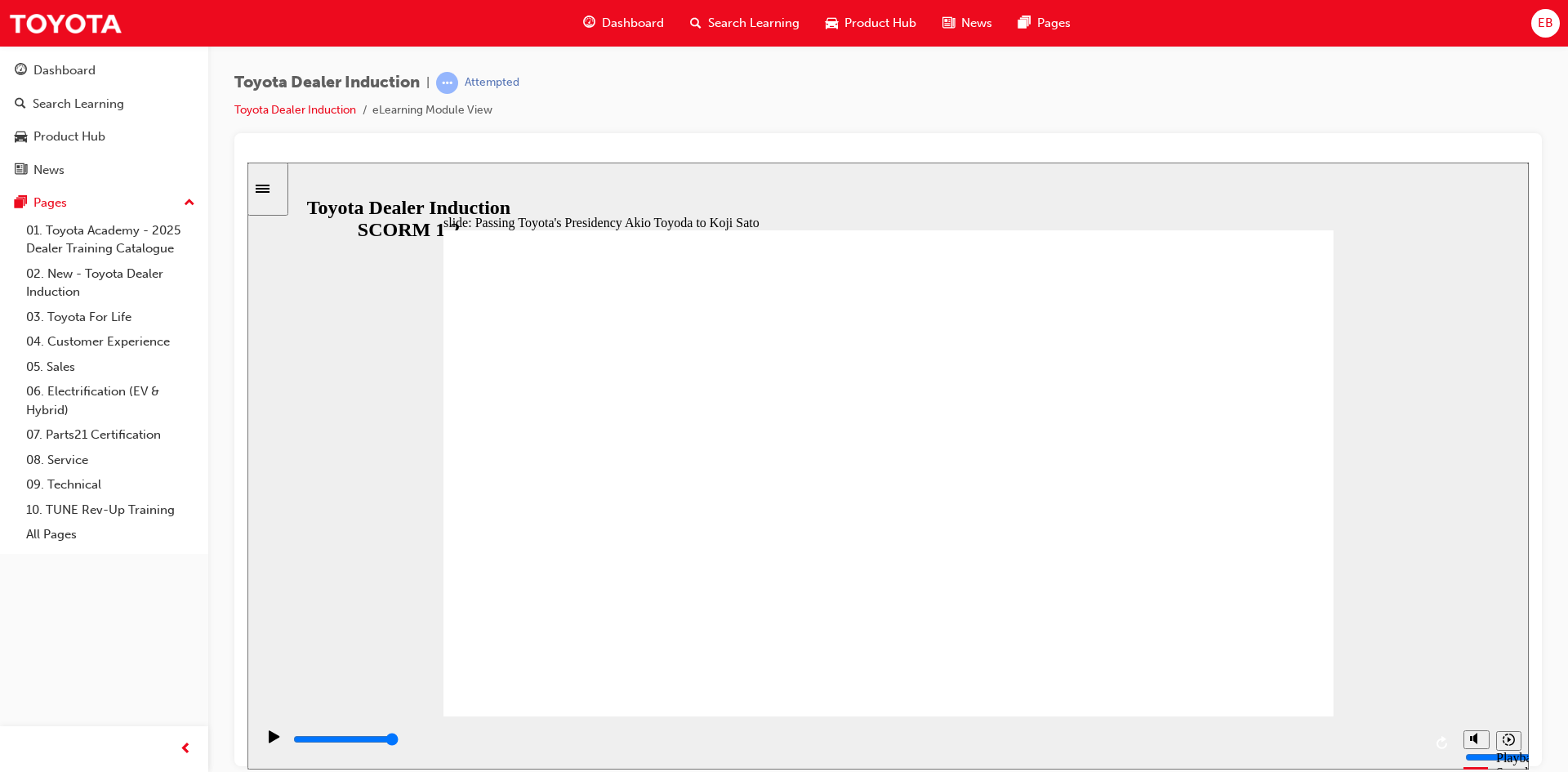 click 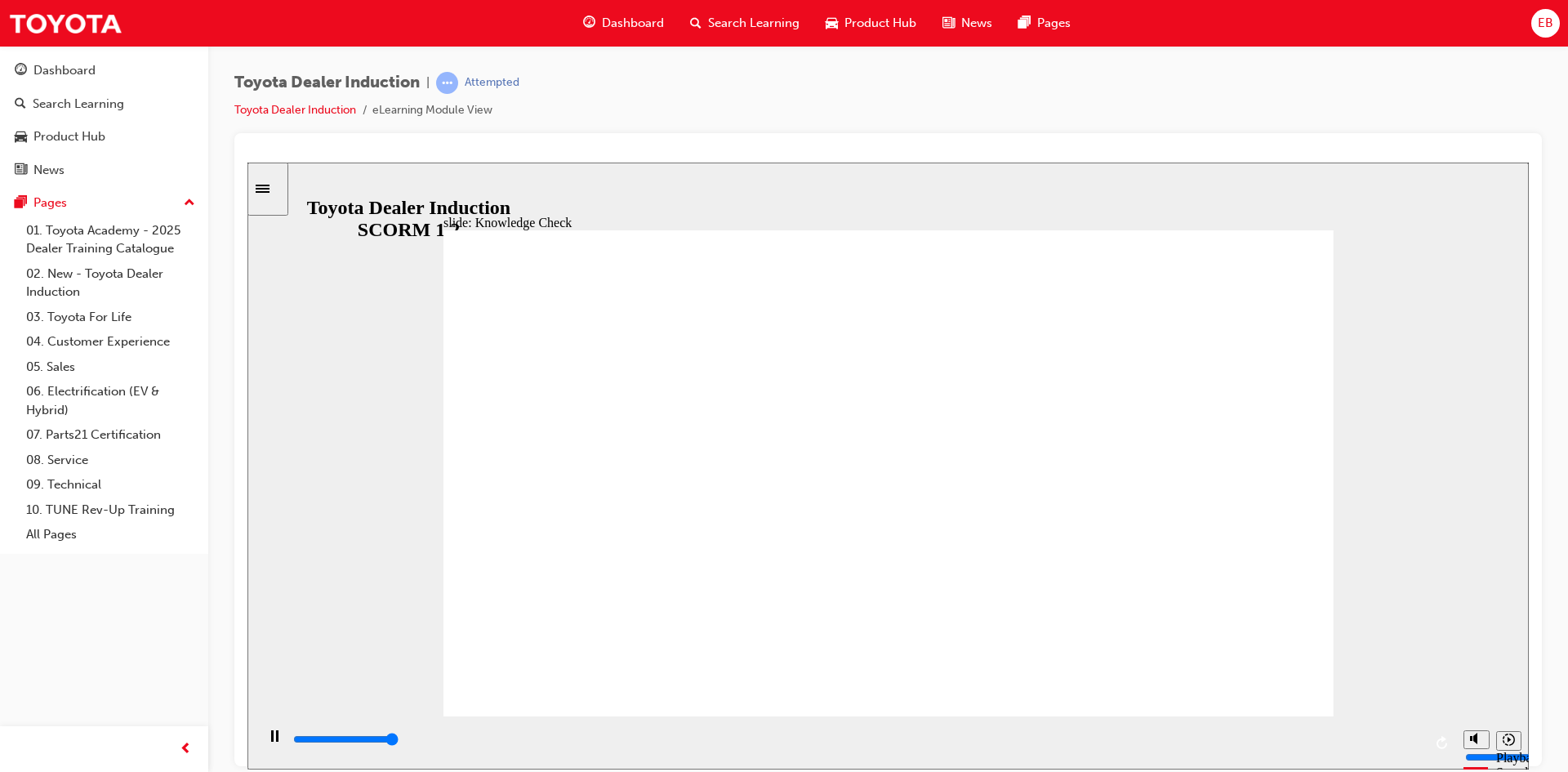 type on "5000" 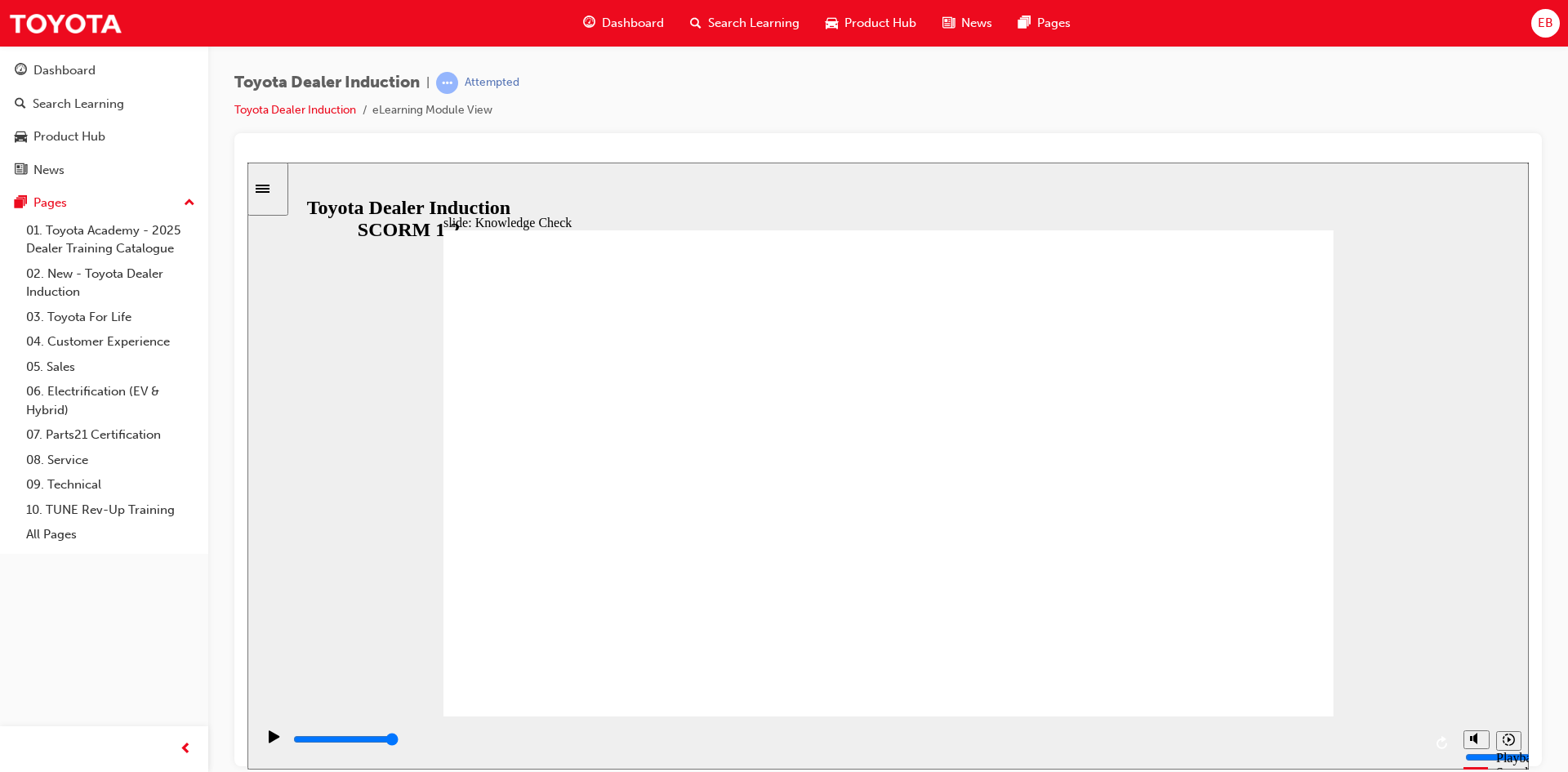drag, startPoint x: 641, startPoint y: 355, endPoint x: 868, endPoint y: 404, distance: 232.22834 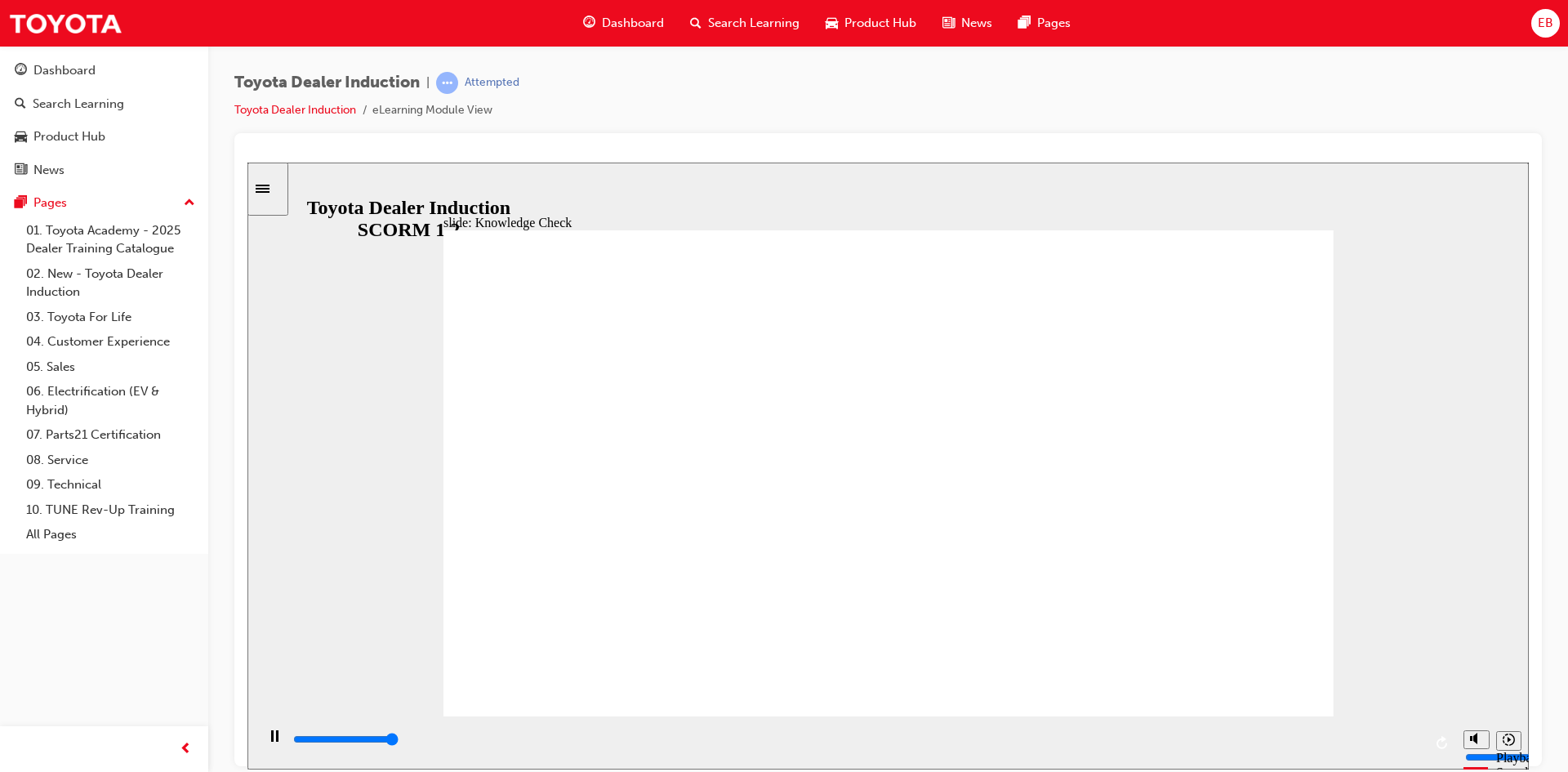 type on "5000" 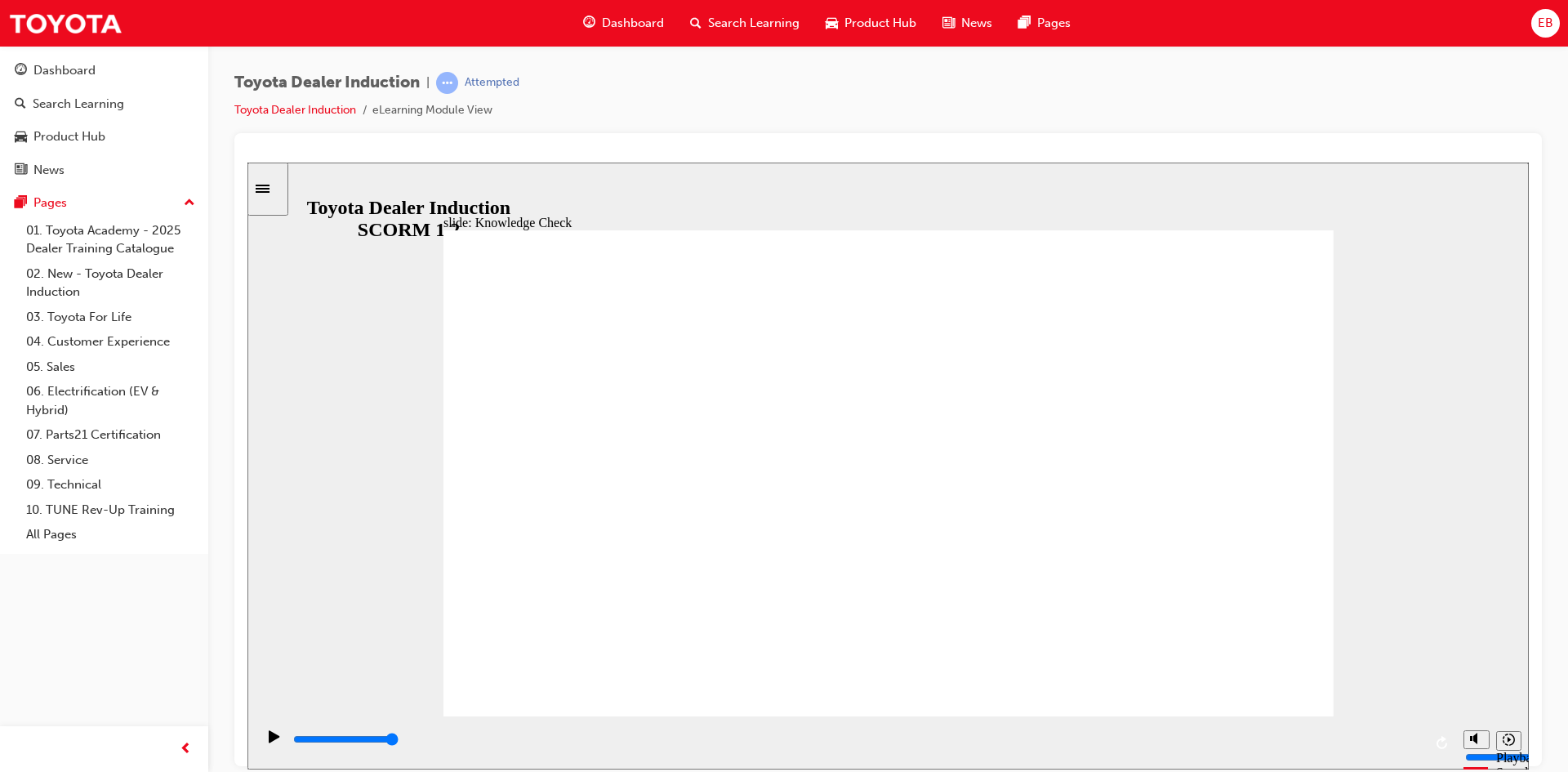 radio on "true" 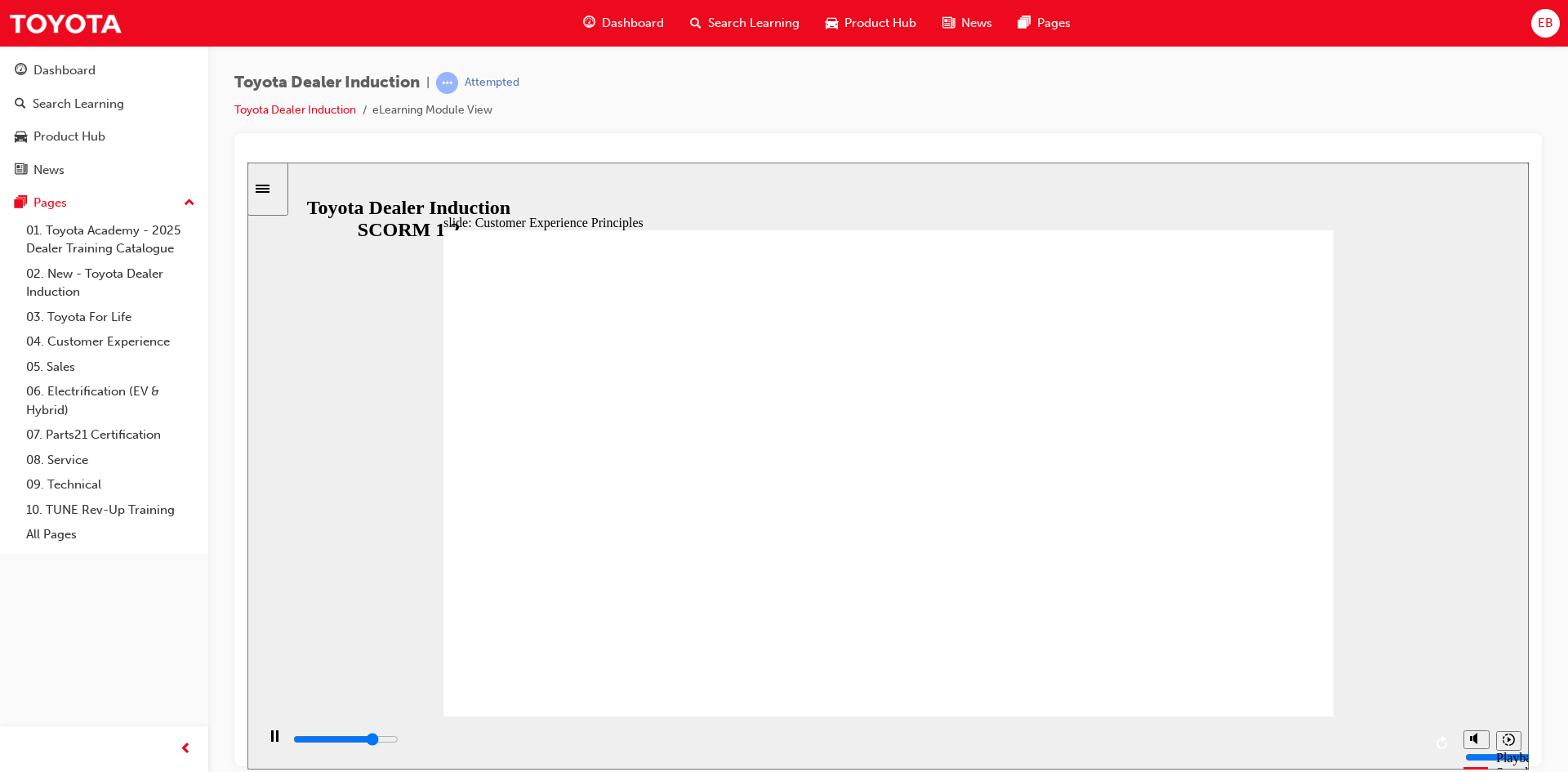 click 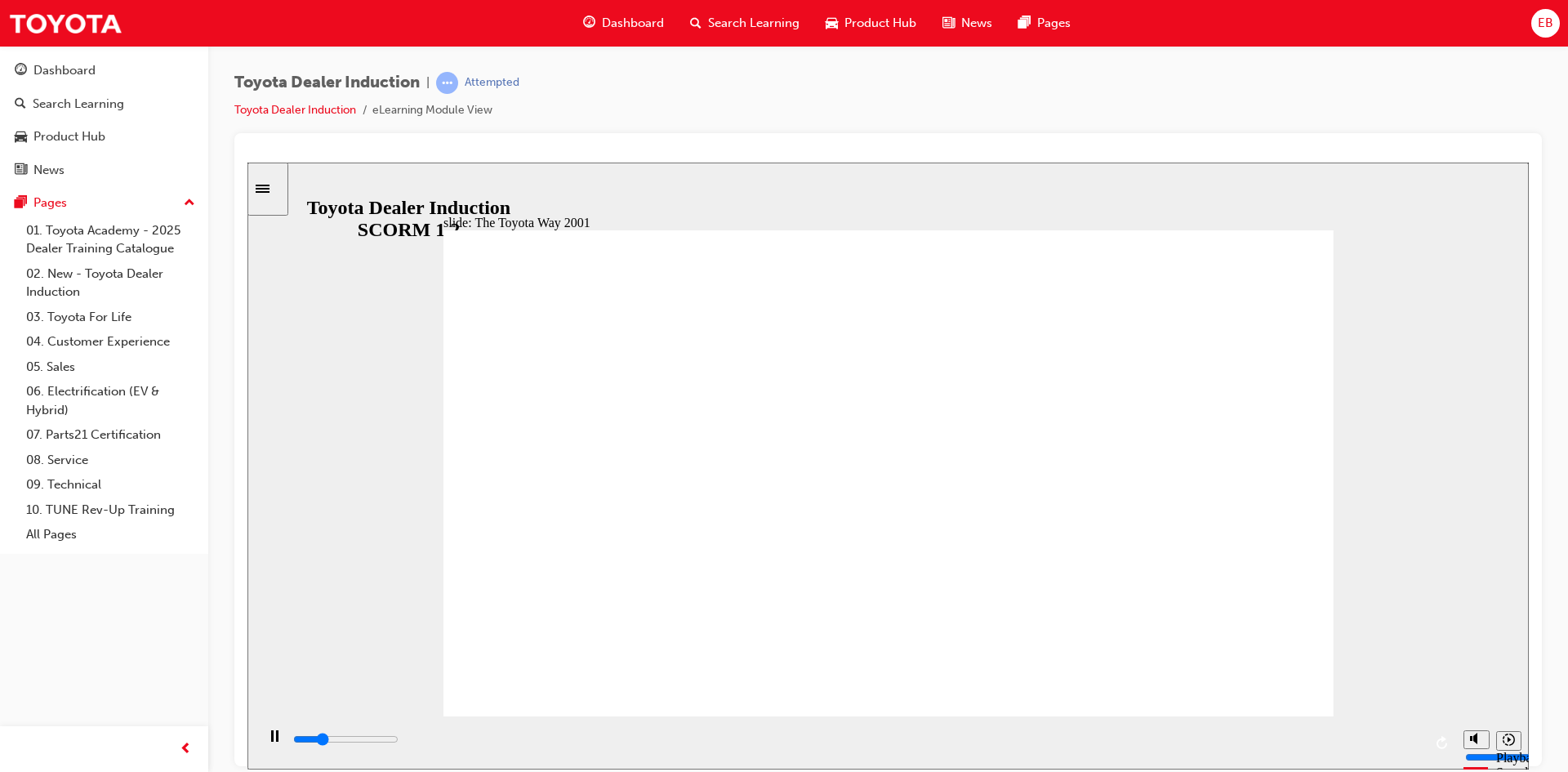 click 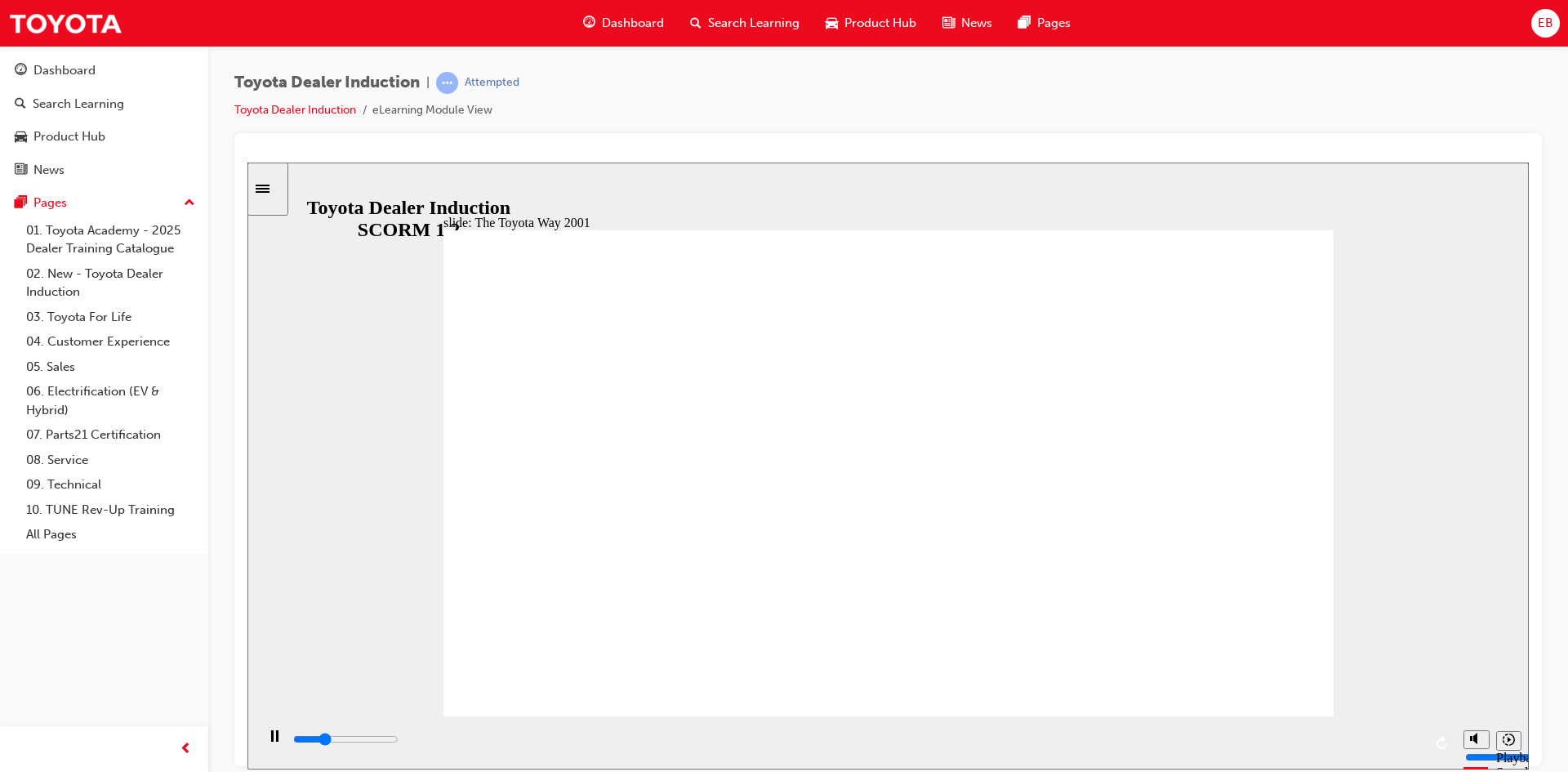 click 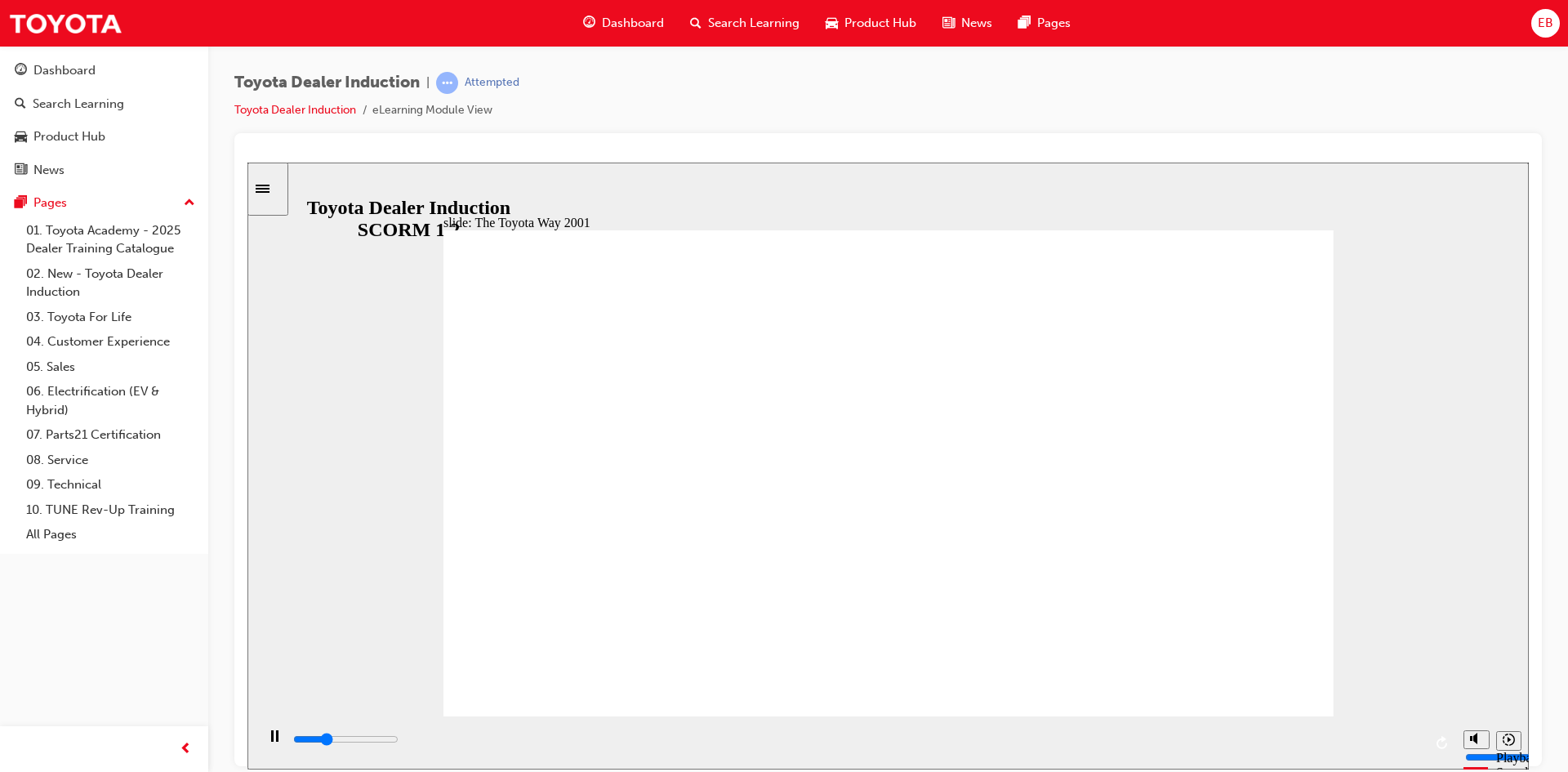 click 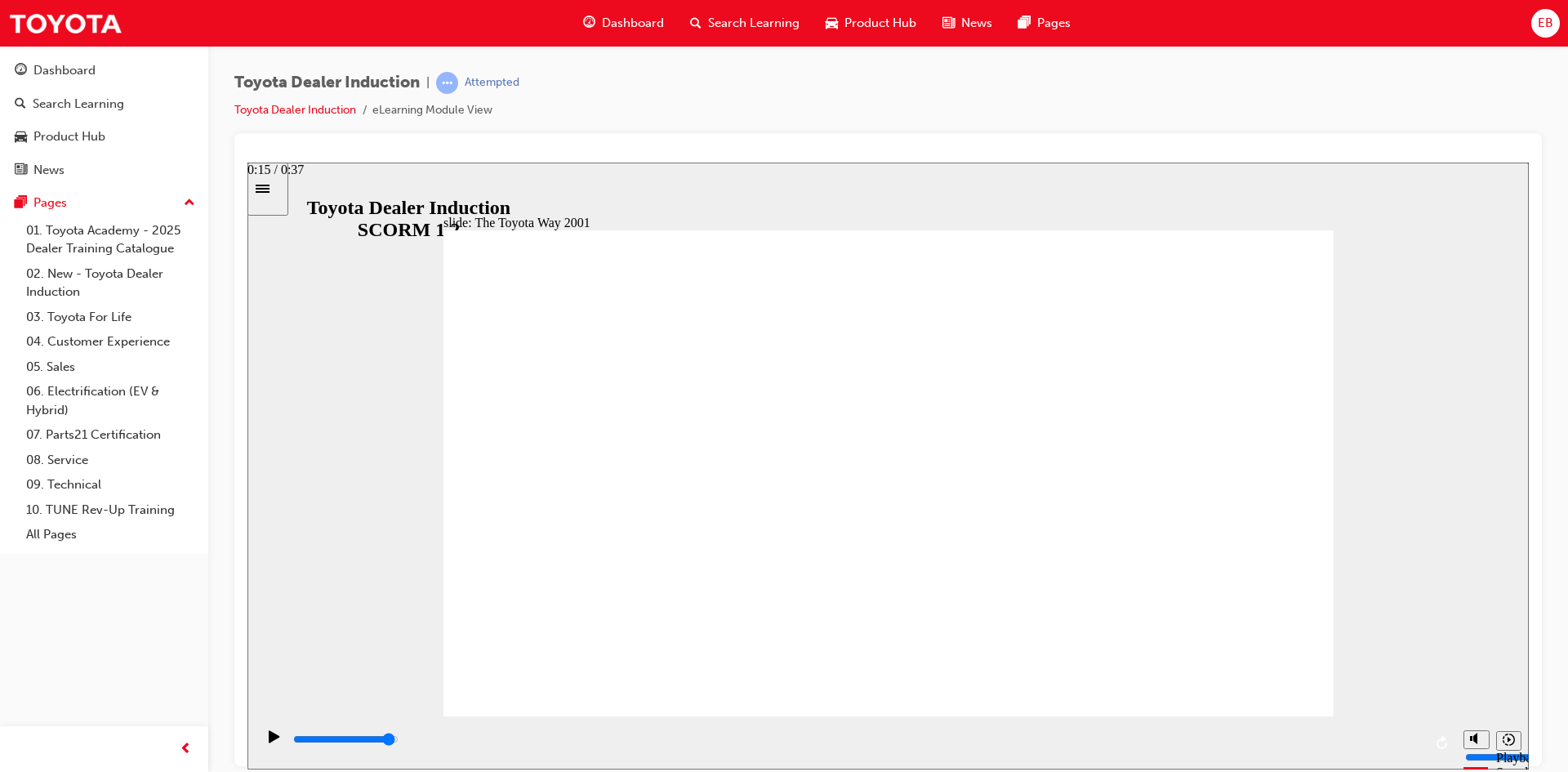 drag, startPoint x: 662, startPoint y: 744, endPoint x: 1384, endPoint y: 789, distance: 723.401 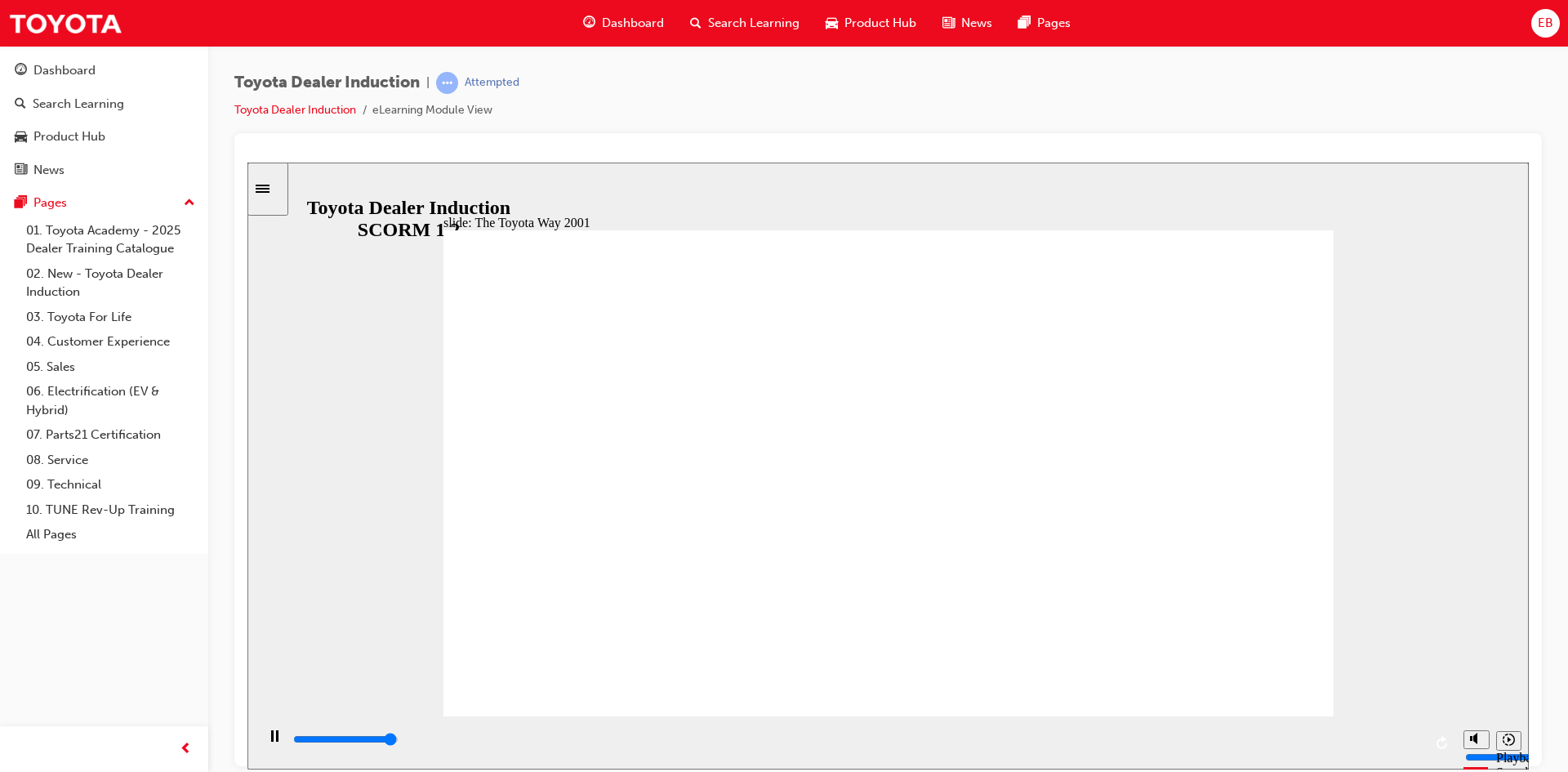 click 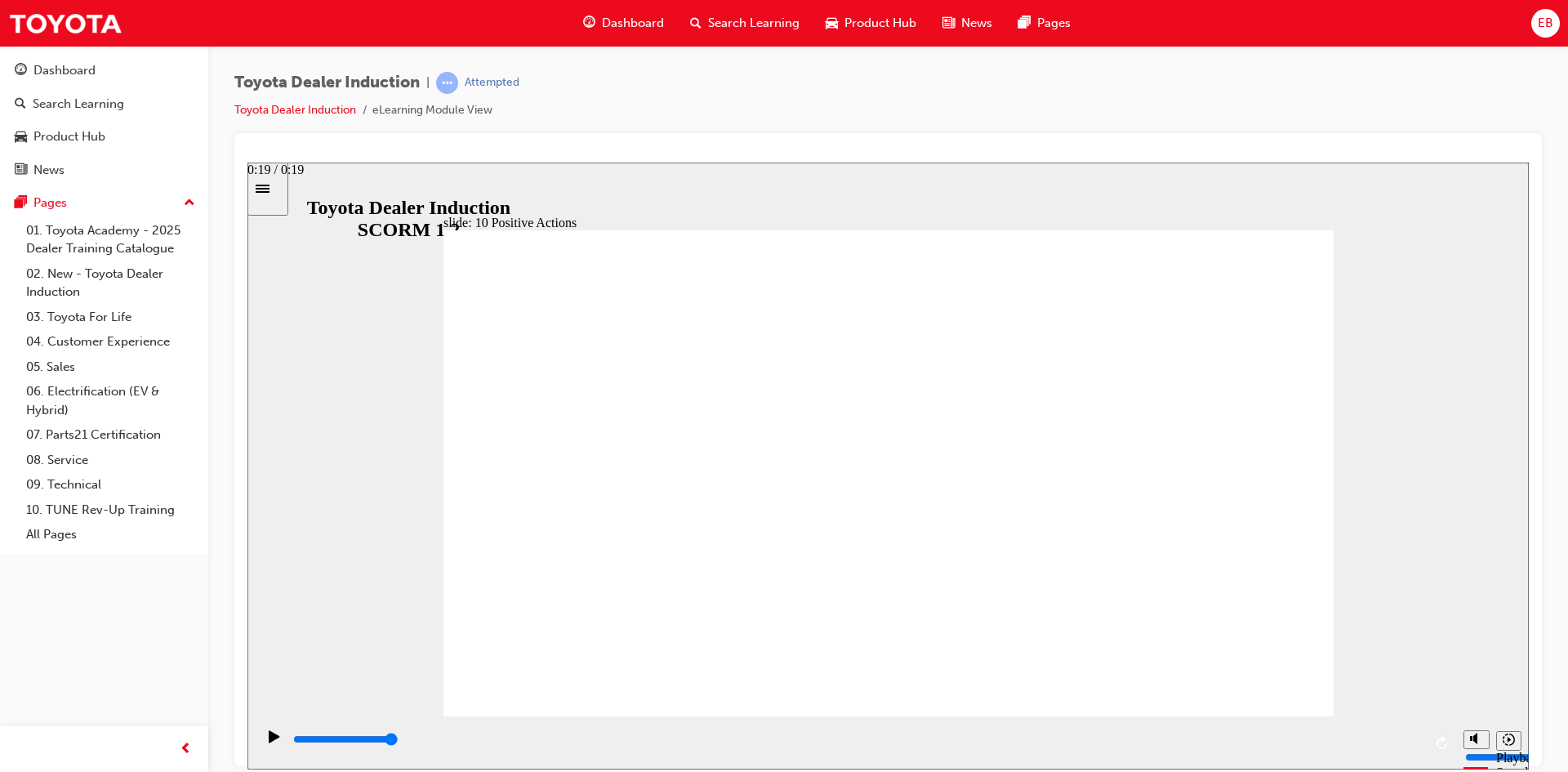 drag, startPoint x: 618, startPoint y: 737, endPoint x: 1409, endPoint y: 741, distance: 791.01011 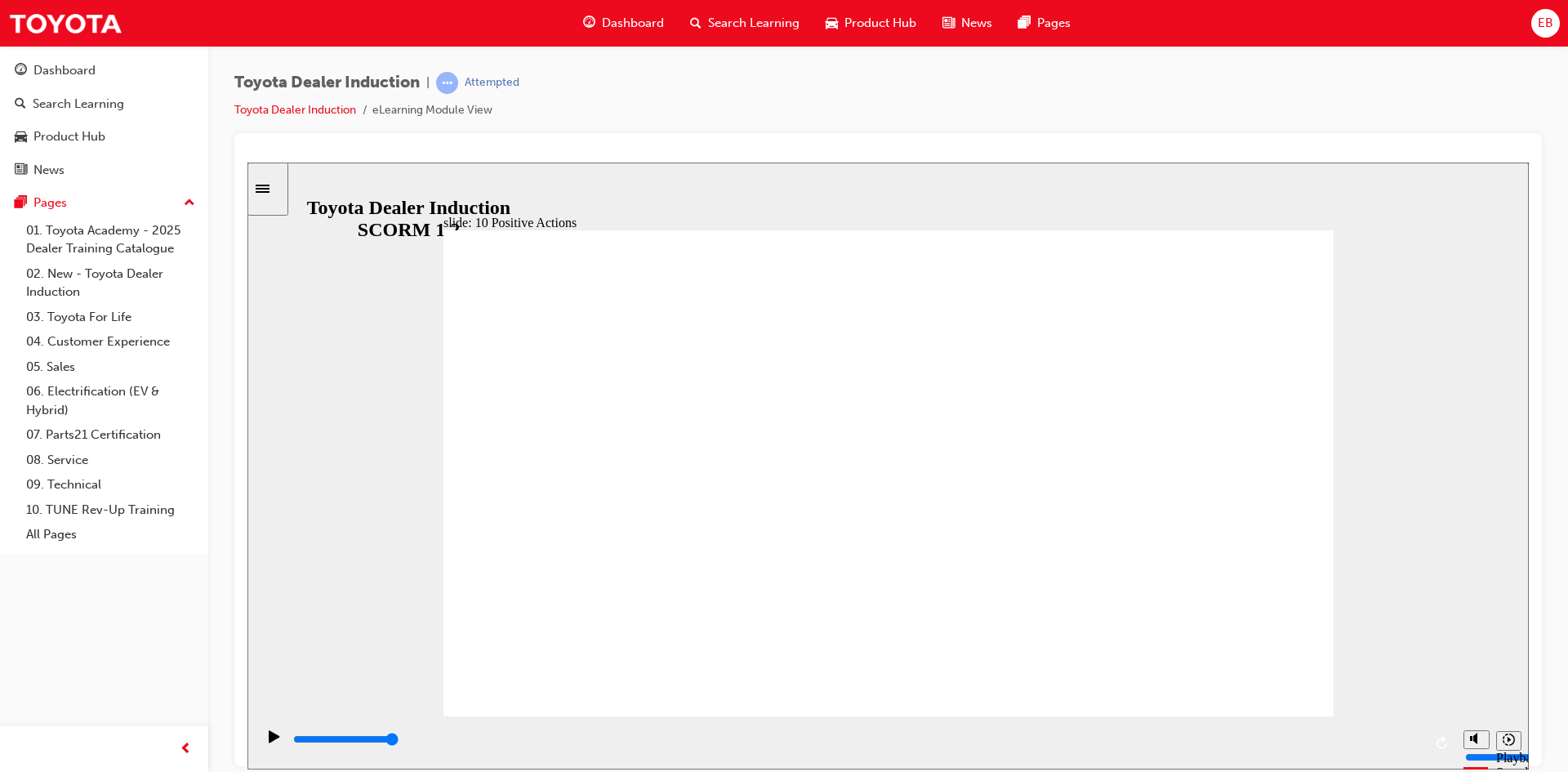 click 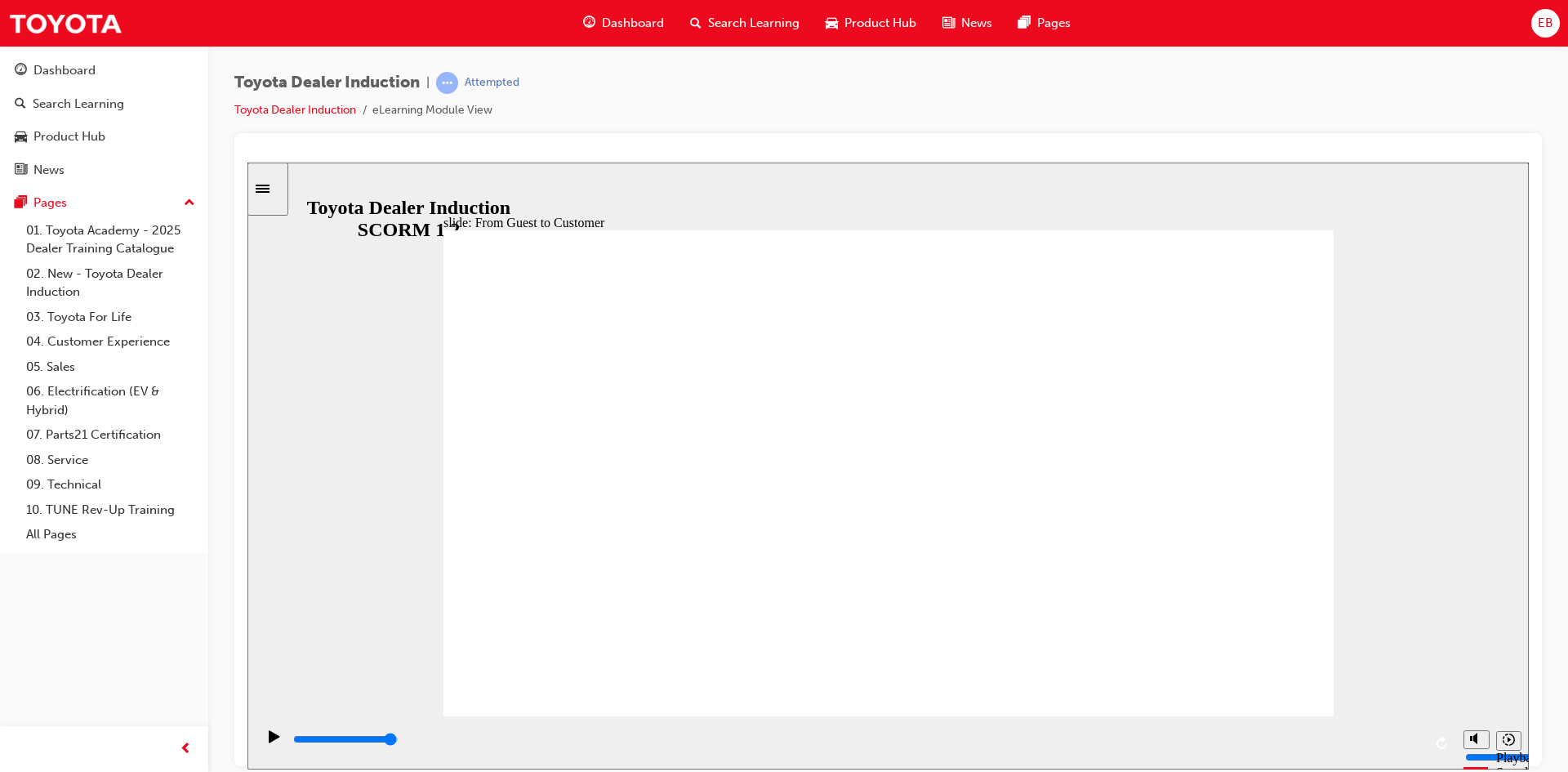 drag, startPoint x: 866, startPoint y: 741, endPoint x: 1411, endPoint y: 718, distance: 545.48511 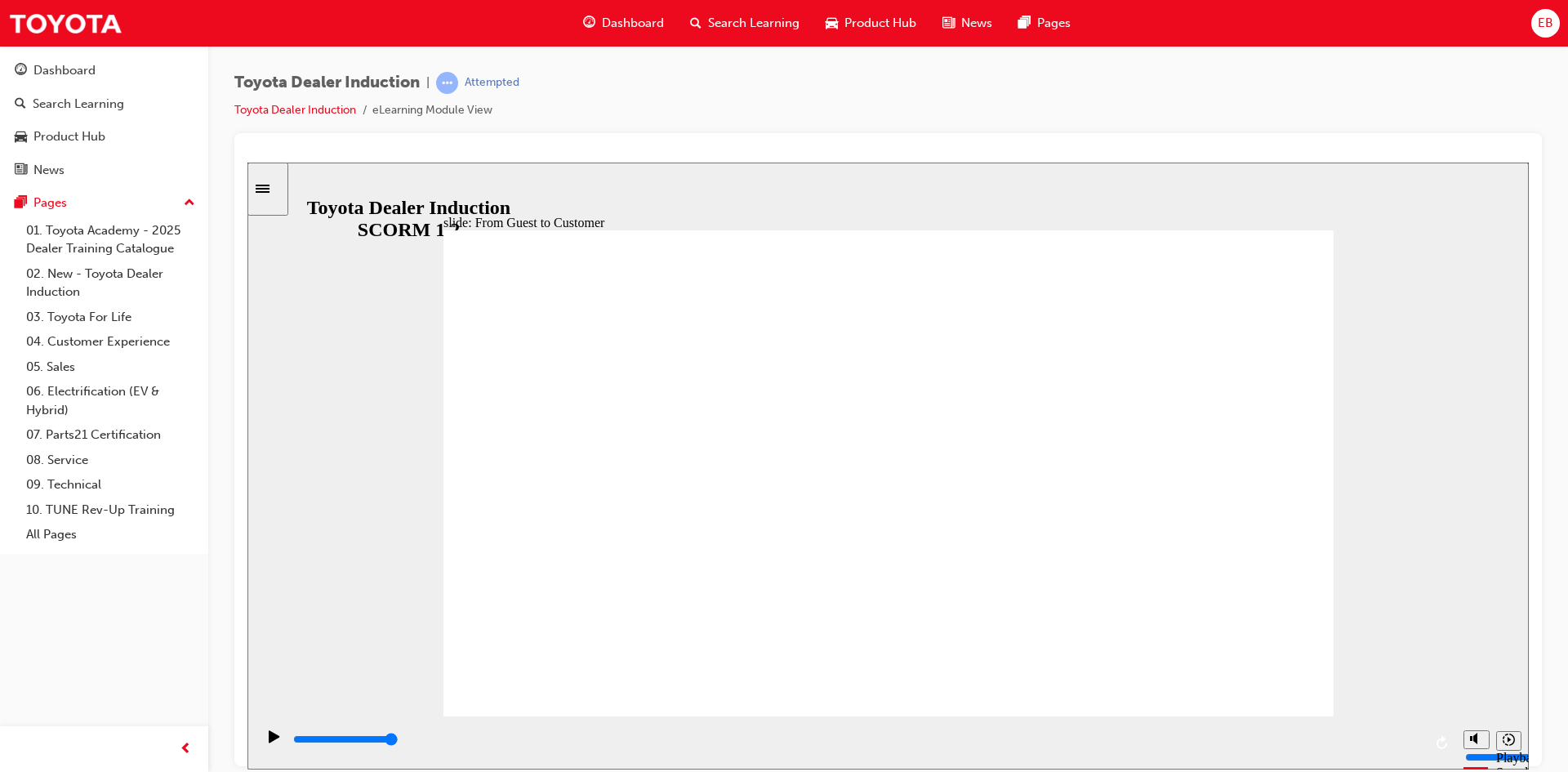 click 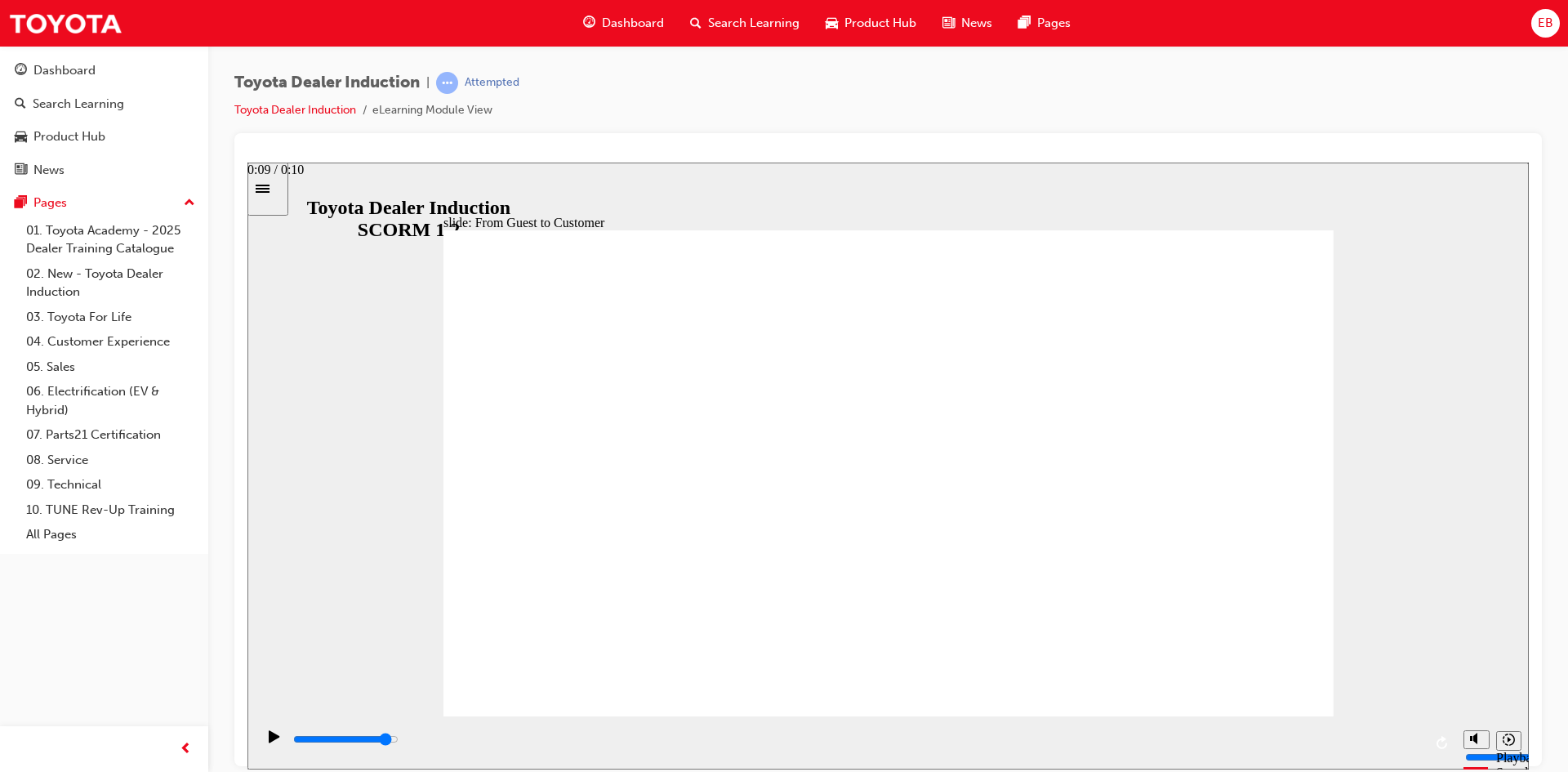 drag, startPoint x: 1412, startPoint y: 737, endPoint x: 1343, endPoint y: 739, distance: 69.028979 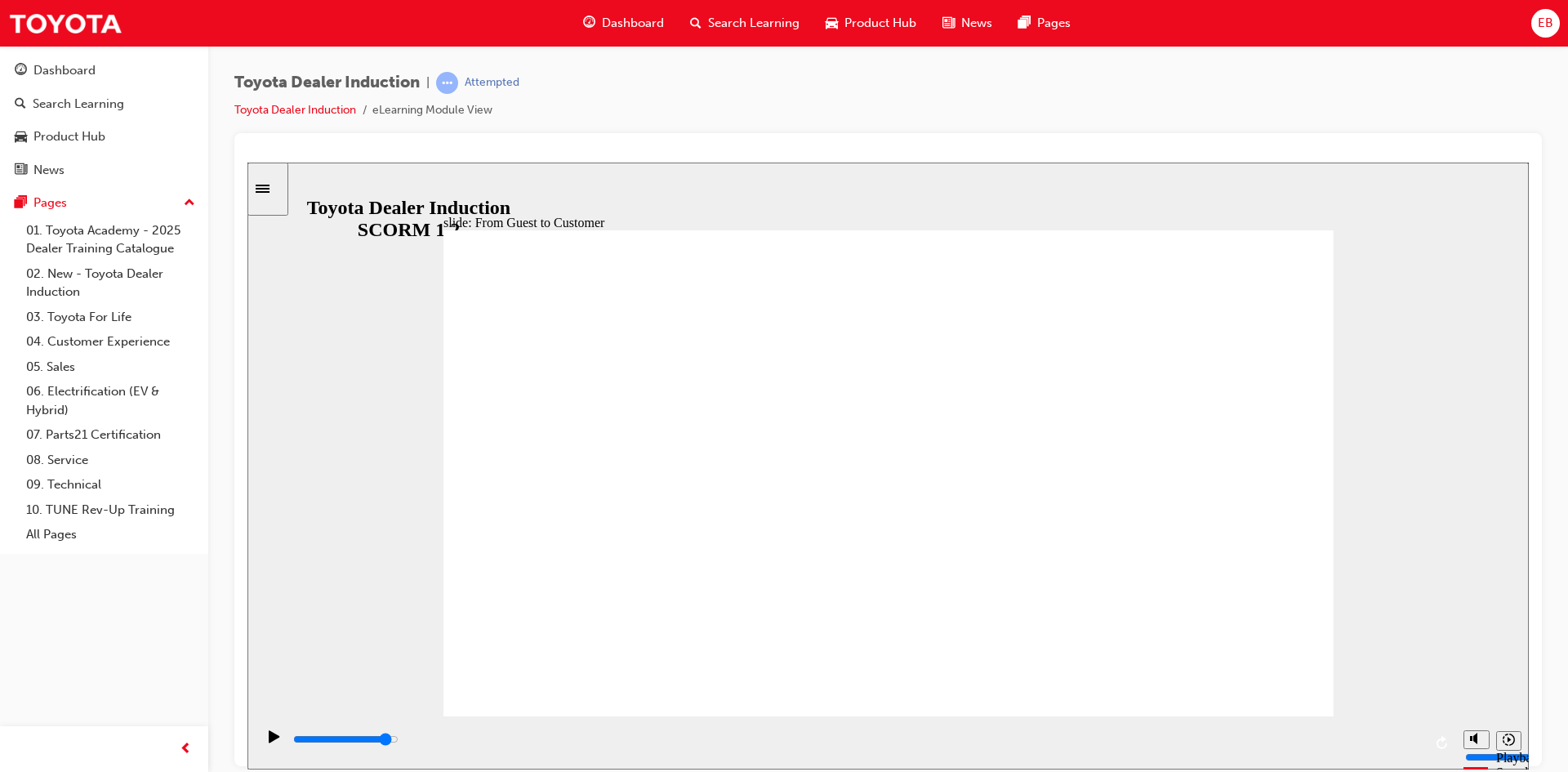 click 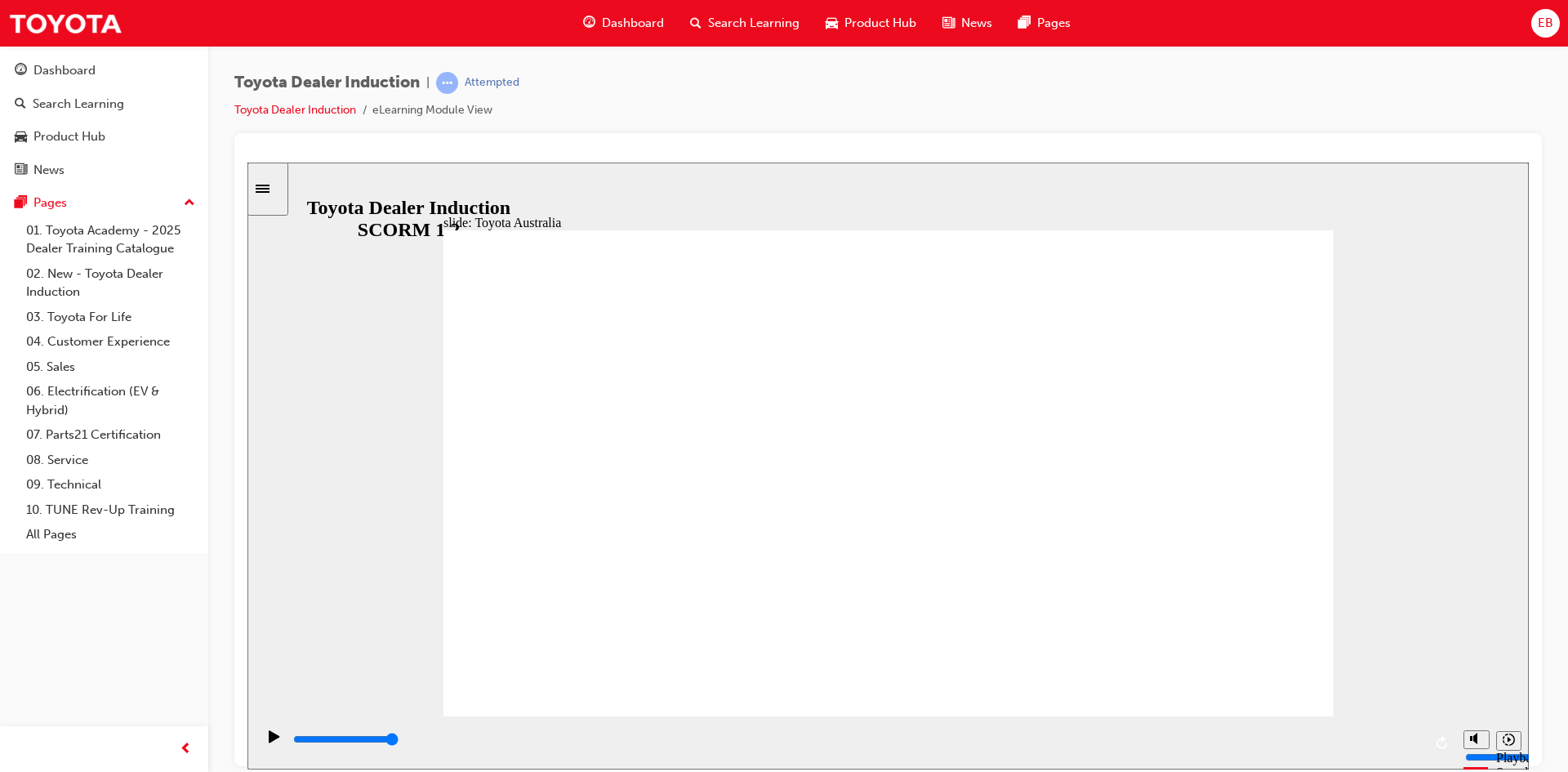 click 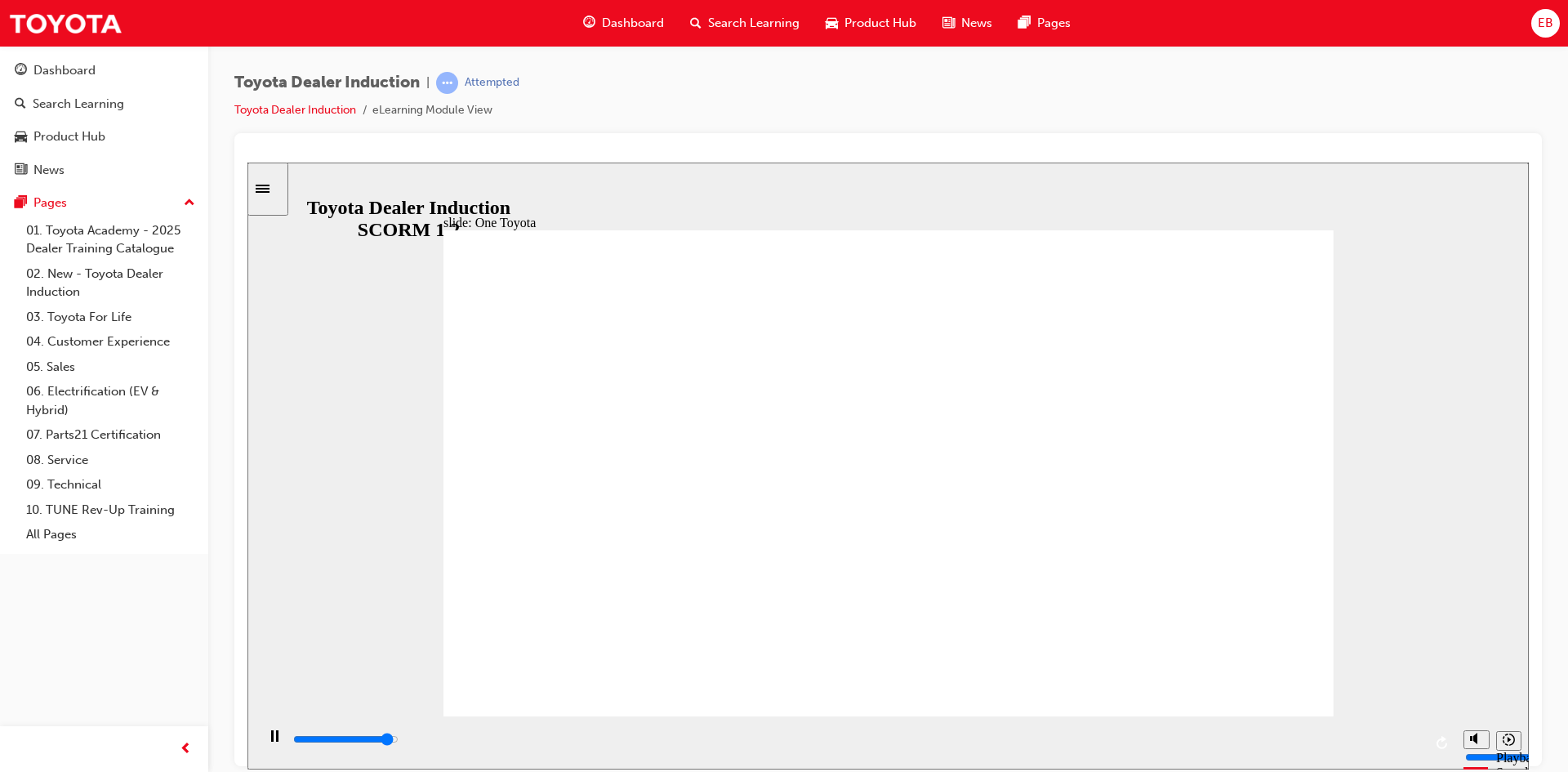 click 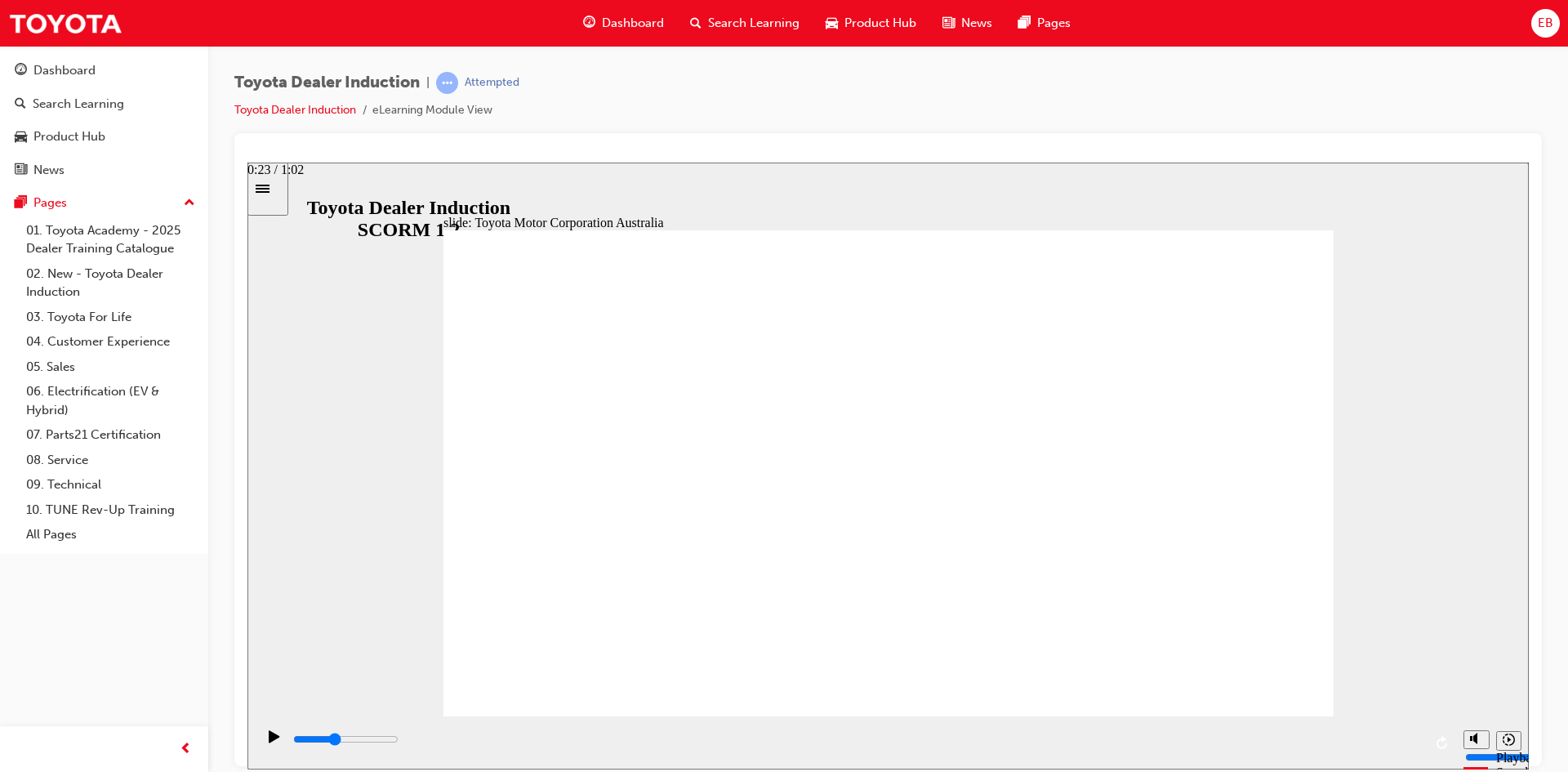 drag, startPoint x: 411, startPoint y: 742, endPoint x: 721, endPoint y: 756, distance: 310.316 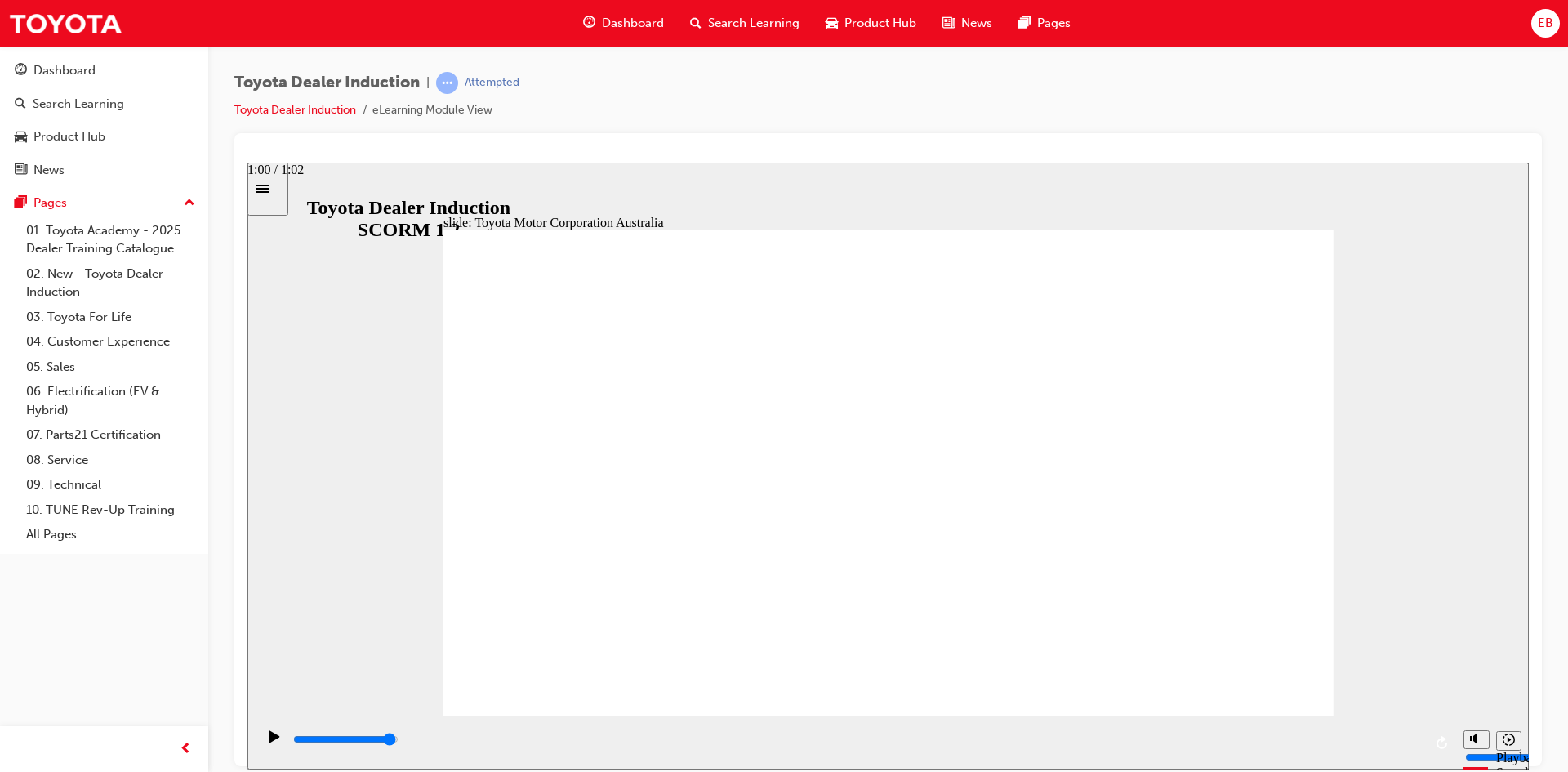drag, startPoint x: 758, startPoint y: 740, endPoint x: 1389, endPoint y: 750, distance: 631.07923 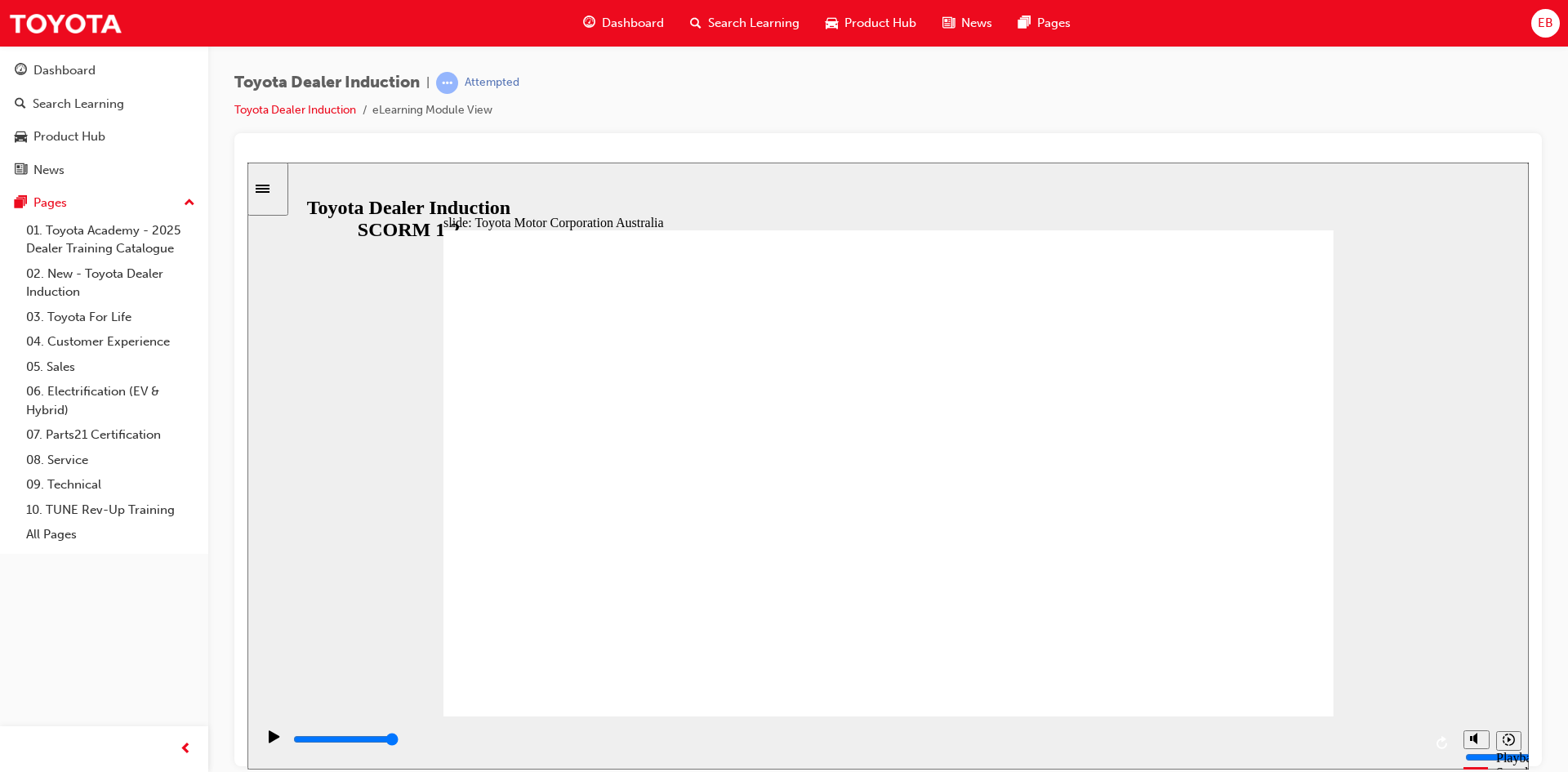 click 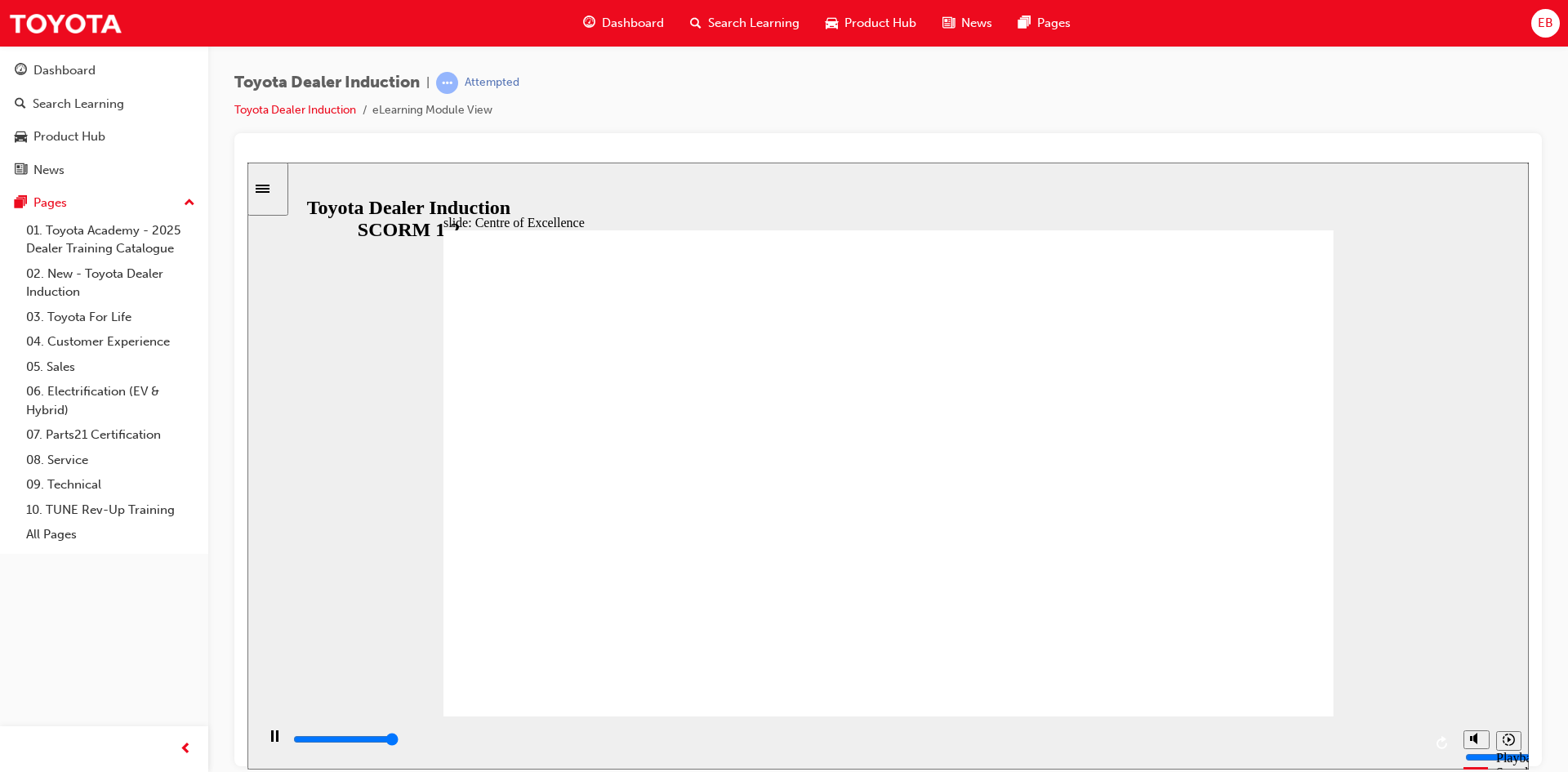 type on "15300" 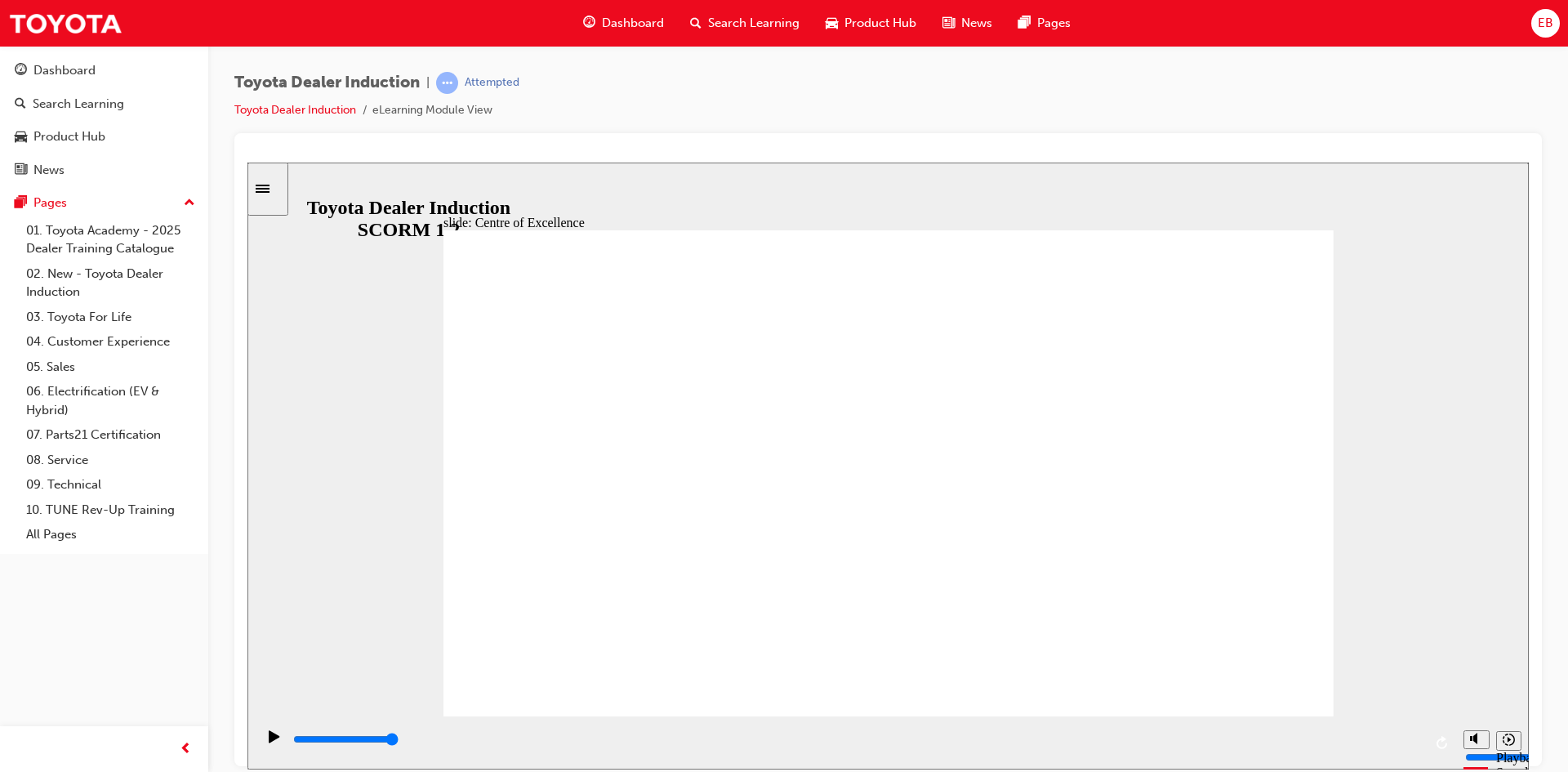 click 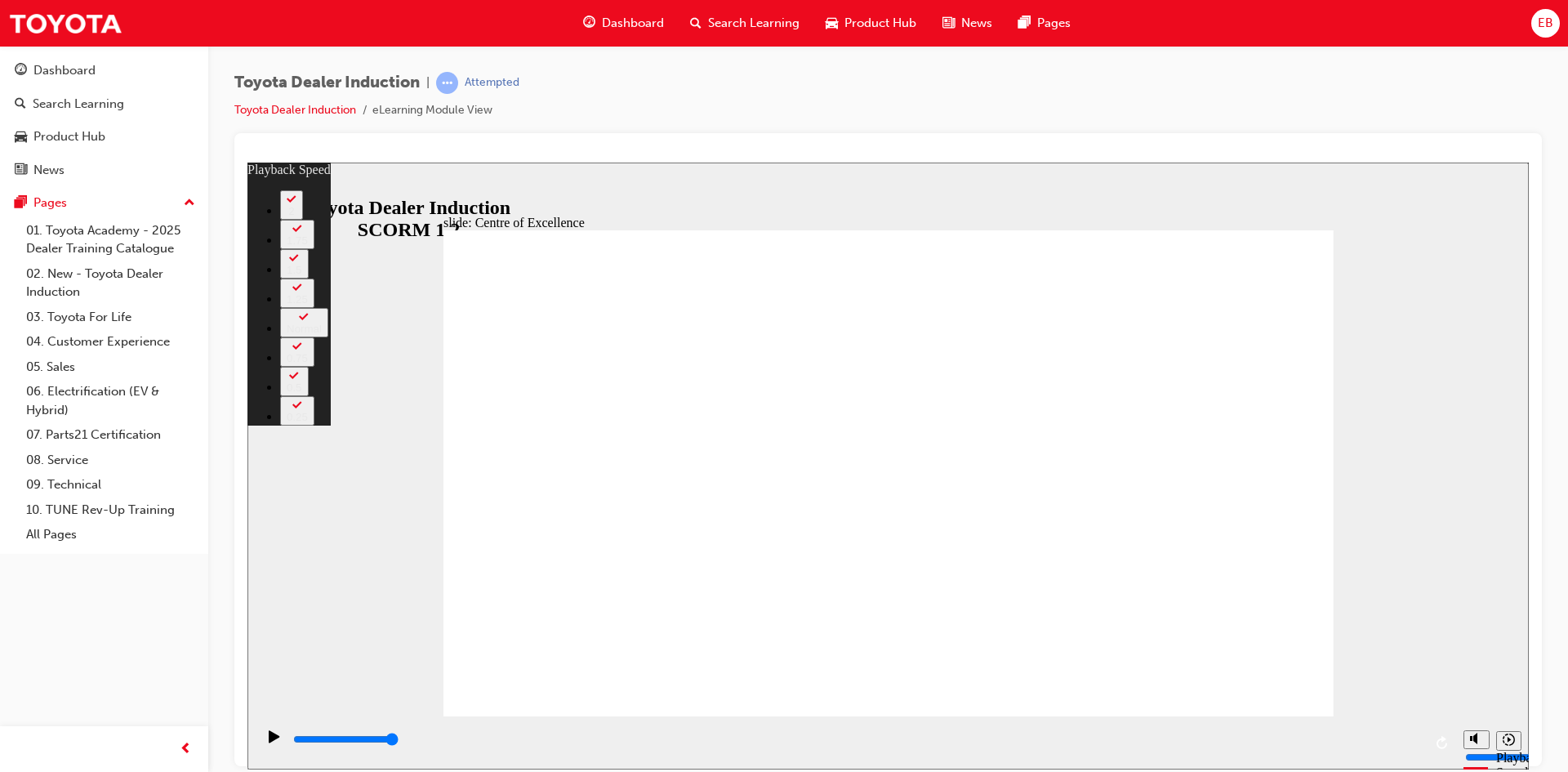 click at bounding box center [889, 3588] 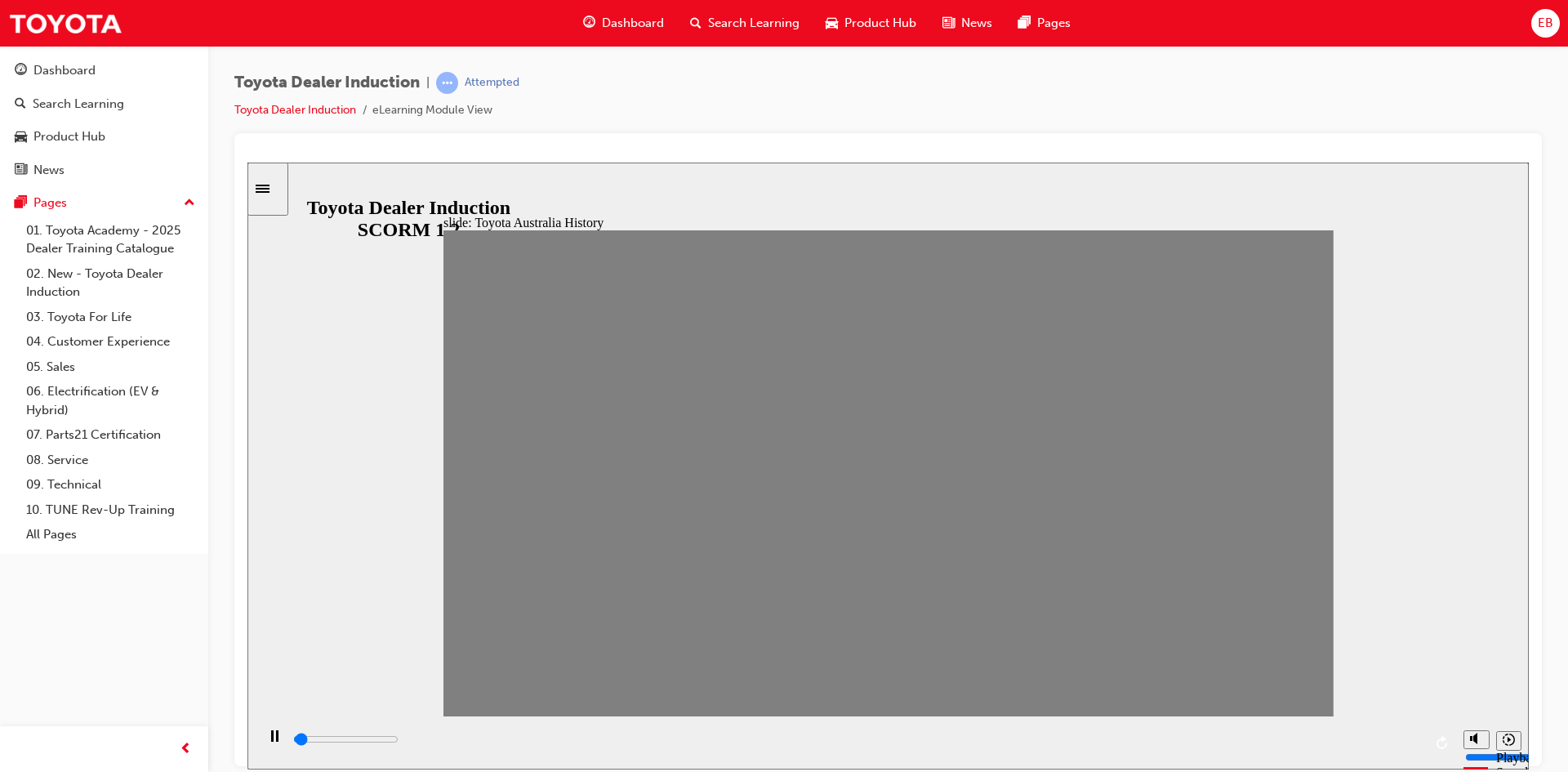 type on "0" 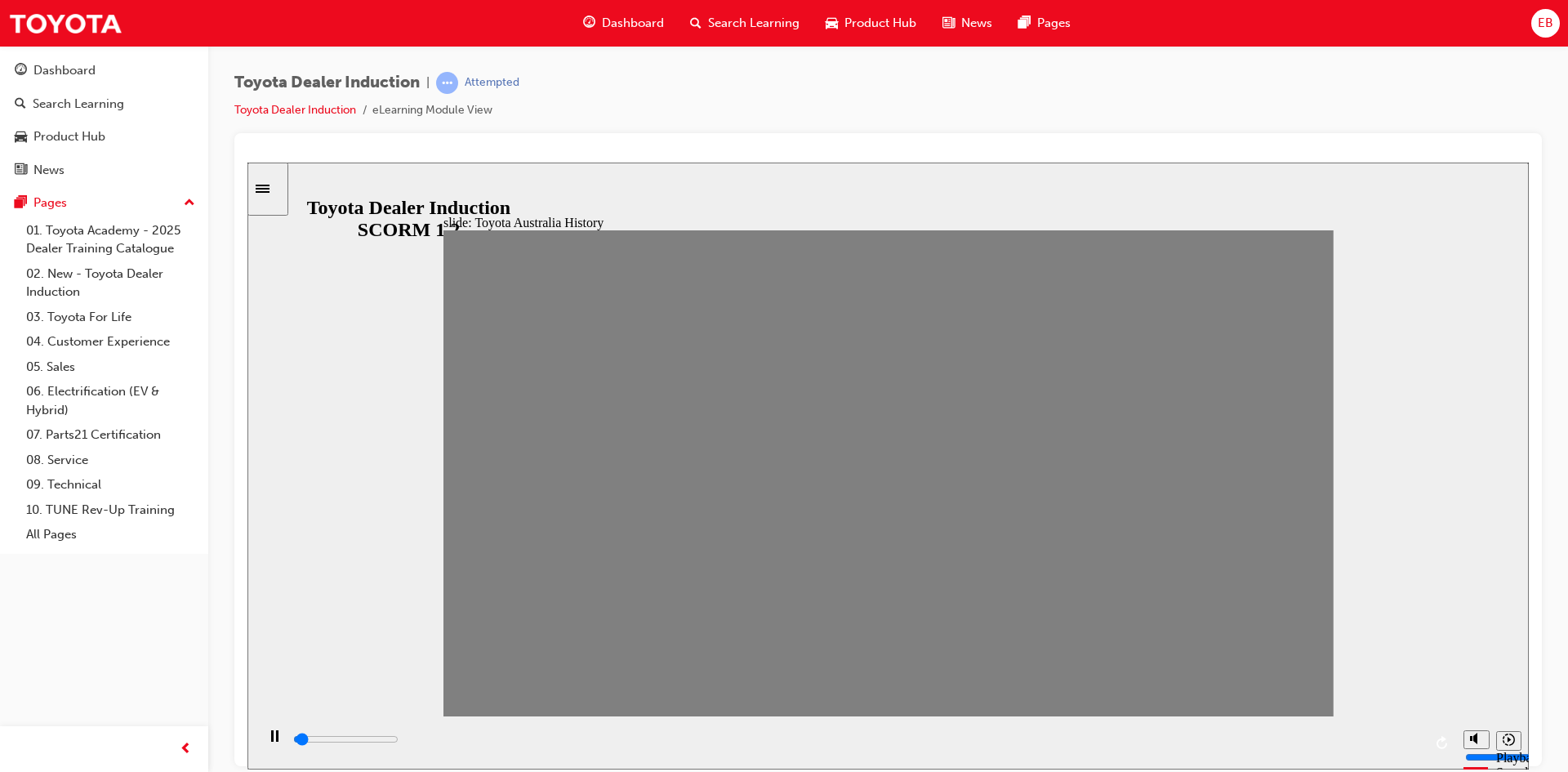drag, startPoint x: 476, startPoint y: 480, endPoint x: 1345, endPoint y: 468, distance: 869.0828 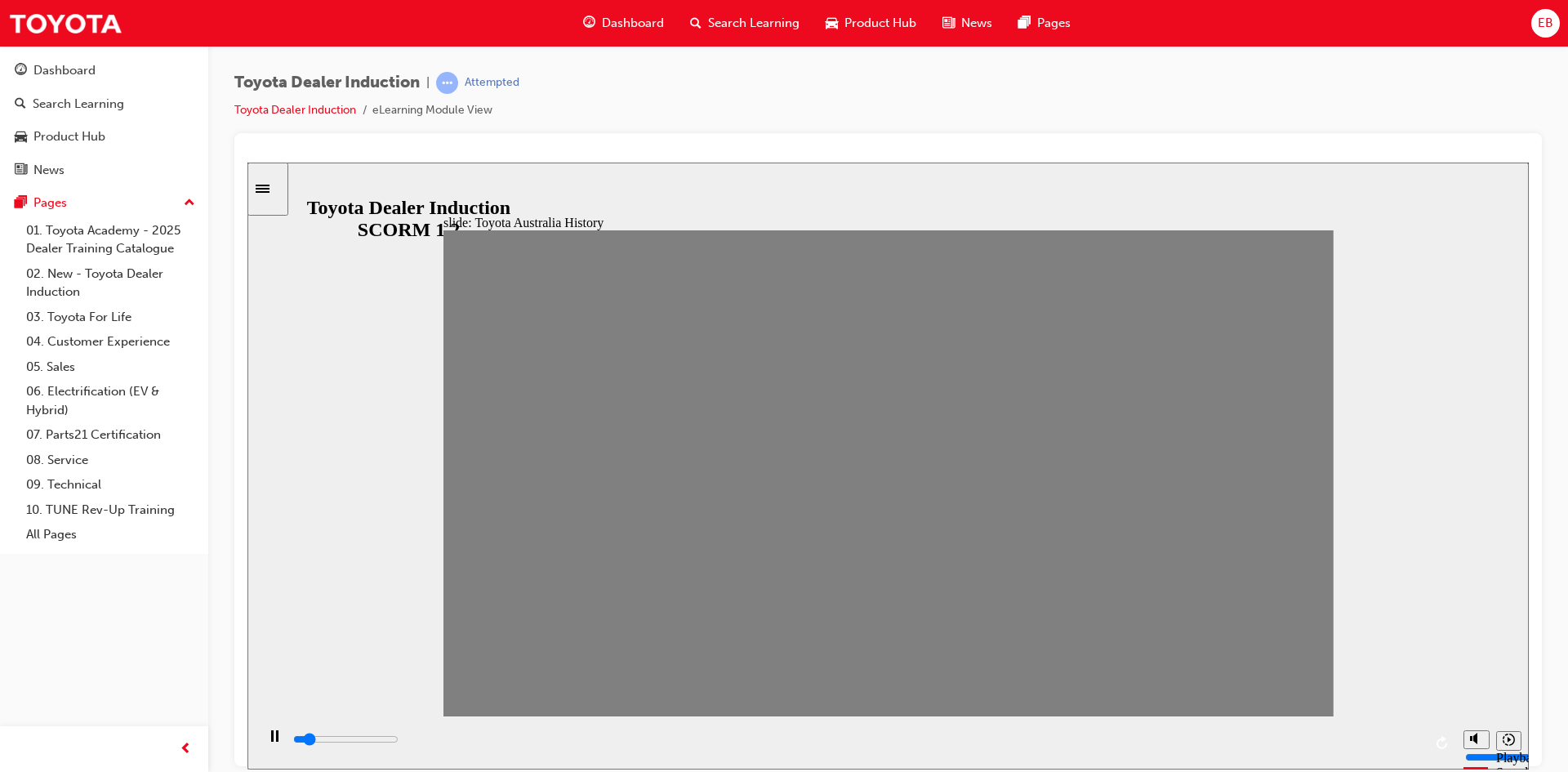 click 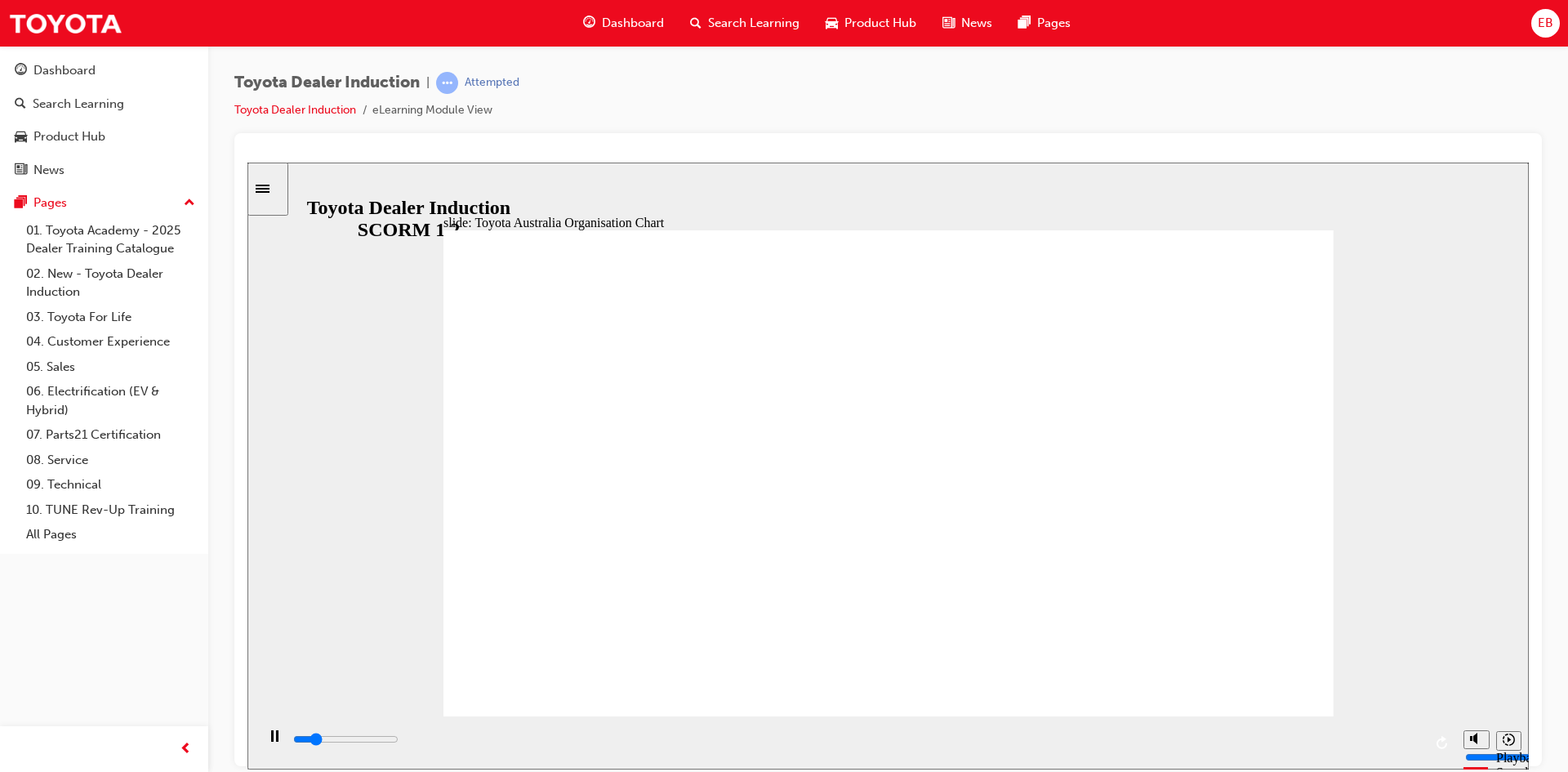 click 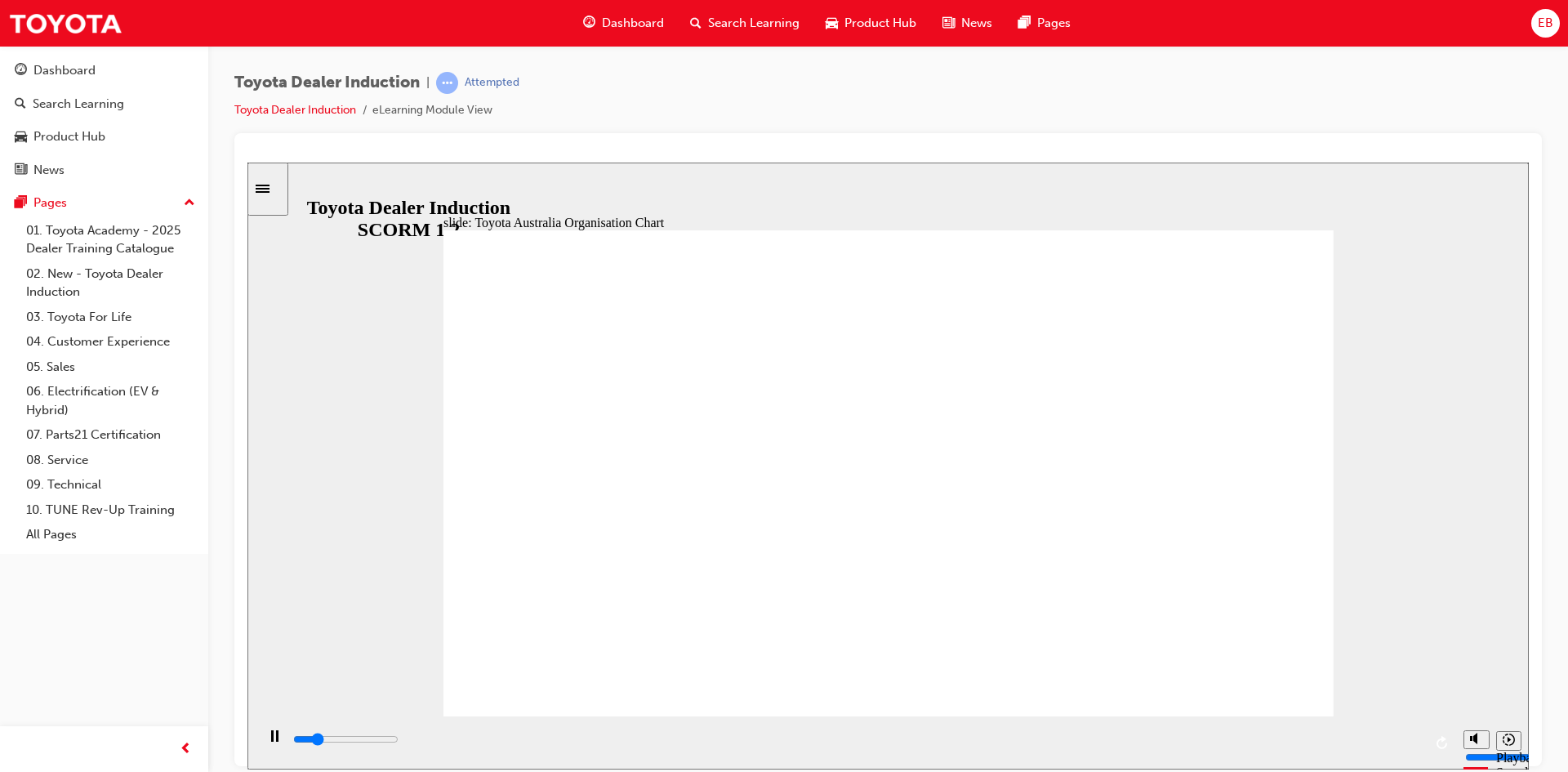 click 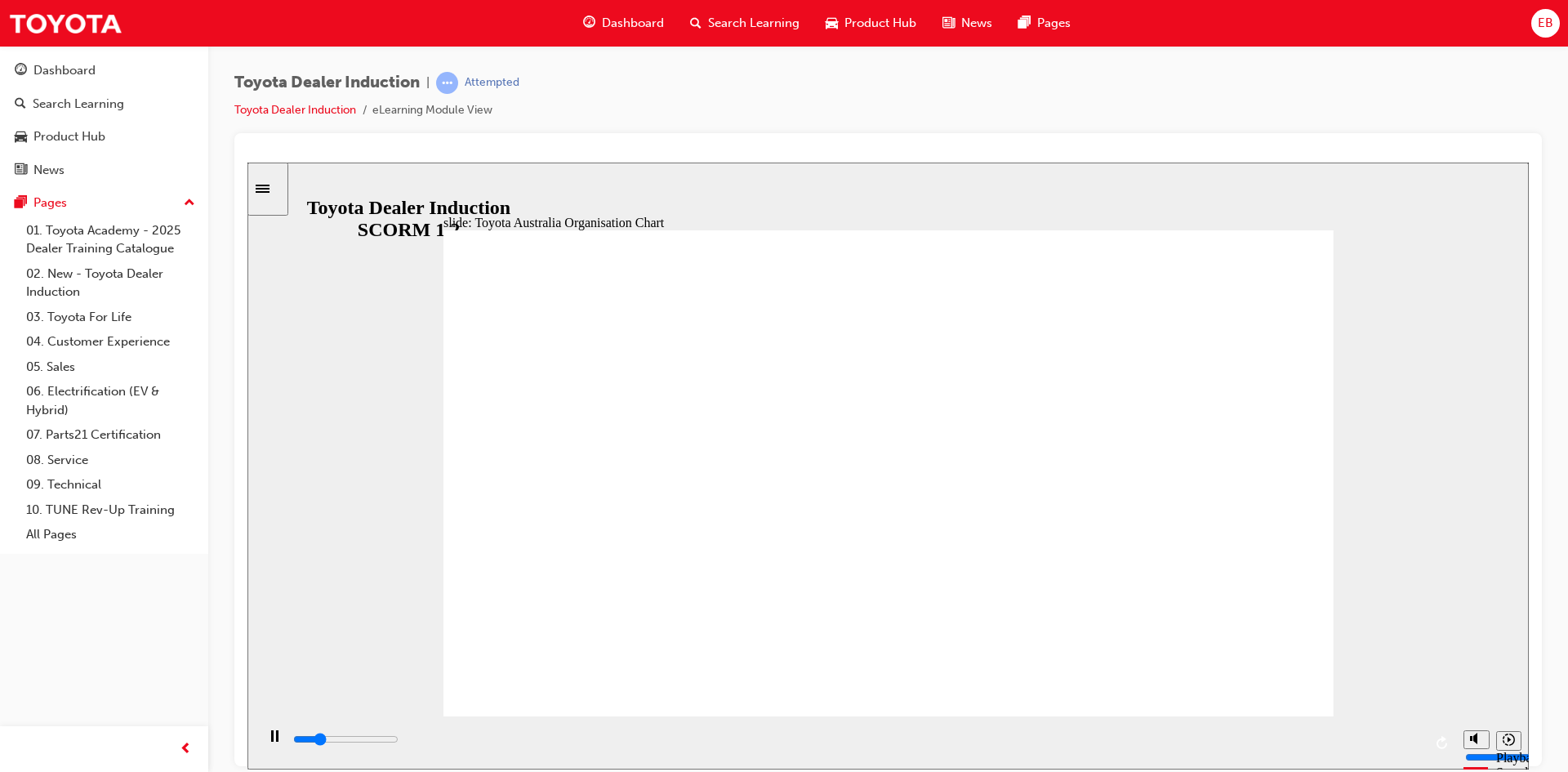 click 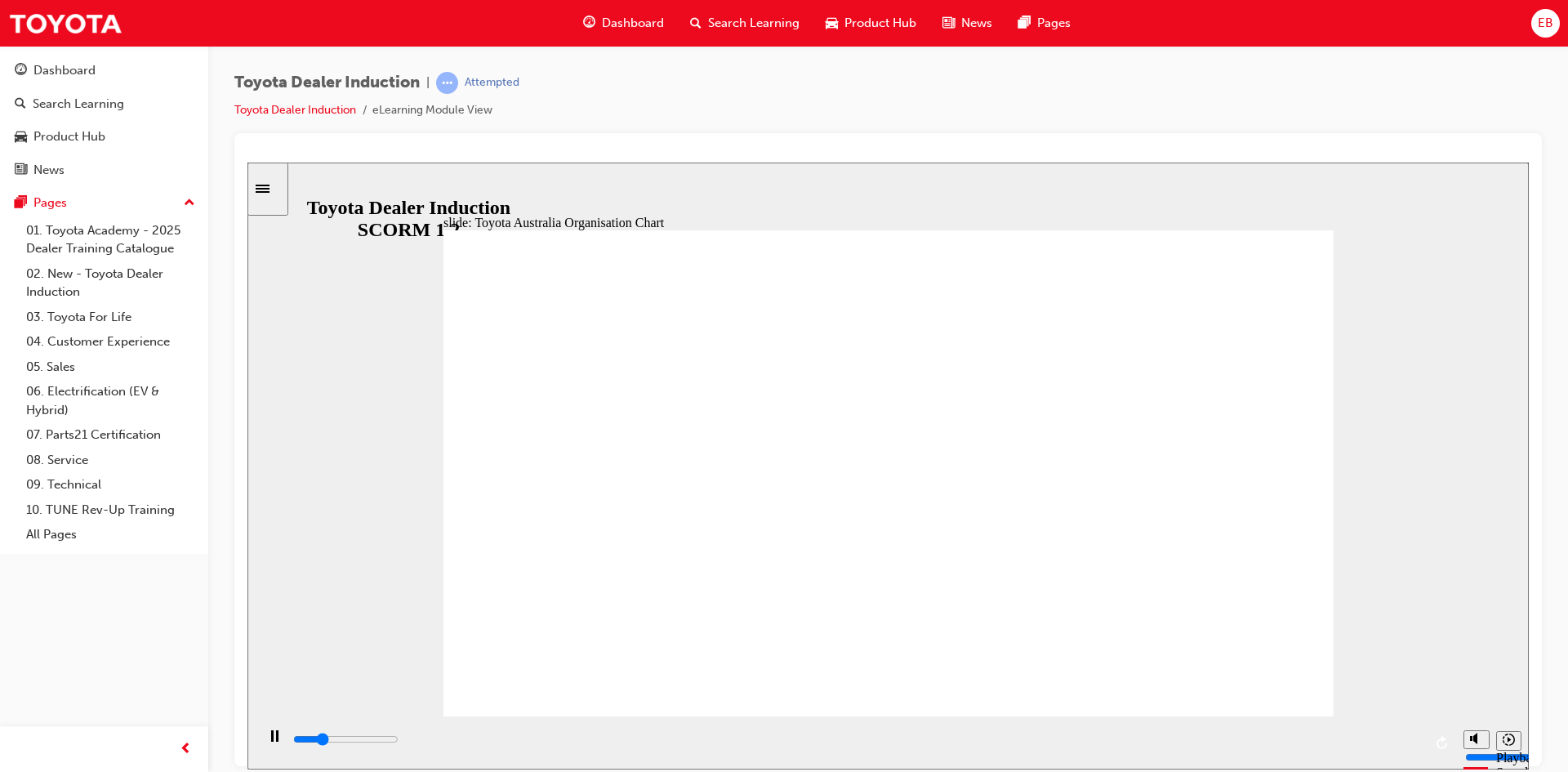 click 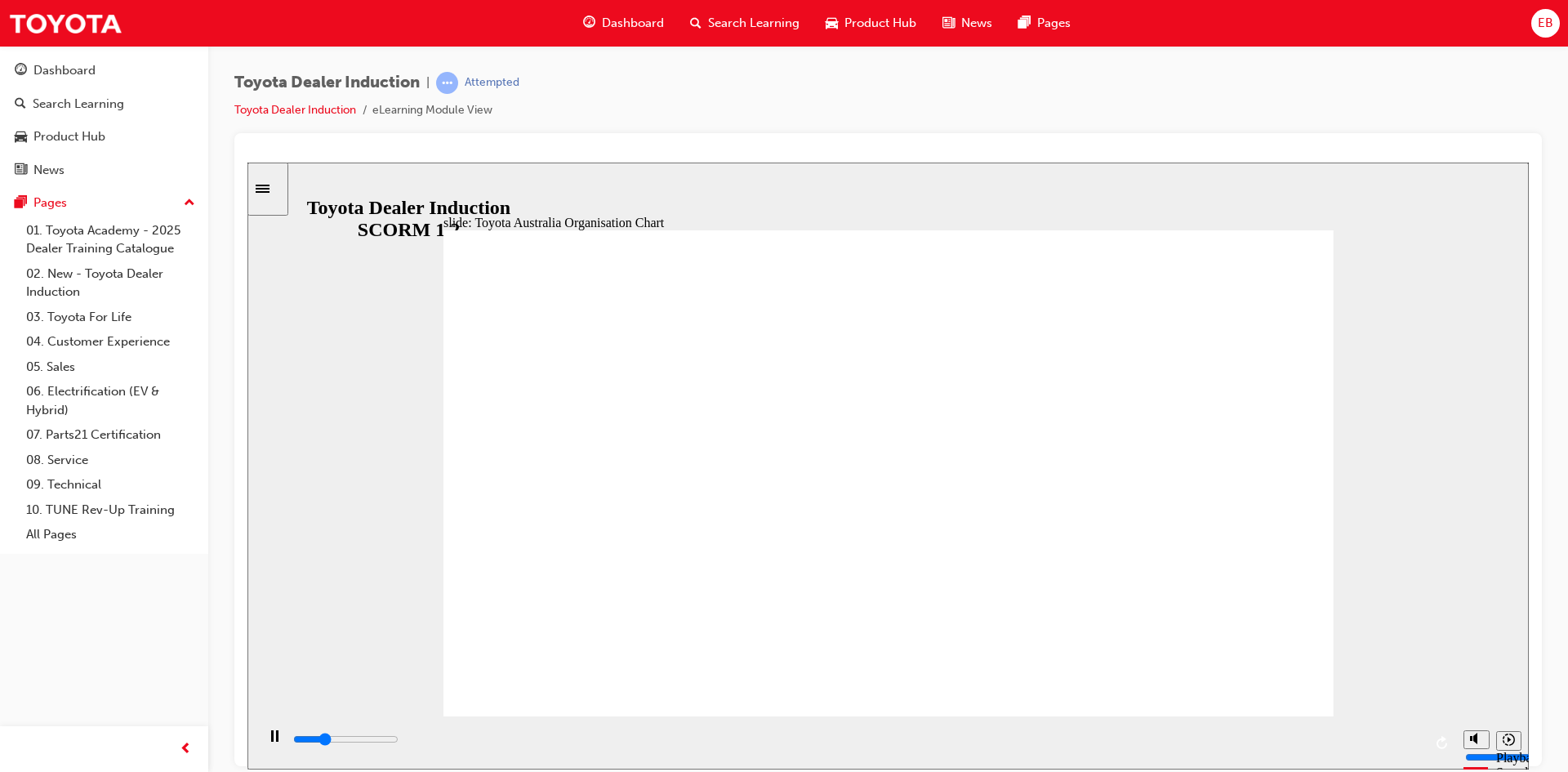 click 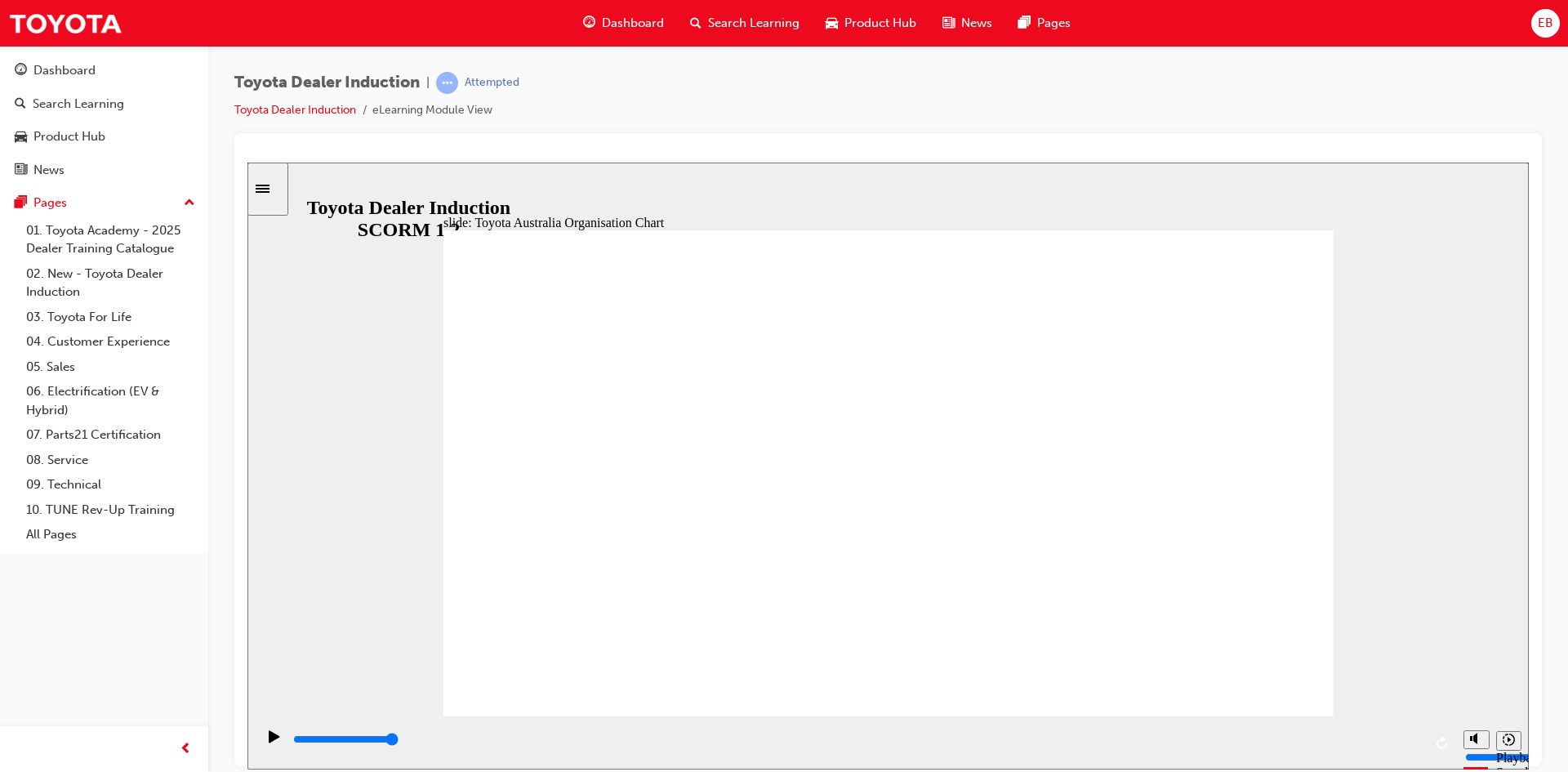 click 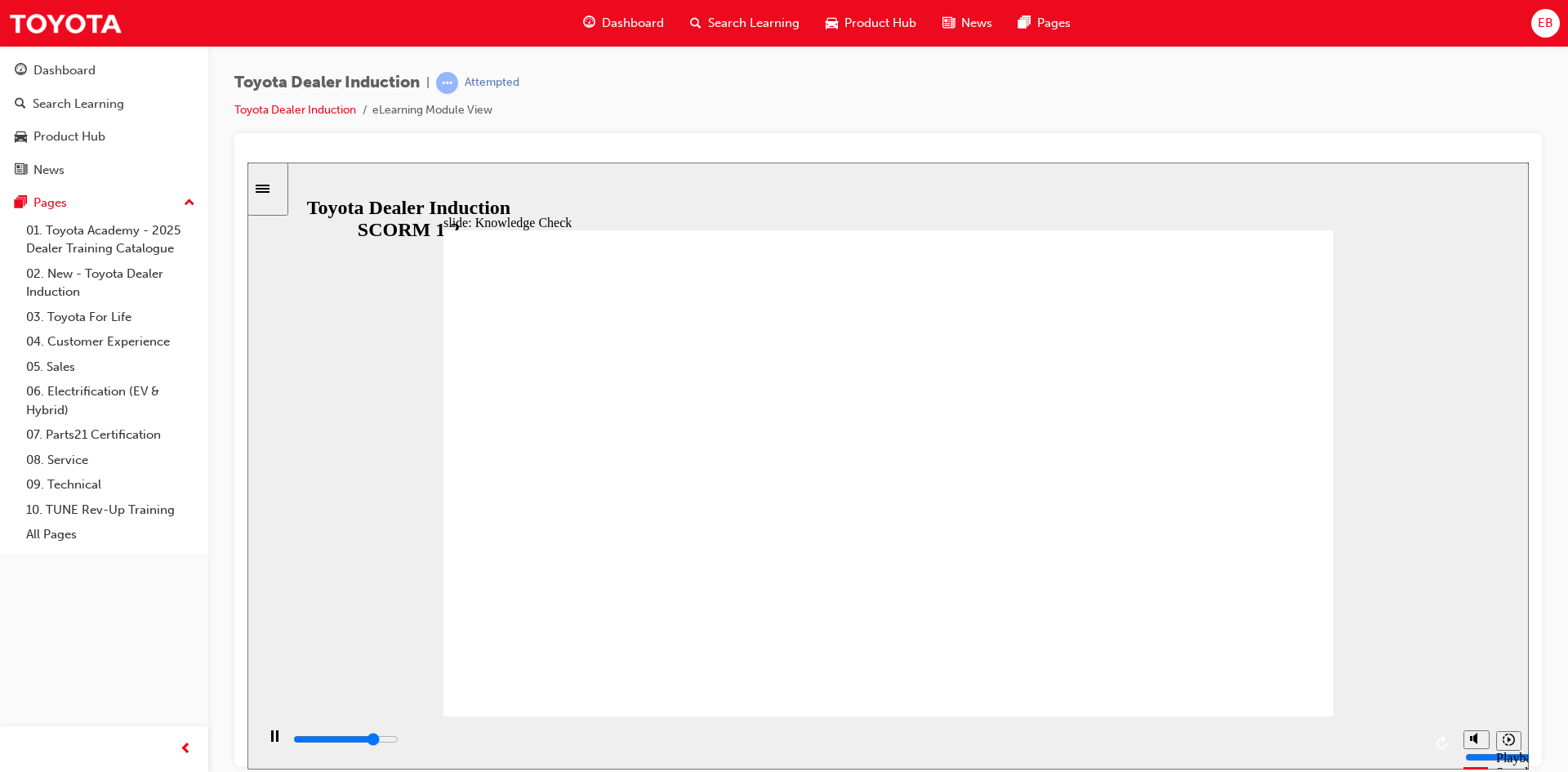type on "4000" 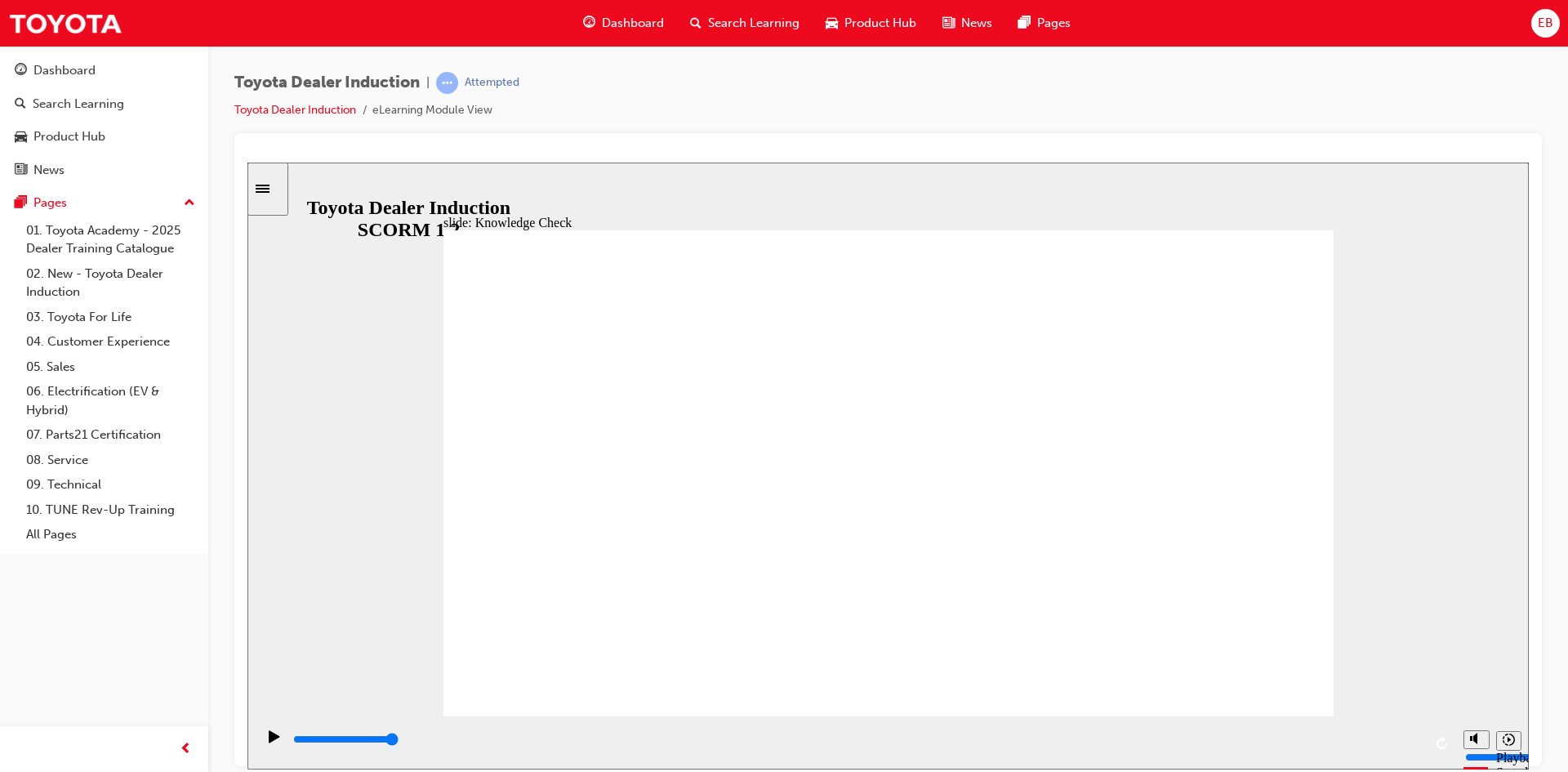 click 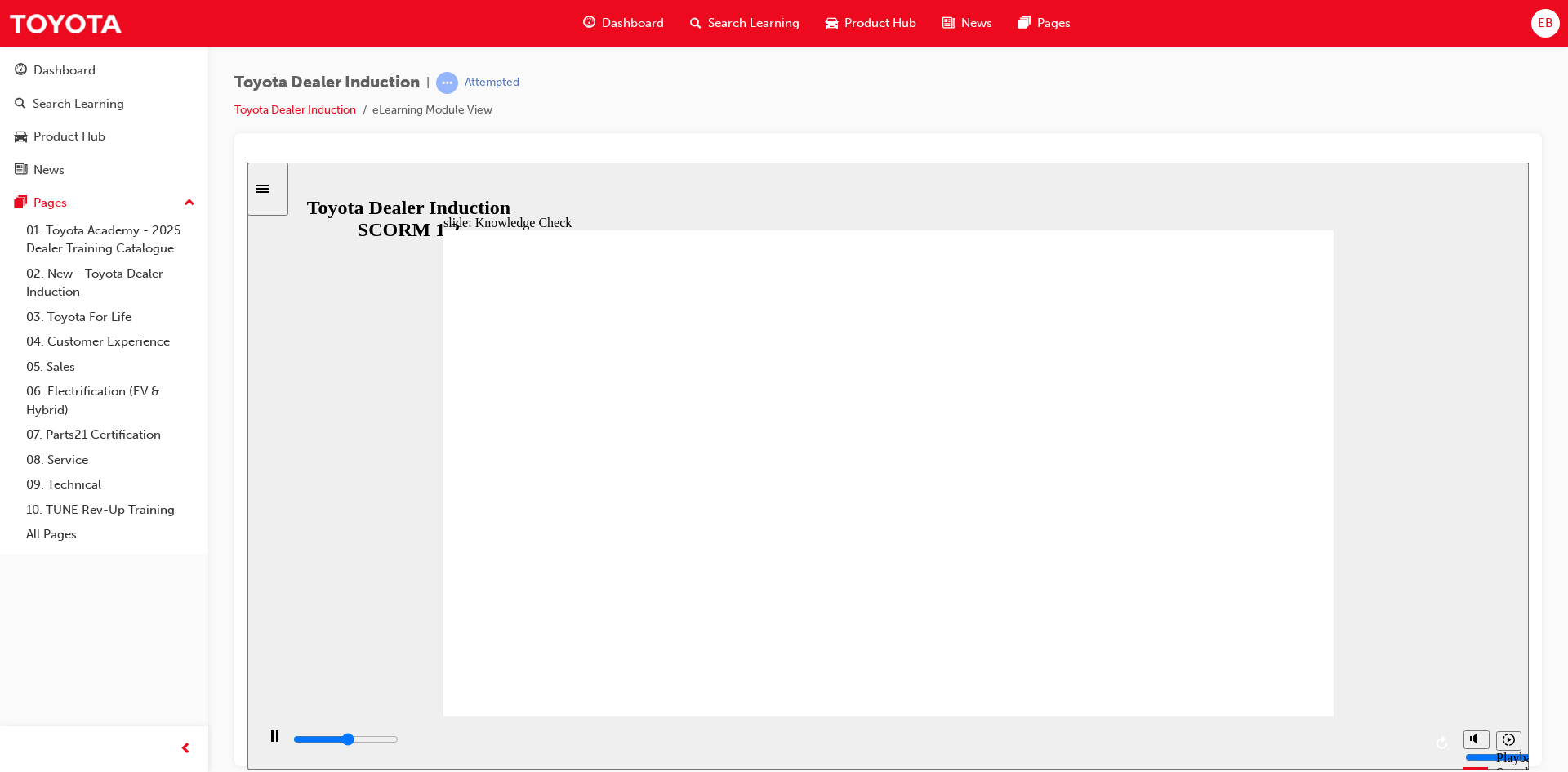 type on "2600" 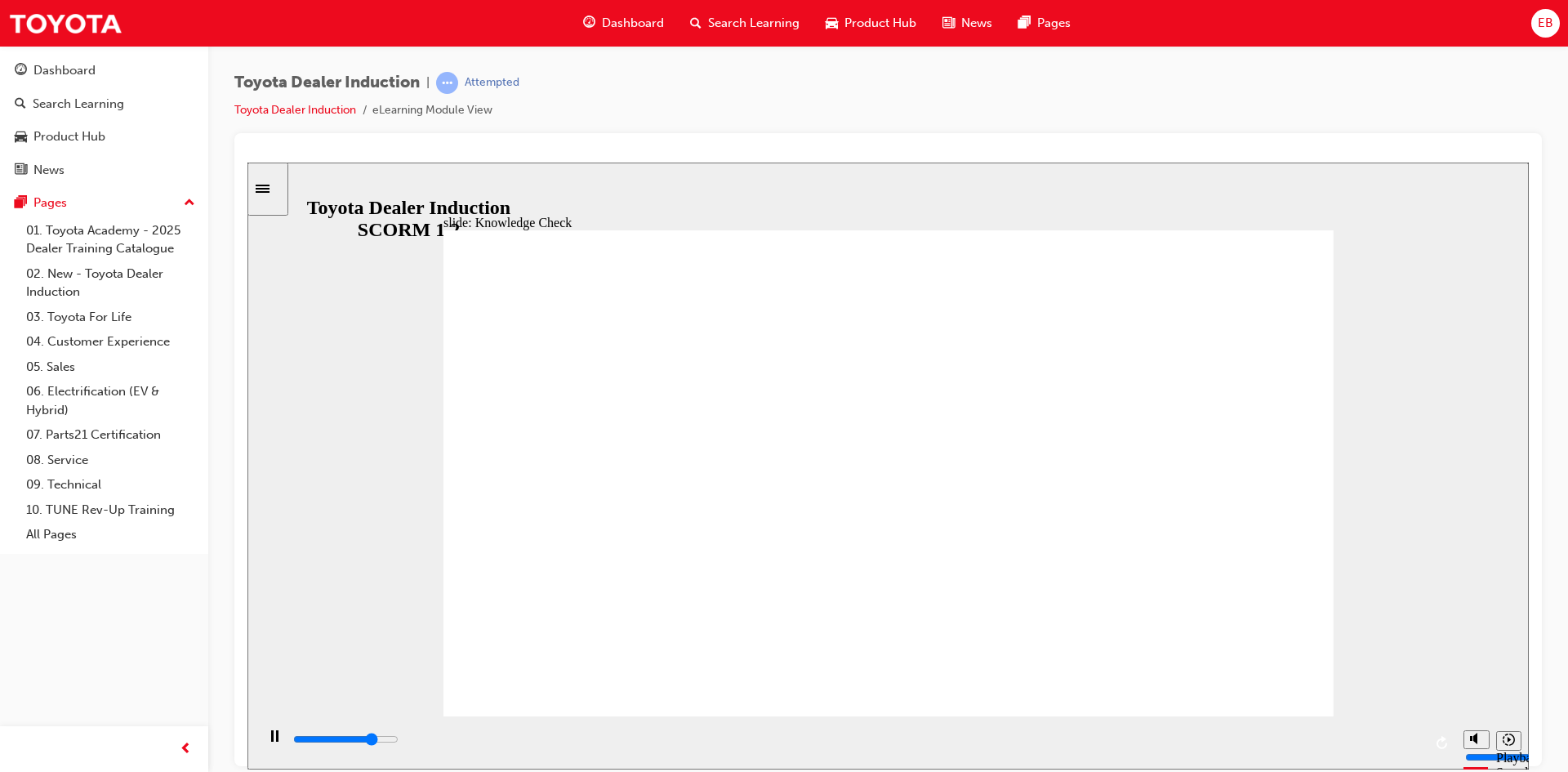 click 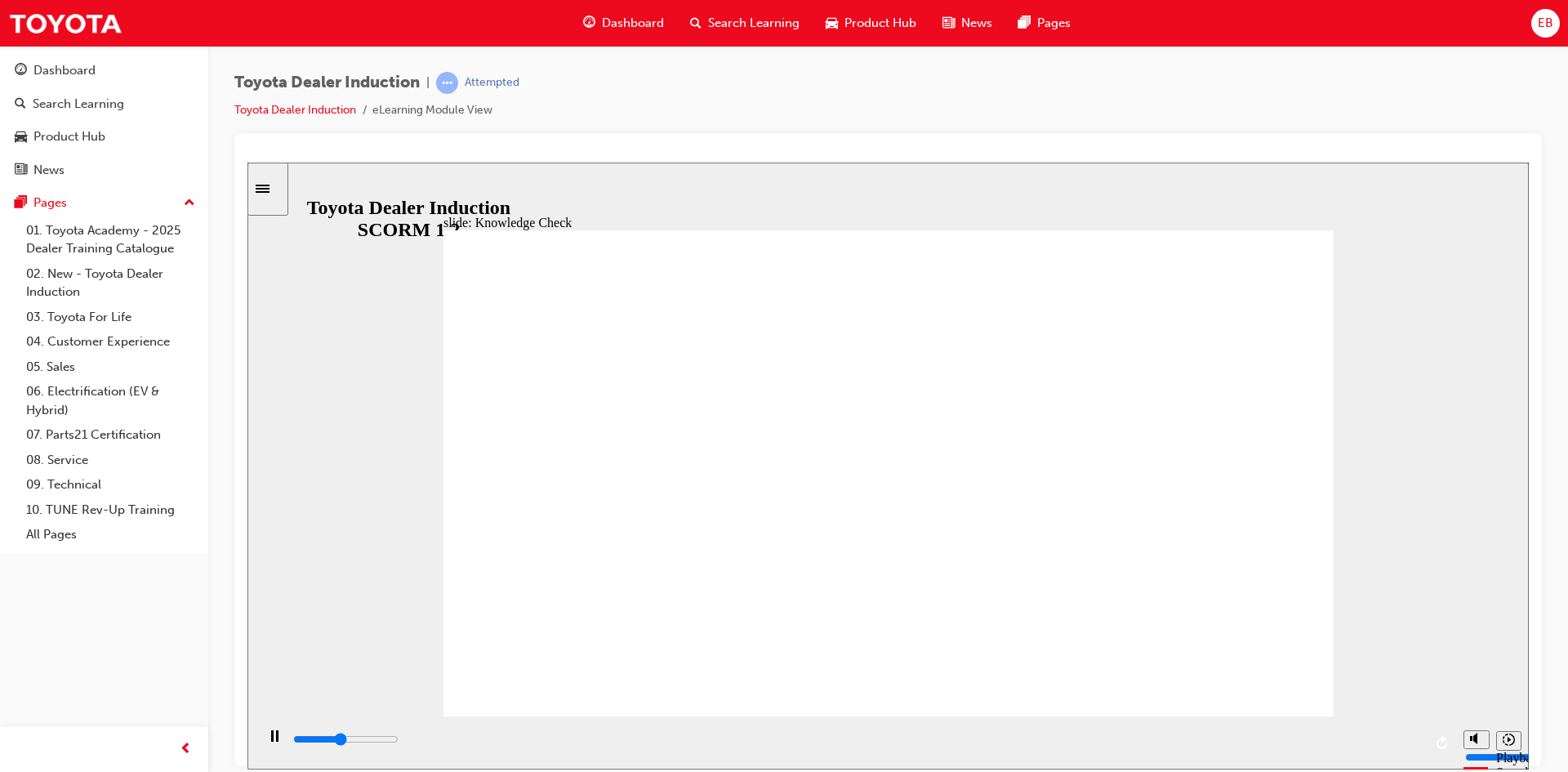 type on "2300" 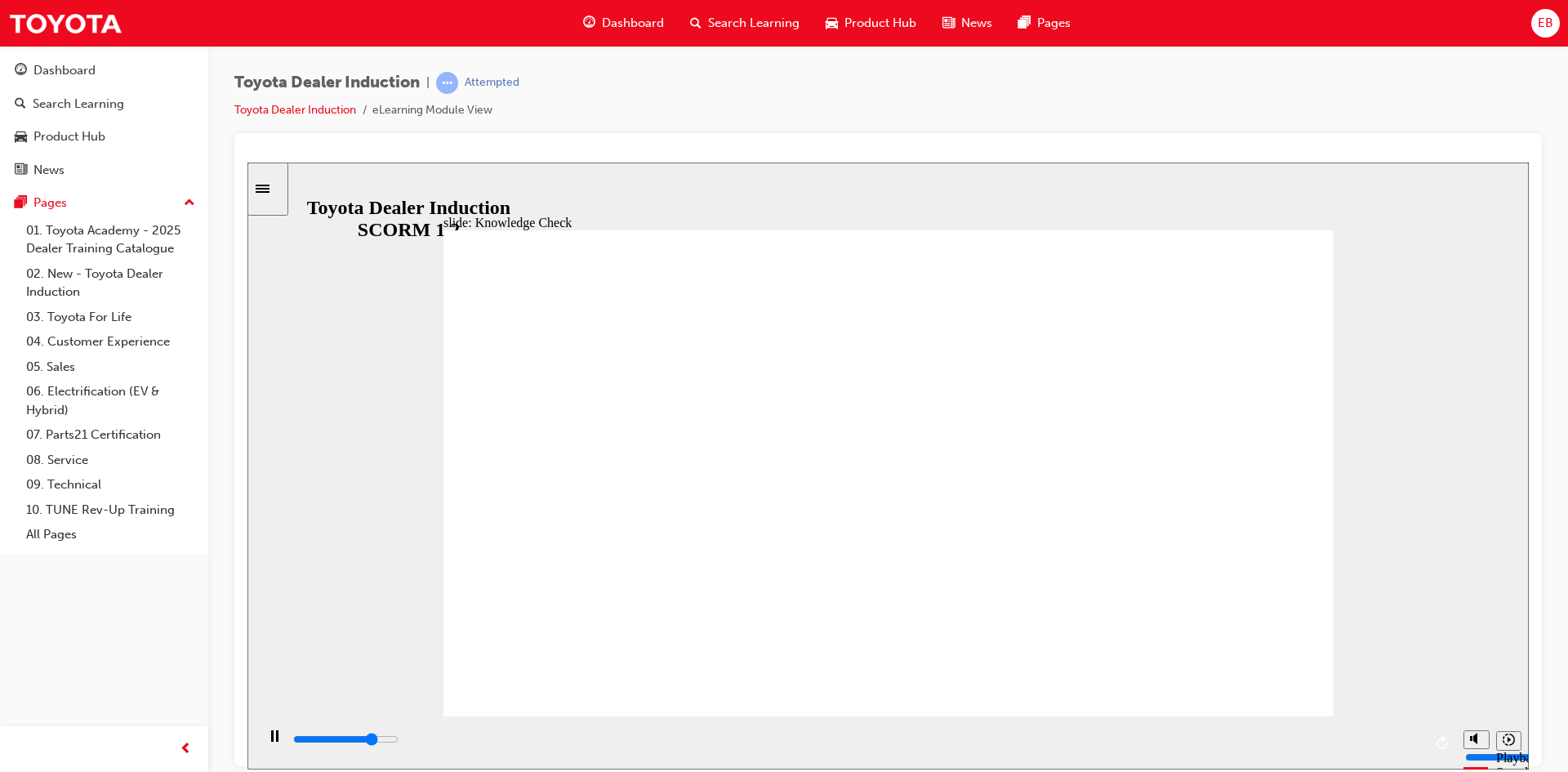 type on "4000" 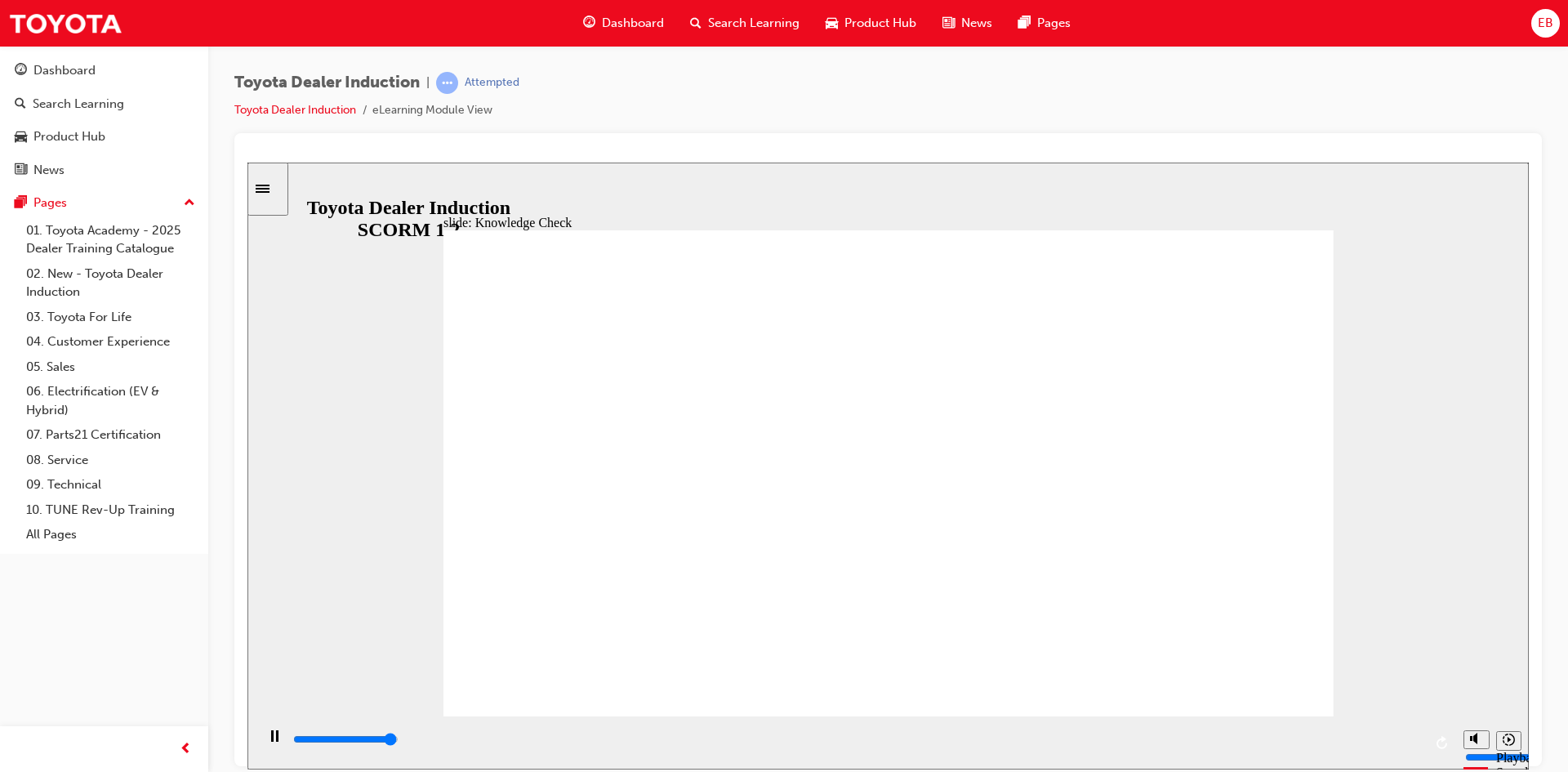 click on "SUBMIT SUBMIT" at bounding box center [1260, 2662] 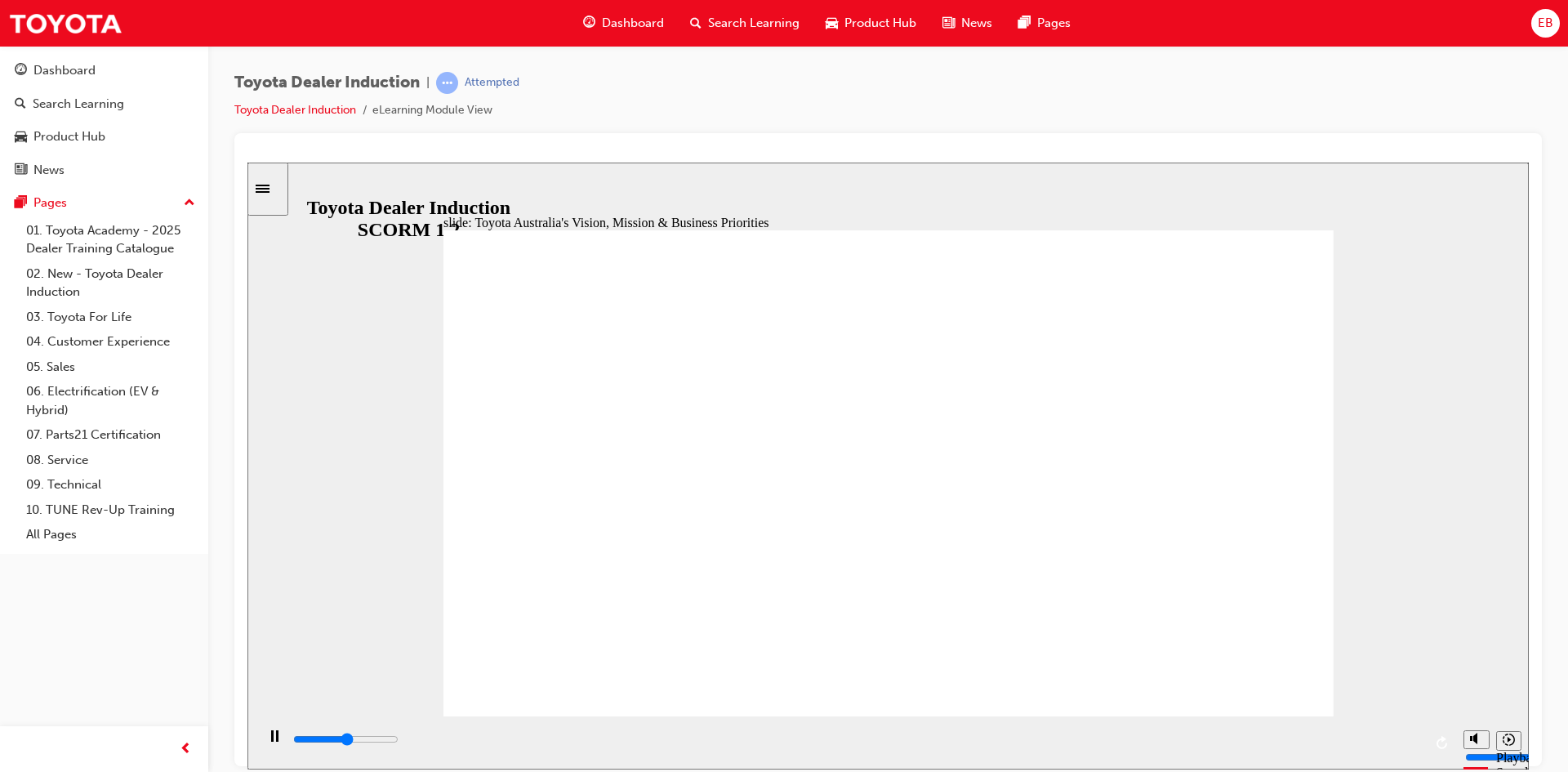 click on "NEXT NEXT" at bounding box center (1254, 2305) 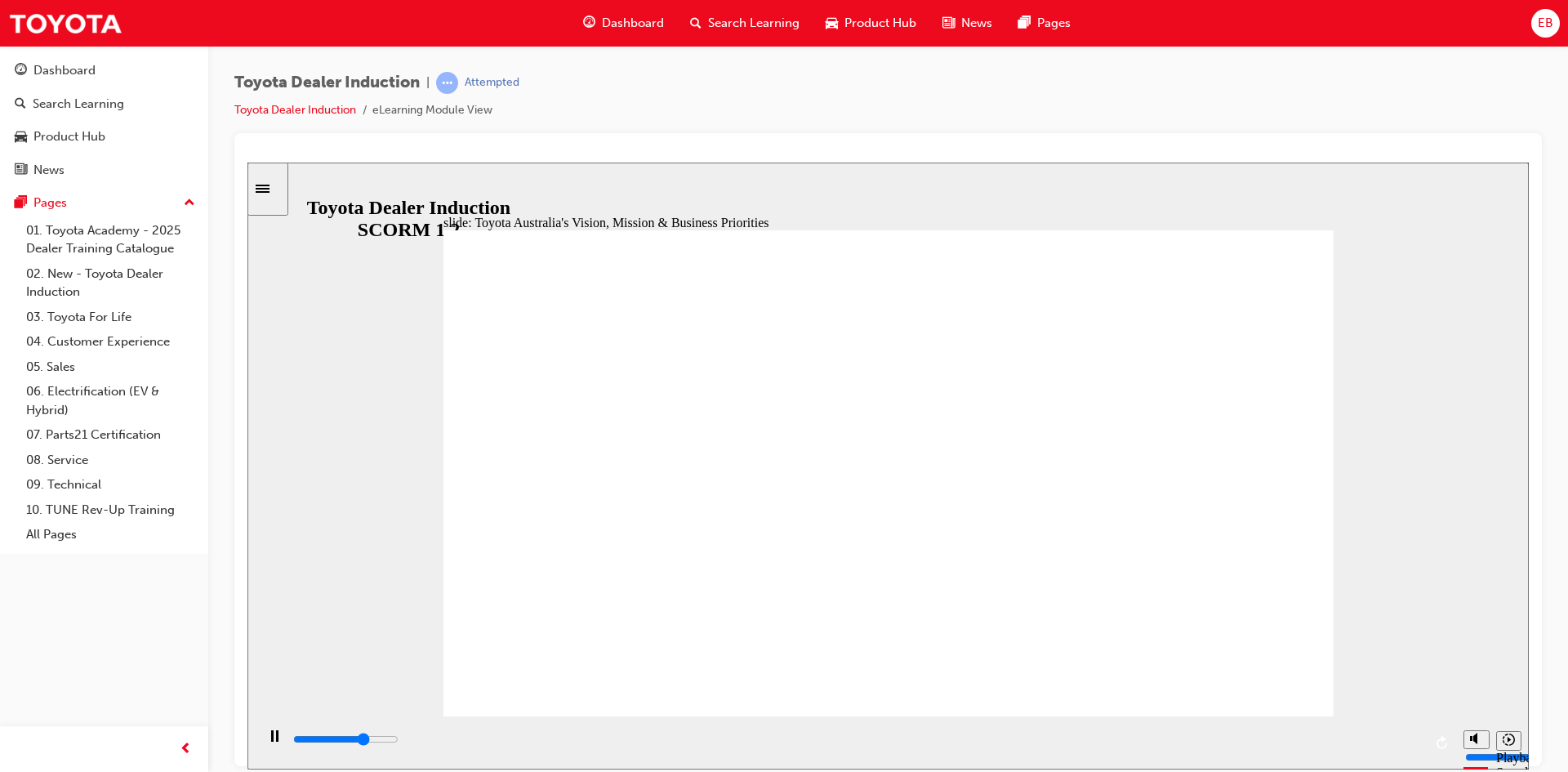 click 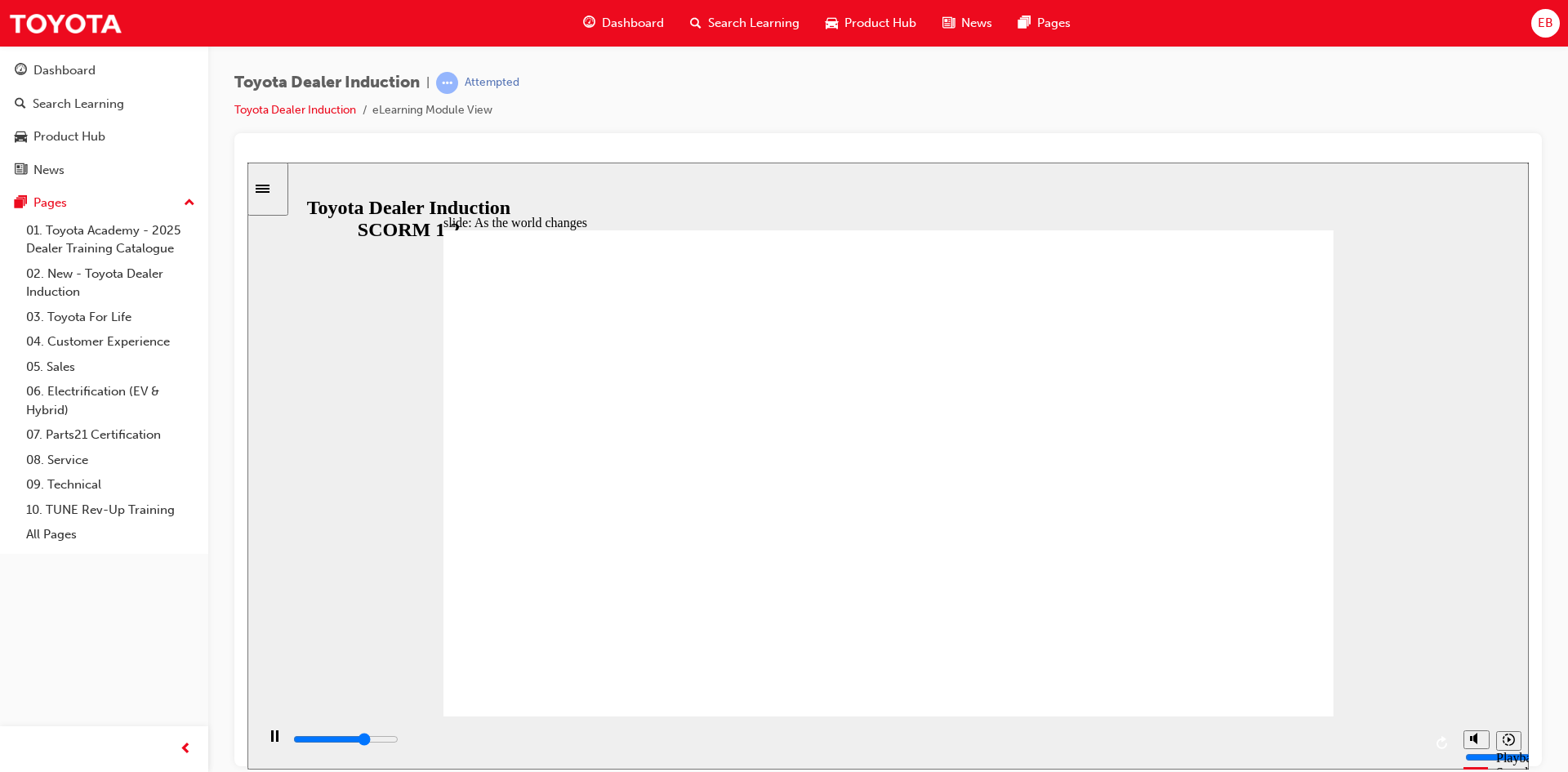 click 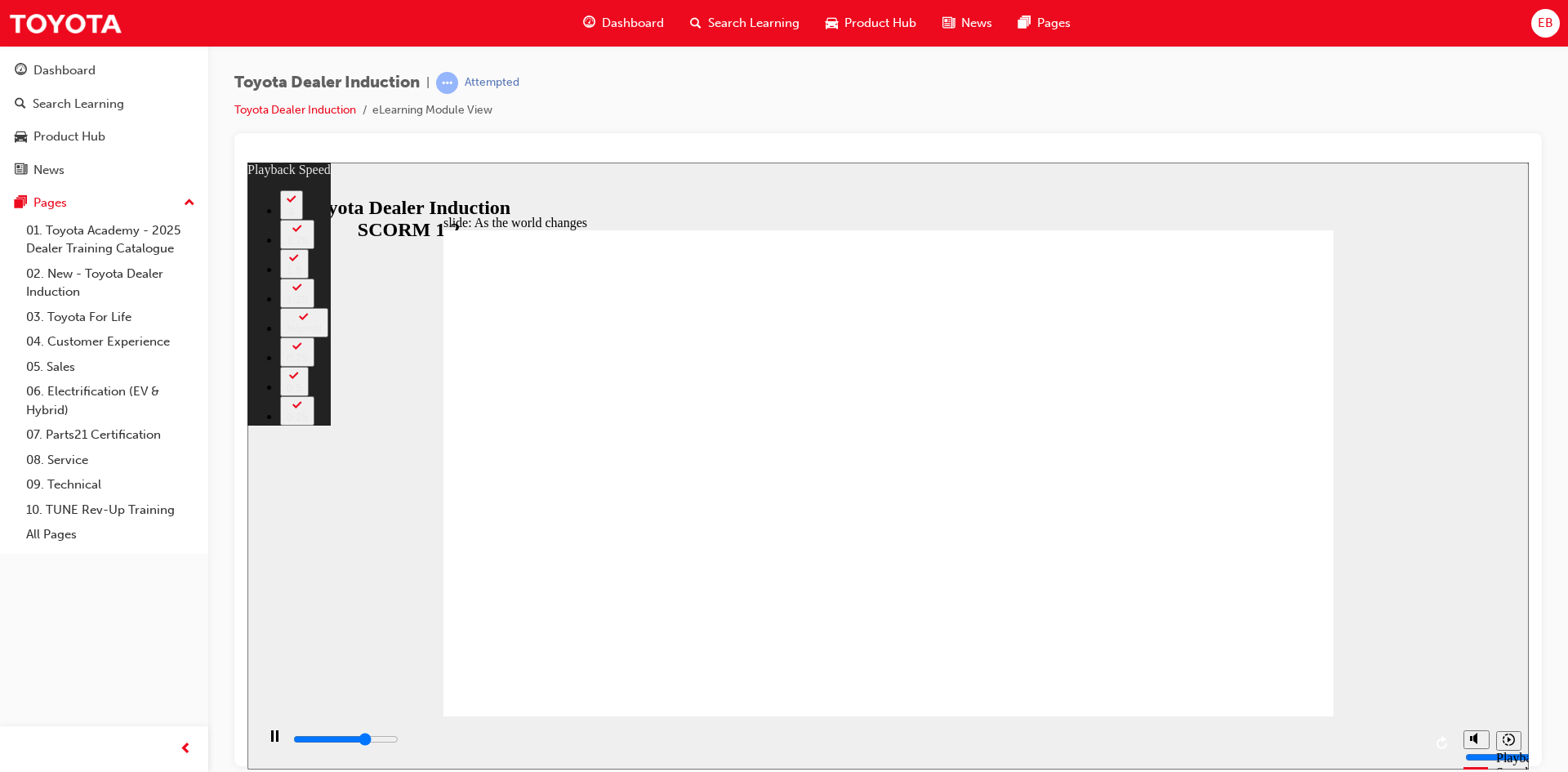 type on "6600" 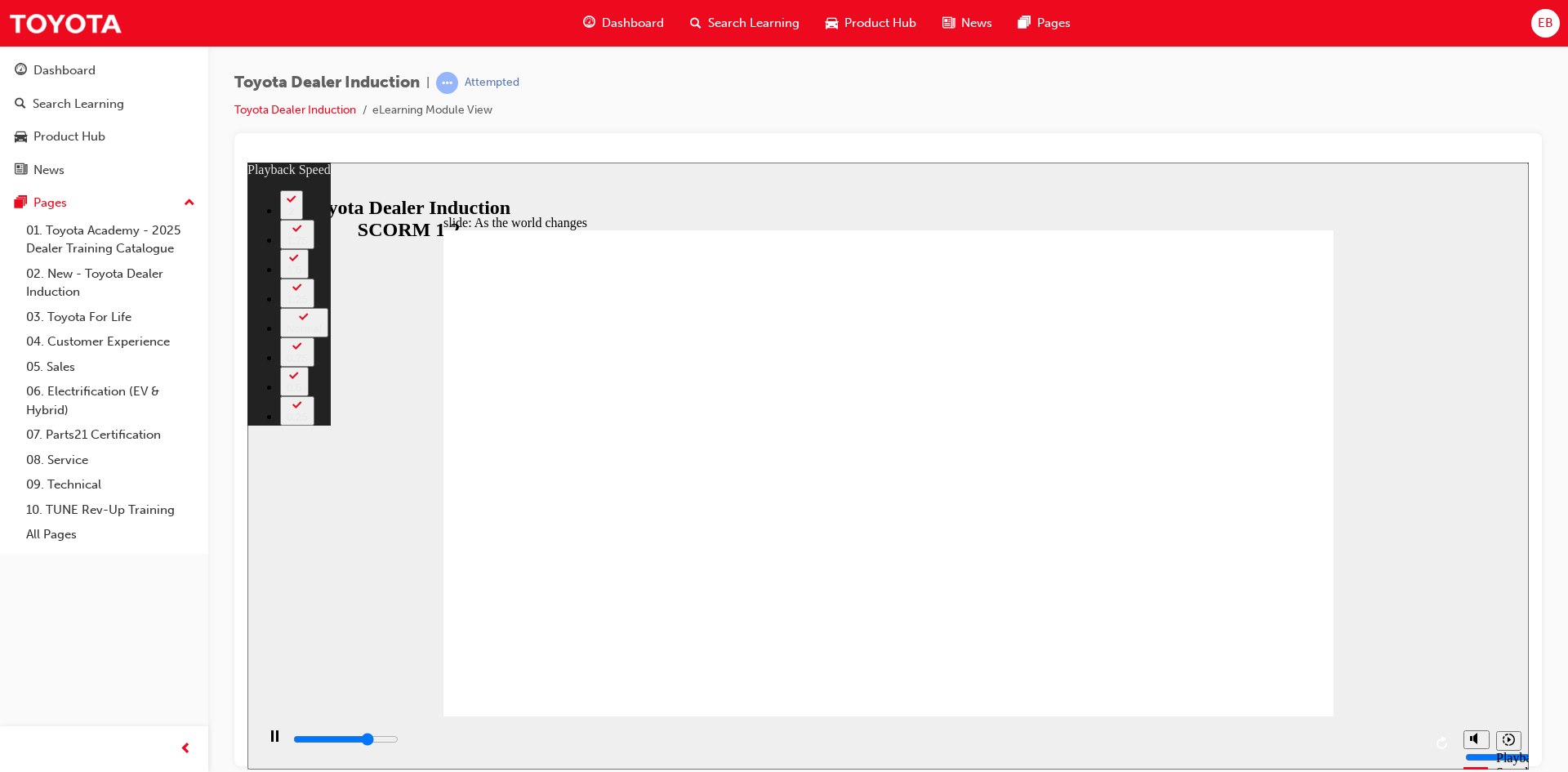 type on "6800" 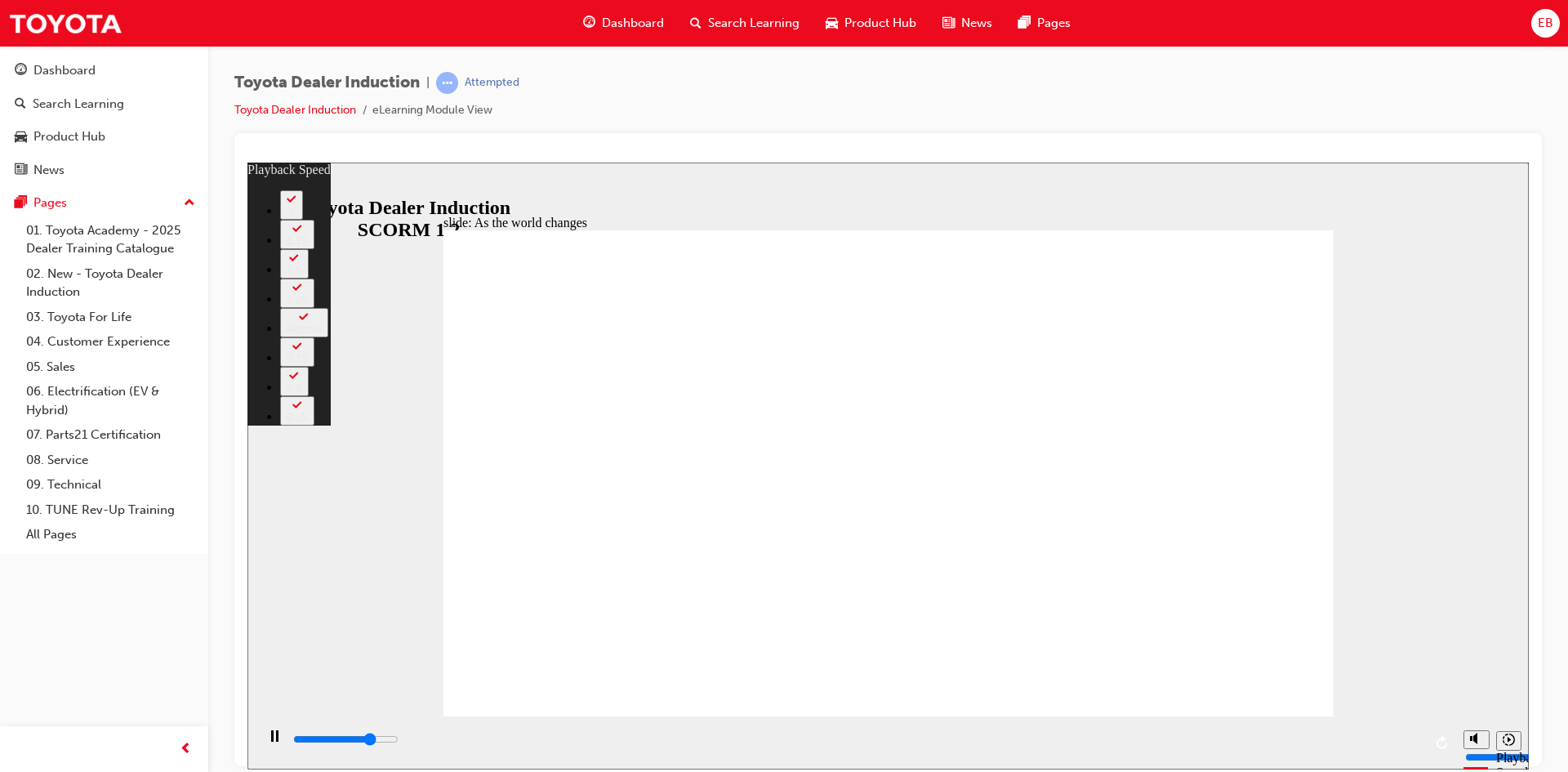 type on "7100" 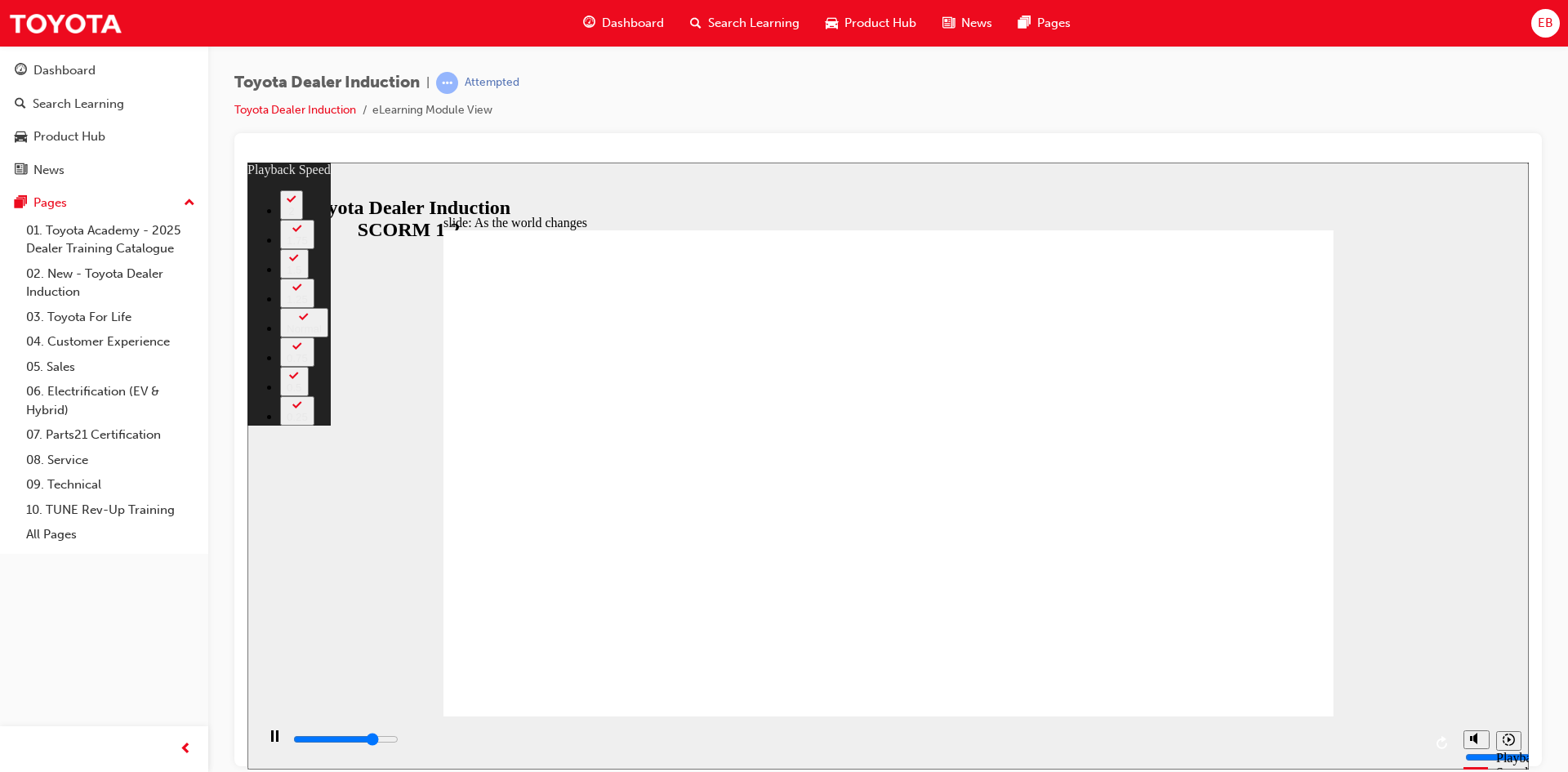 type on "7400" 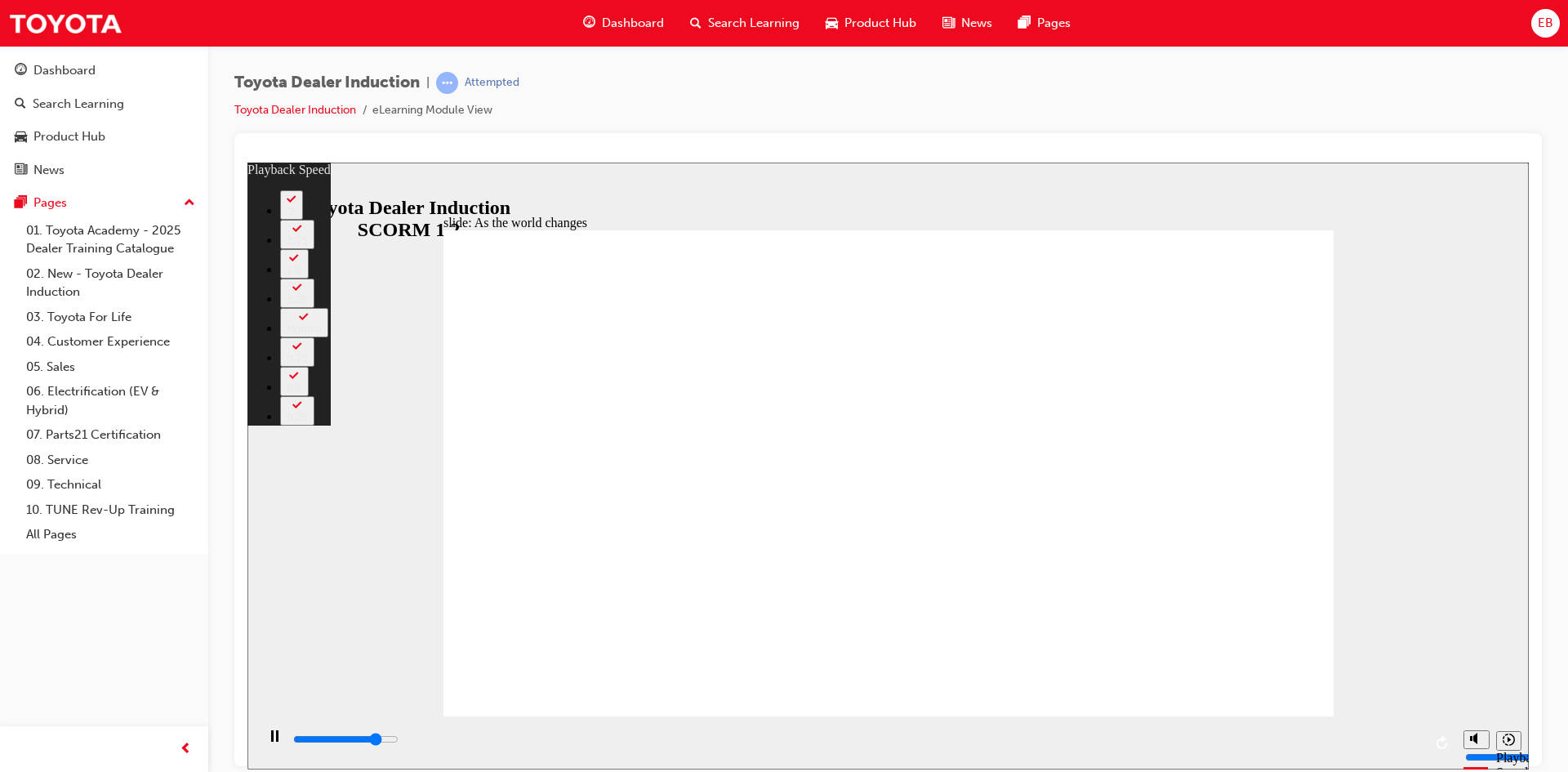 type on "7600" 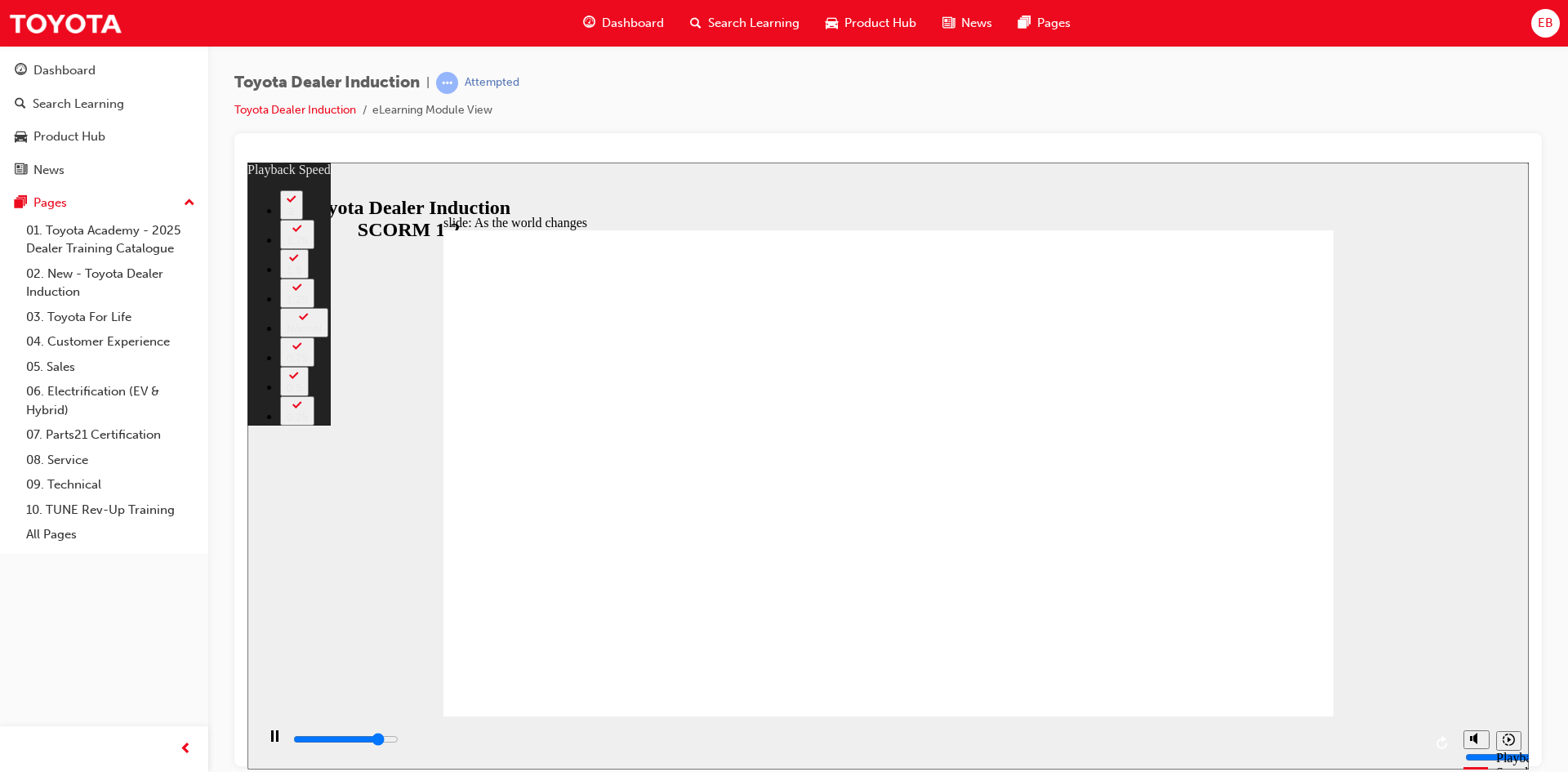 type on "7900" 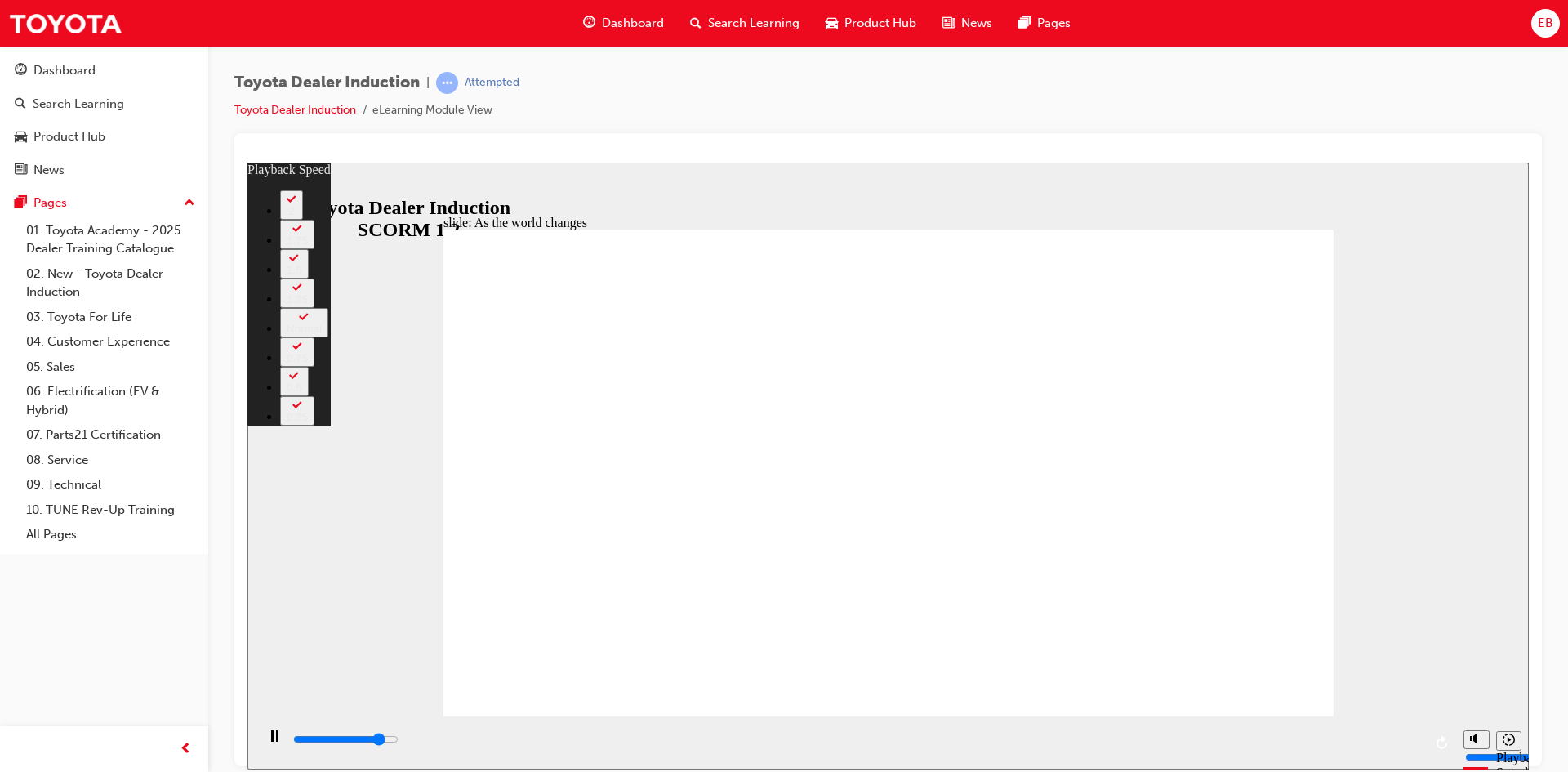 type on "8000" 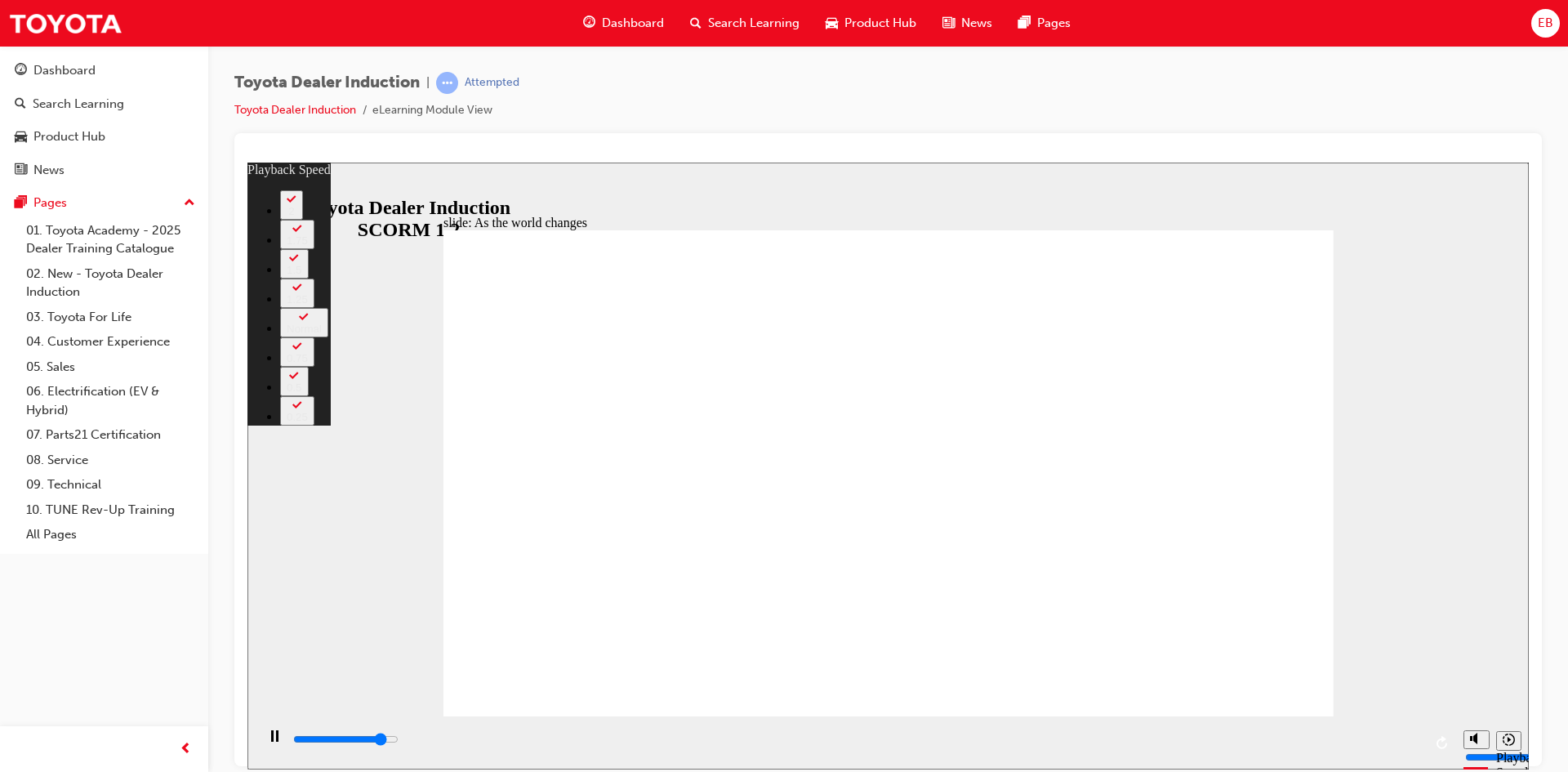 type on "8100" 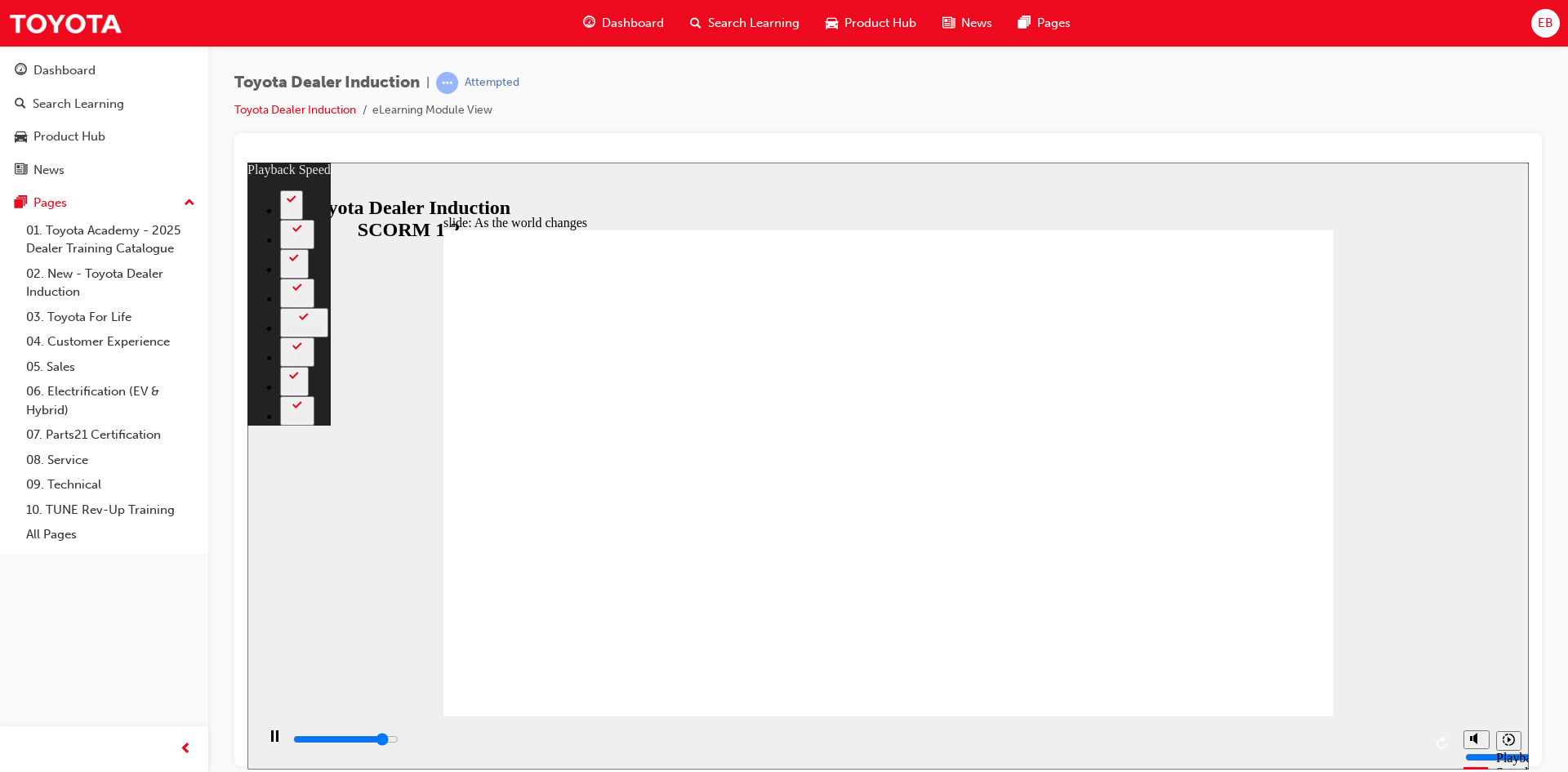 type on "8300" 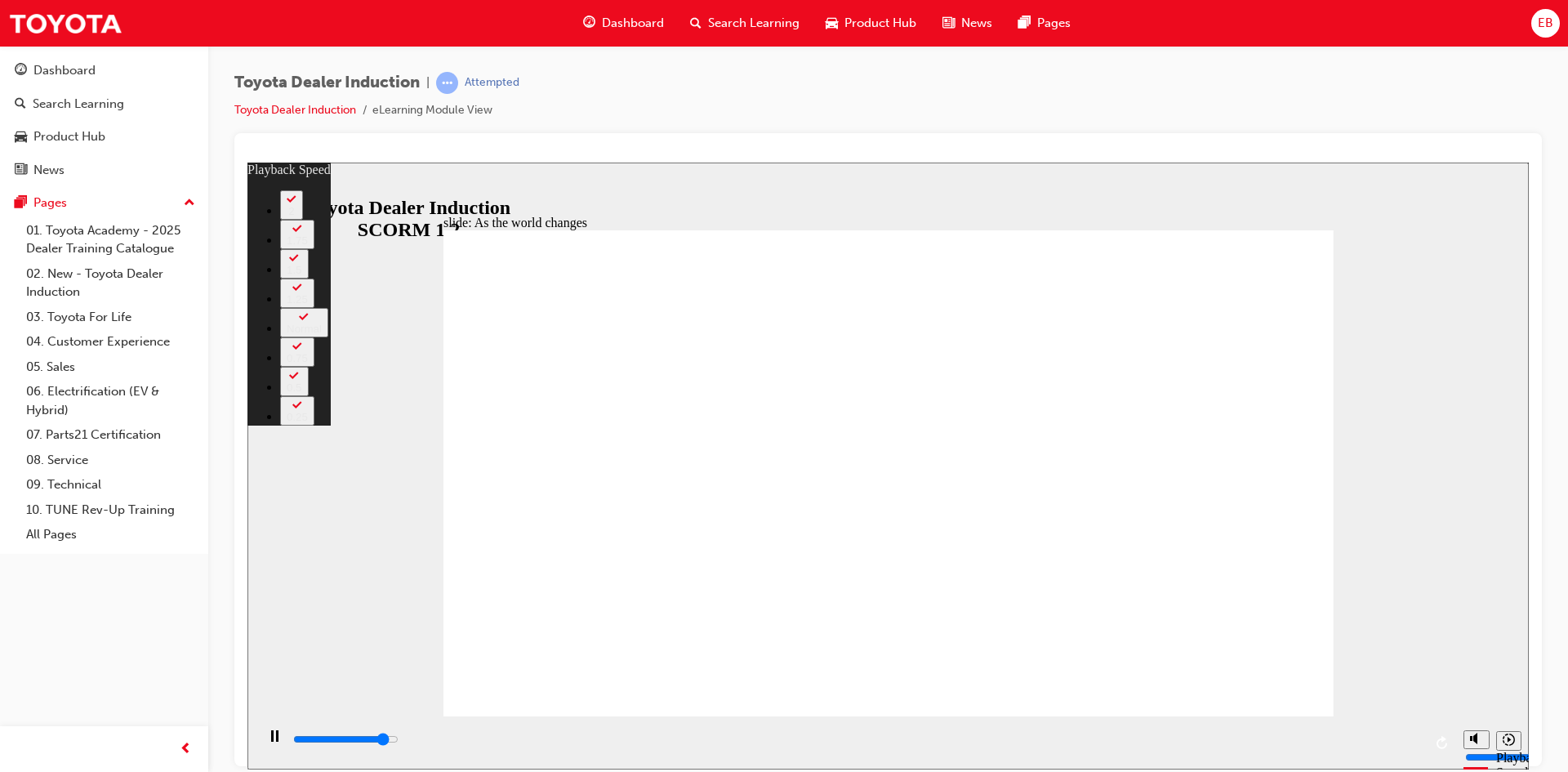 type on "8400" 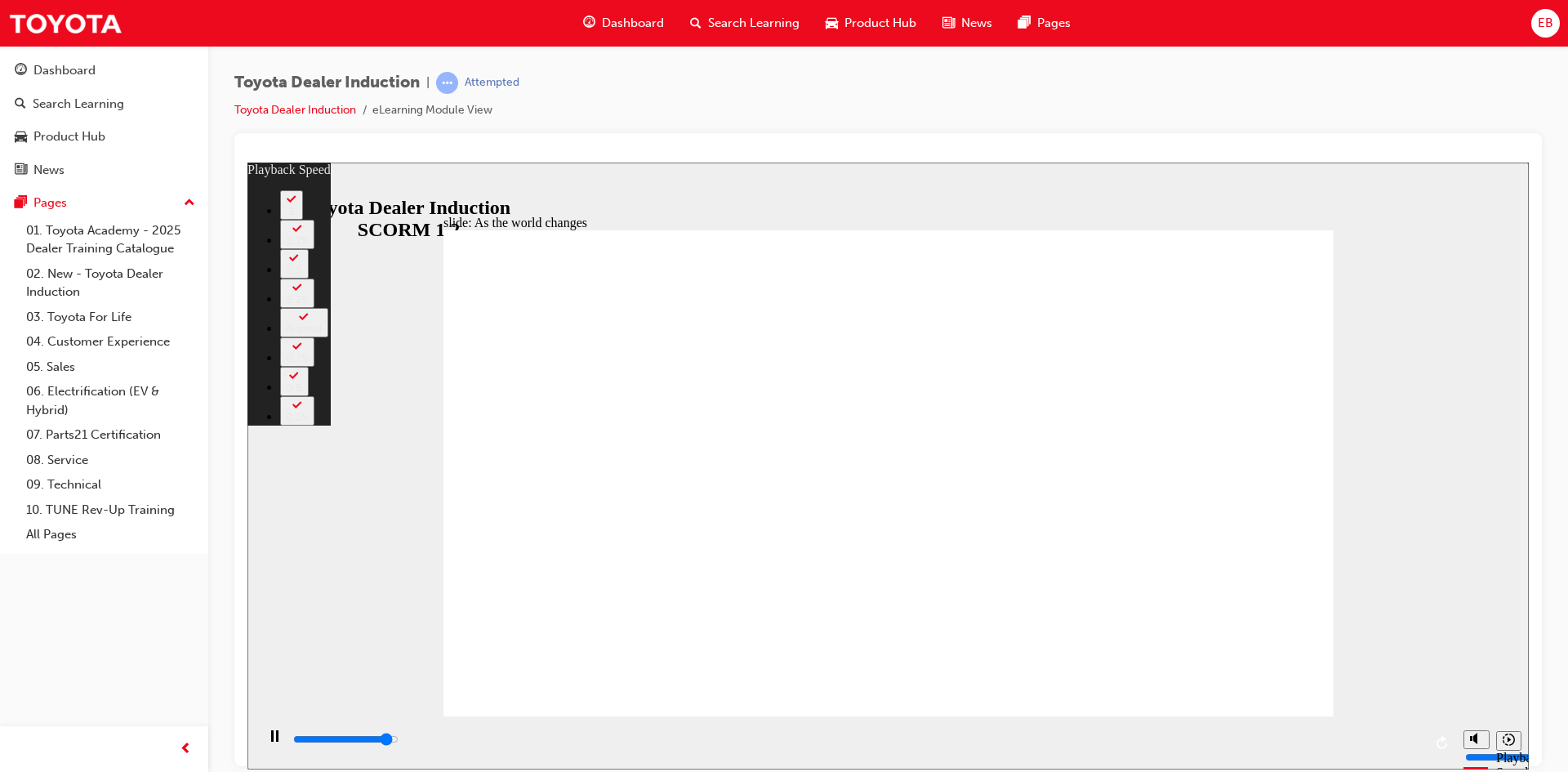 type on "8700" 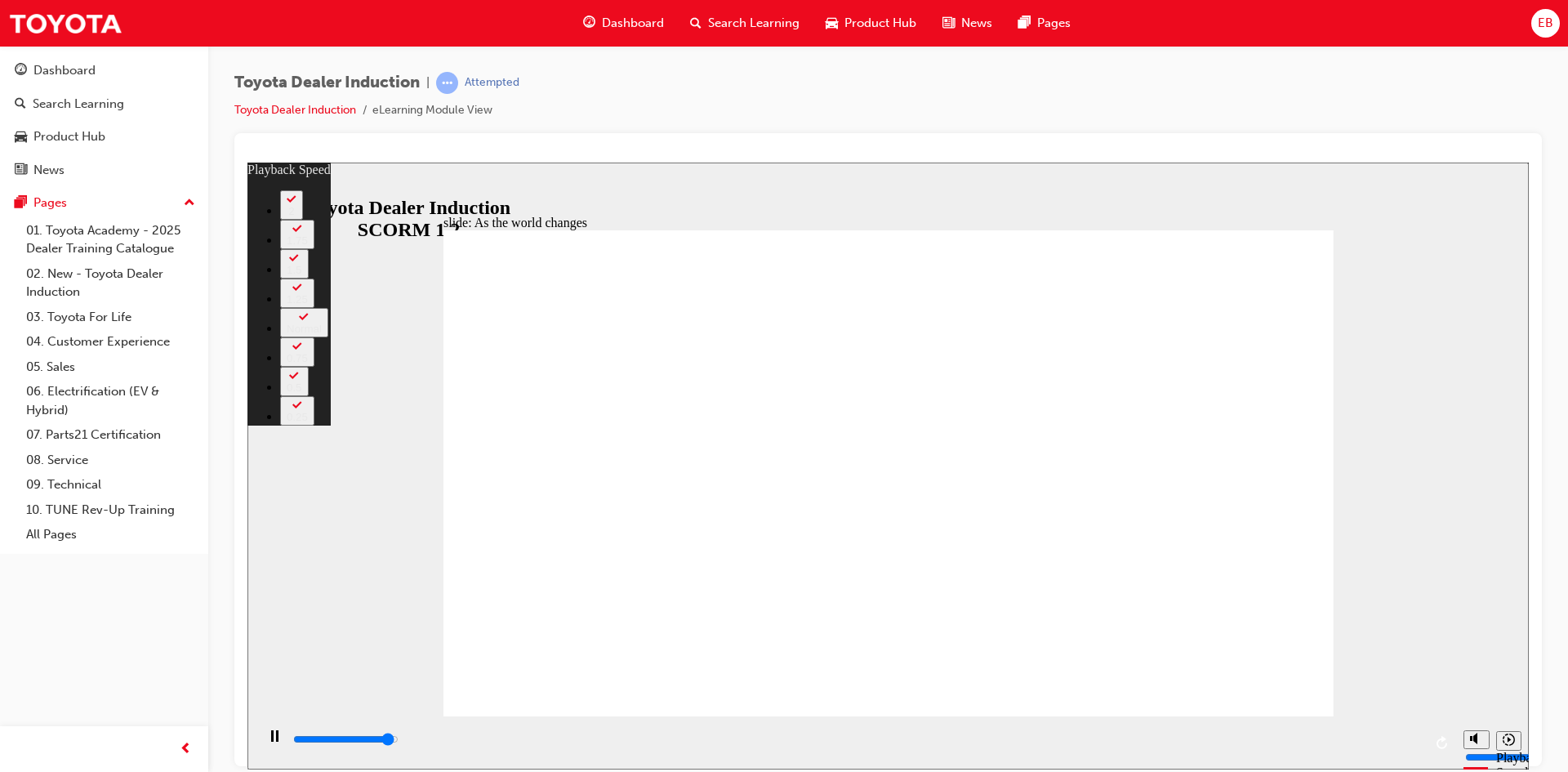 type on "8900" 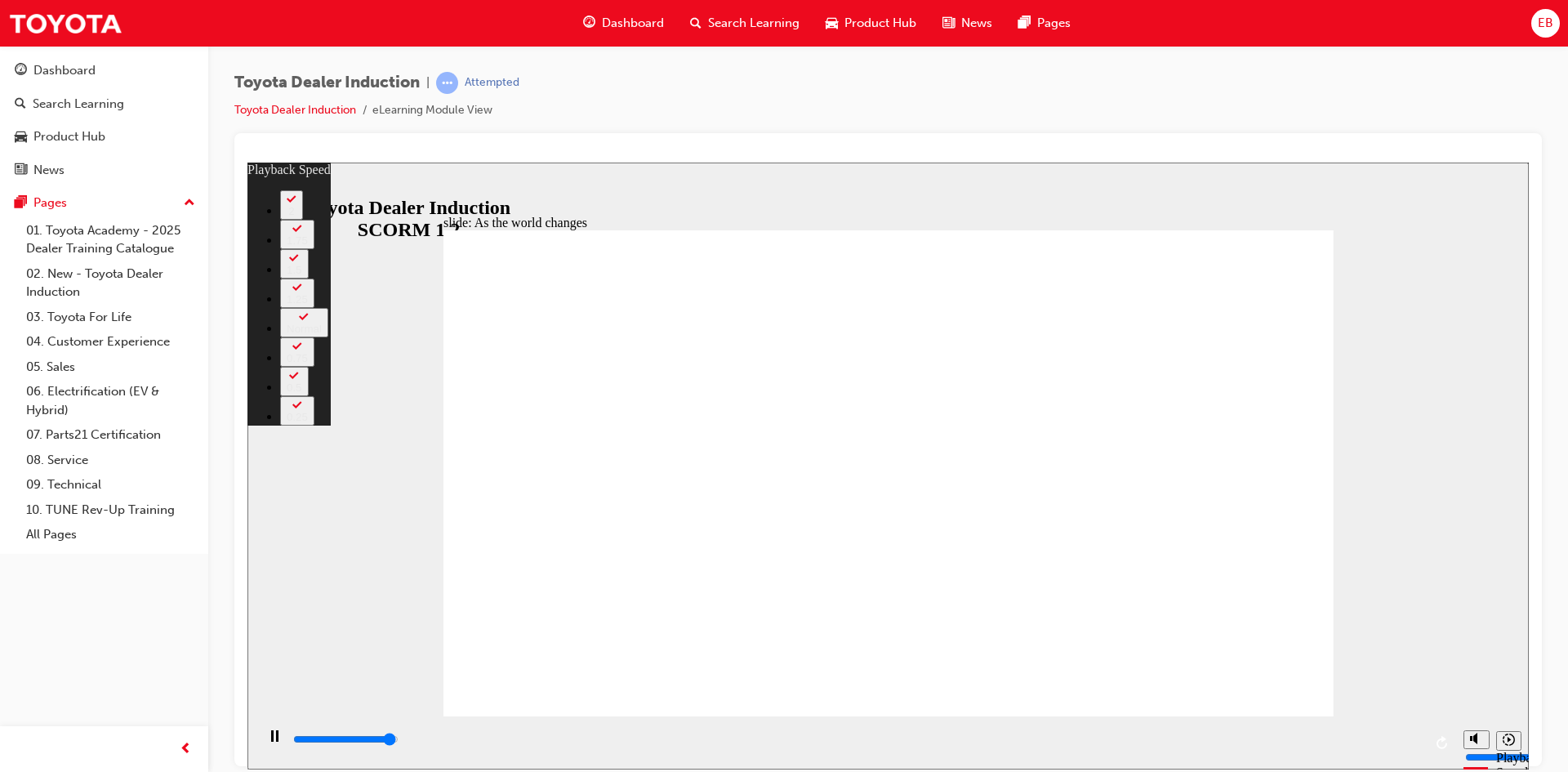click at bounding box center [889, 3588] 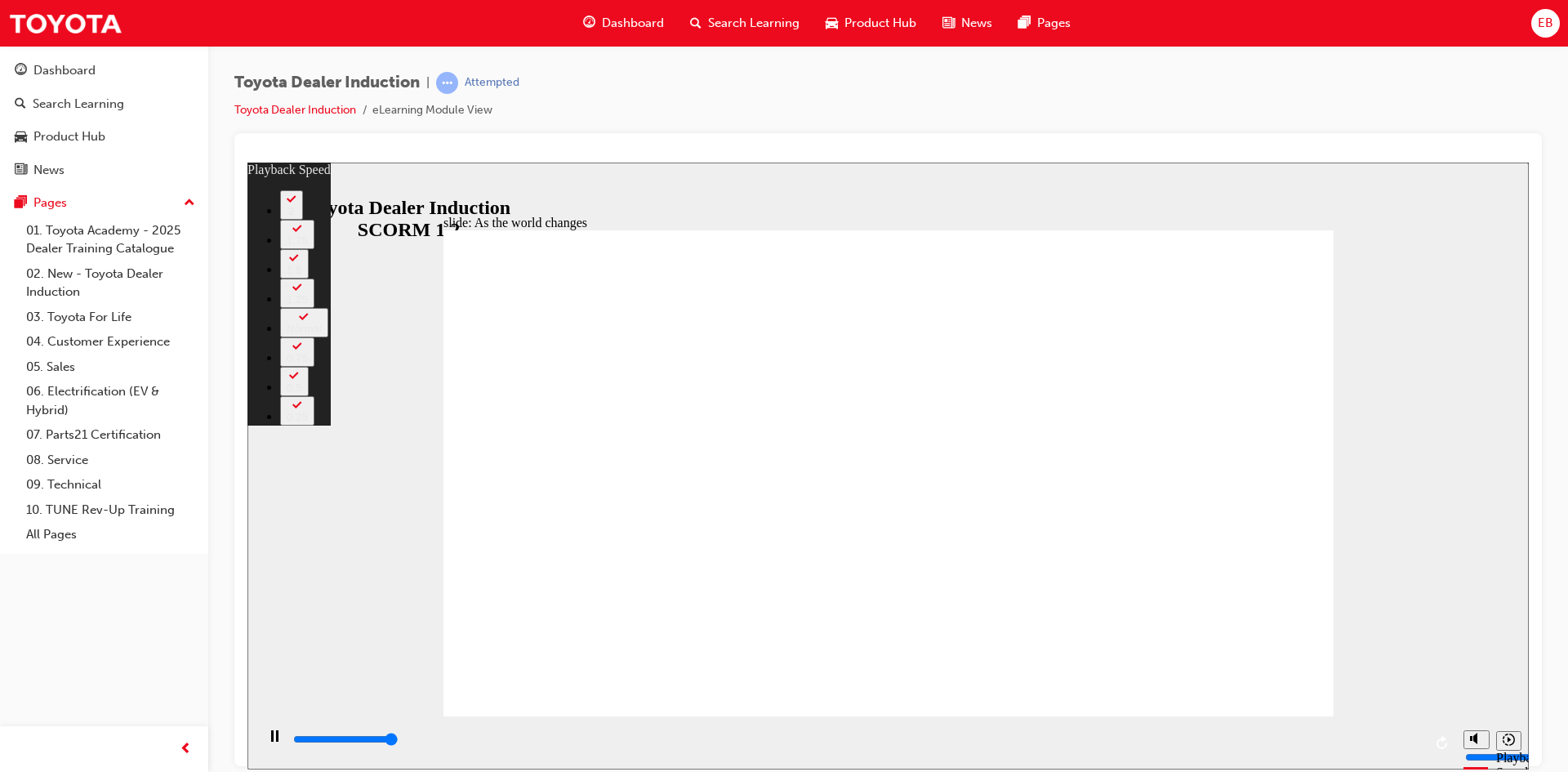 type on "9200" 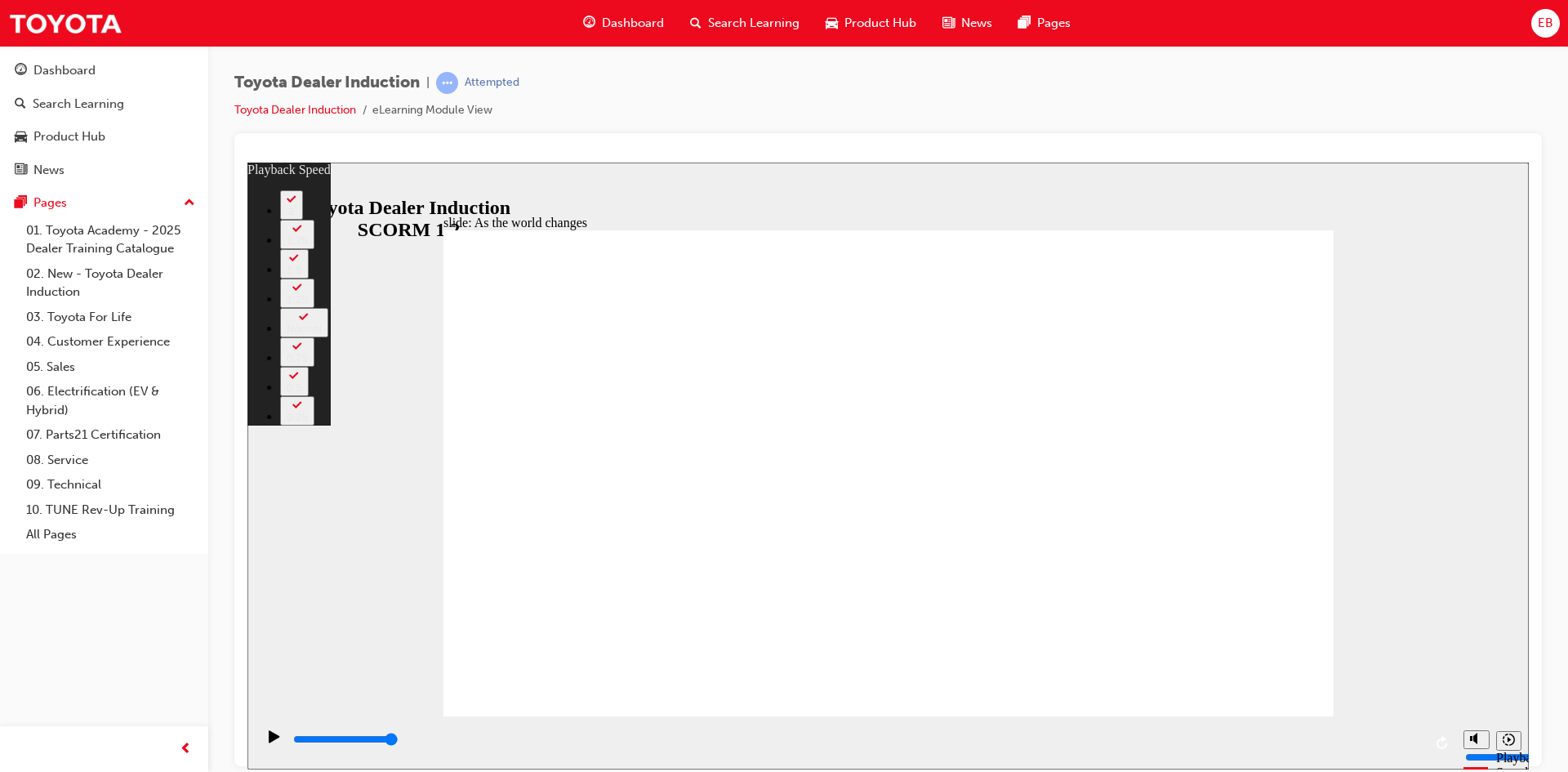 click at bounding box center [889, 3588] 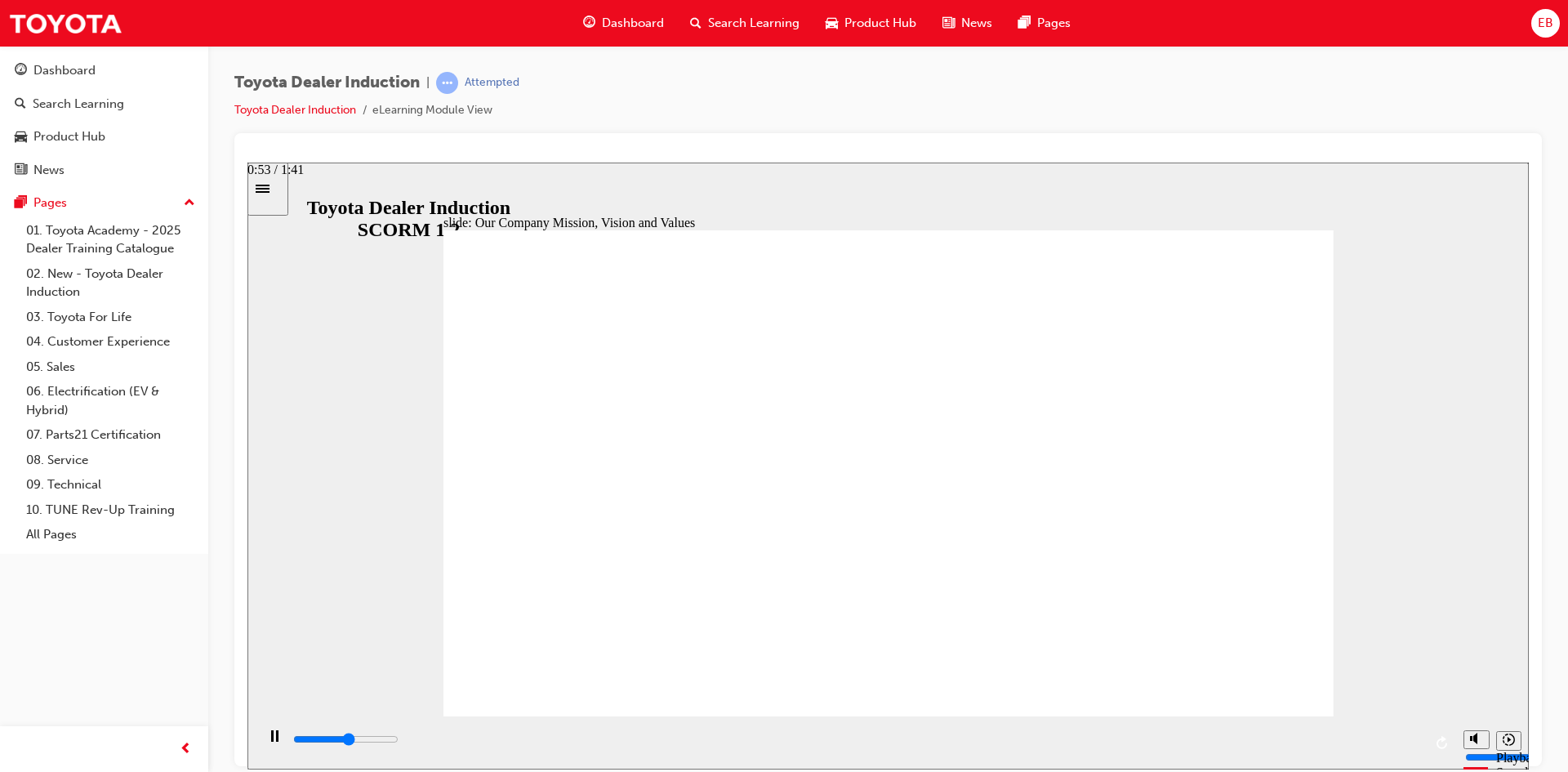 click at bounding box center (857, 743) 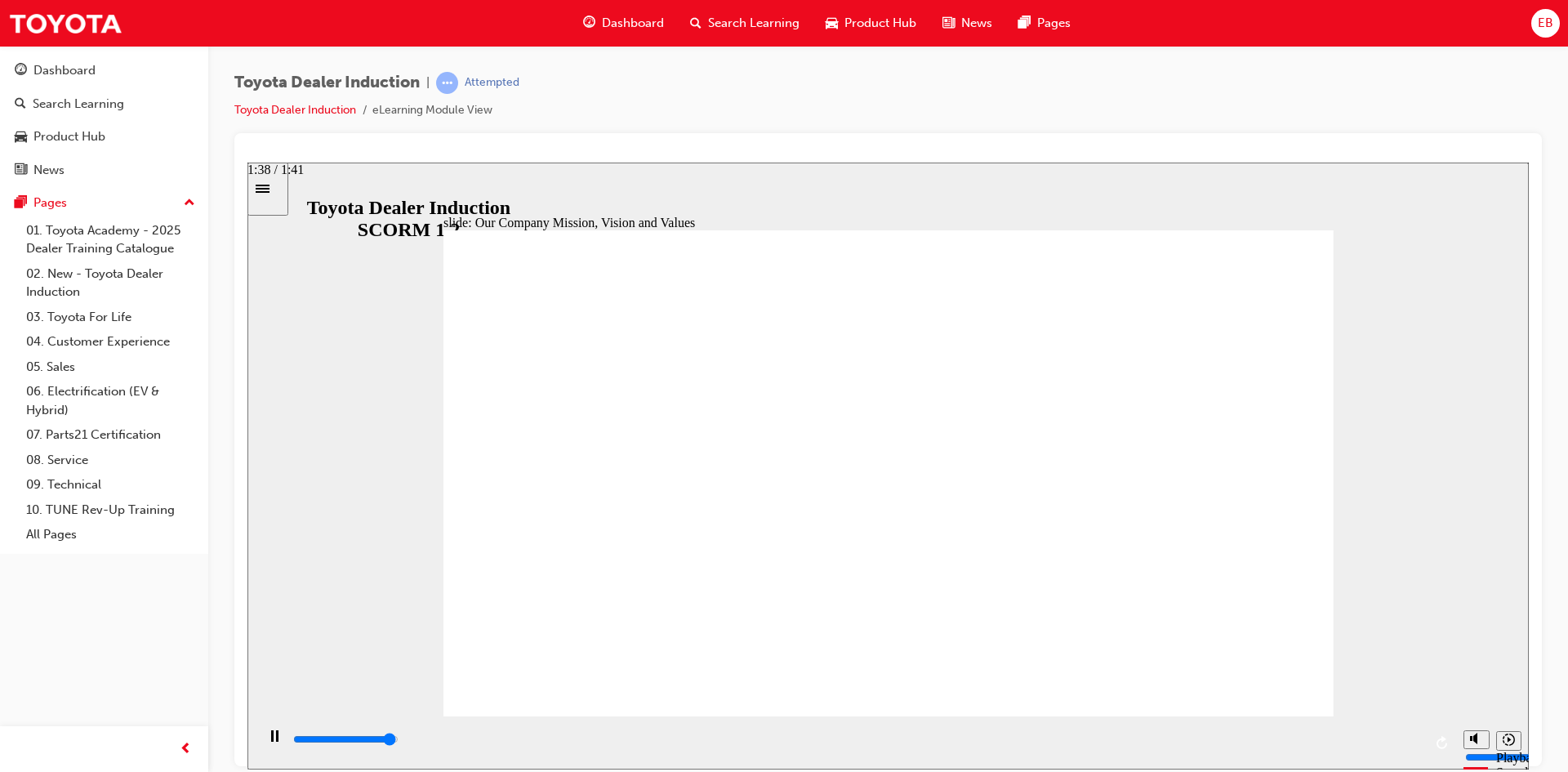 click at bounding box center (345, 739) 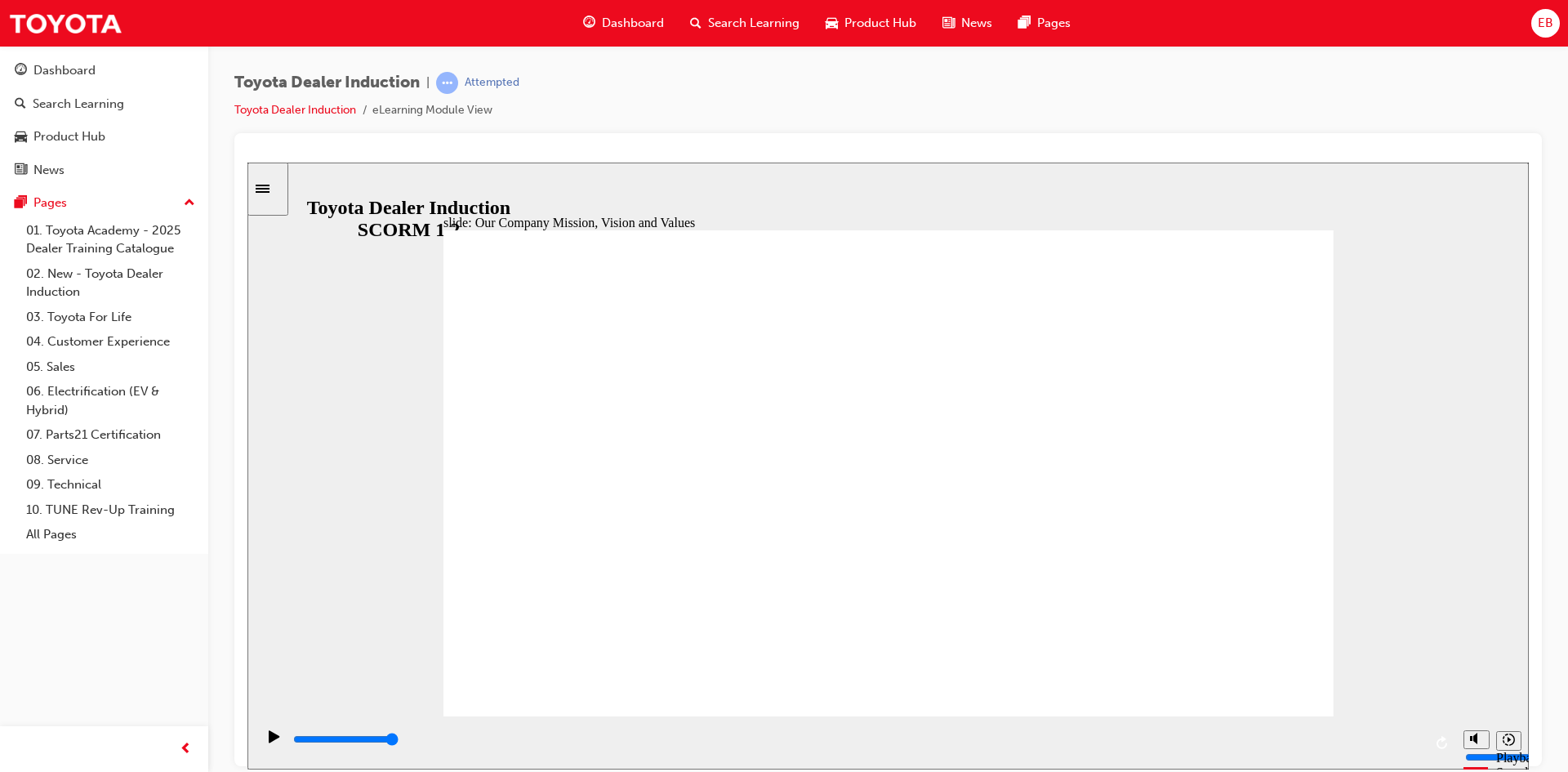 click 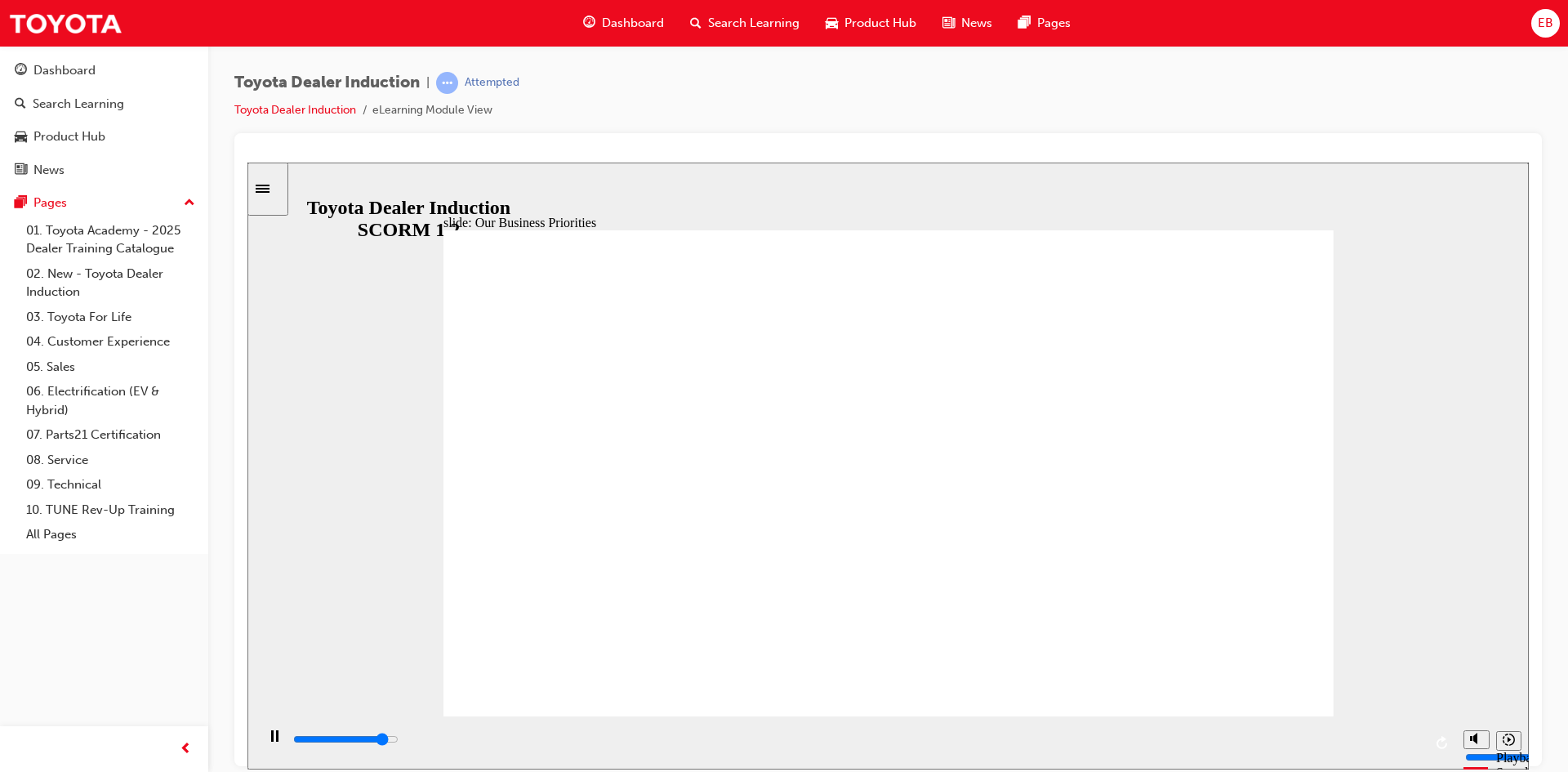 click 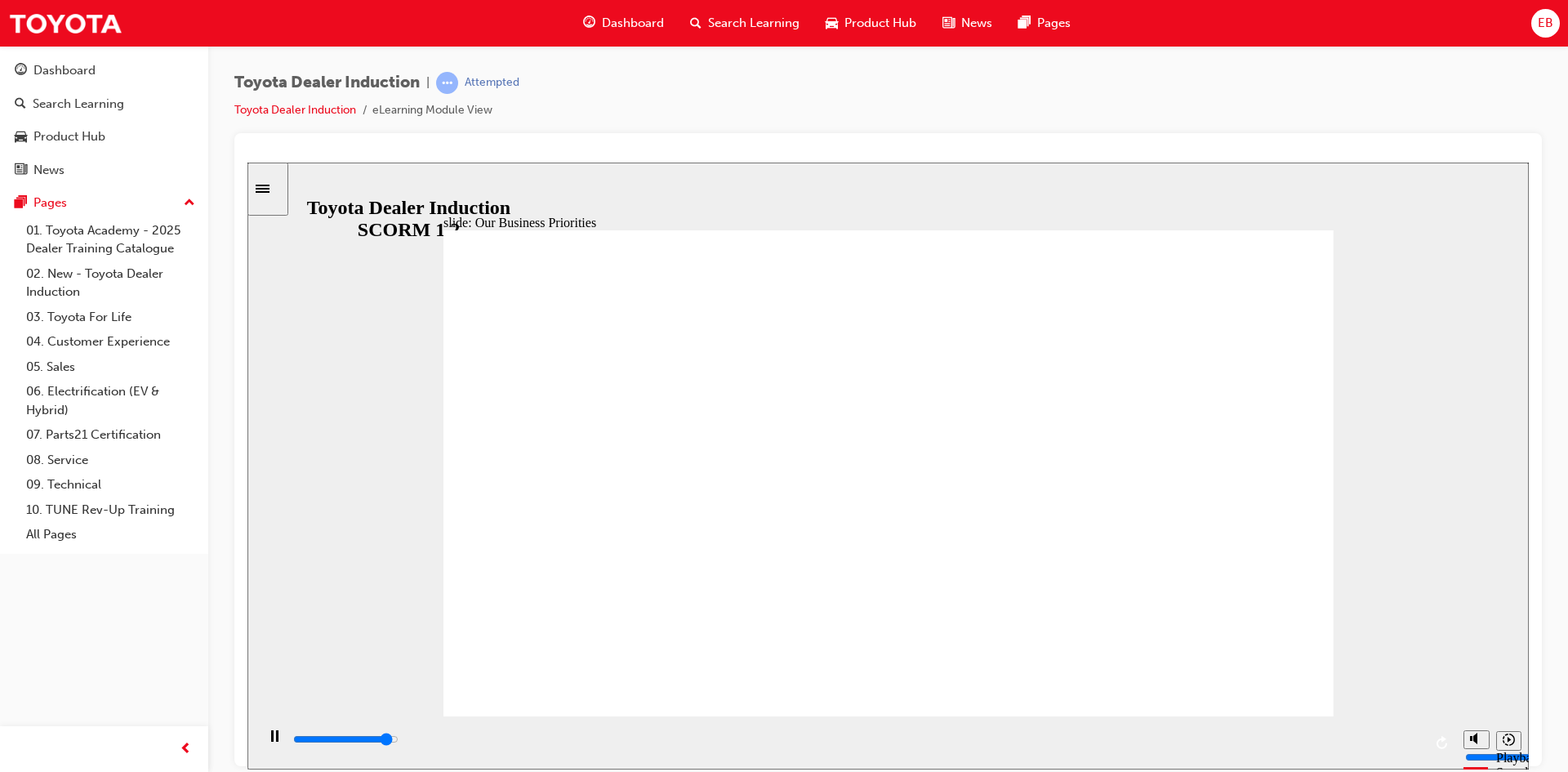 click 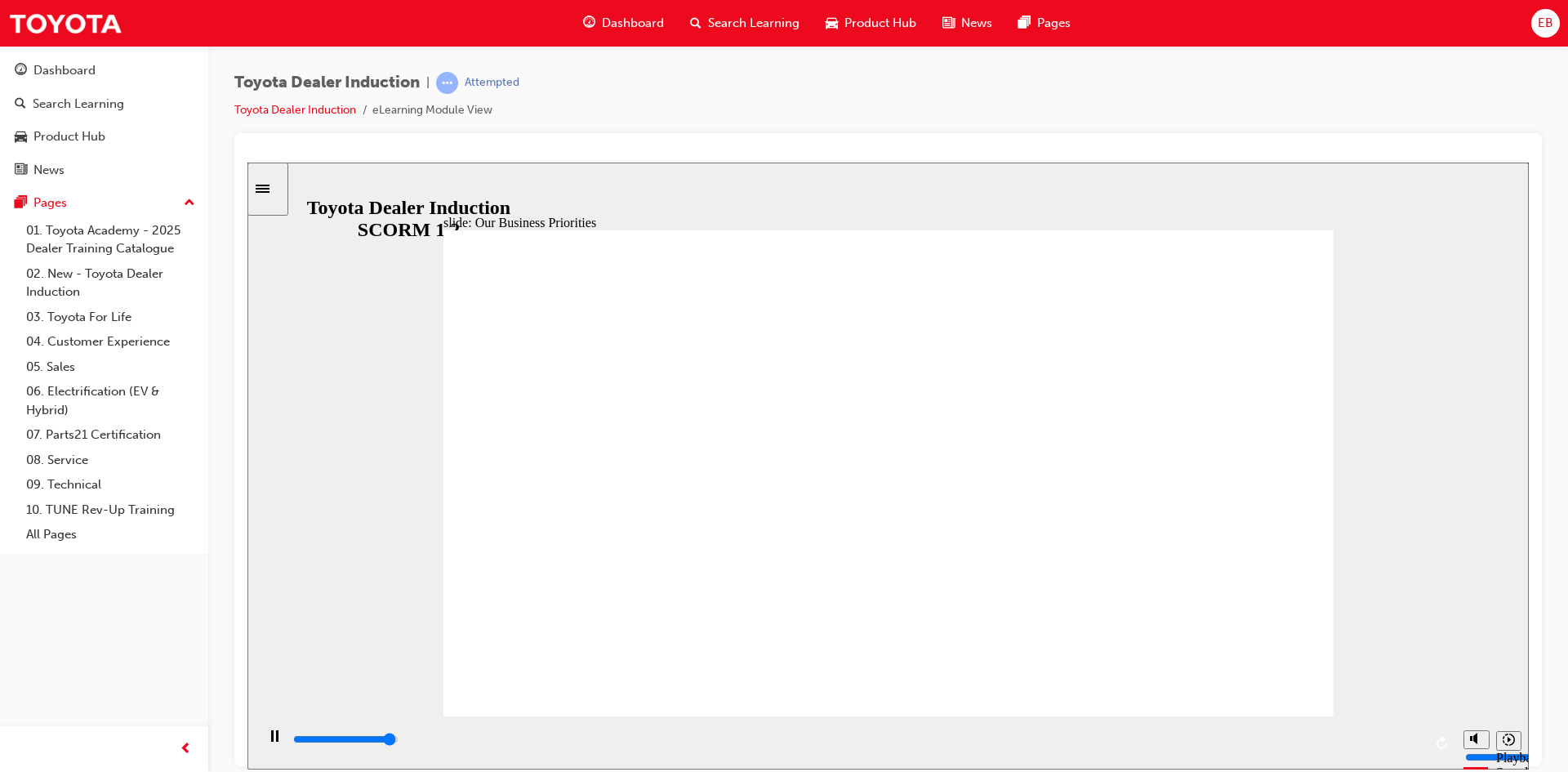 drag, startPoint x: 1290, startPoint y: 657, endPoint x: 1288, endPoint y: 667, distance: 10.198039 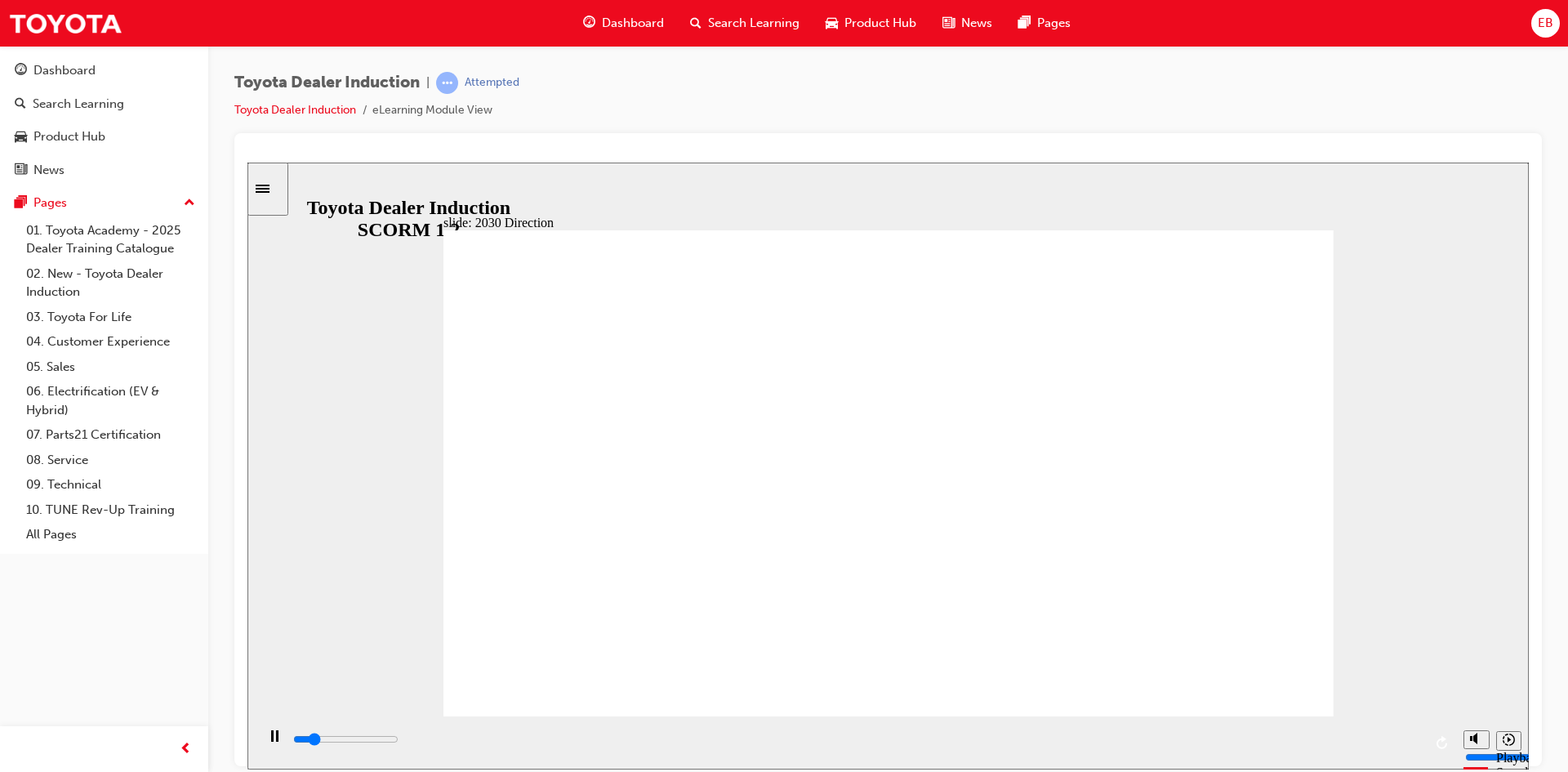 click 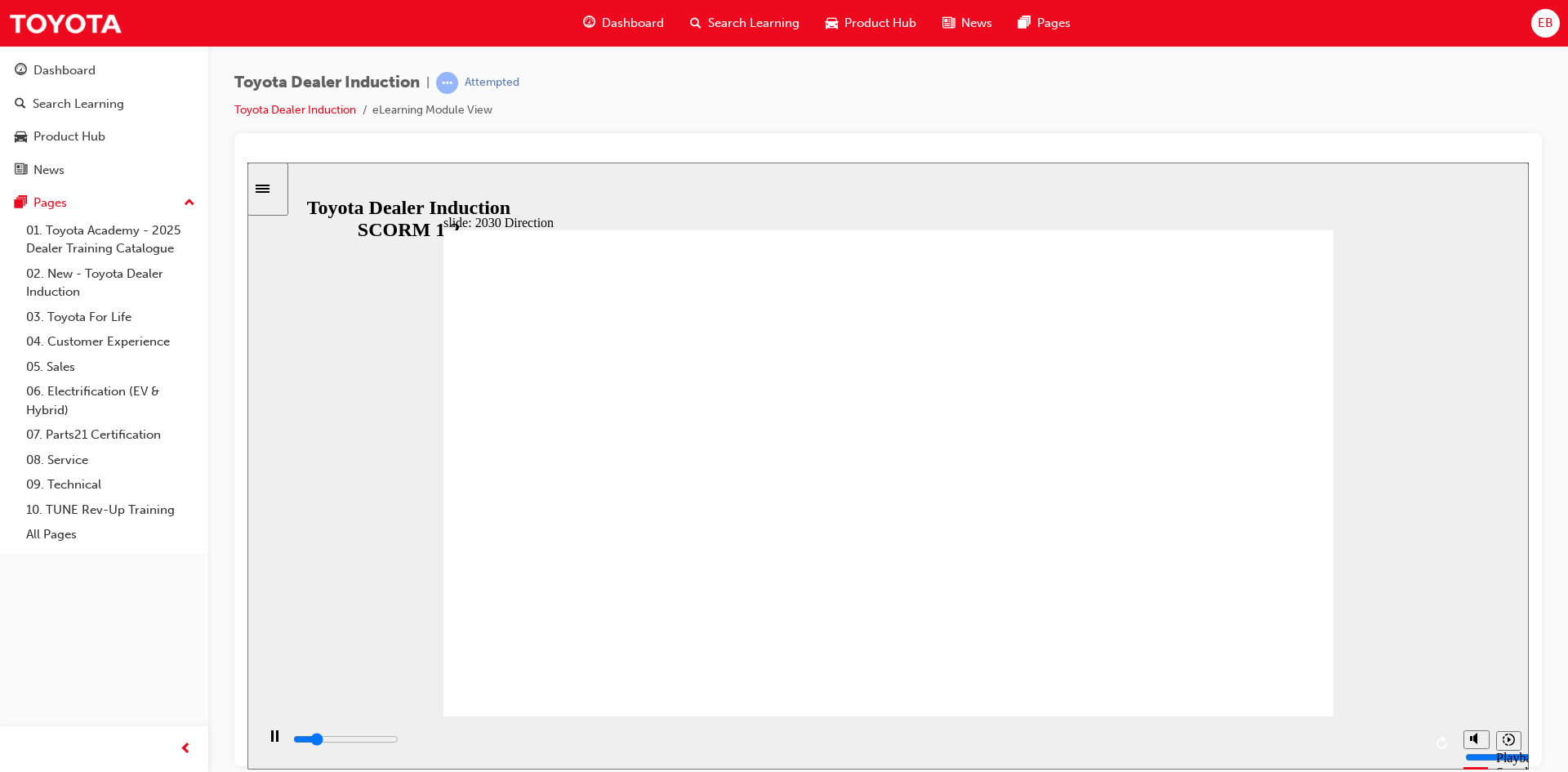 click 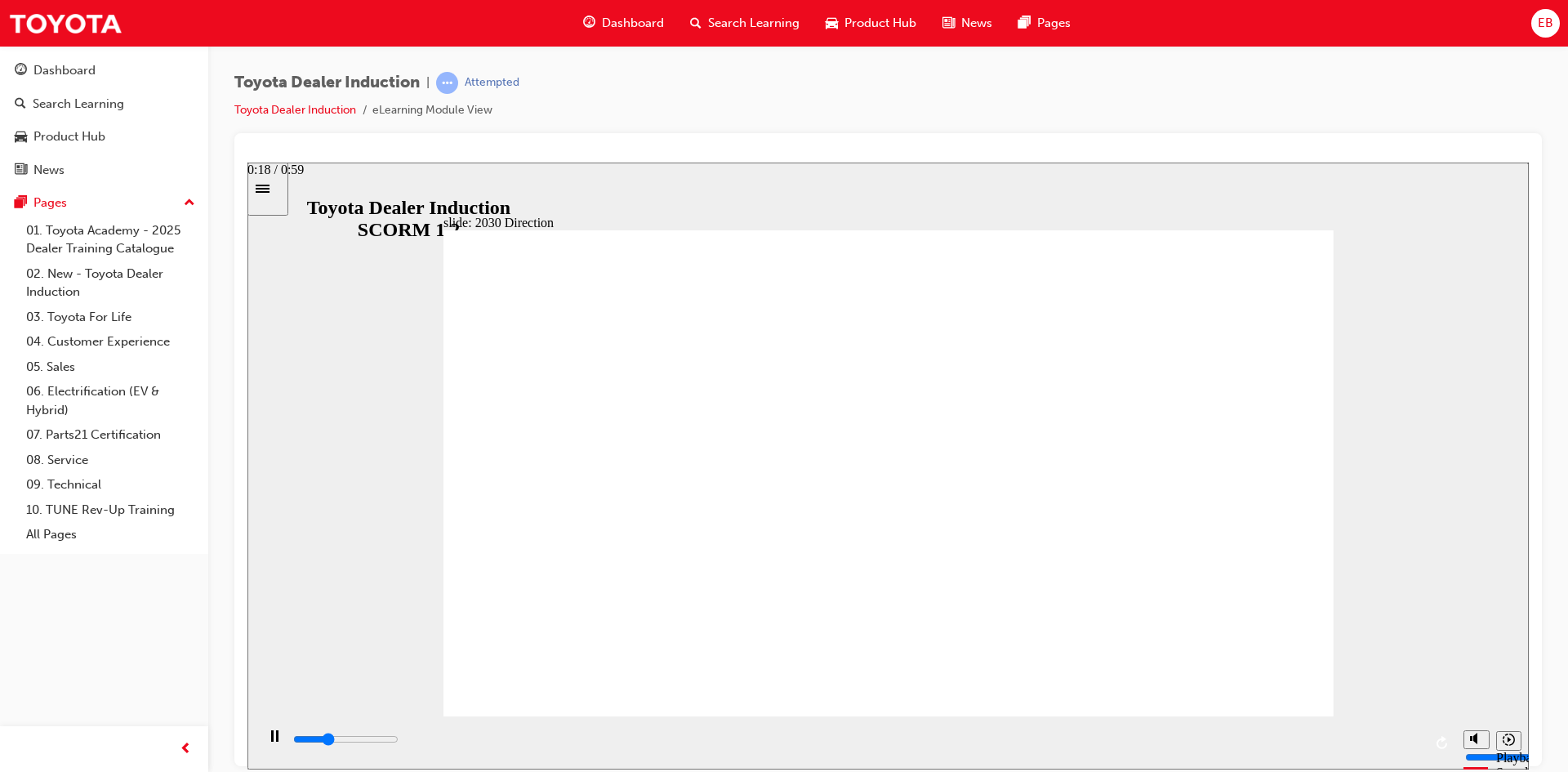 click at bounding box center (857, 739) 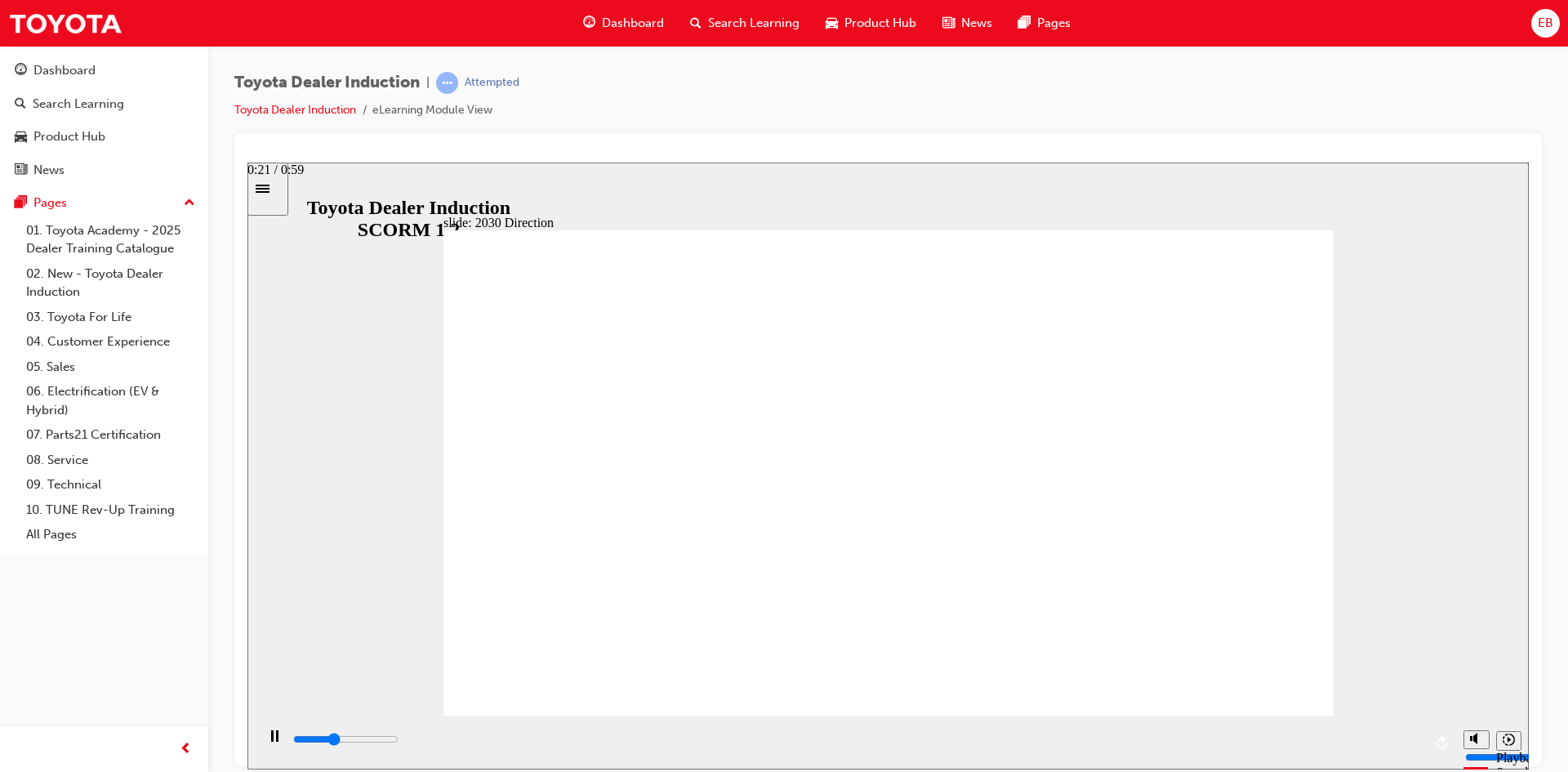 click at bounding box center (857, 739) 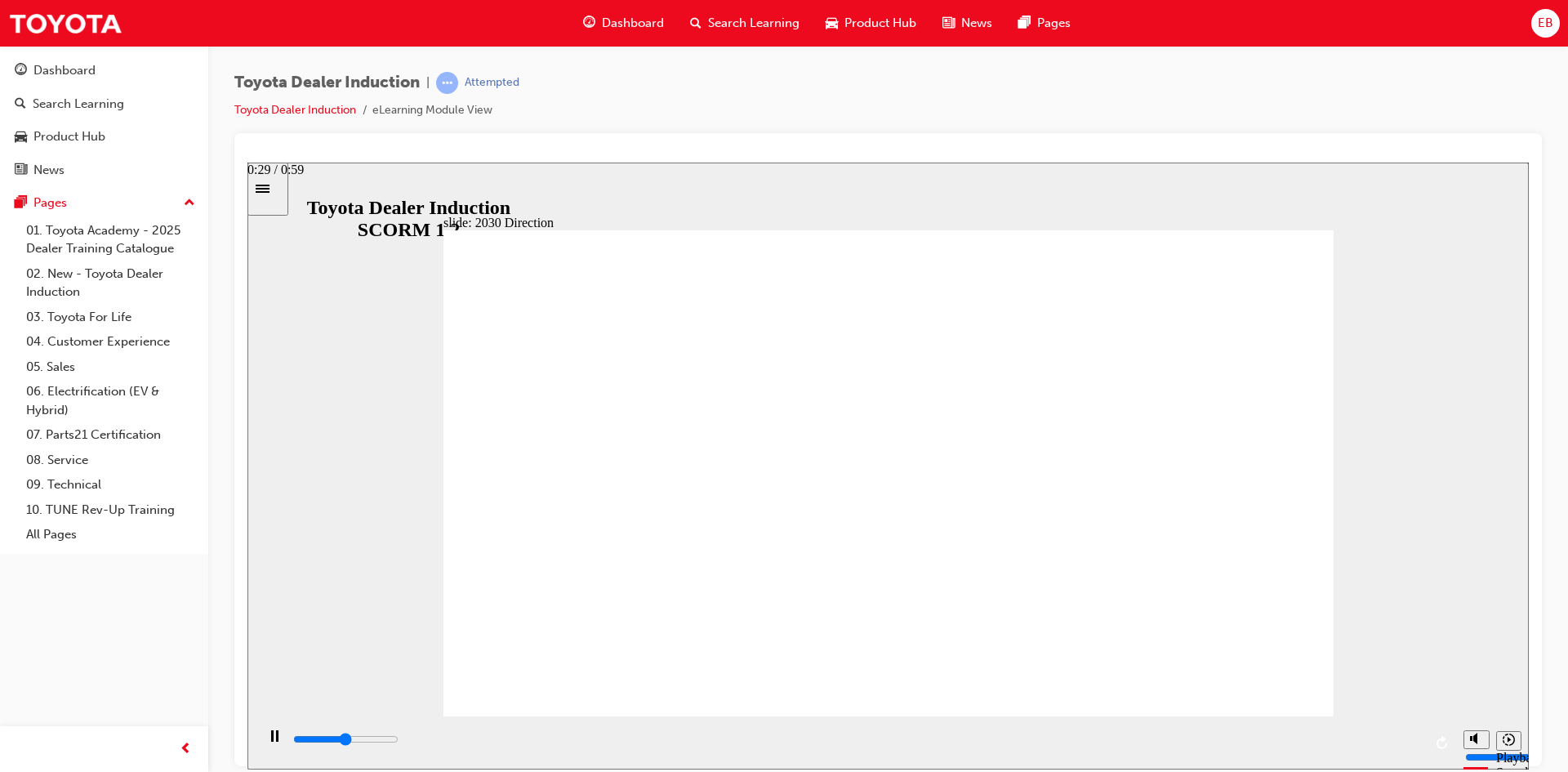 click at bounding box center [857, 739] 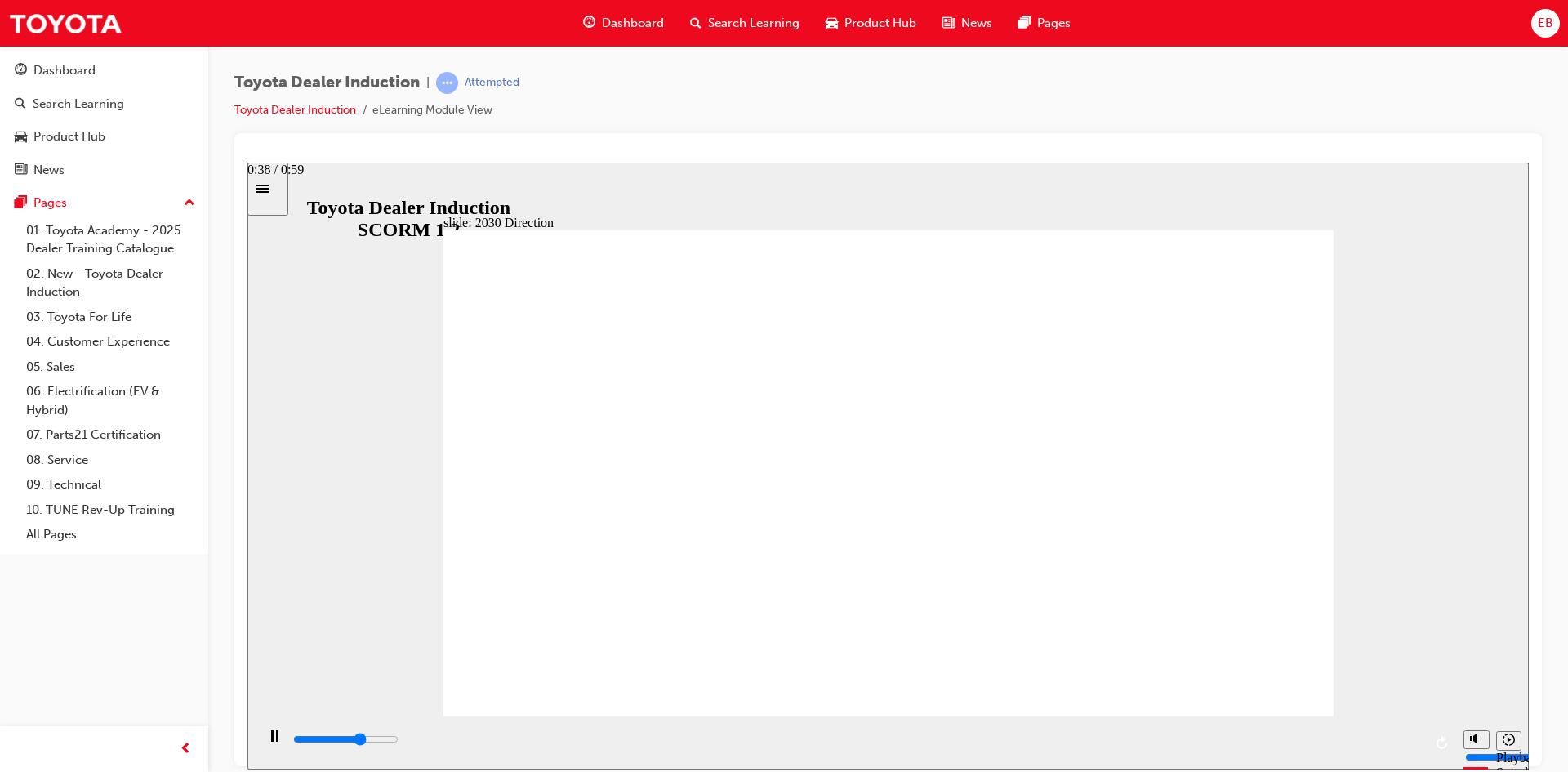 click at bounding box center [857, 739] 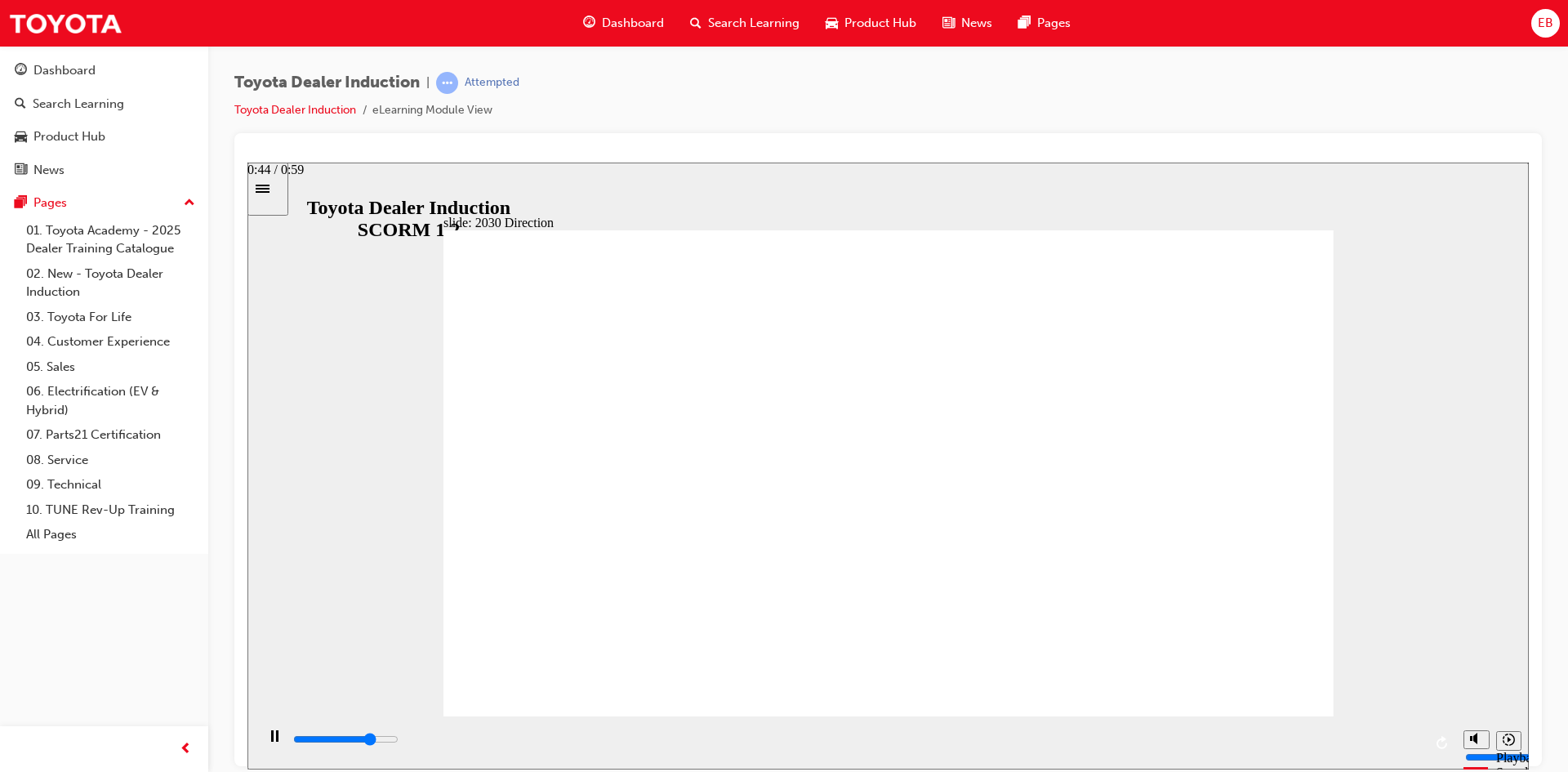 click at bounding box center [857, 739] 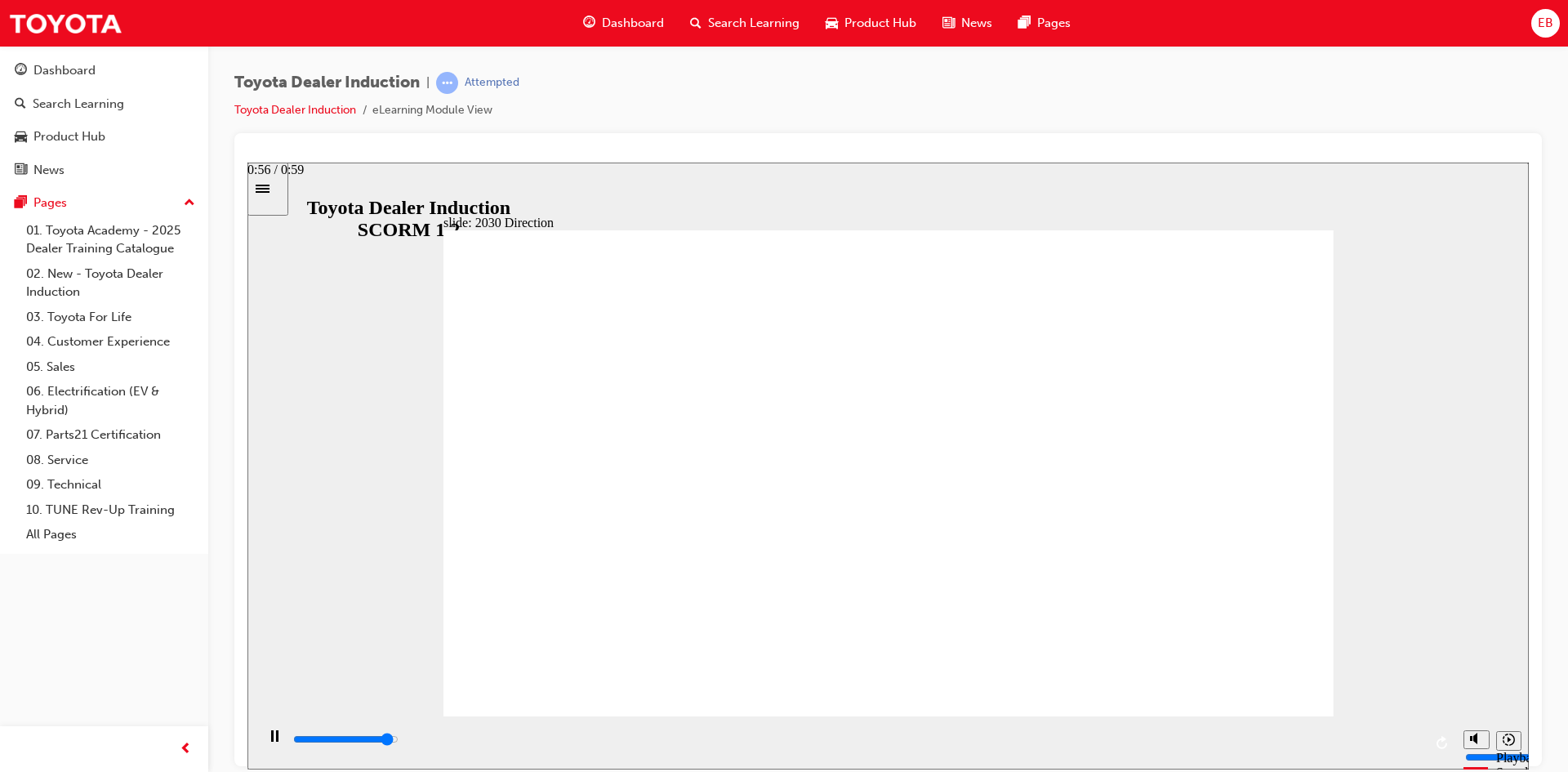 click at bounding box center [857, 739] 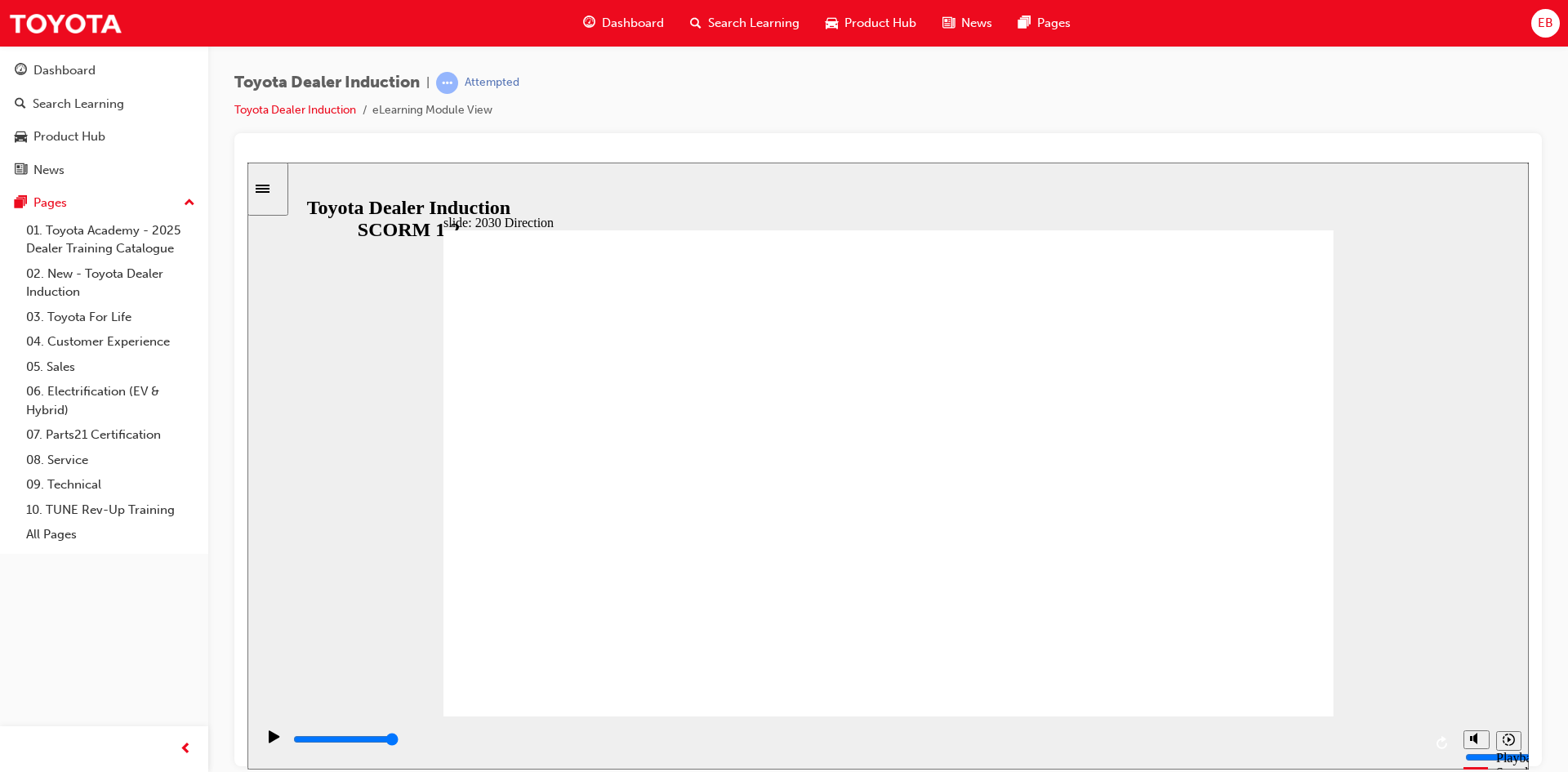 click 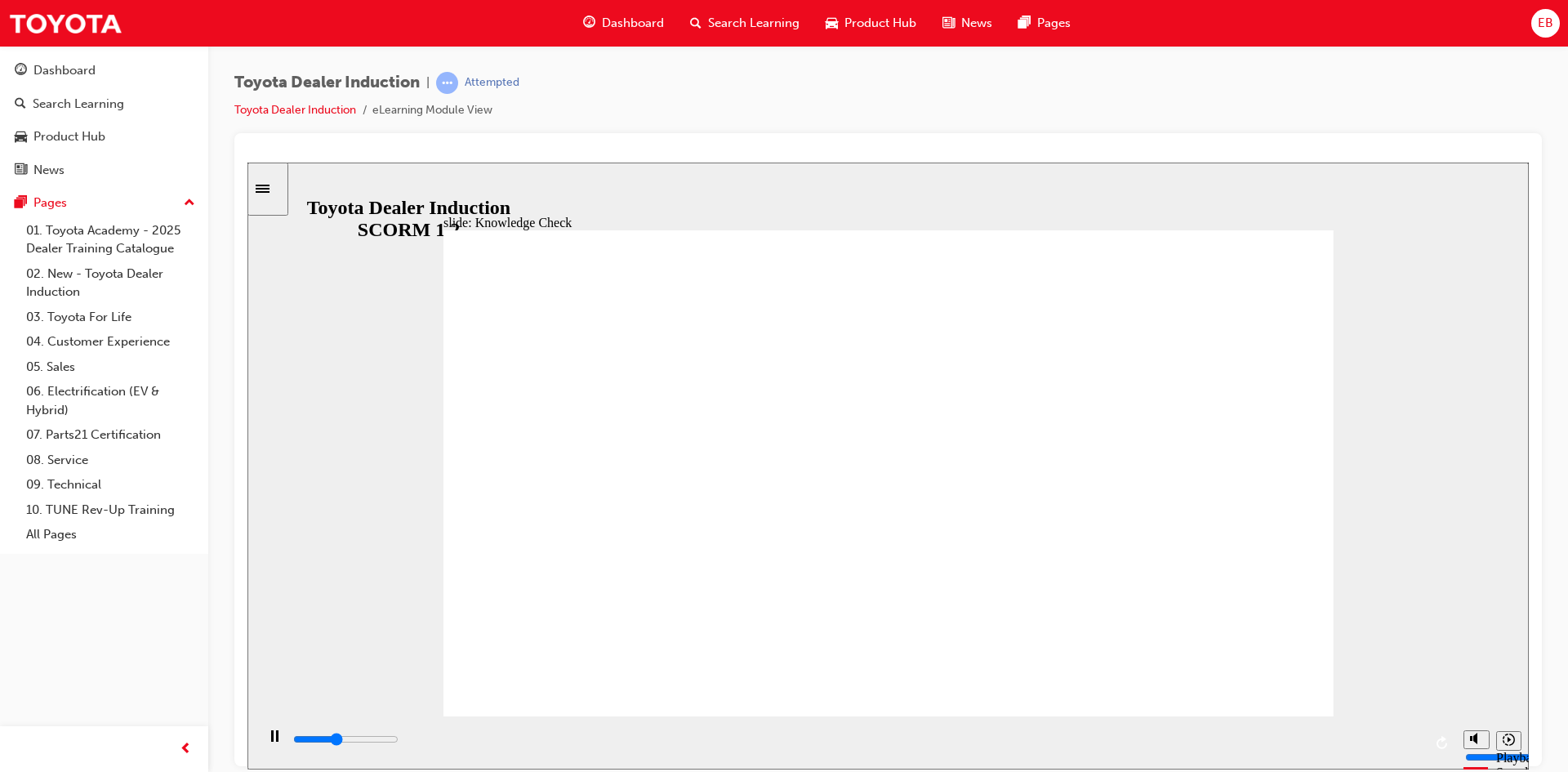 click at bounding box center (679, 1792) 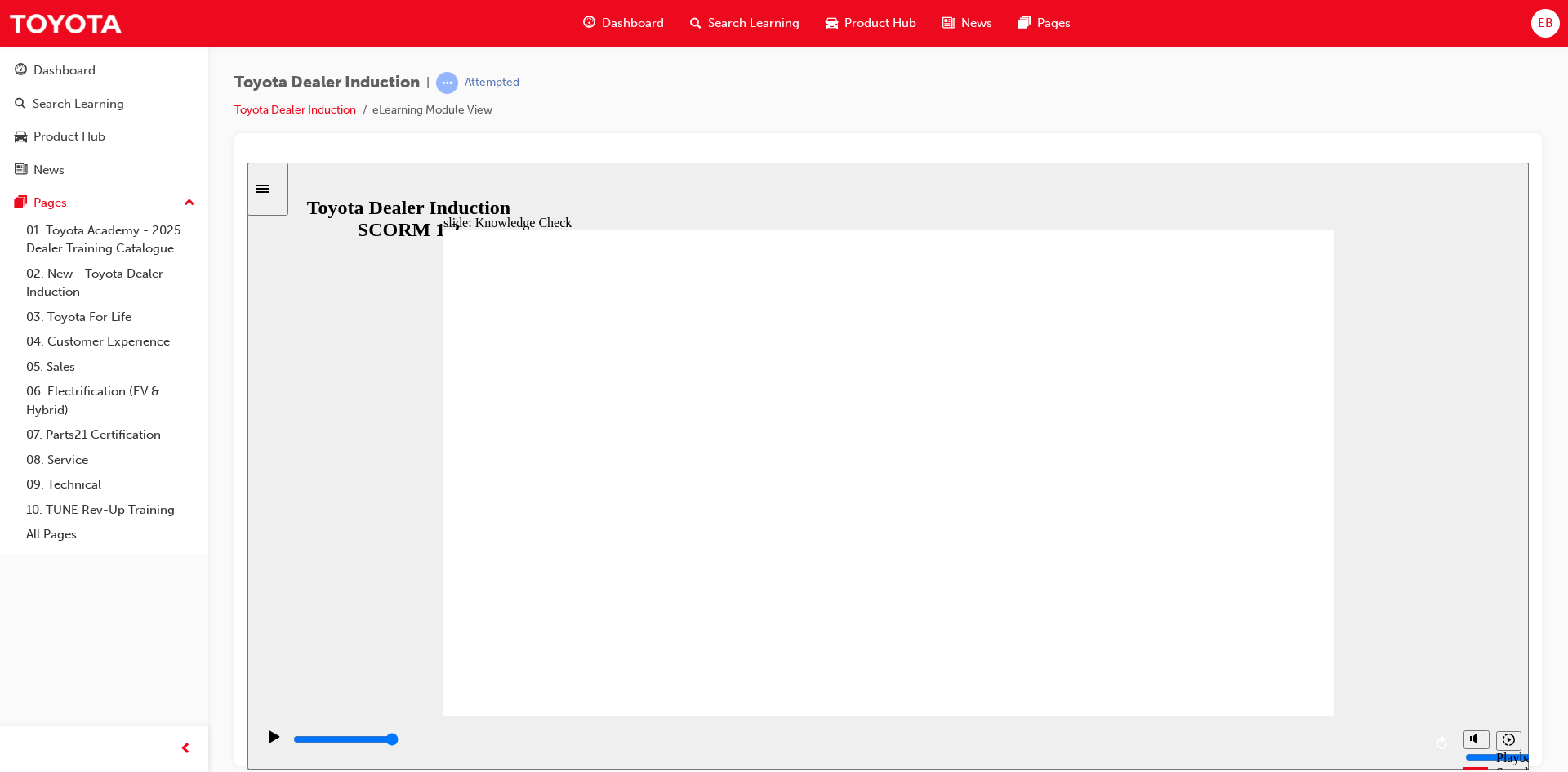 click 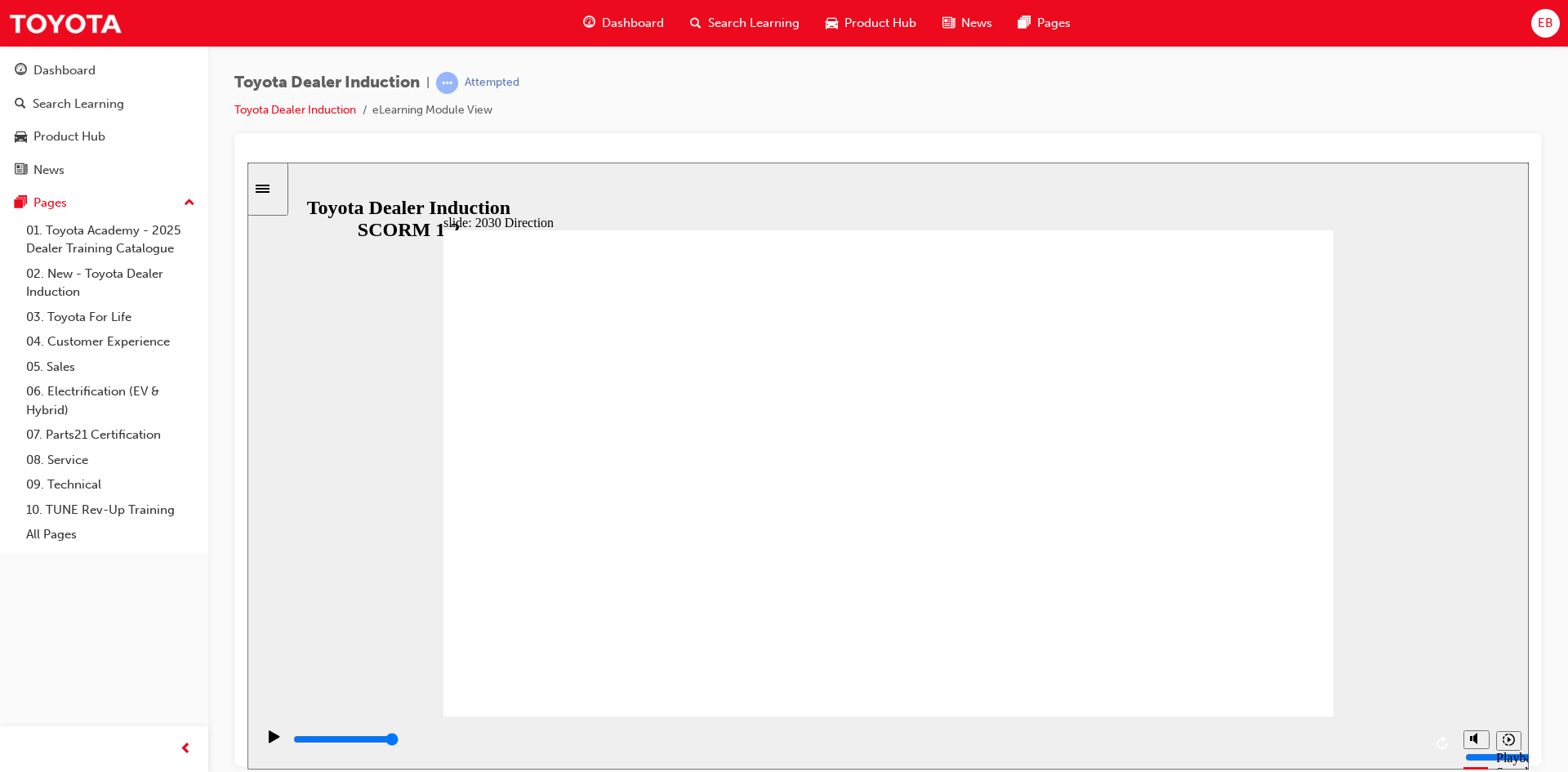 click 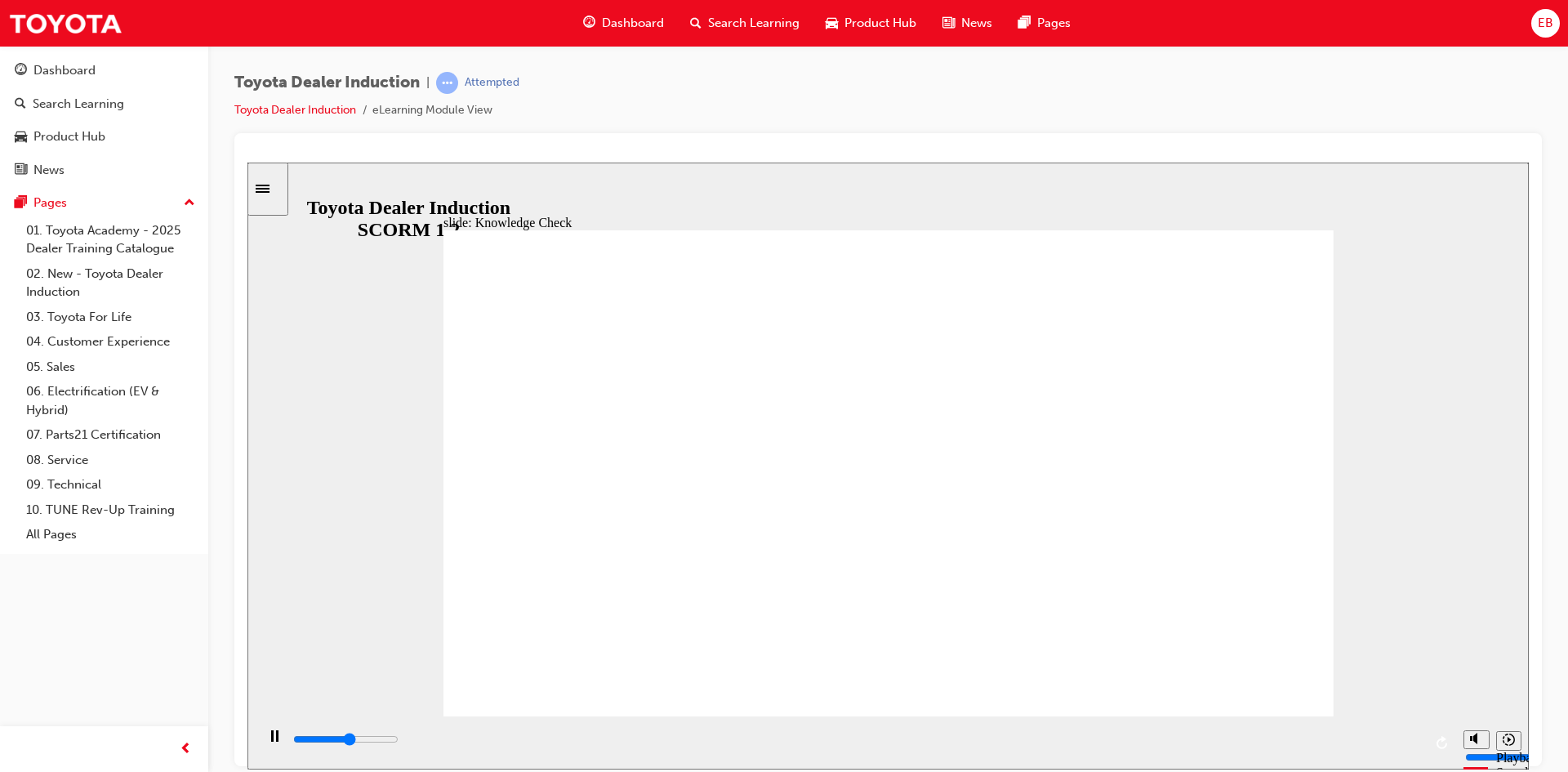 click 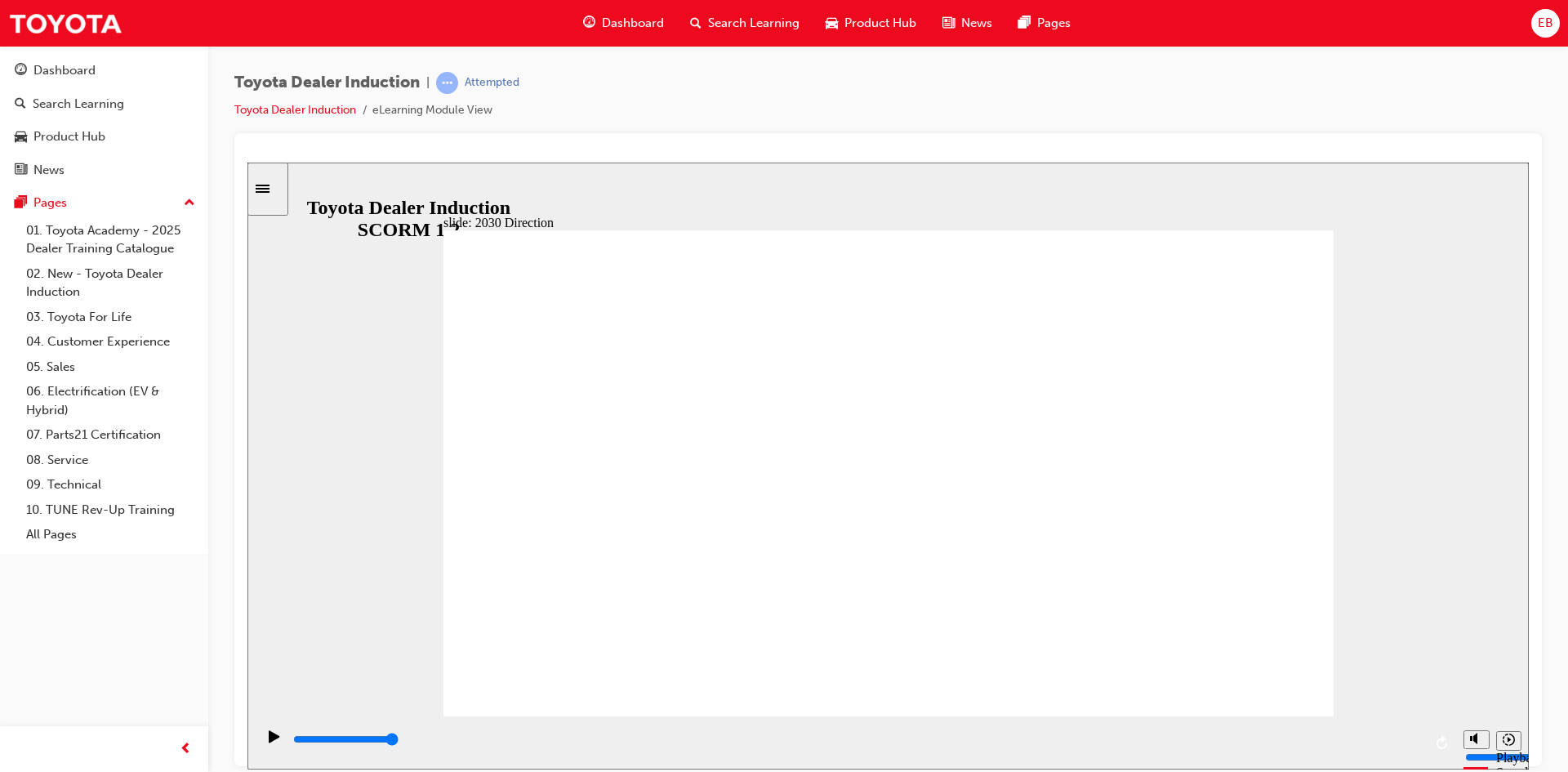 click 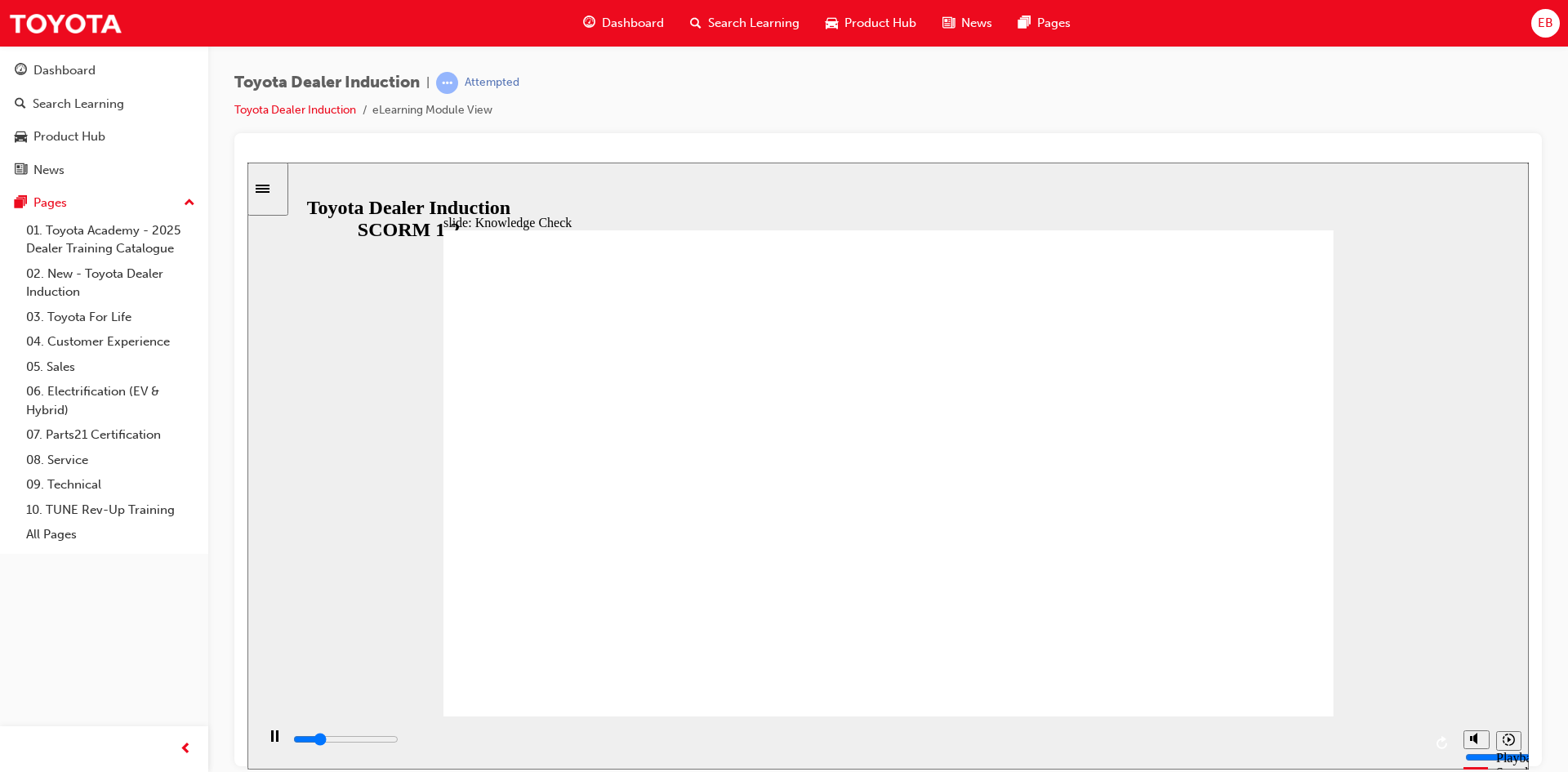 click 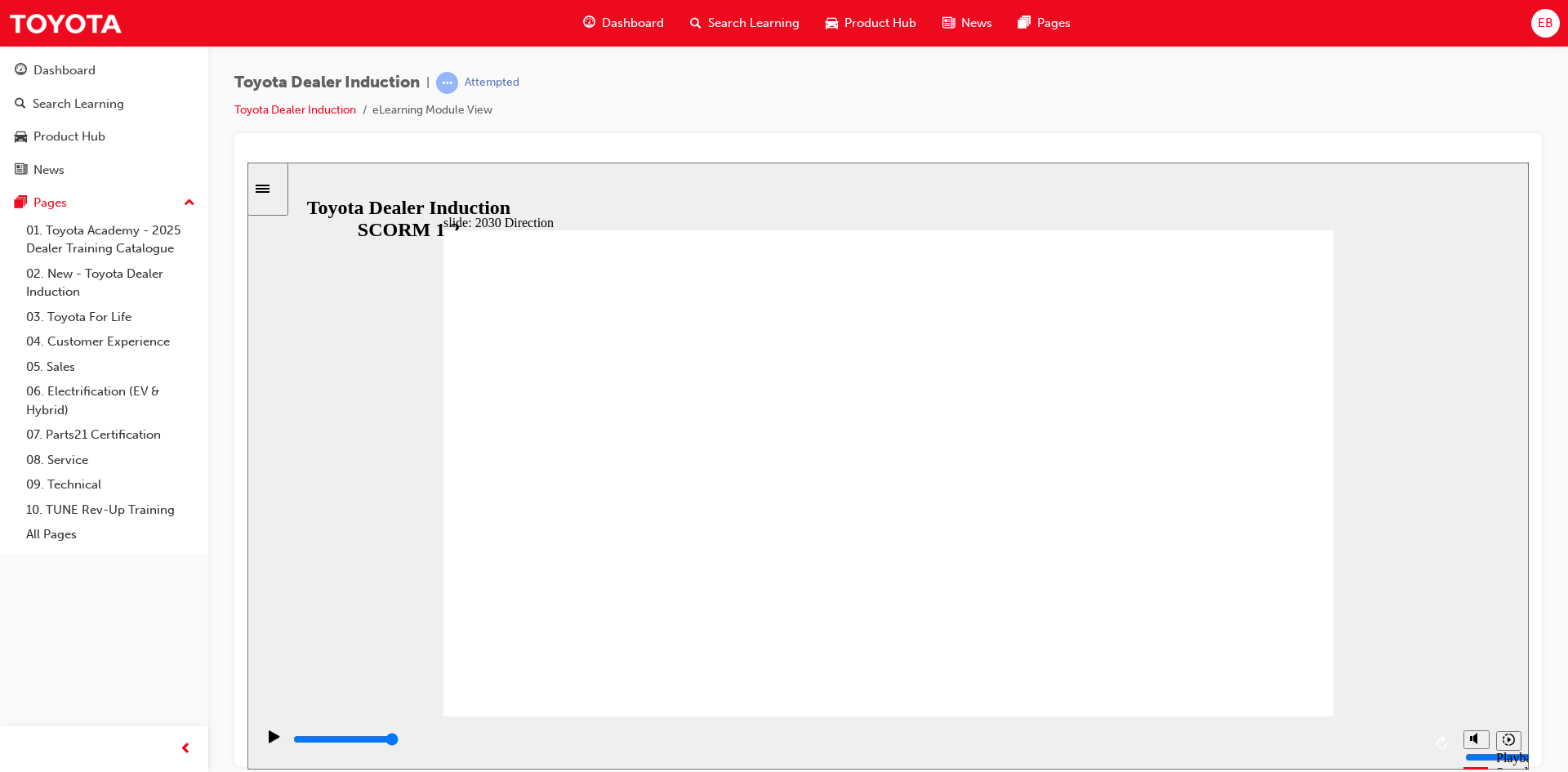 click 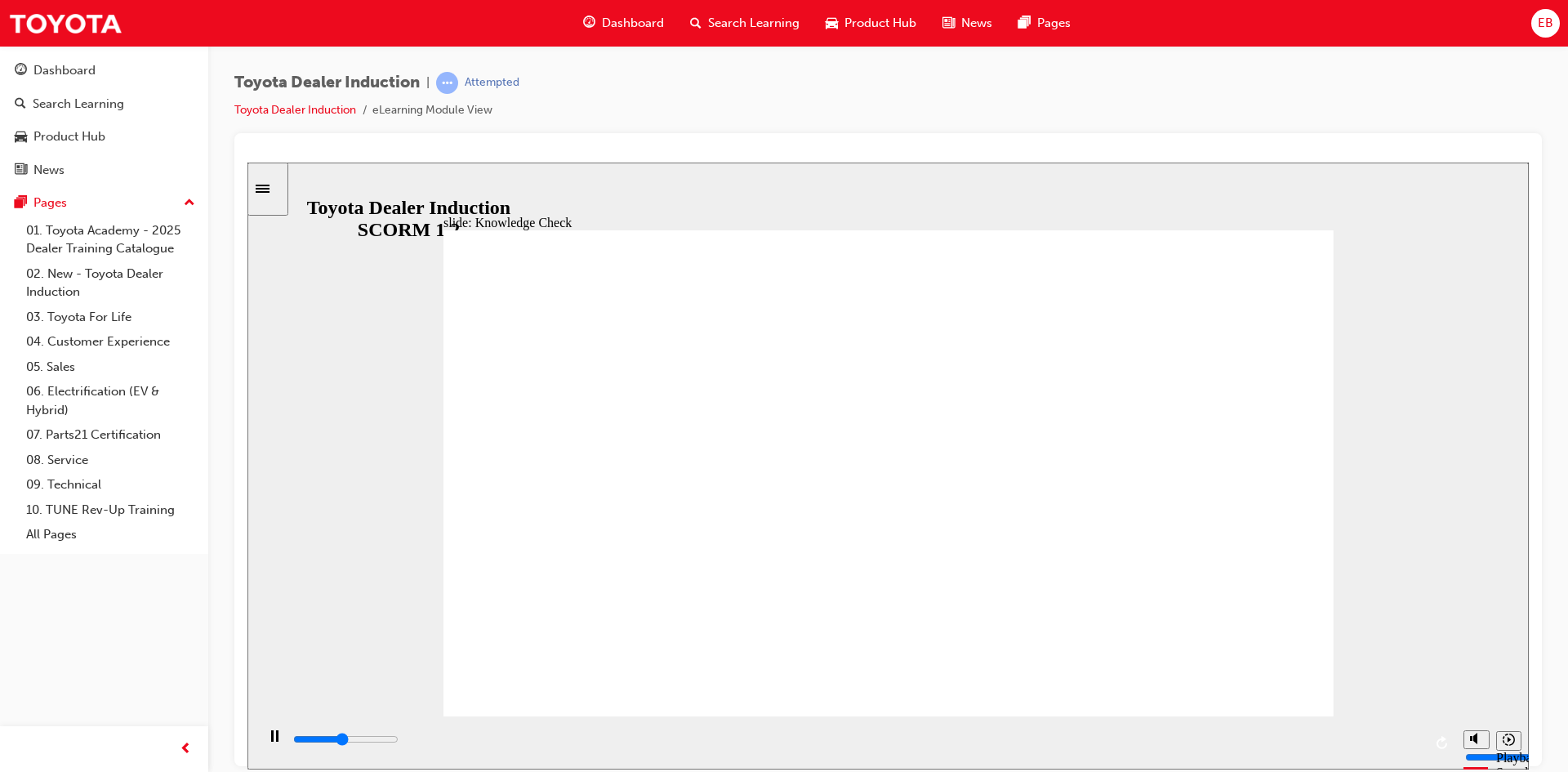 click at bounding box center (679, 1792) 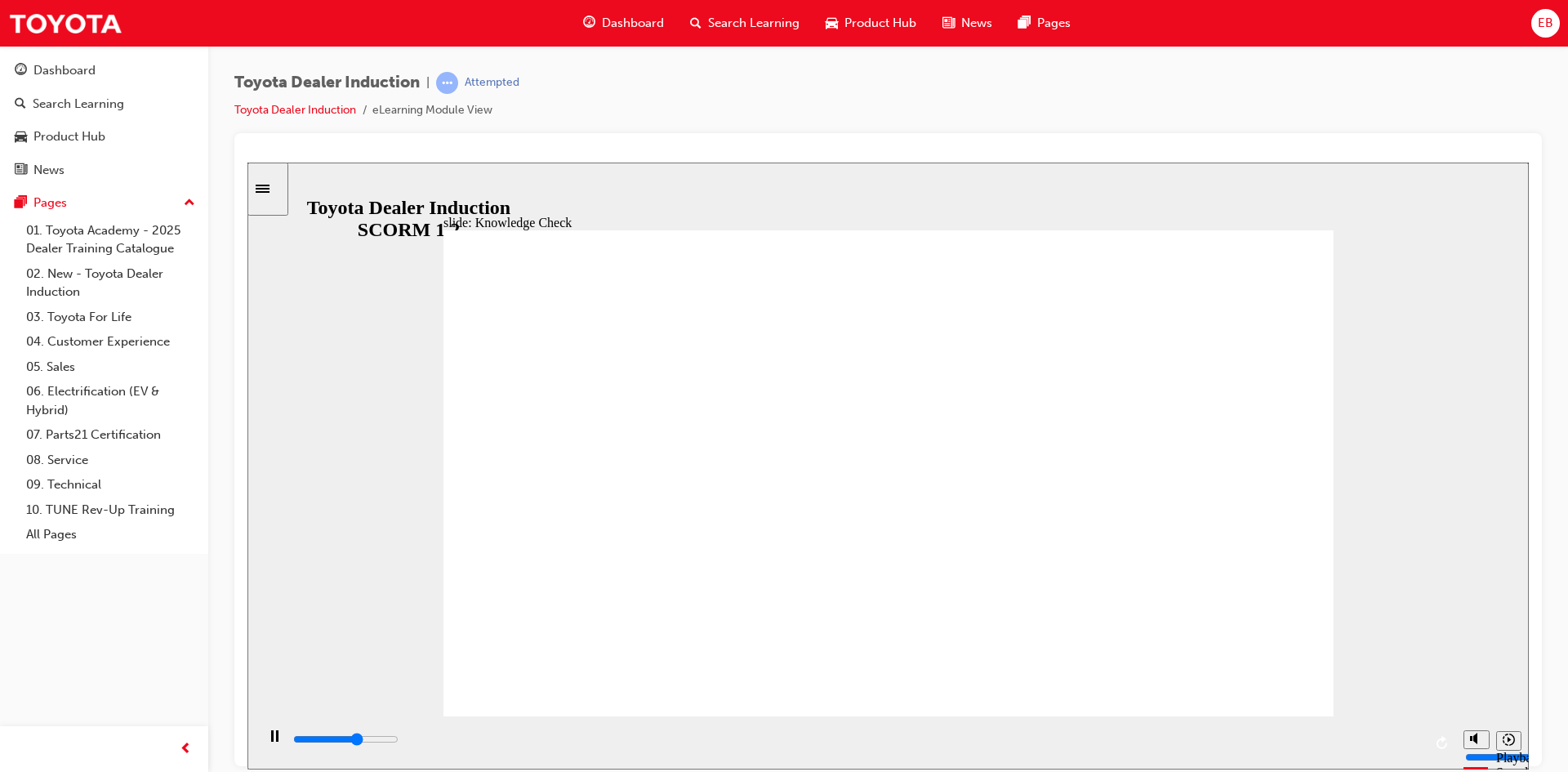drag, startPoint x: 522, startPoint y: 257, endPoint x: 516, endPoint y: 240, distance: 18.027756 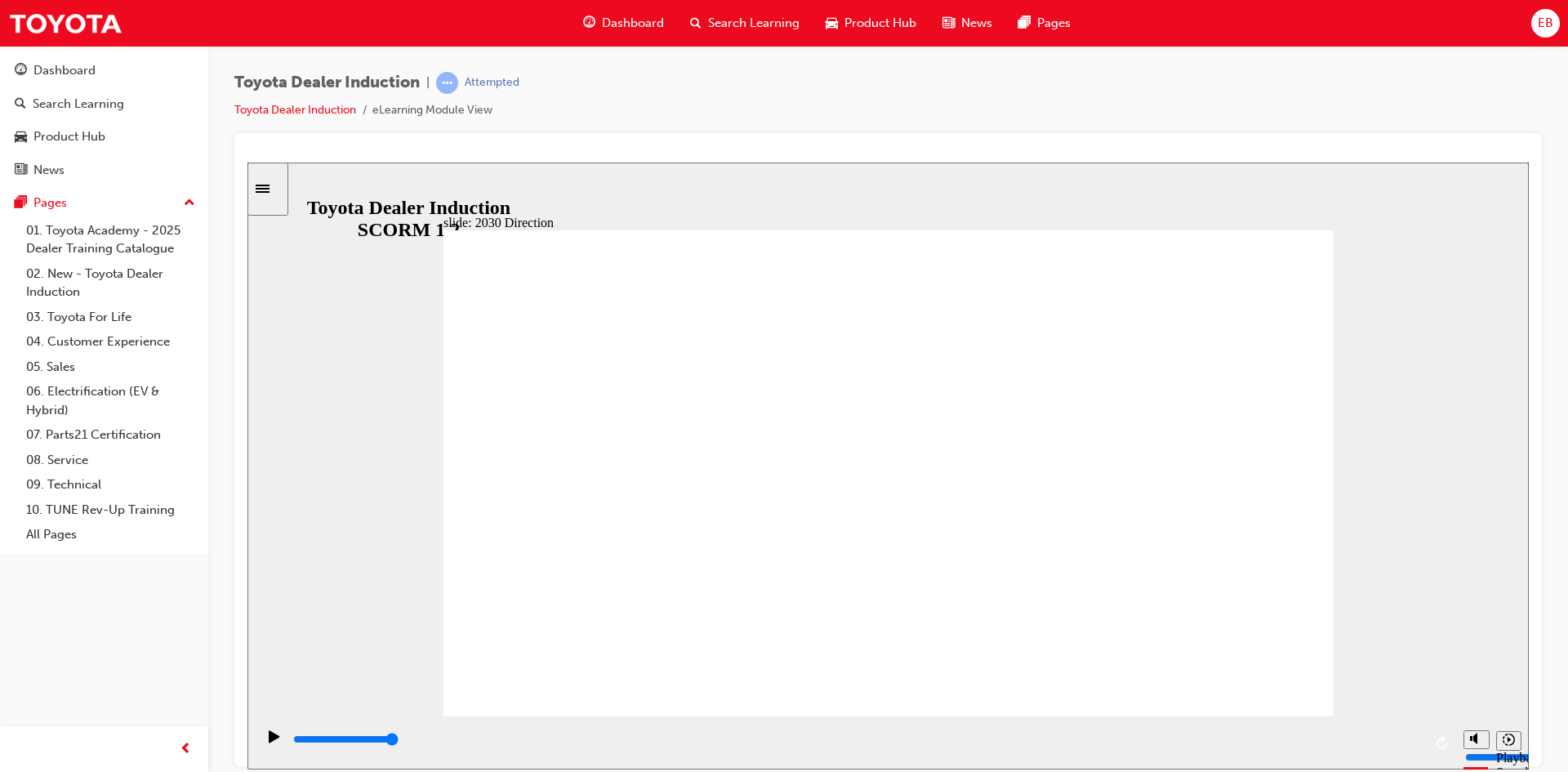 click 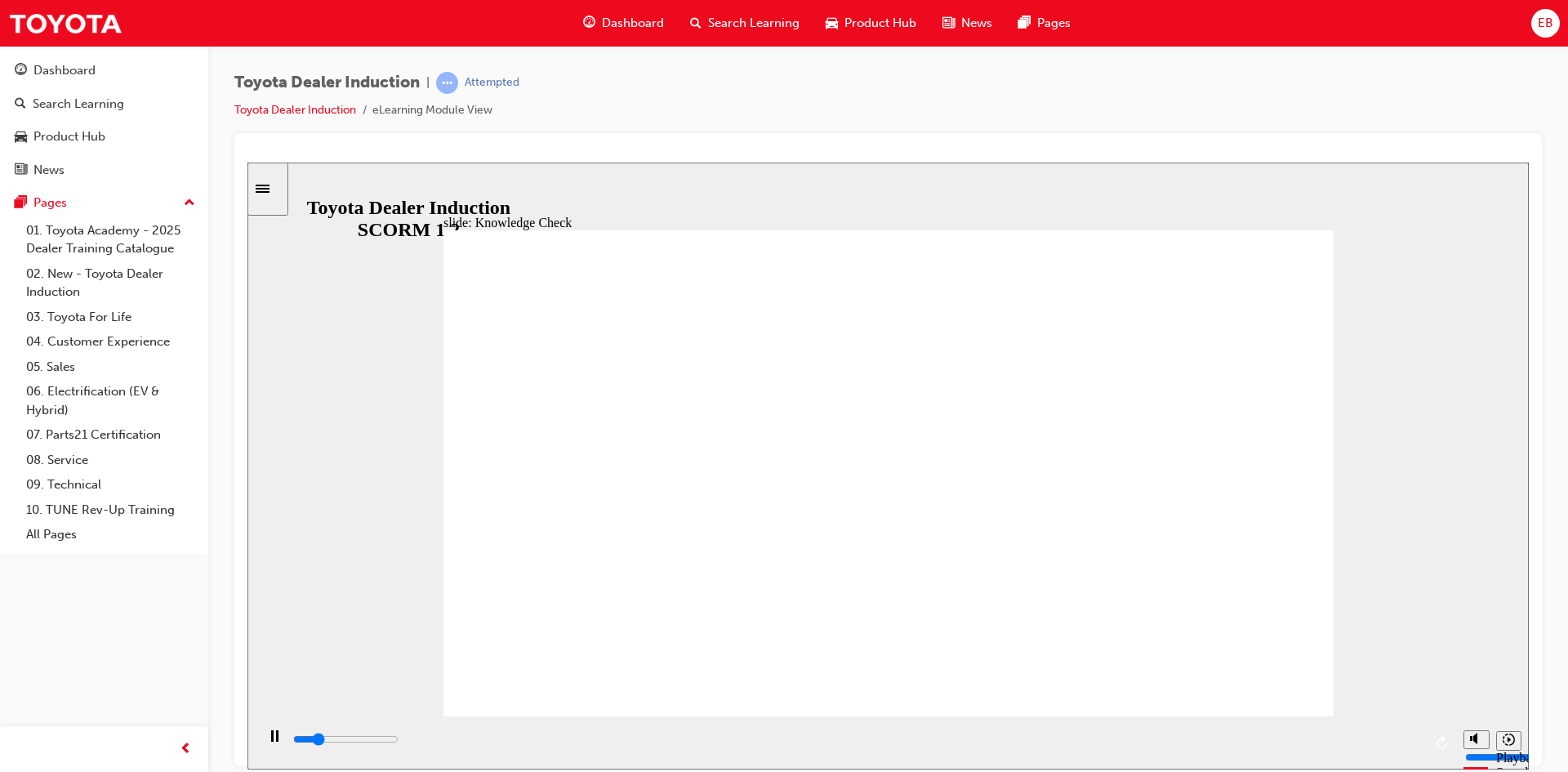 click at bounding box center (679, 1770) 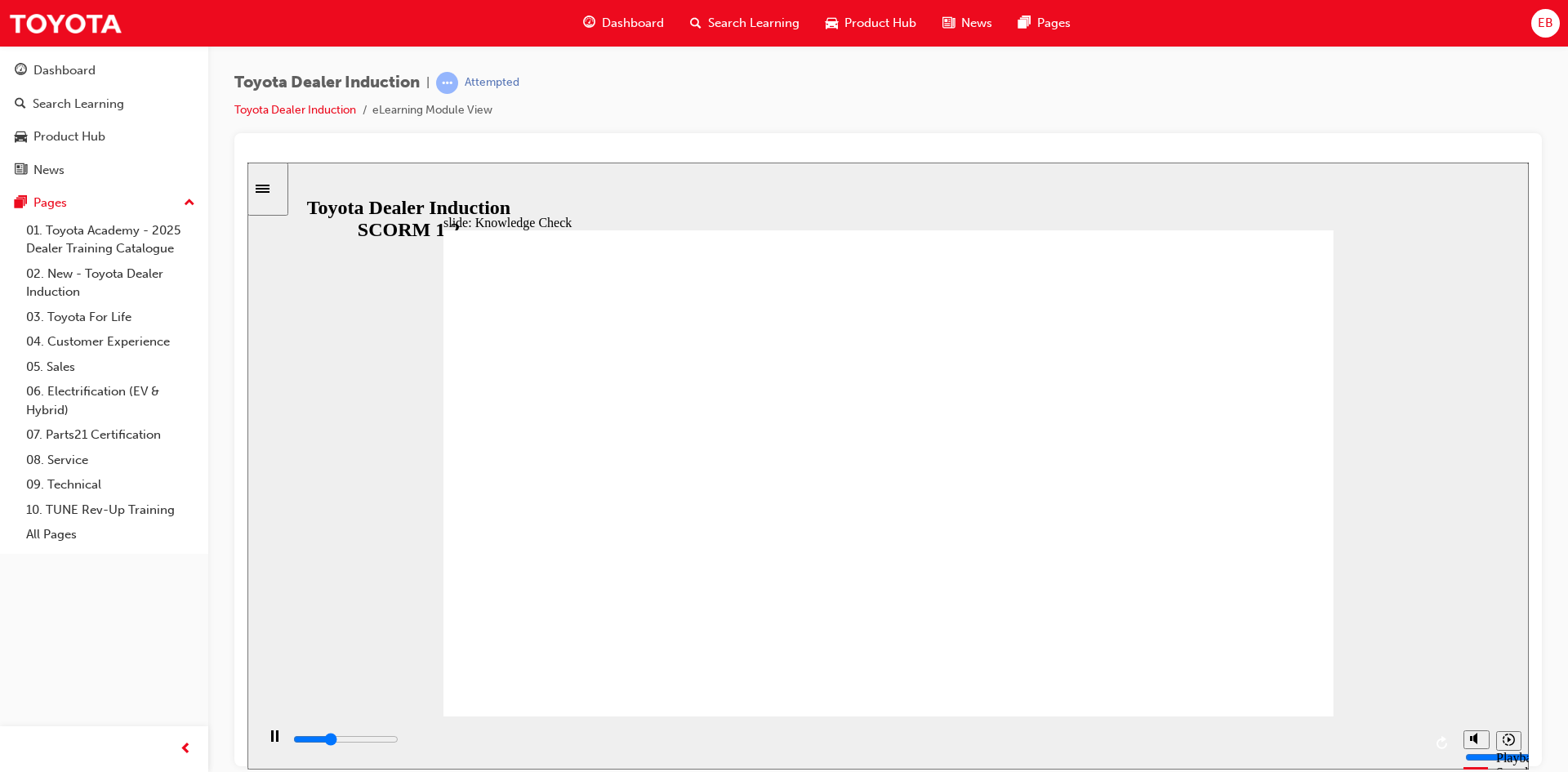 type on "1800" 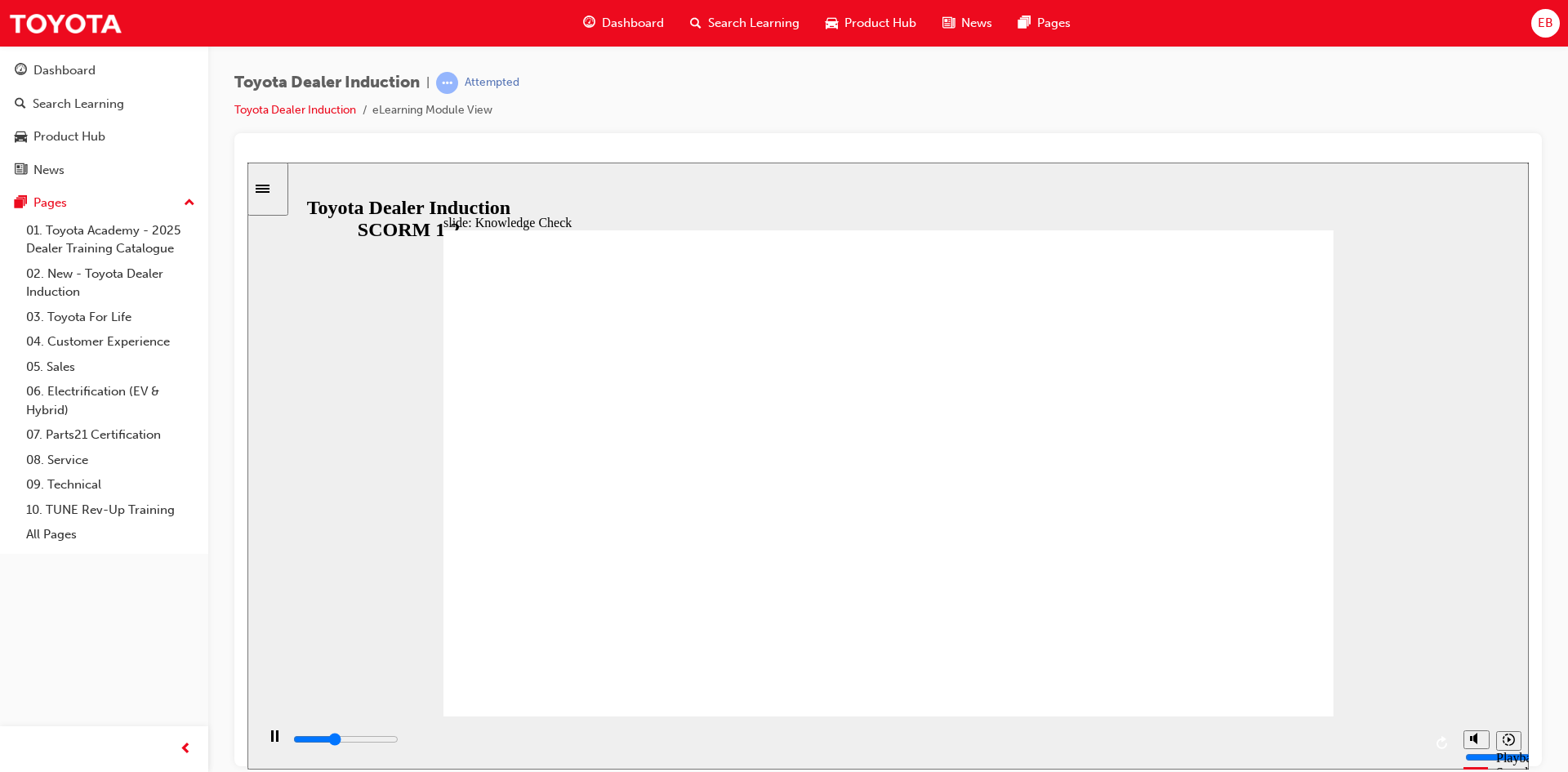 type on "1900" 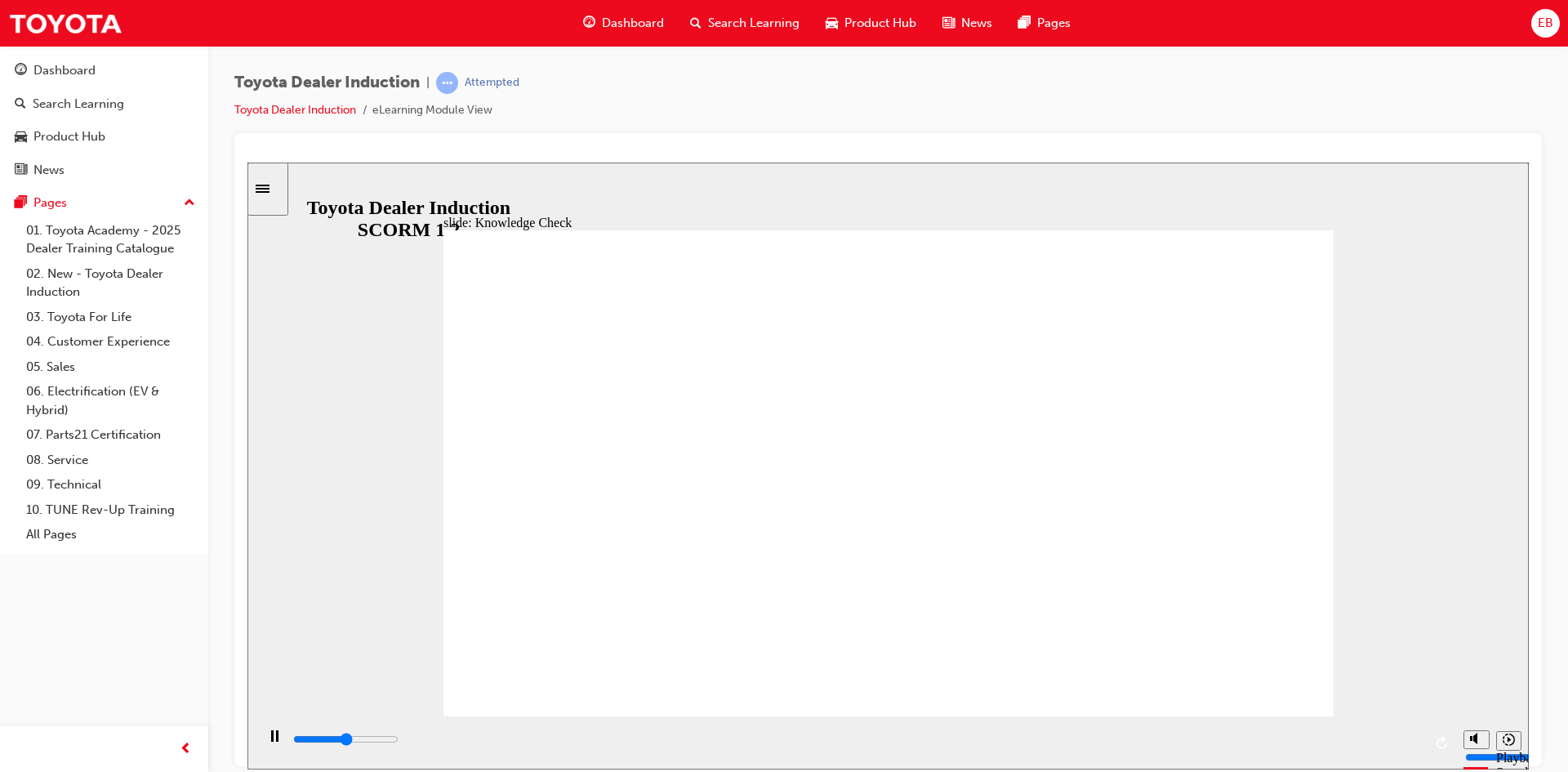 type on "2500" 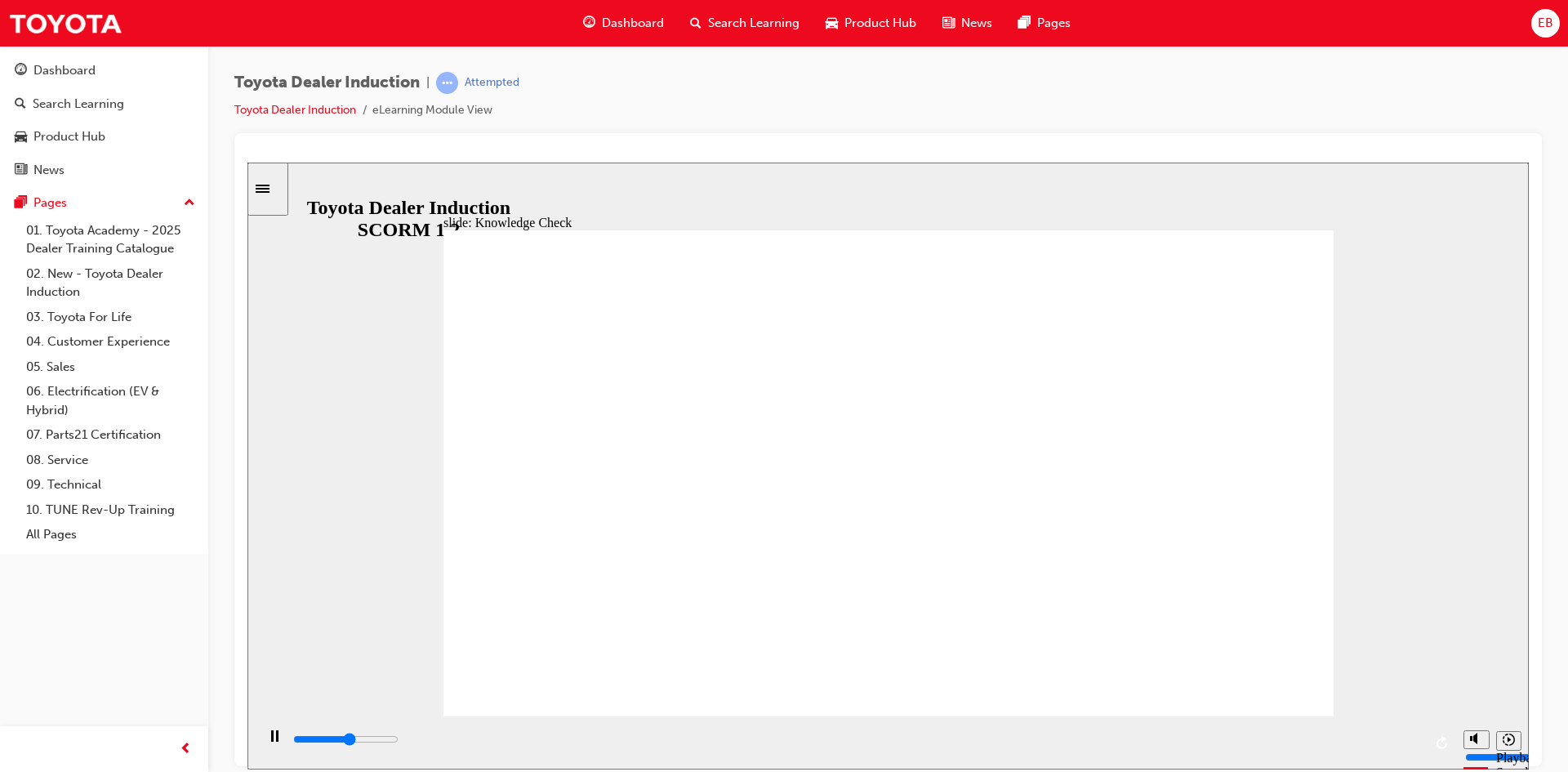 type on "2800" 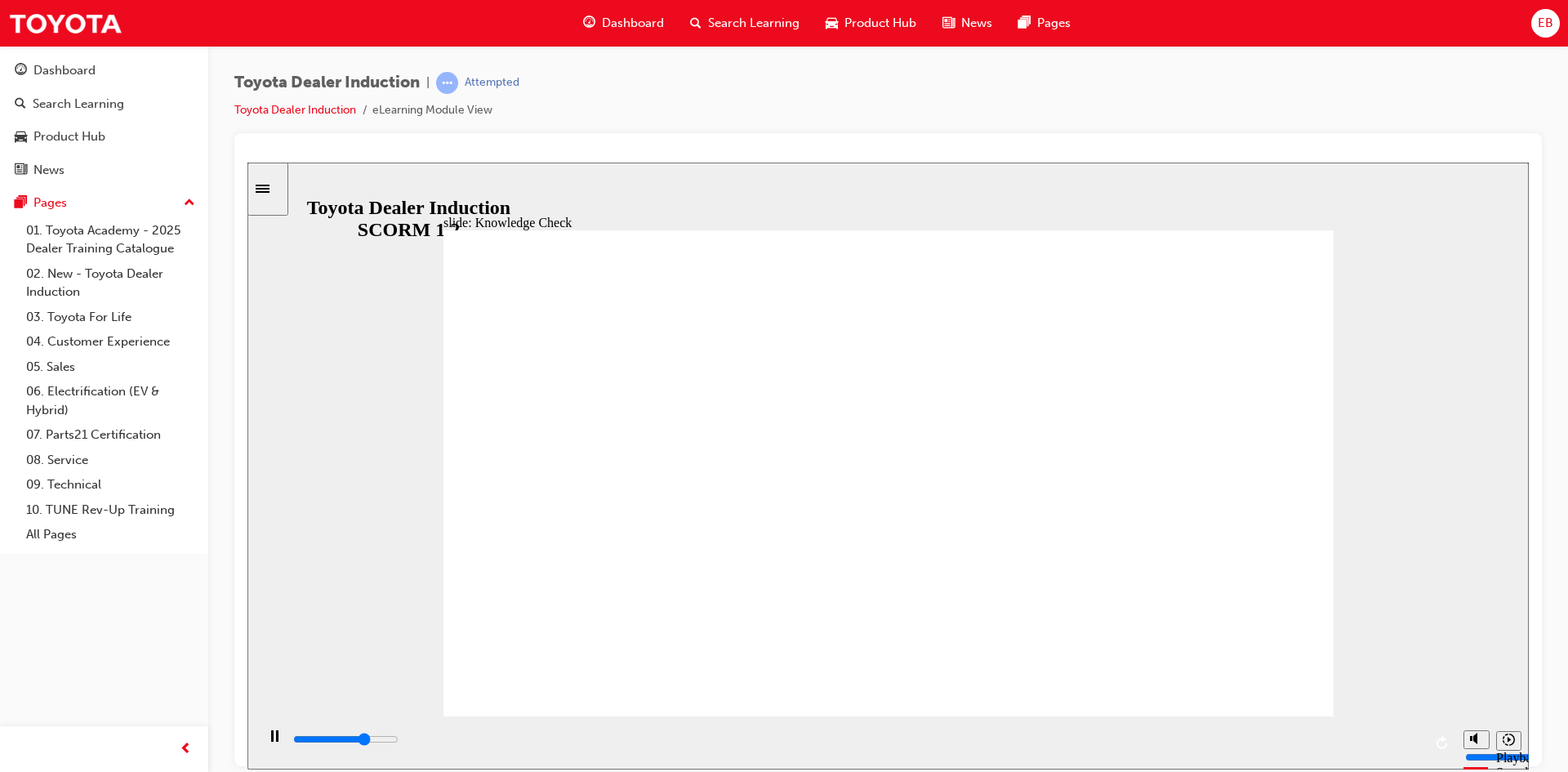 type on "3600" 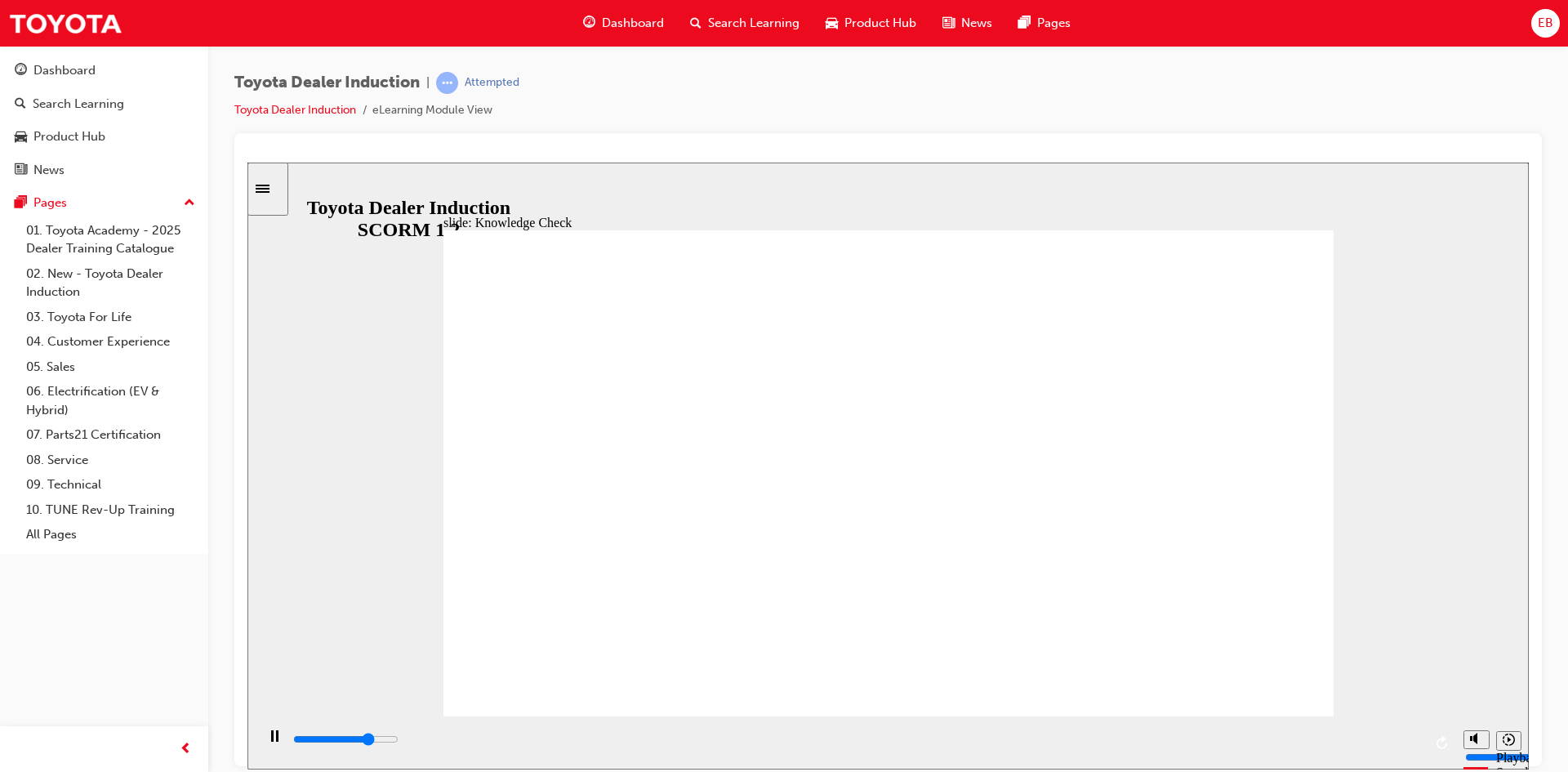 type on "3700" 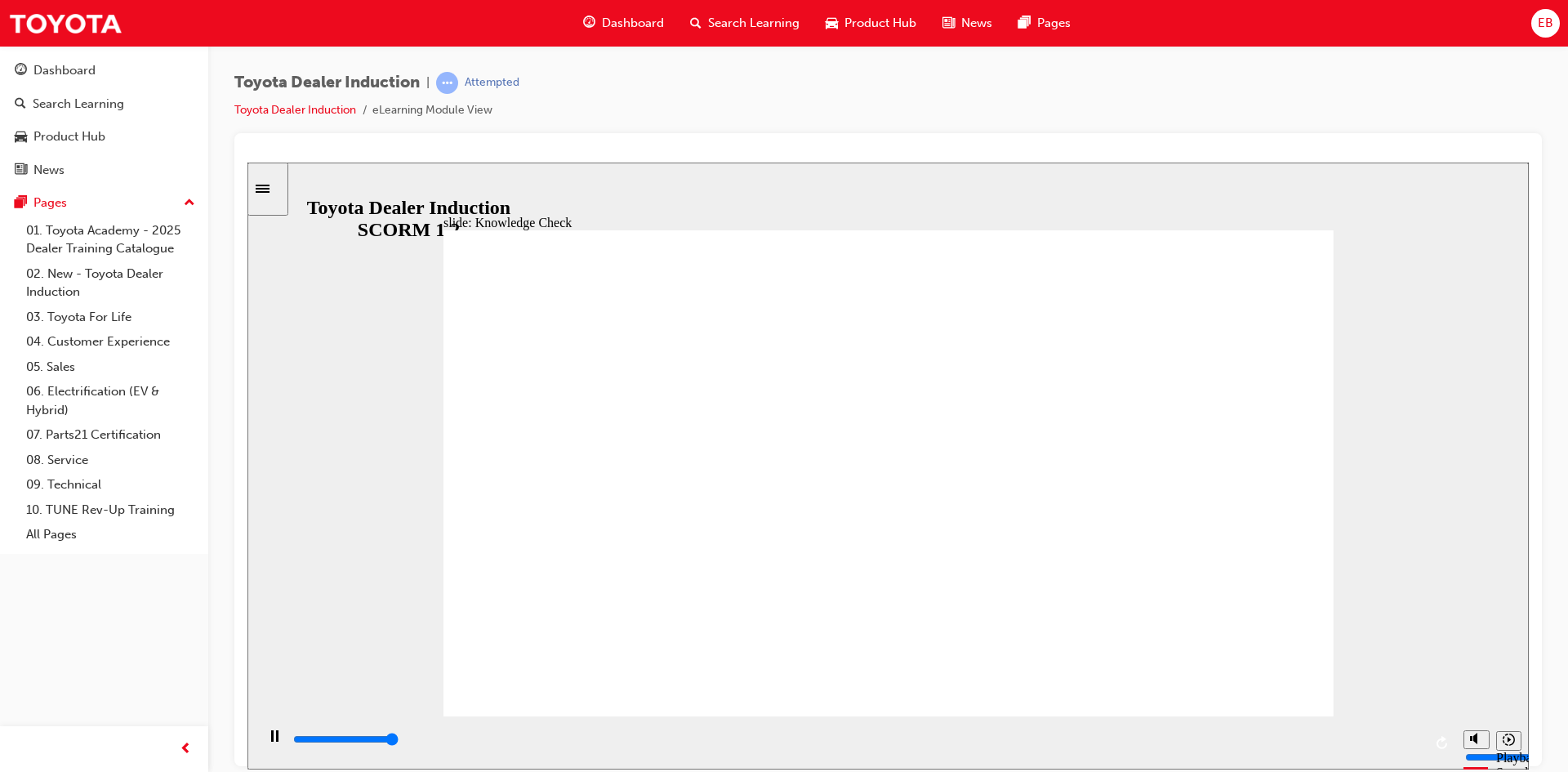 type on "5000" 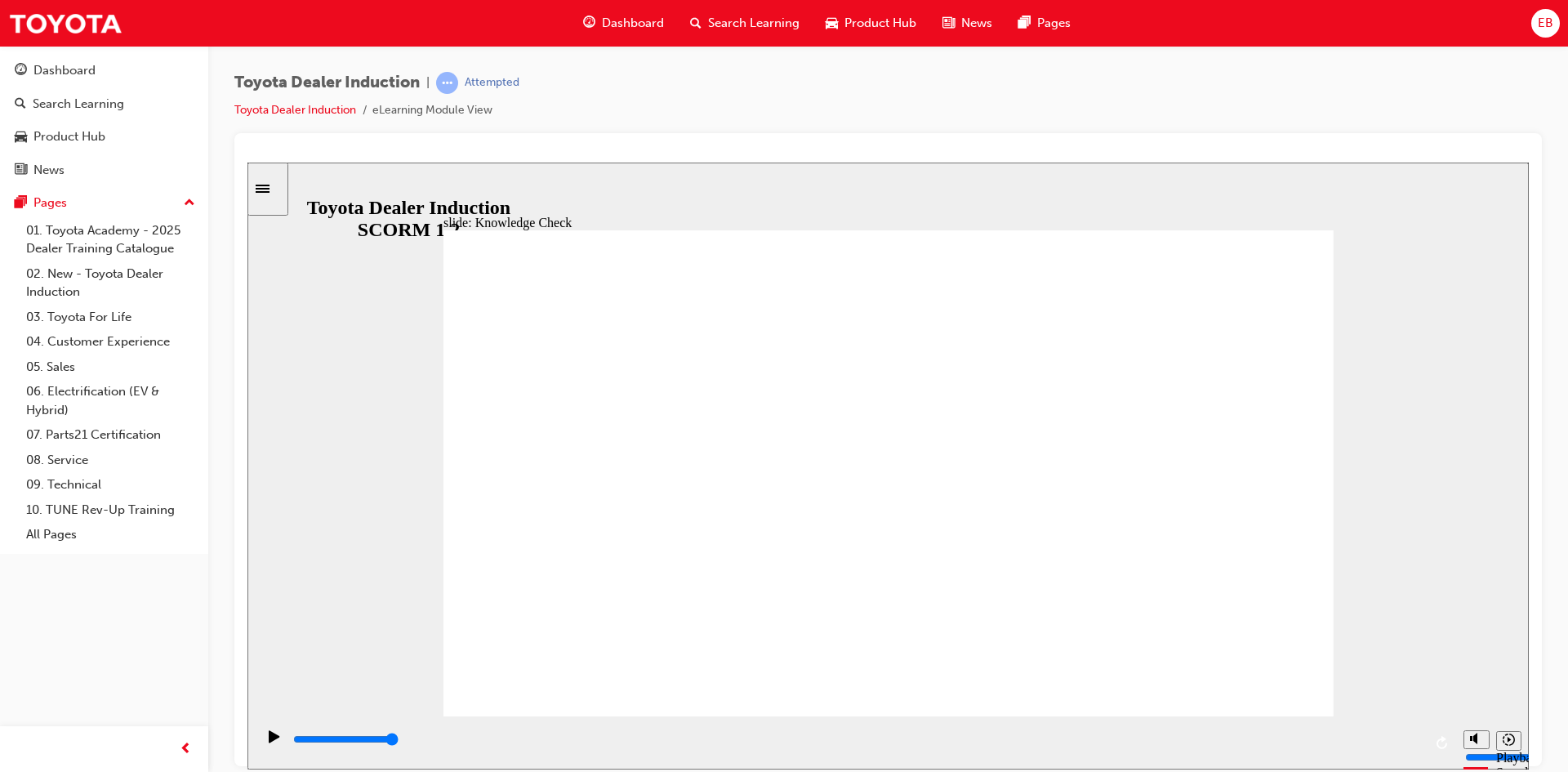 type on "SAFETY" 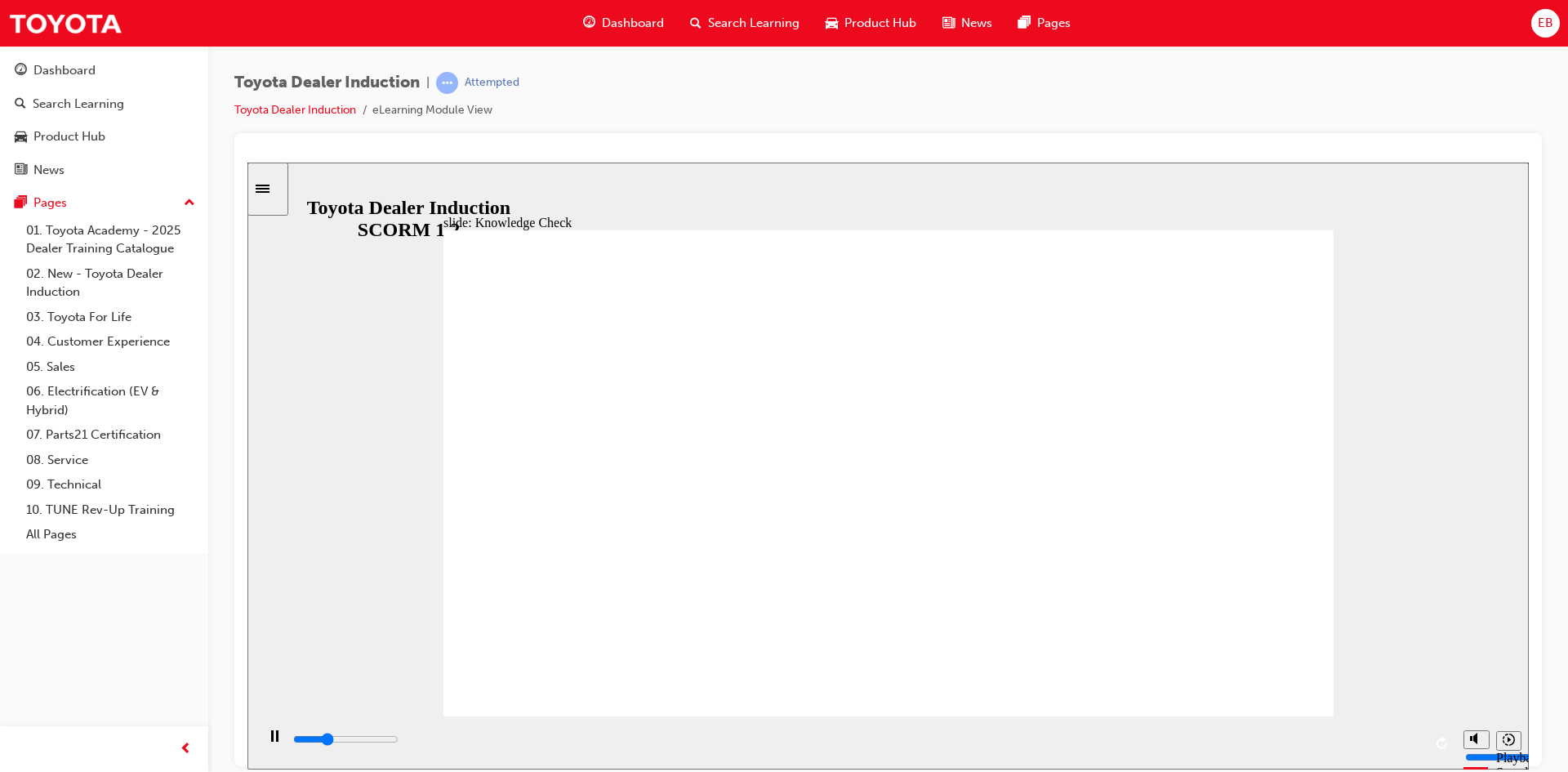 click at bounding box center (679, 1792) 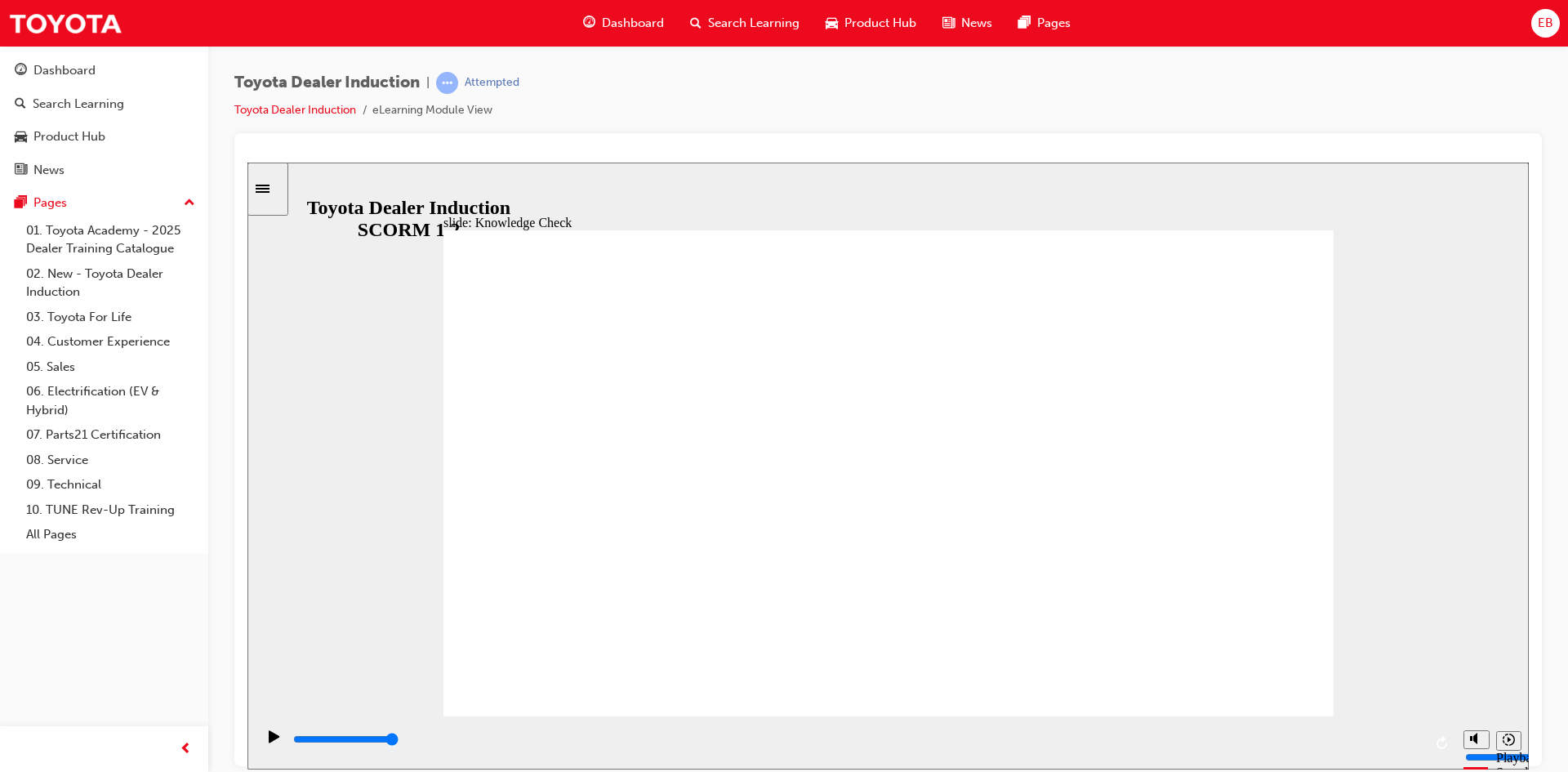 click 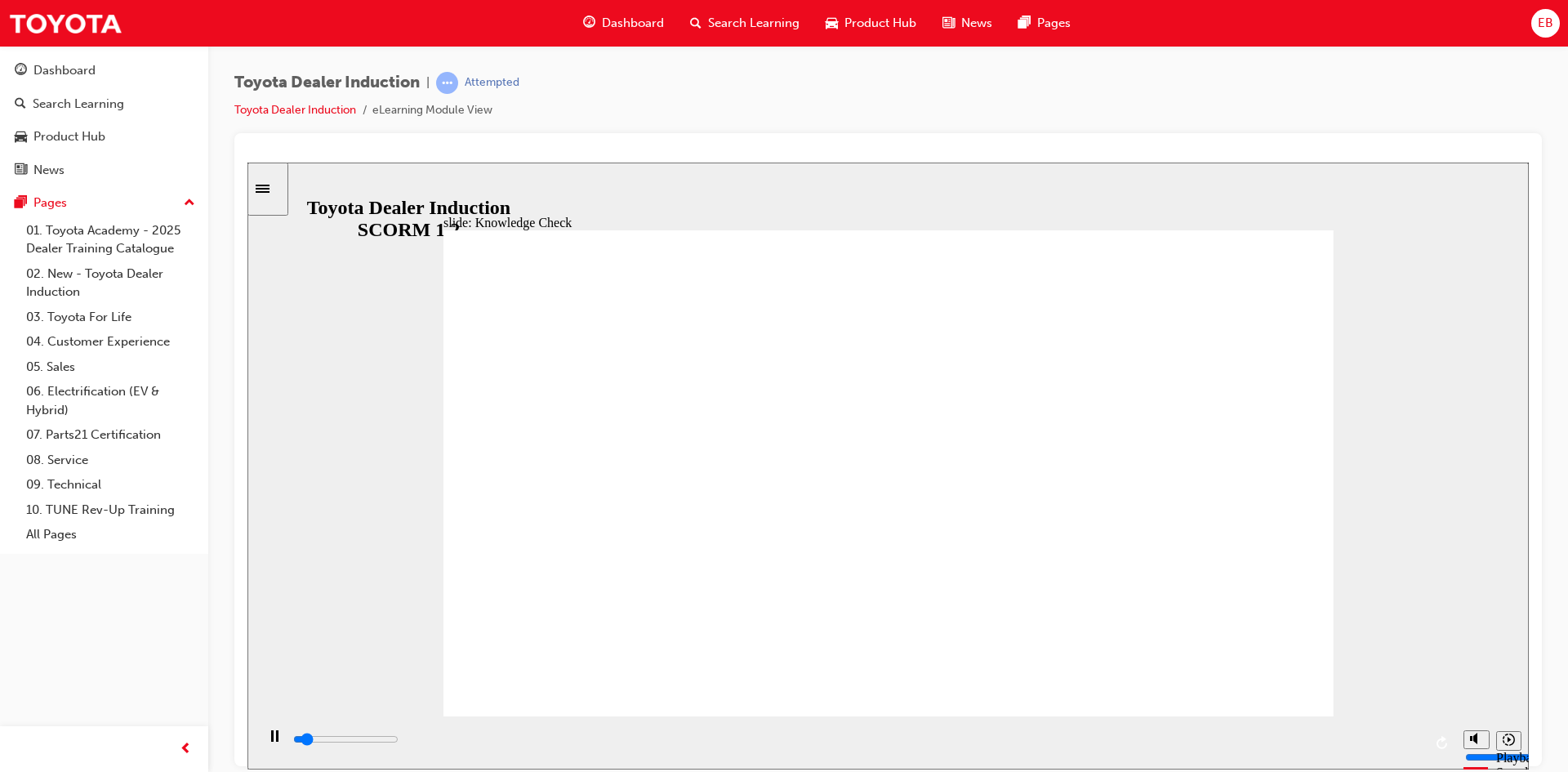 type on "400" 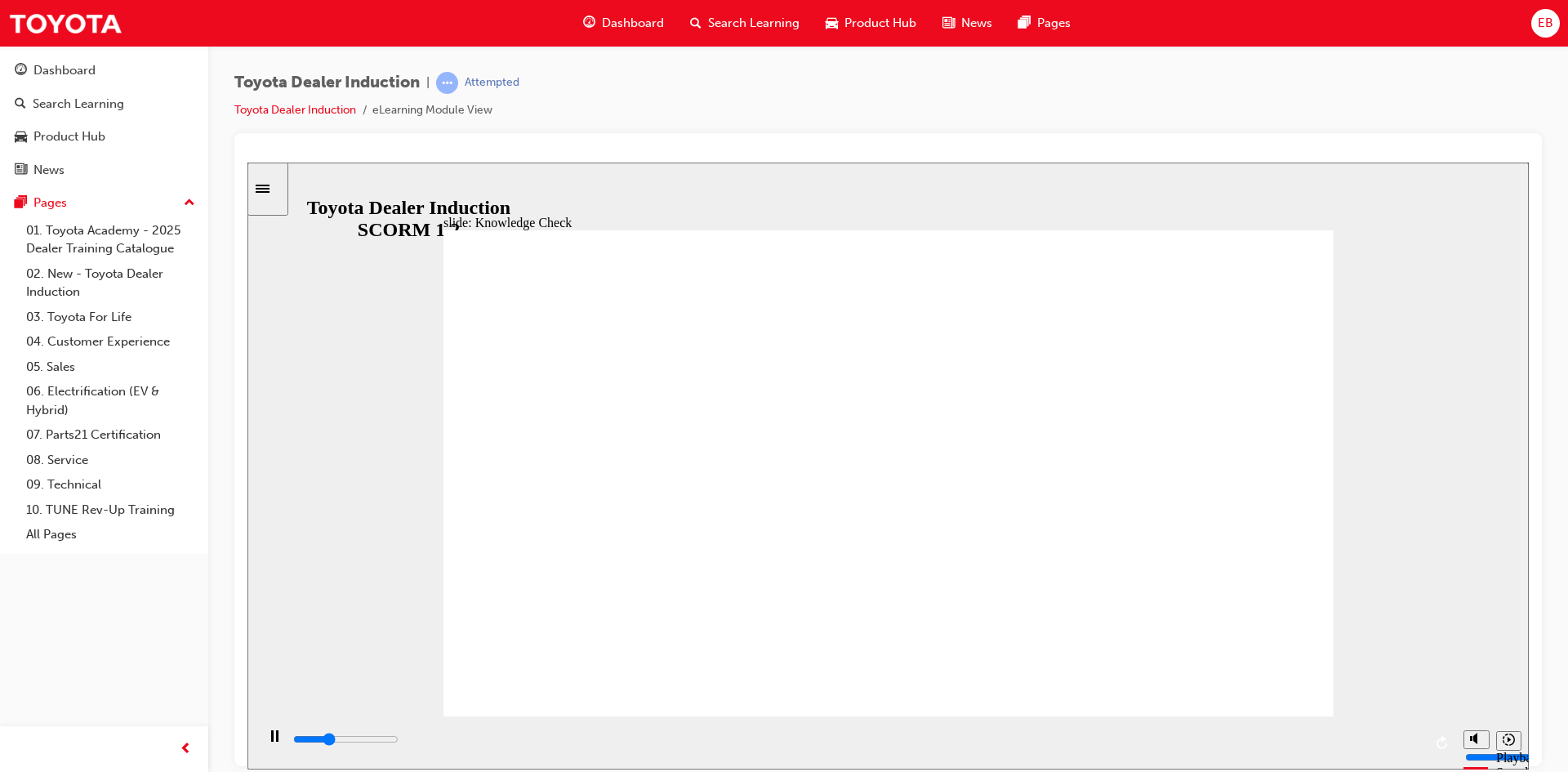 drag, startPoint x: 564, startPoint y: 246, endPoint x: 512, endPoint y: 248, distance: 52.03845 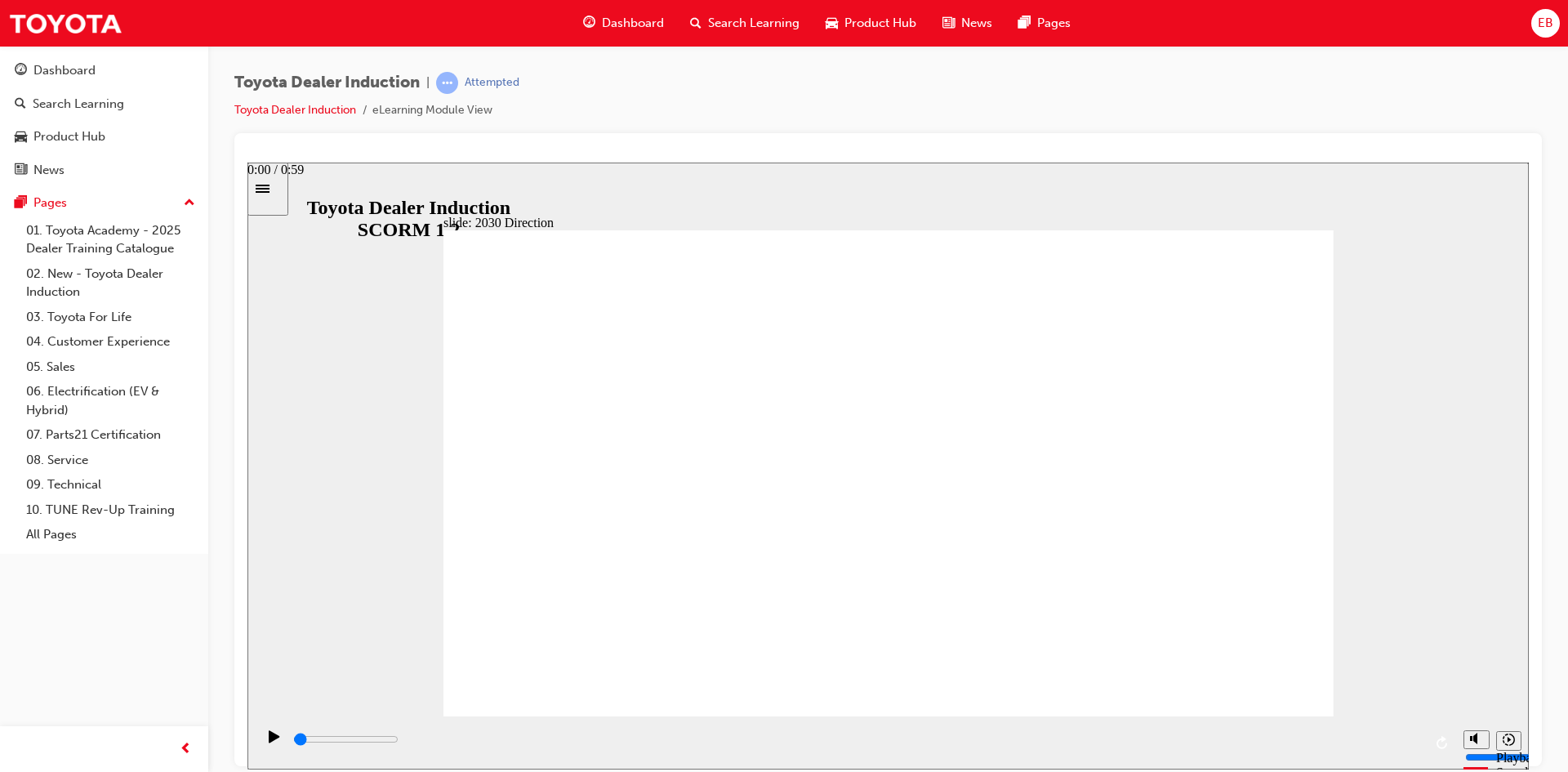 click at bounding box center [857, 739] 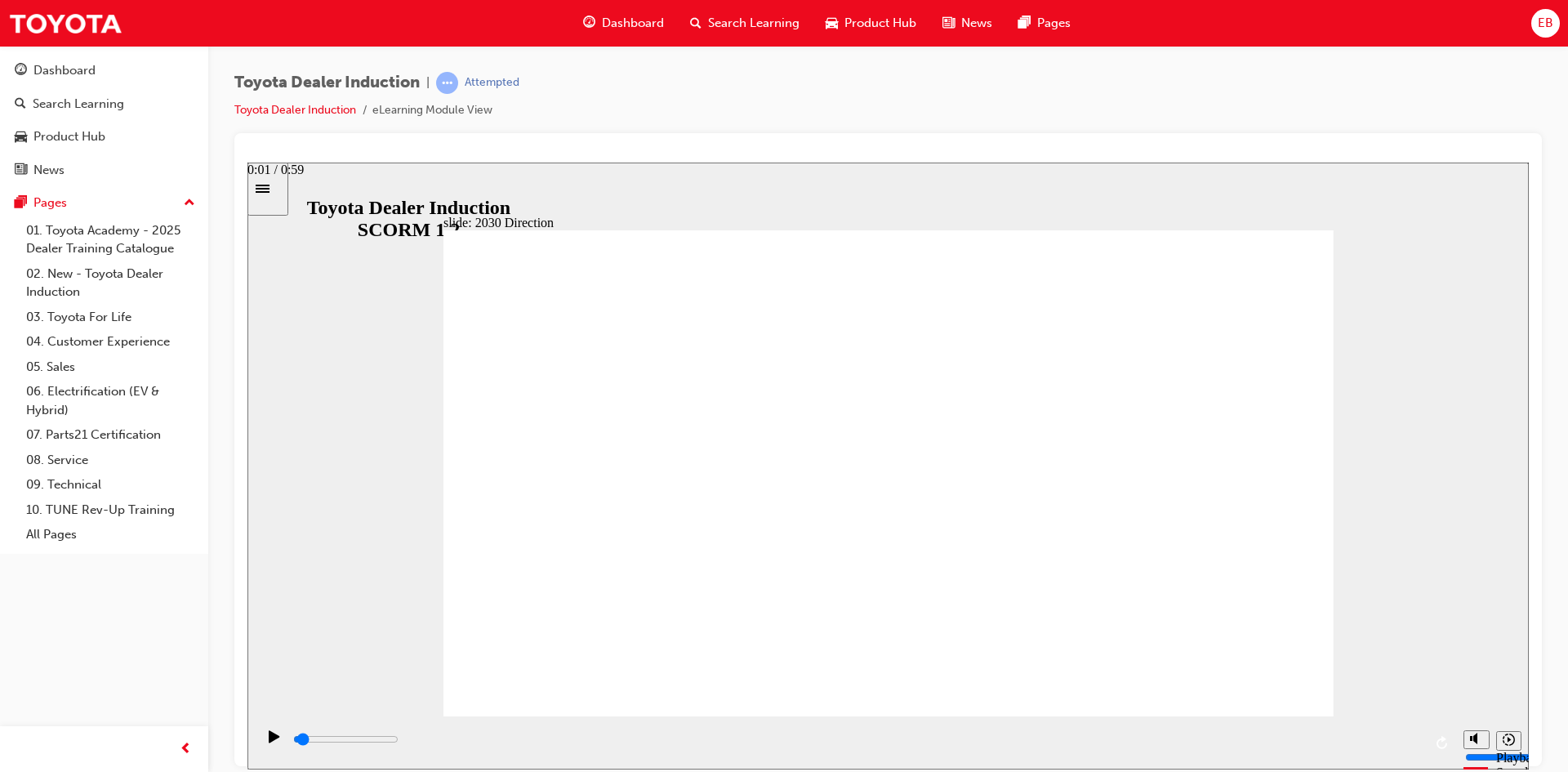 click at bounding box center (857, 739) 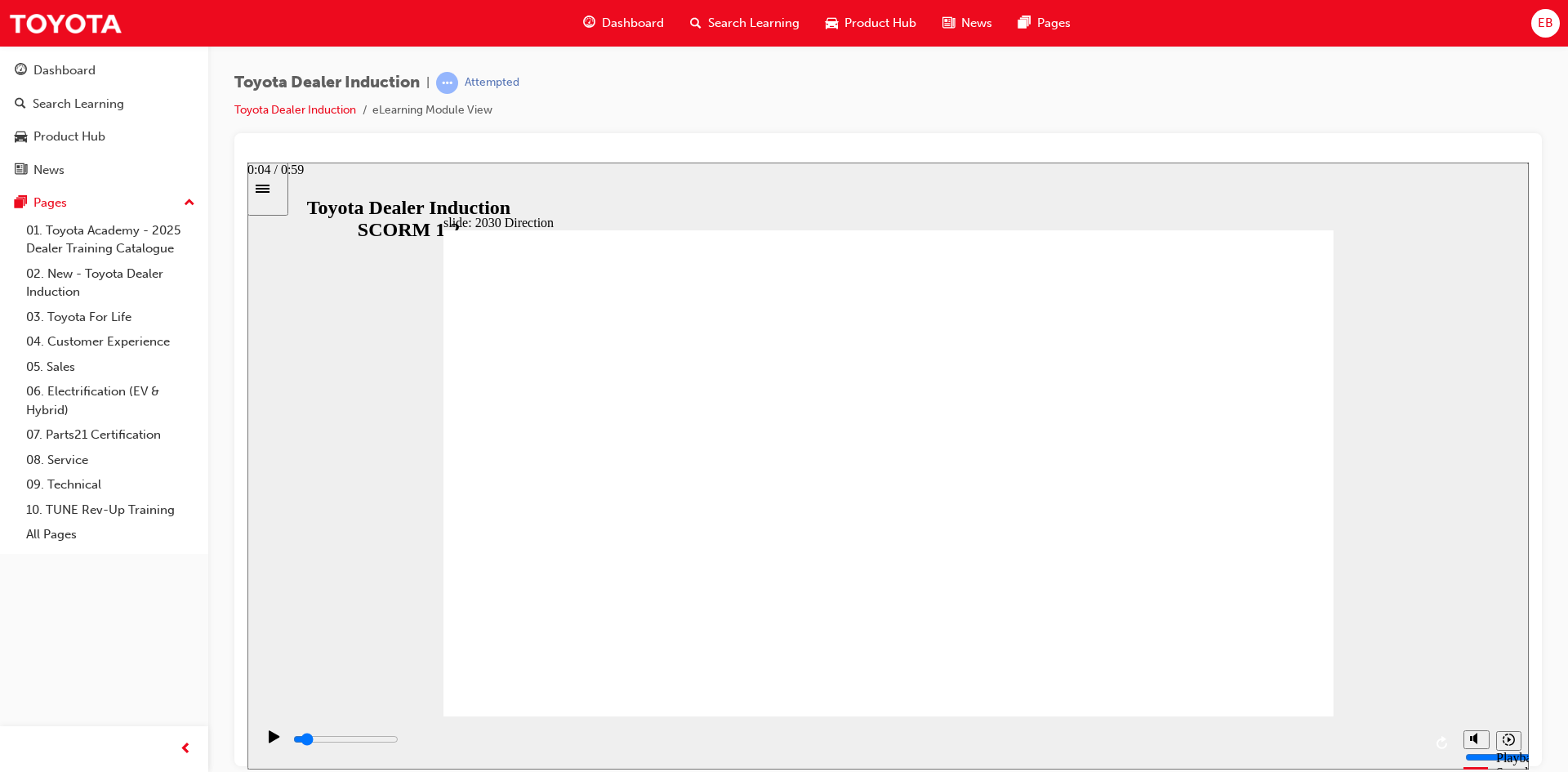click at bounding box center (345, 739) 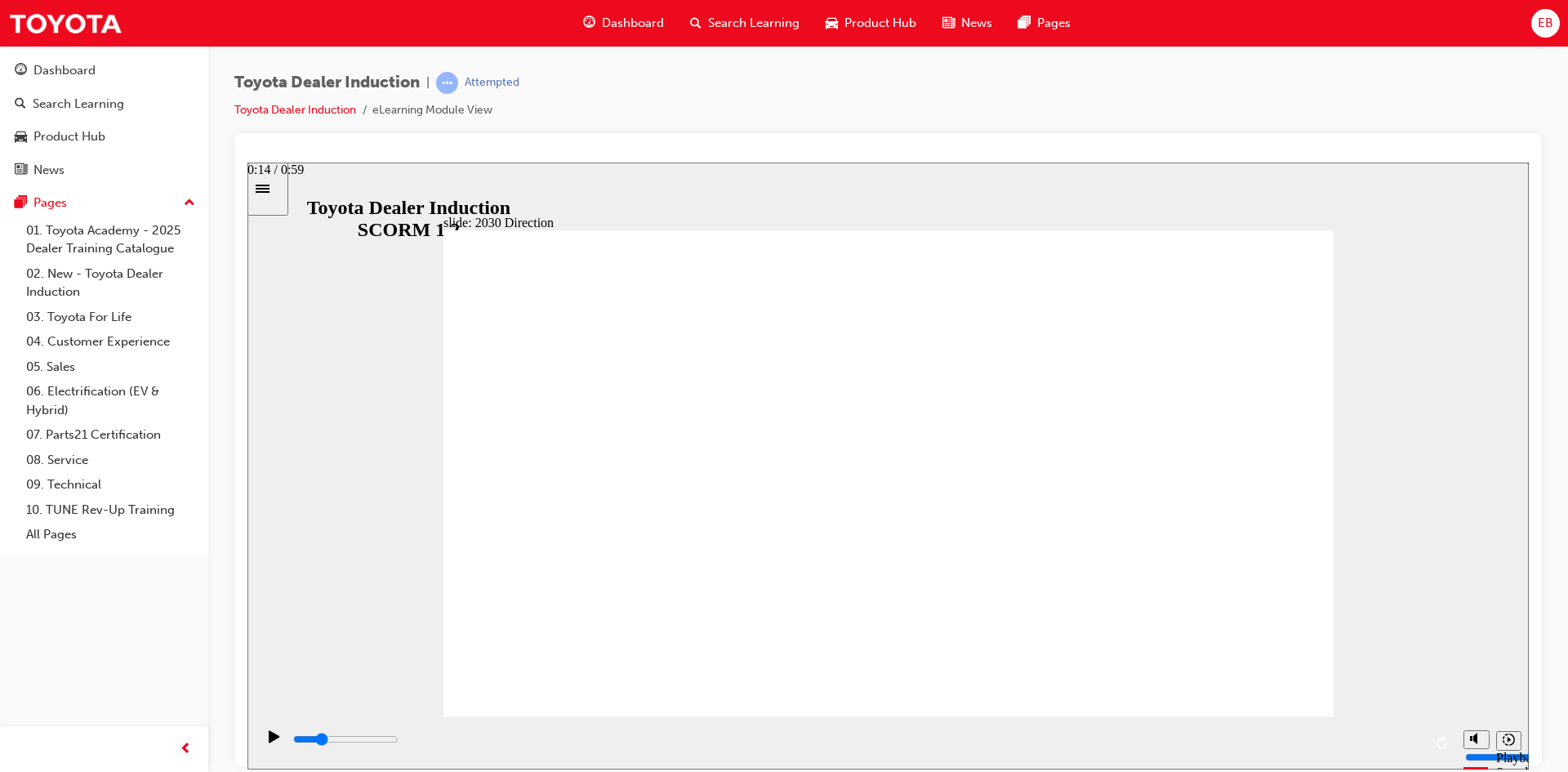 click at bounding box center [857, 739] 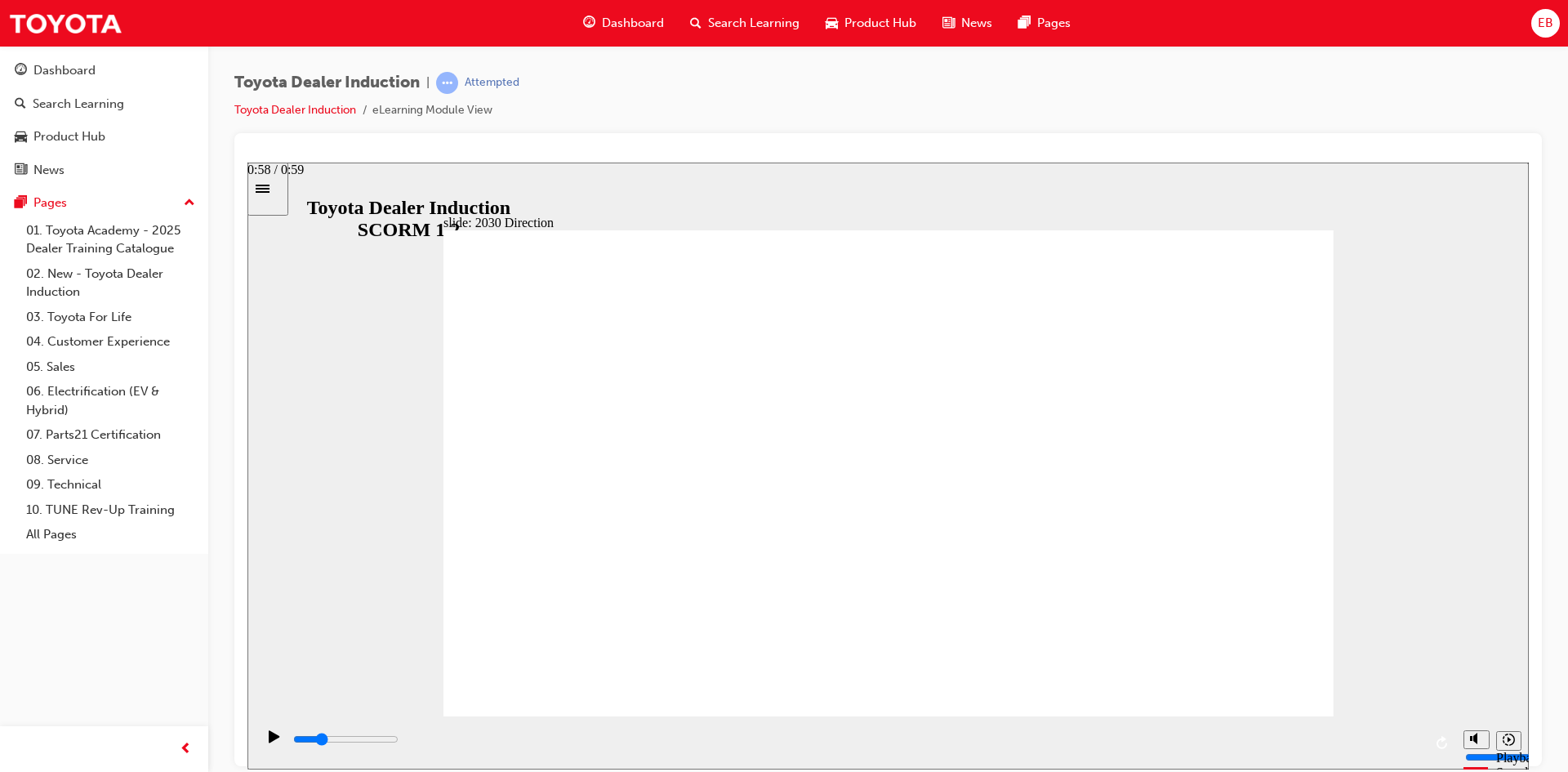 click at bounding box center (855, 742) 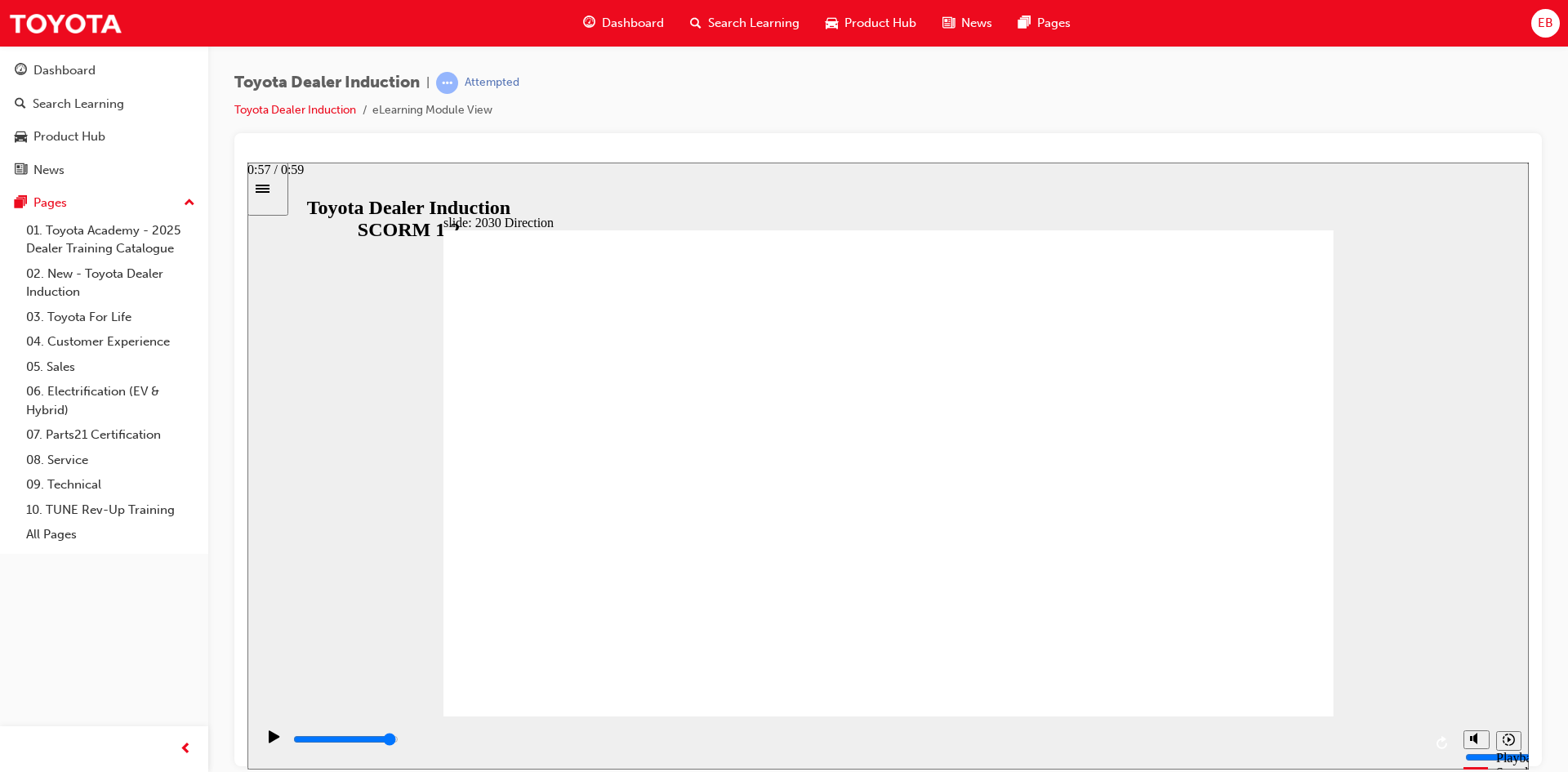 click at bounding box center [857, 739] 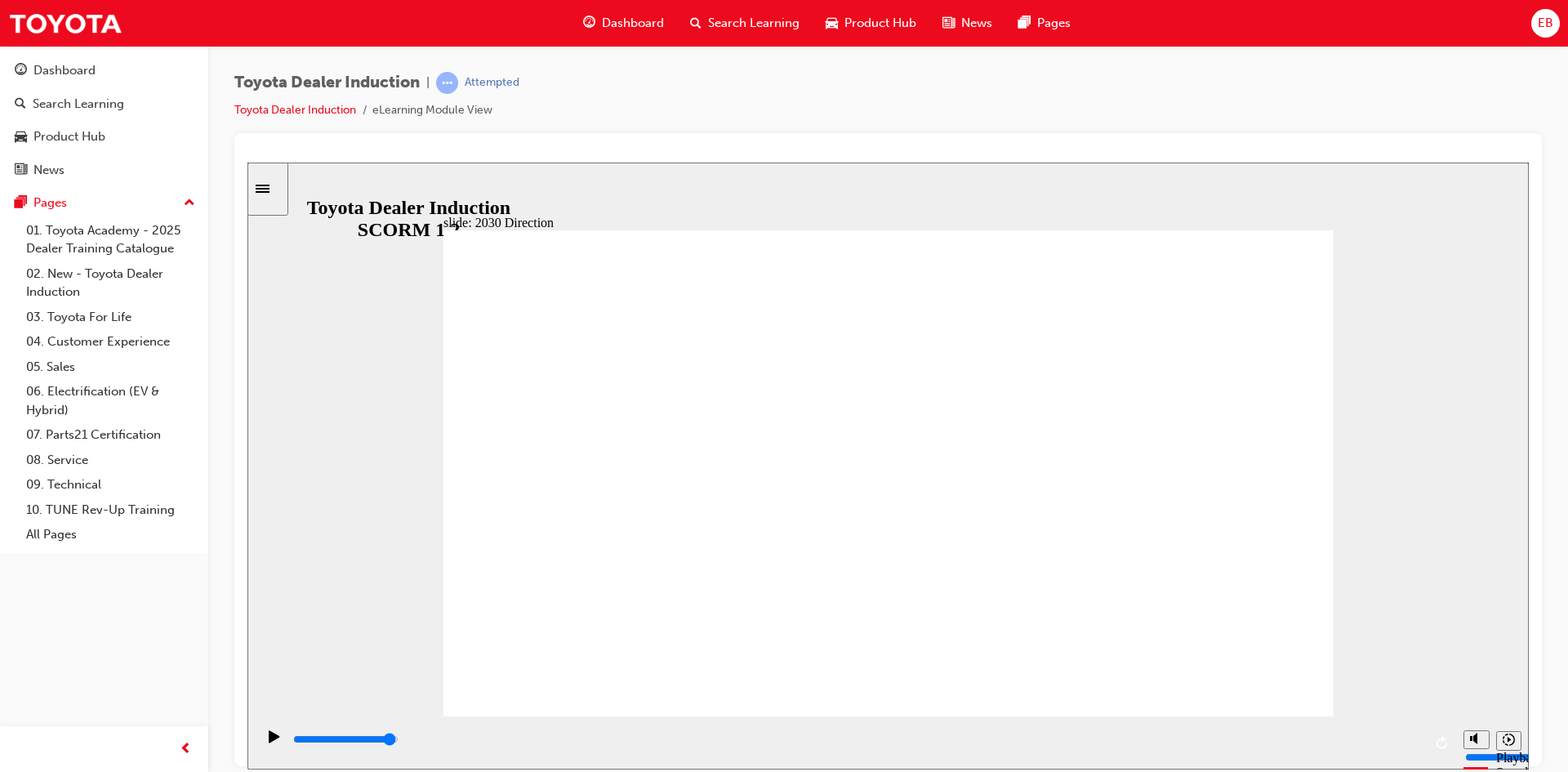 click 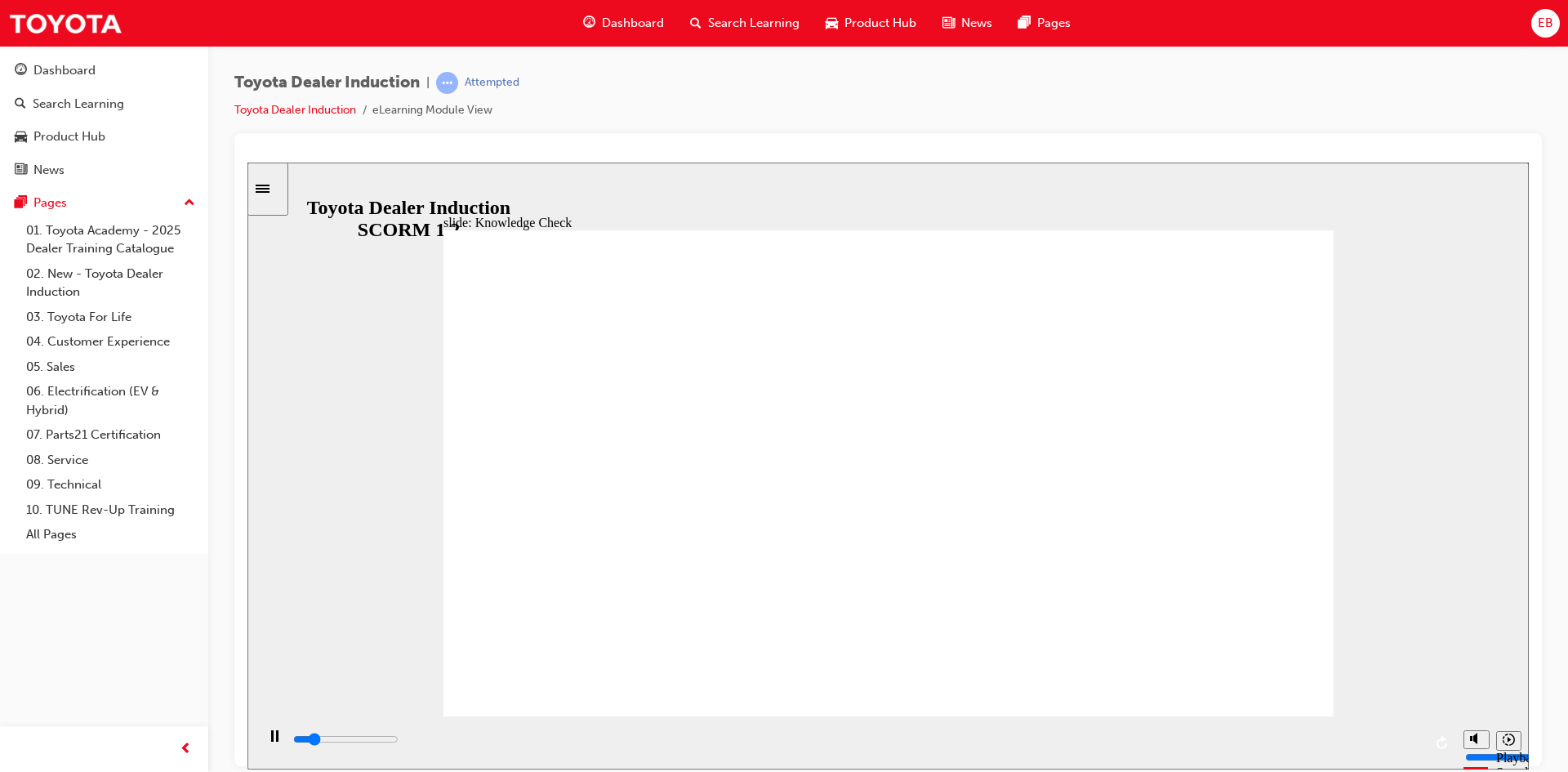 type on "800" 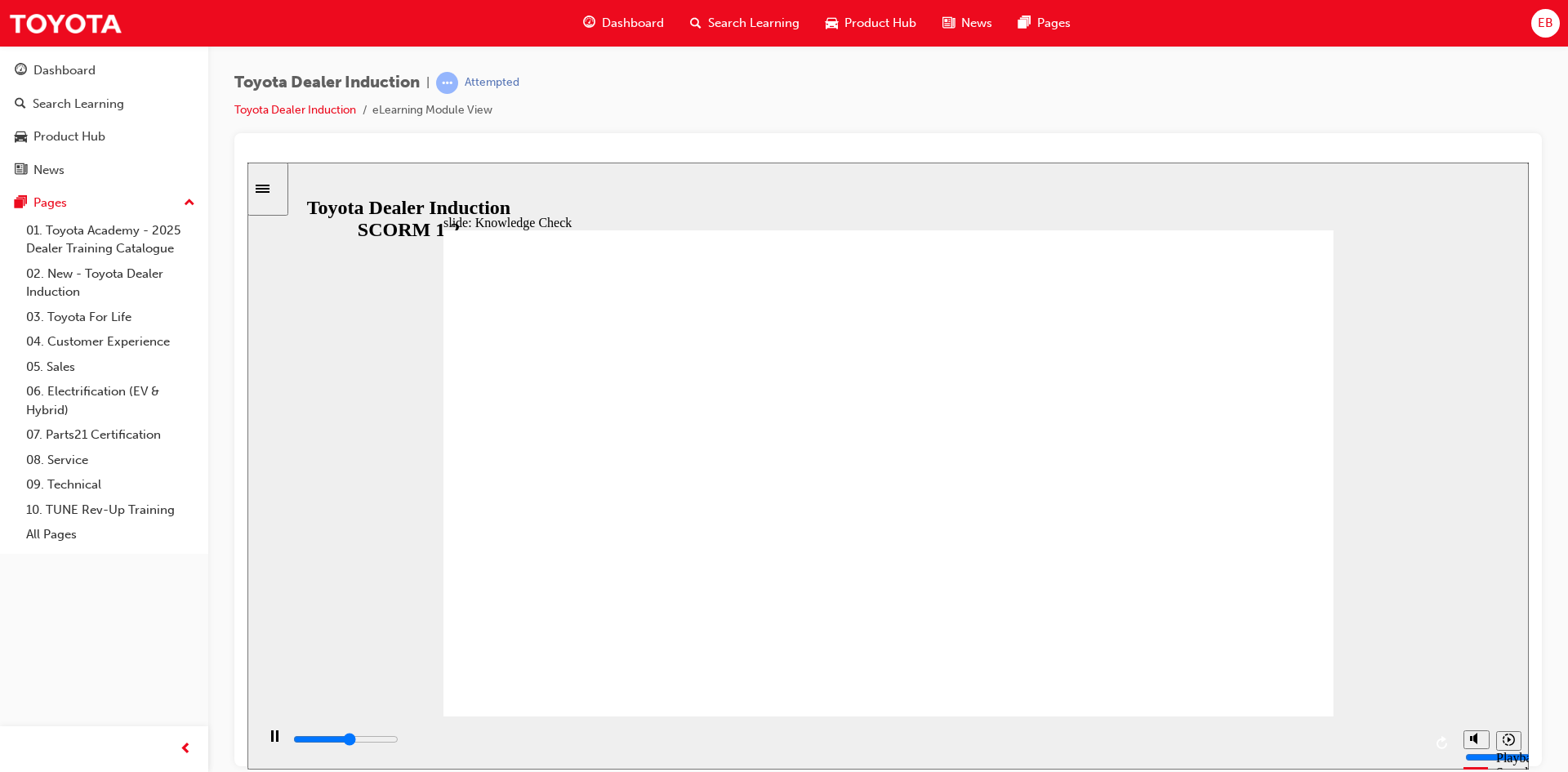 drag, startPoint x: 719, startPoint y: 484, endPoint x: 367, endPoint y: 480, distance: 352.023 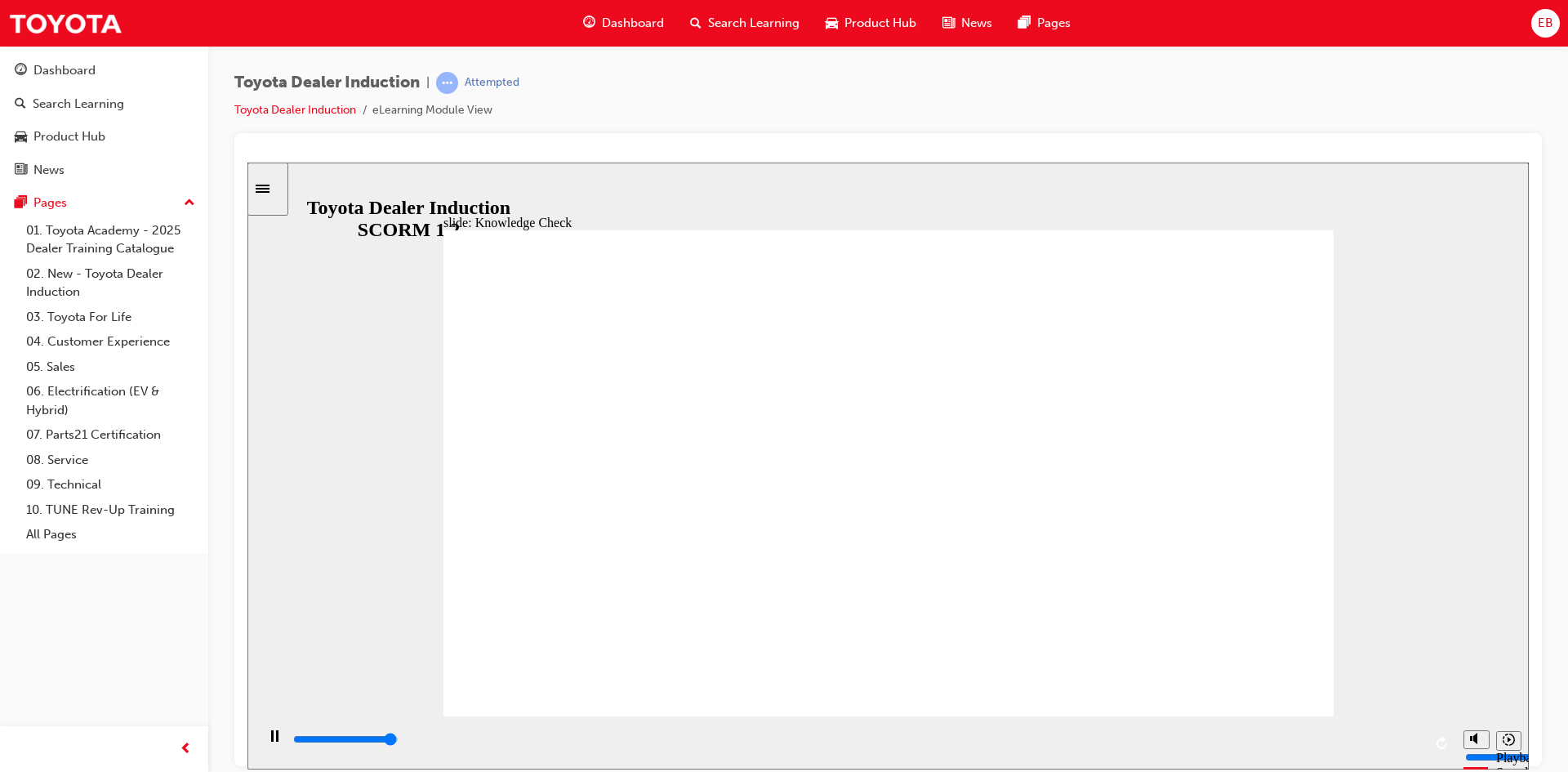 drag, startPoint x: 709, startPoint y: 490, endPoint x: 573, endPoint y: 475, distance: 136.82471 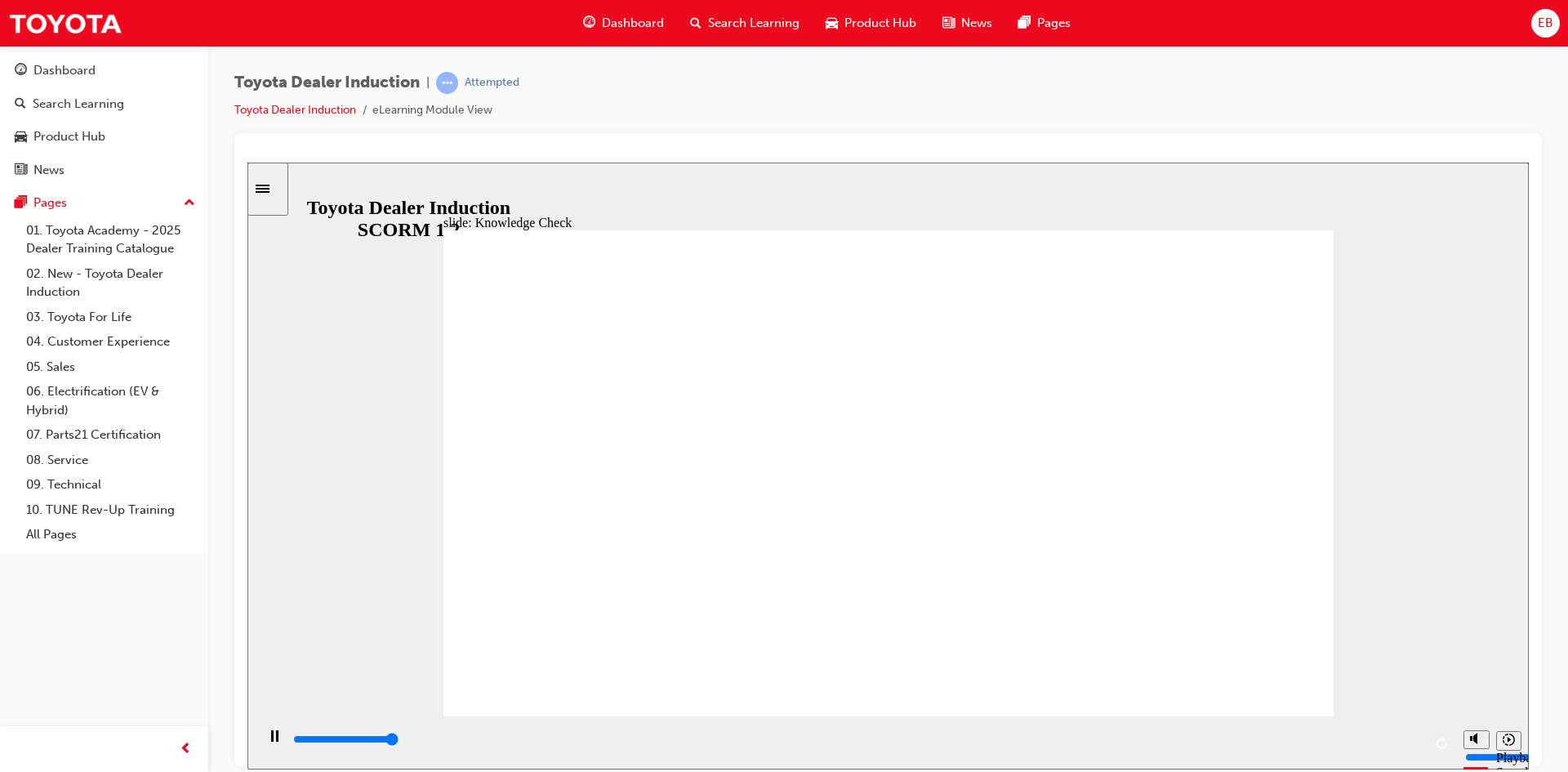 type on "5000" 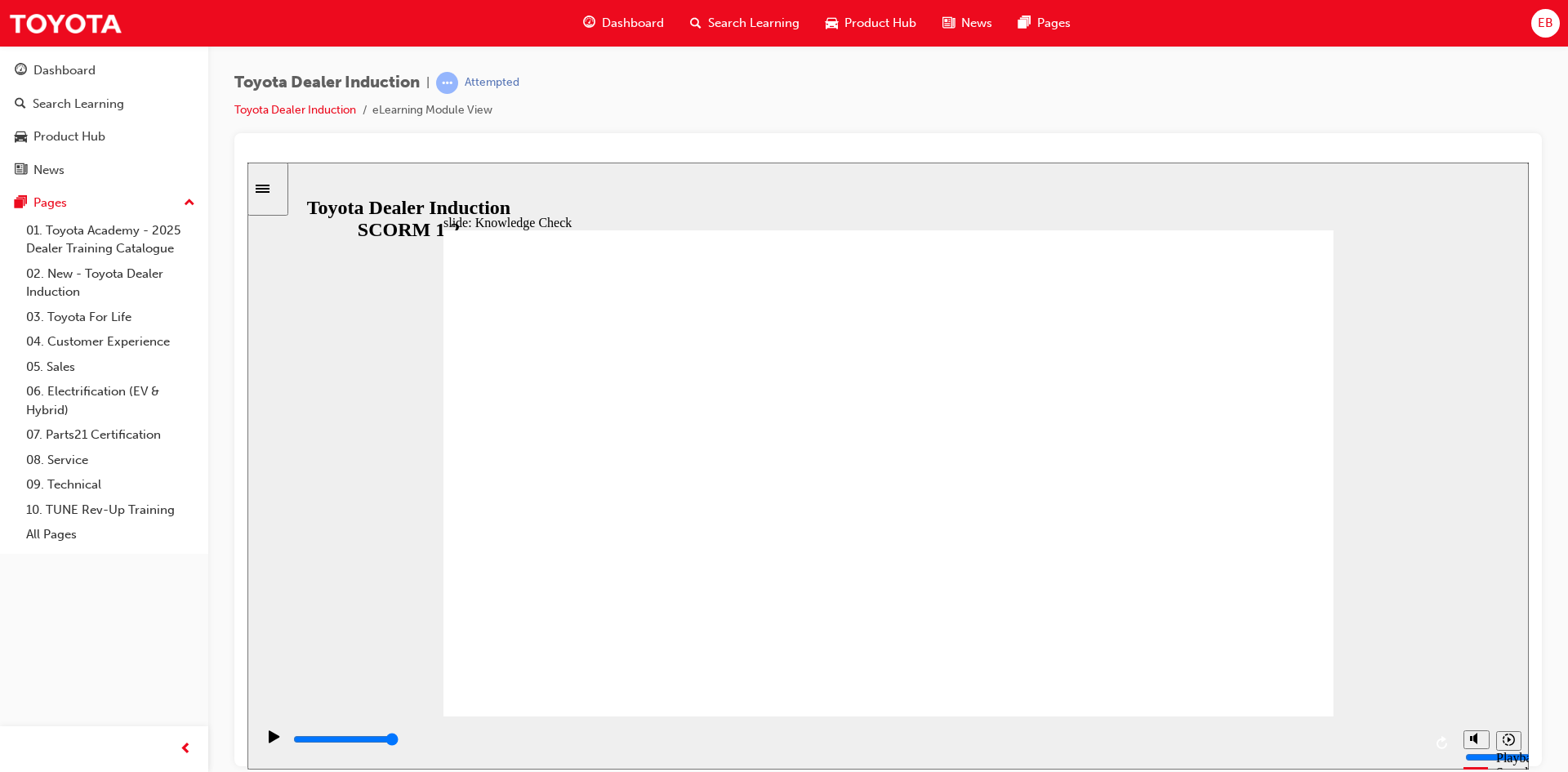 type 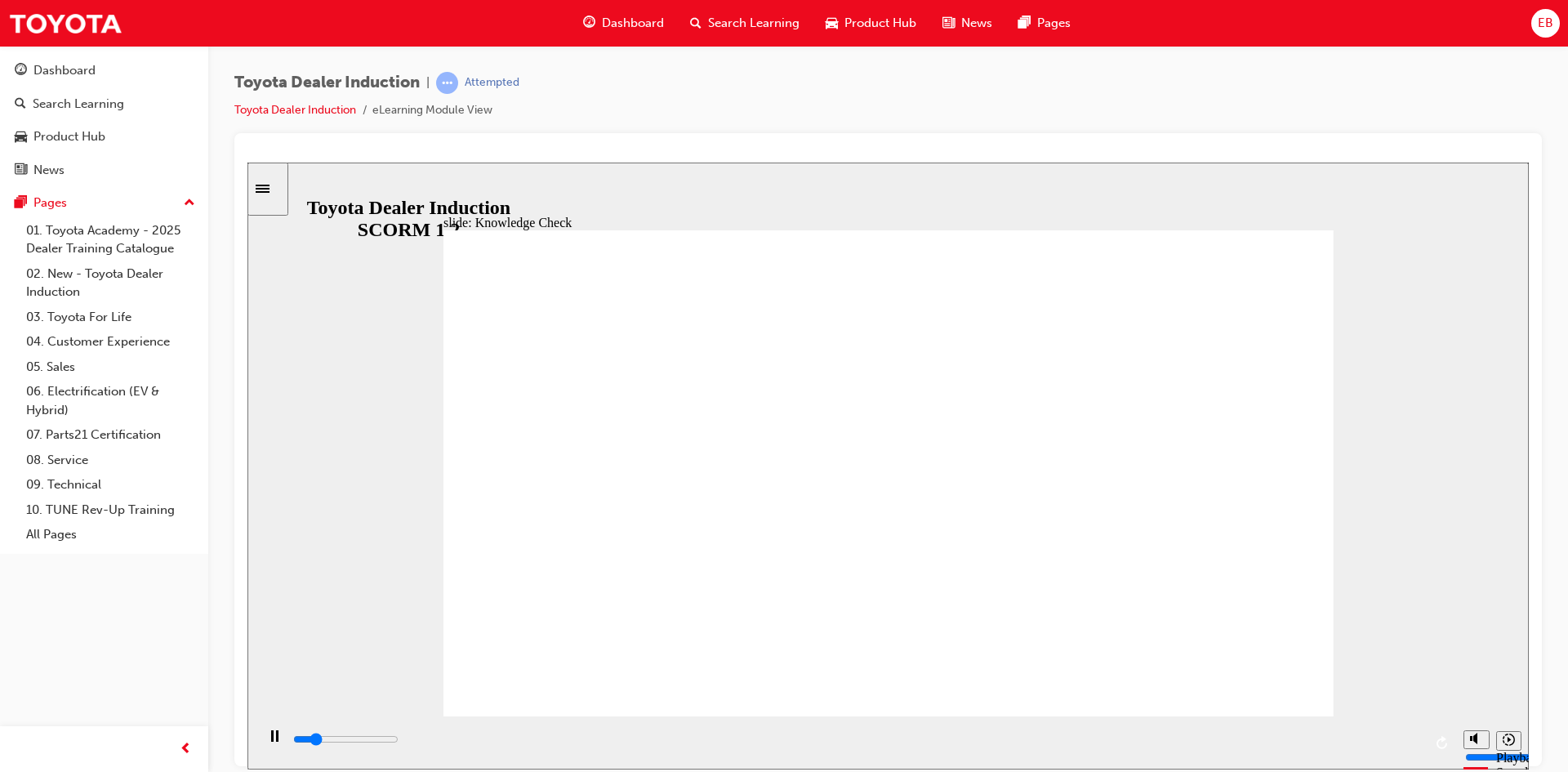 click at bounding box center (679, 1767) 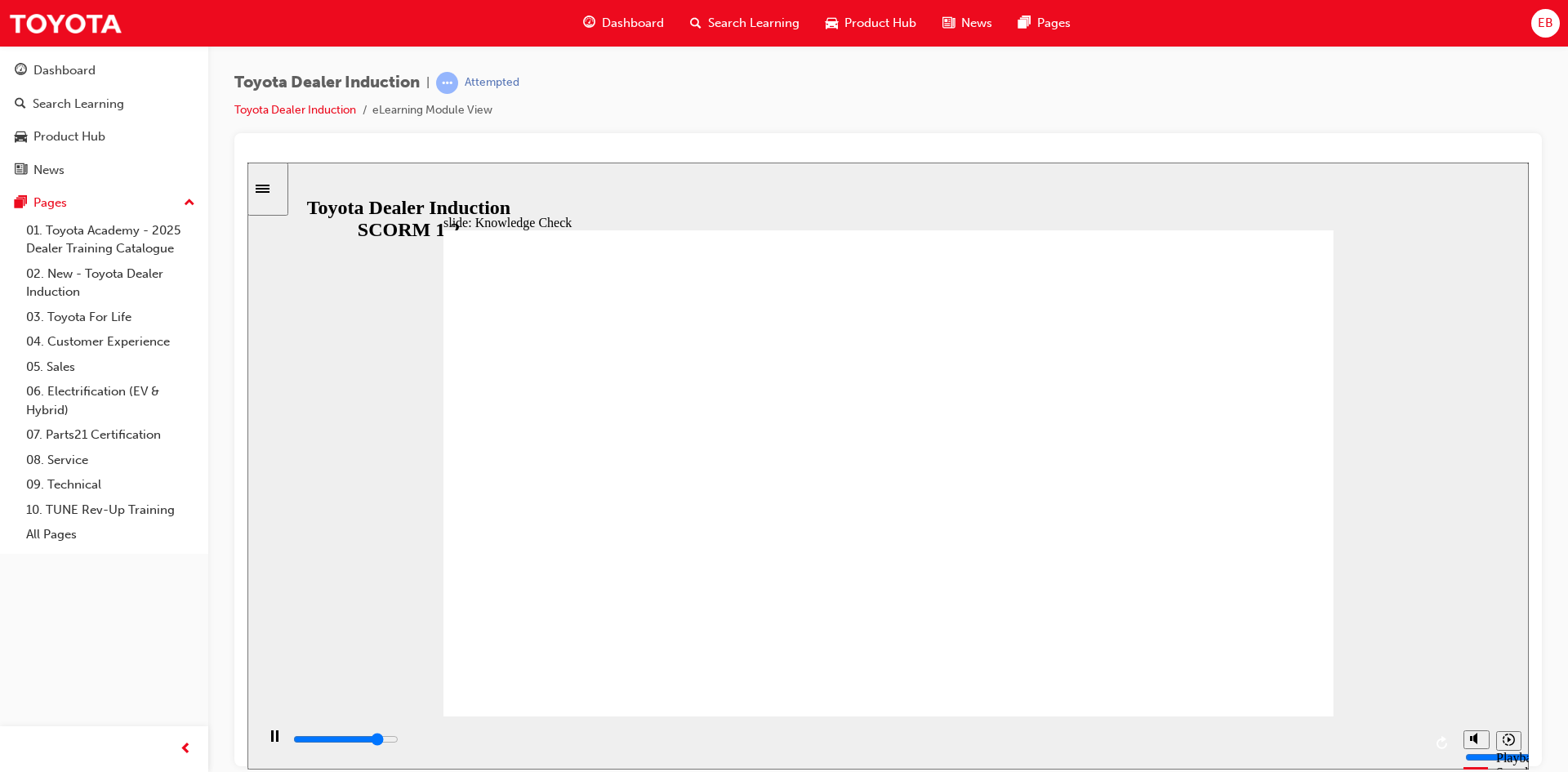 type on "4200" 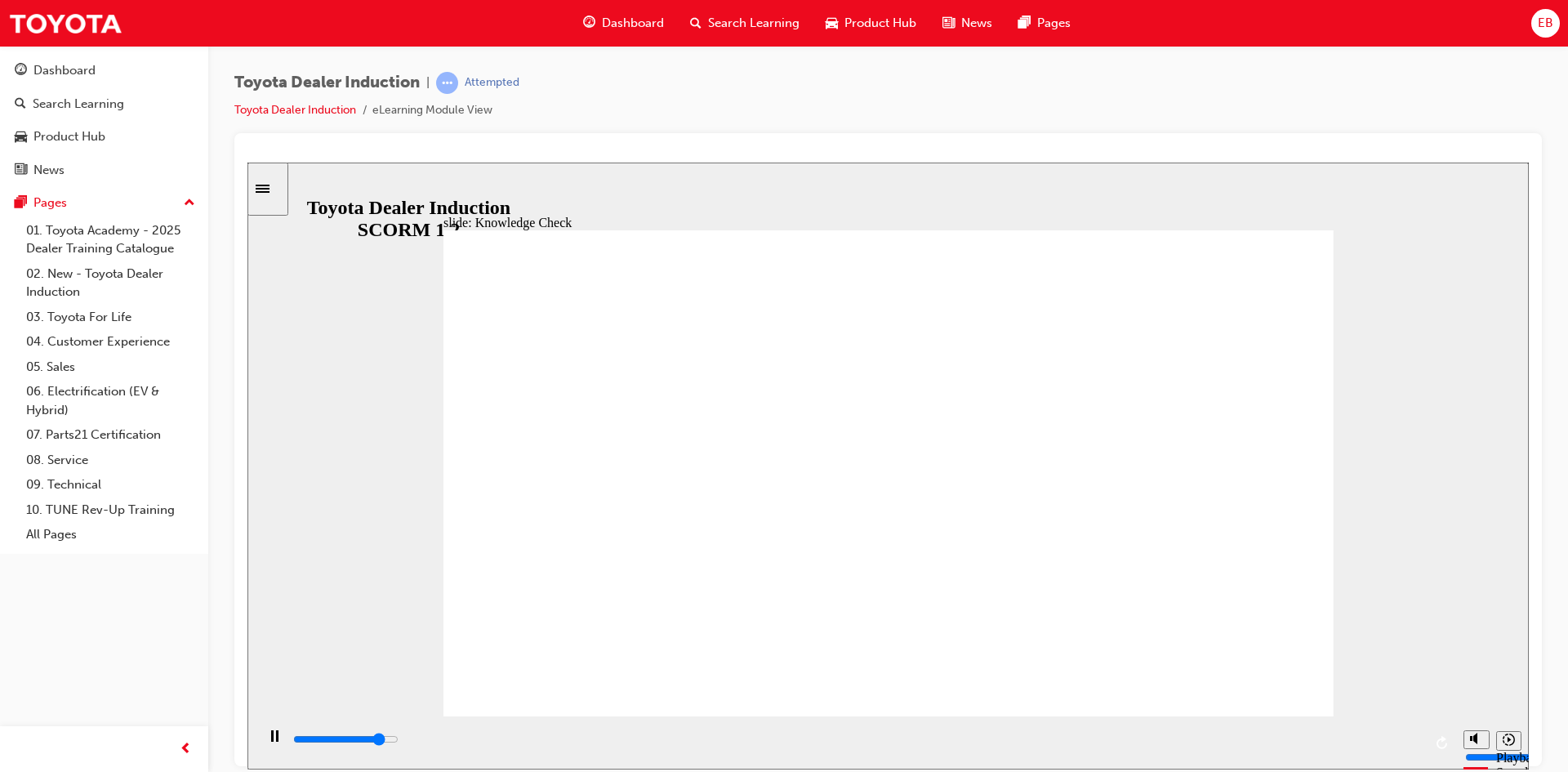 type on "4400" 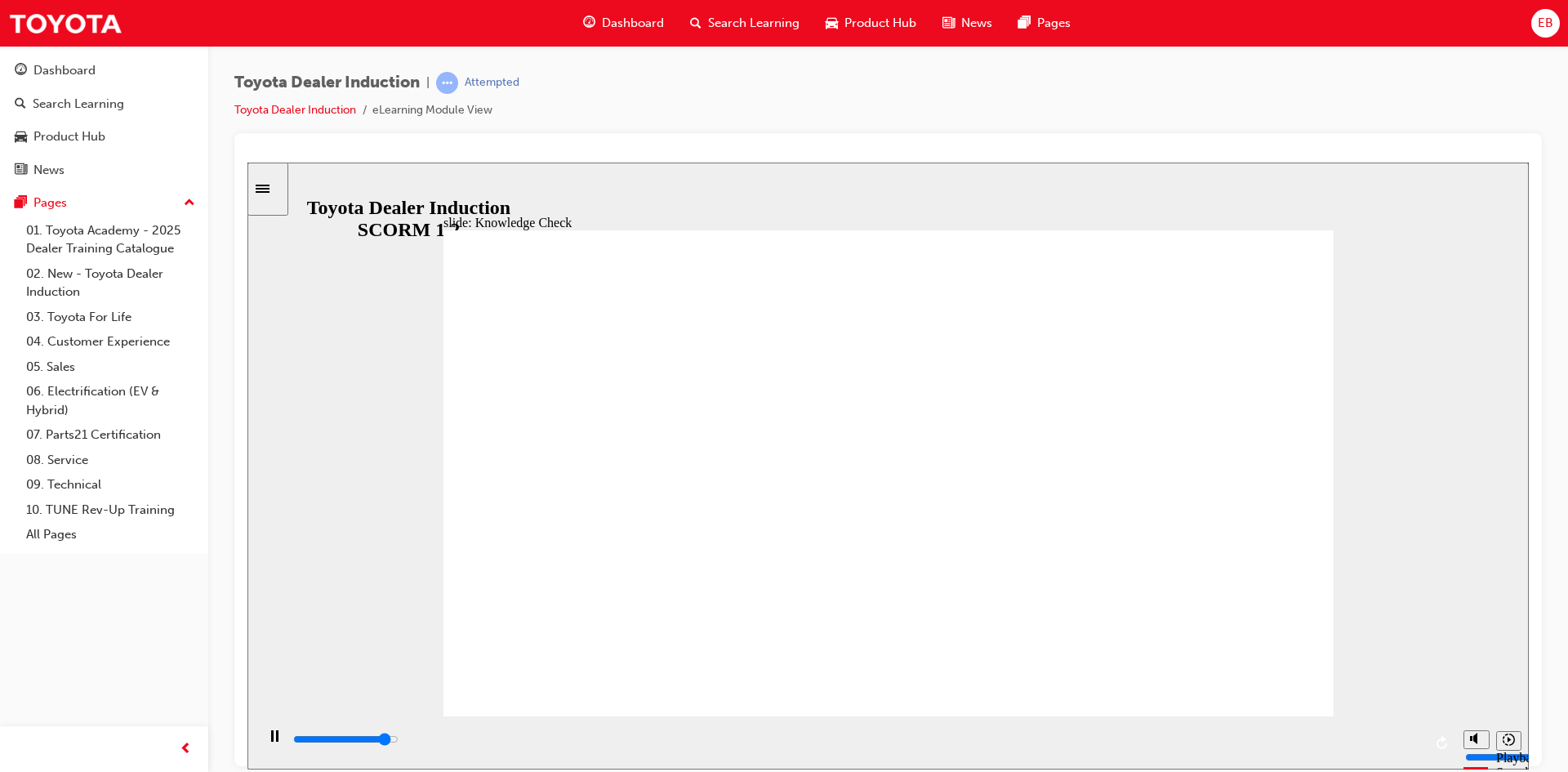 type on "4600" 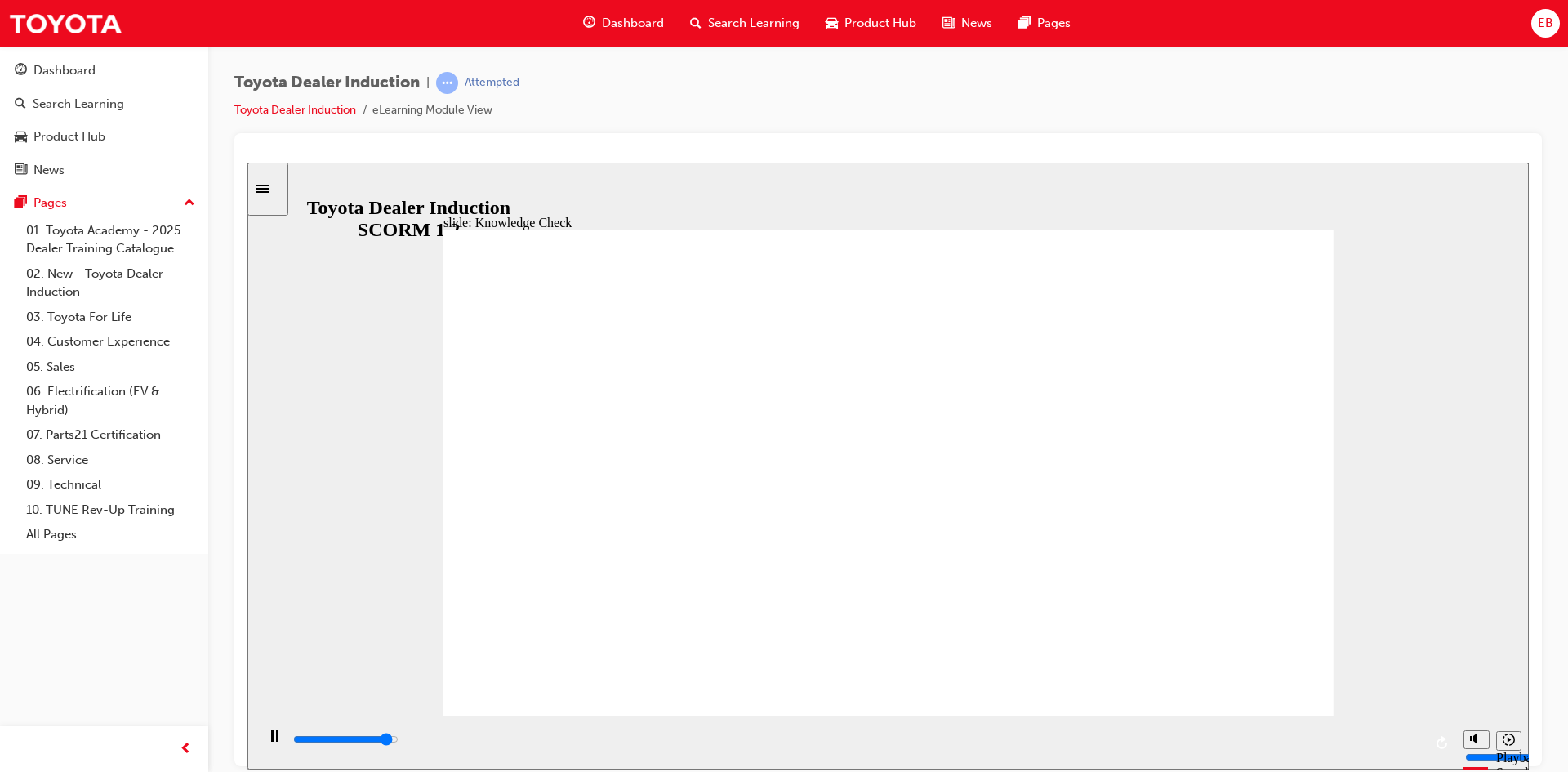 type on "4700" 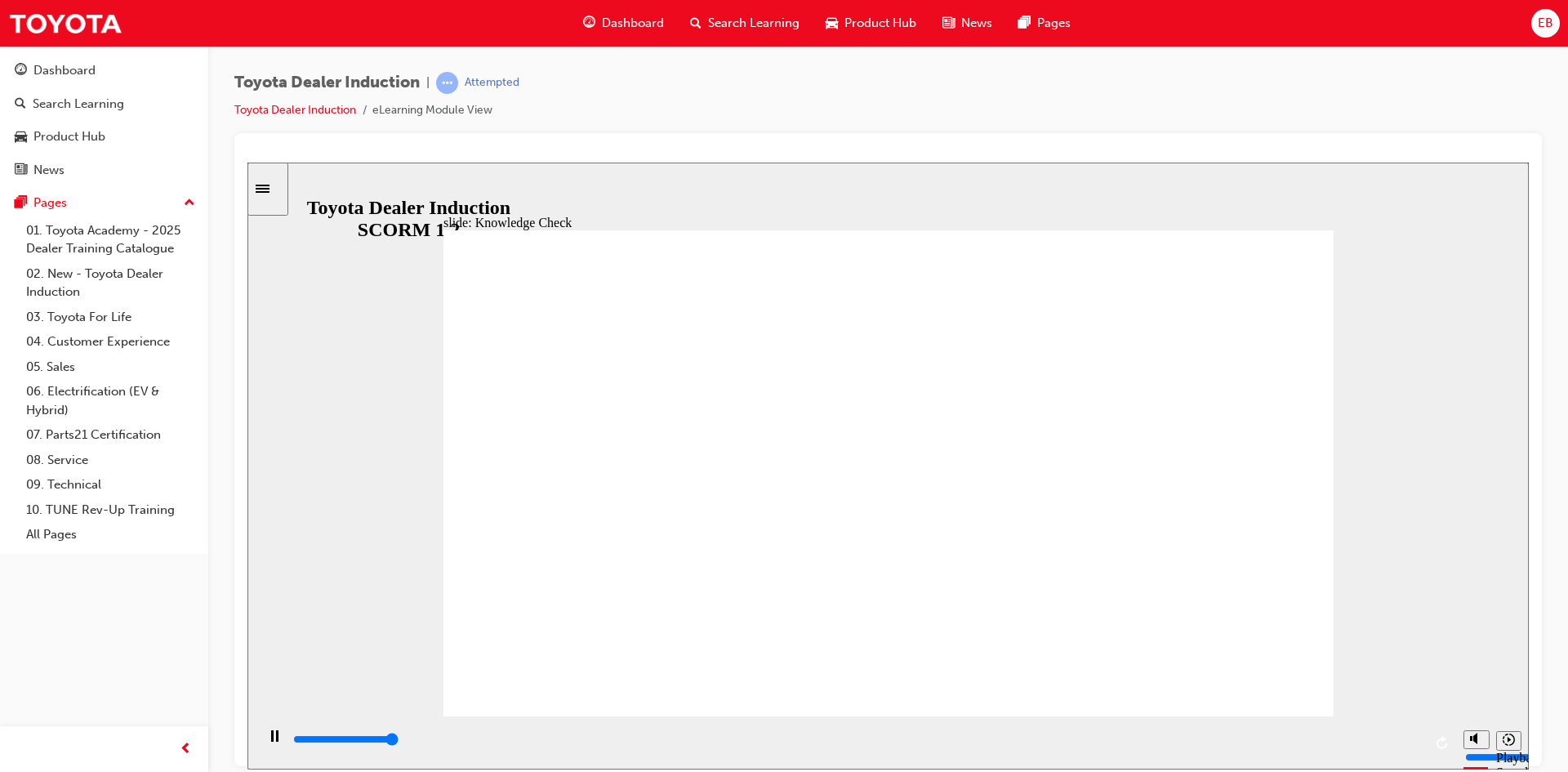 type on "5000" 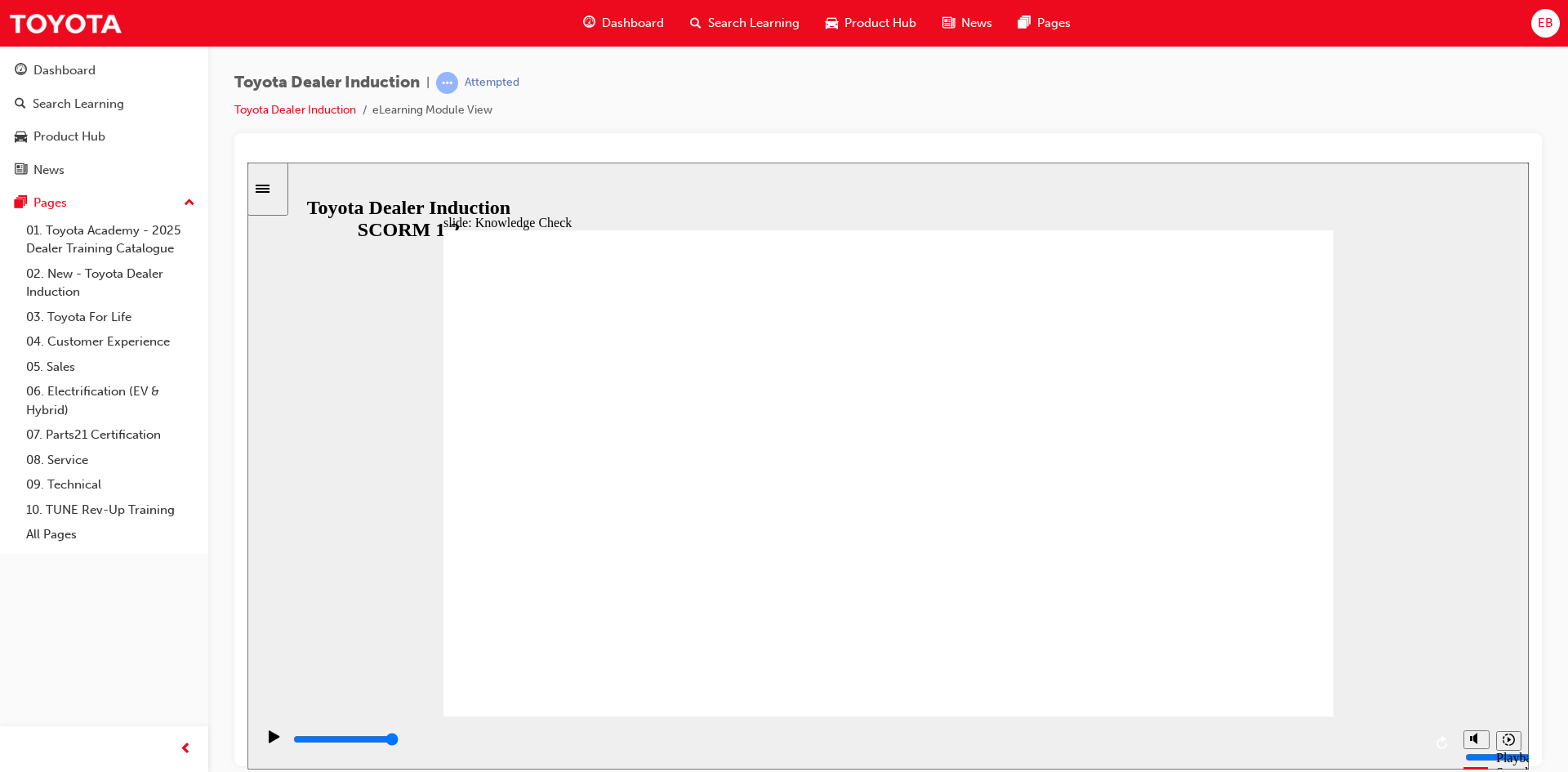 type on "FREE" 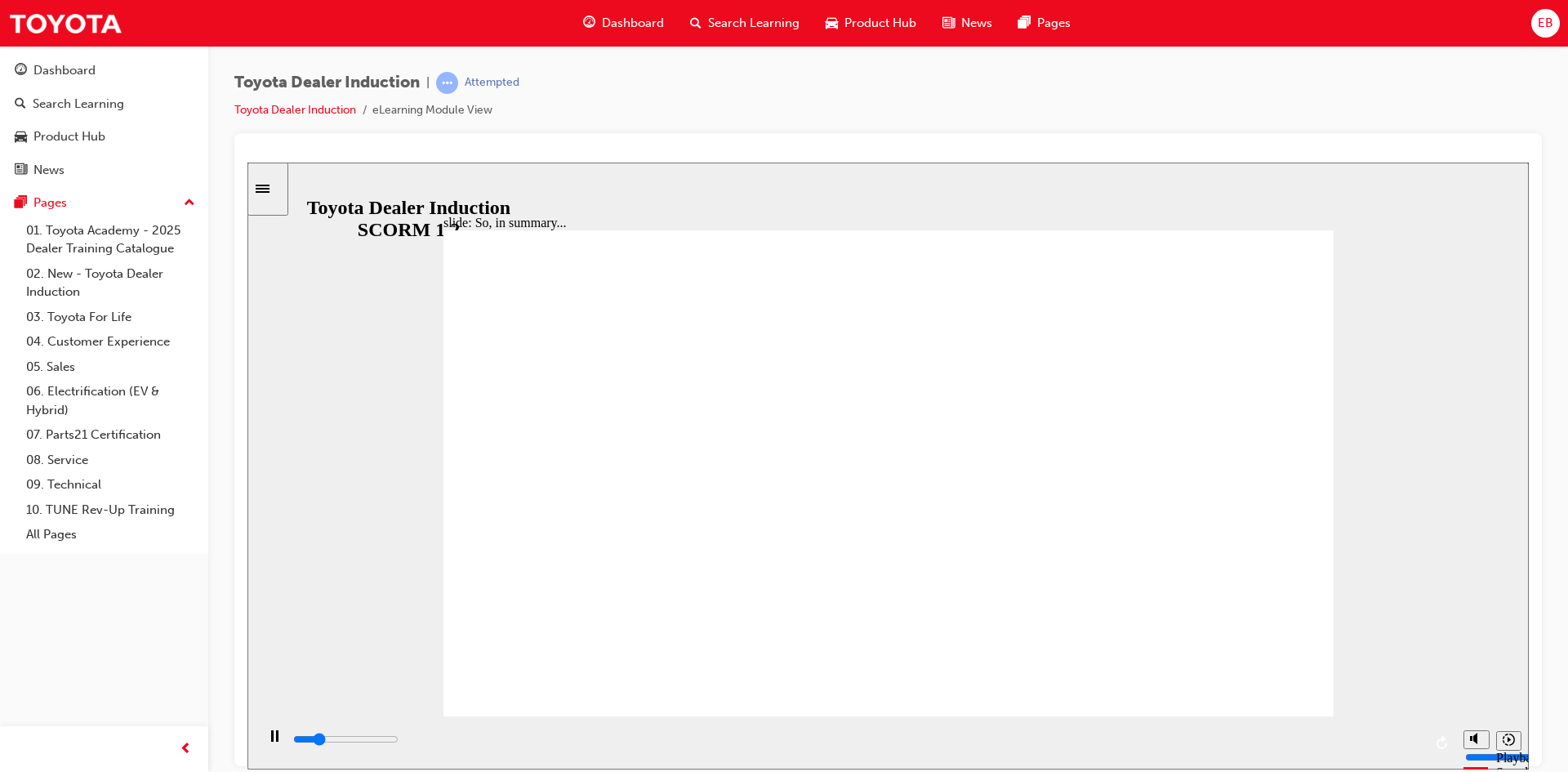 click 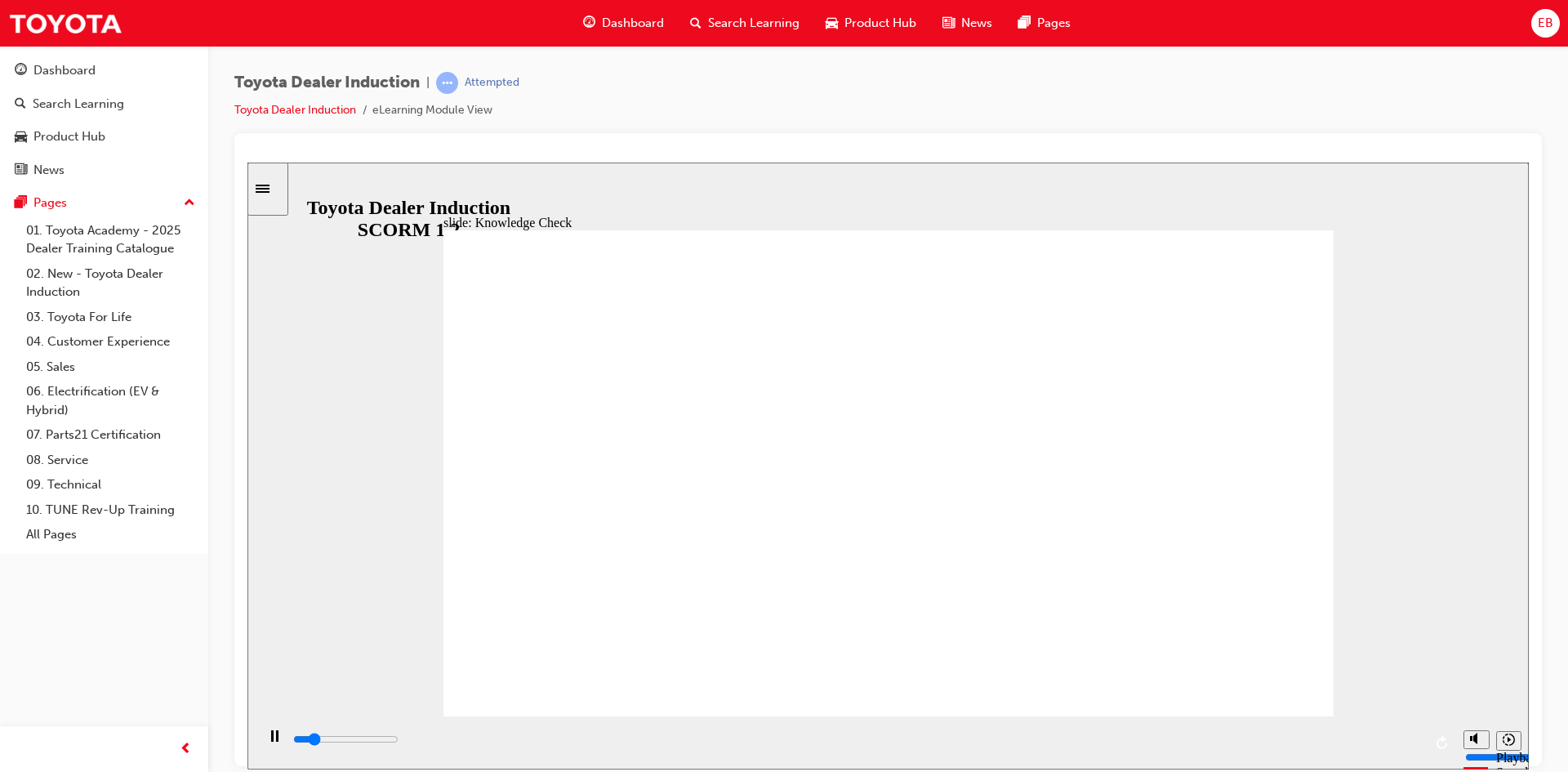 type on "800" 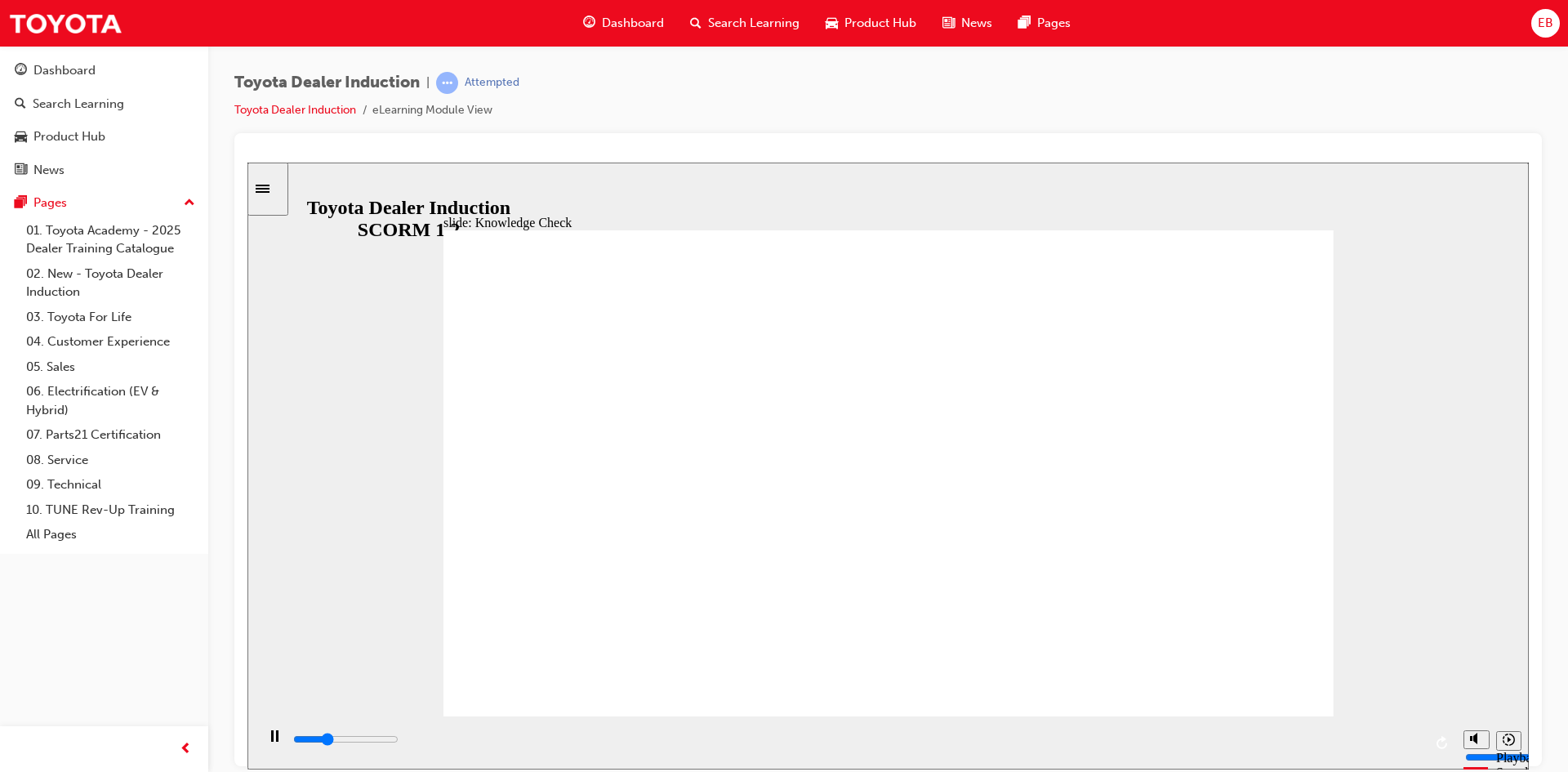 drag, startPoint x: 790, startPoint y: 492, endPoint x: 247, endPoint y: 533, distance: 544.5457 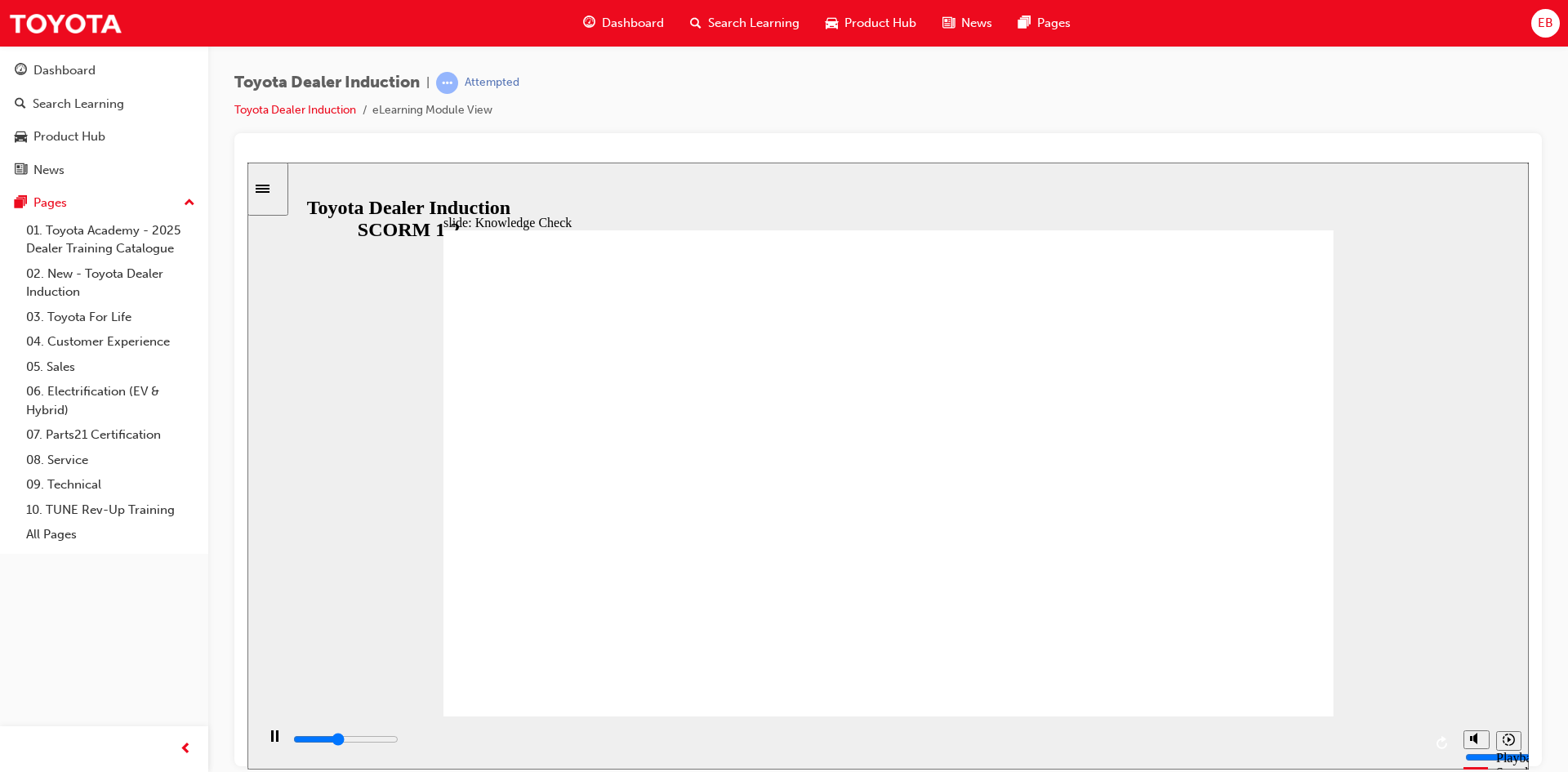 type on "2100" 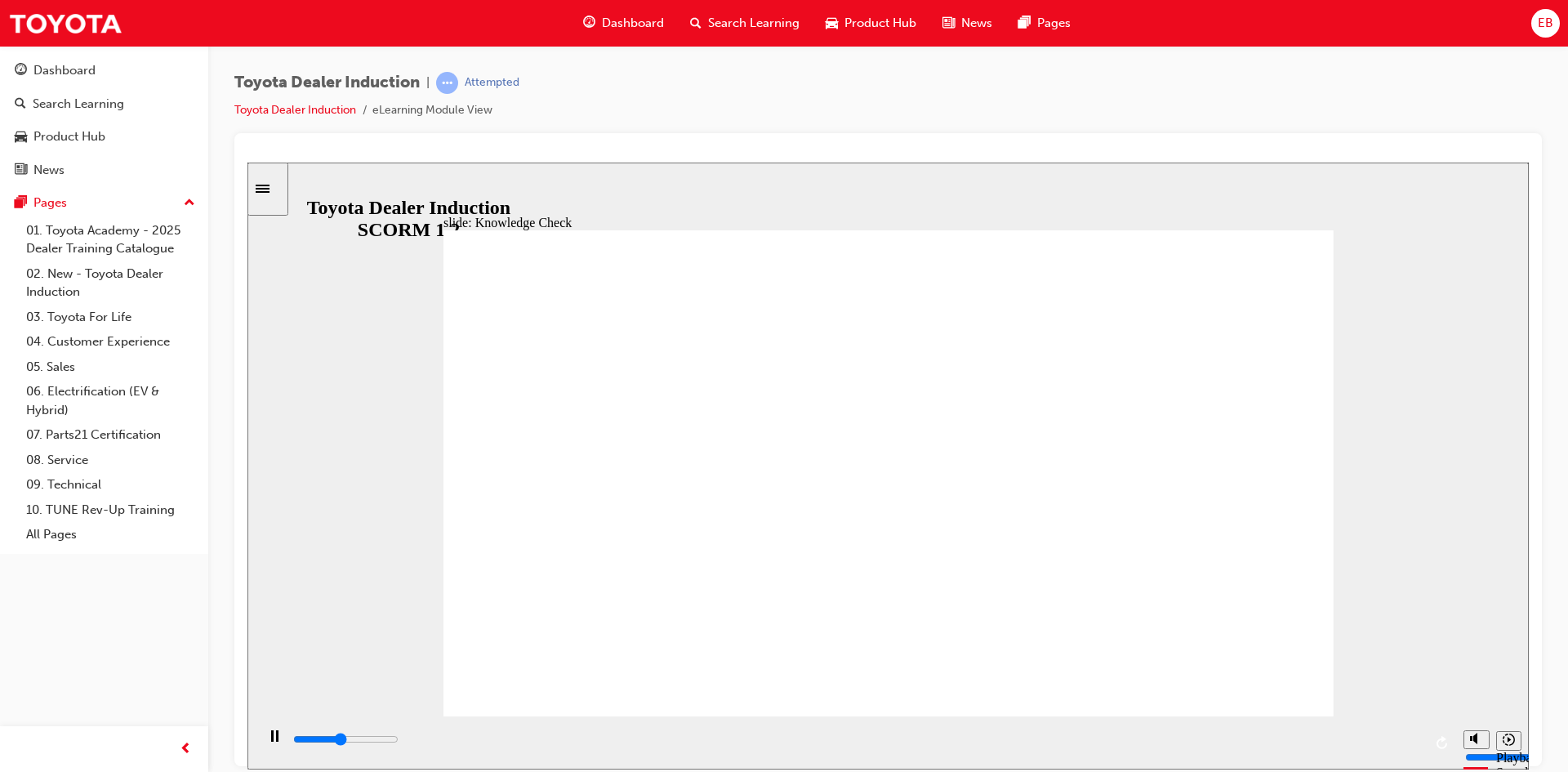 type on "2300" 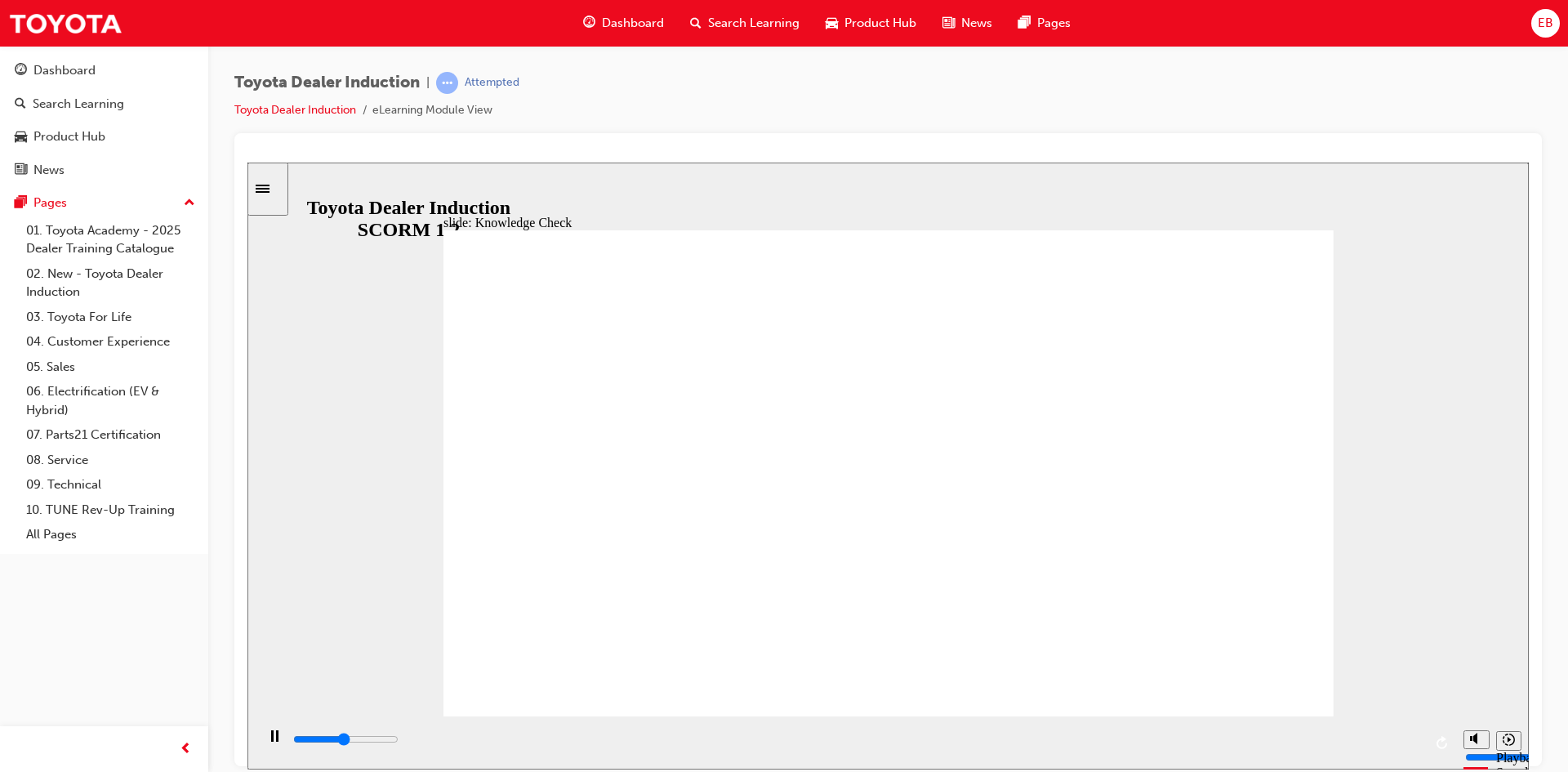 type on "2400" 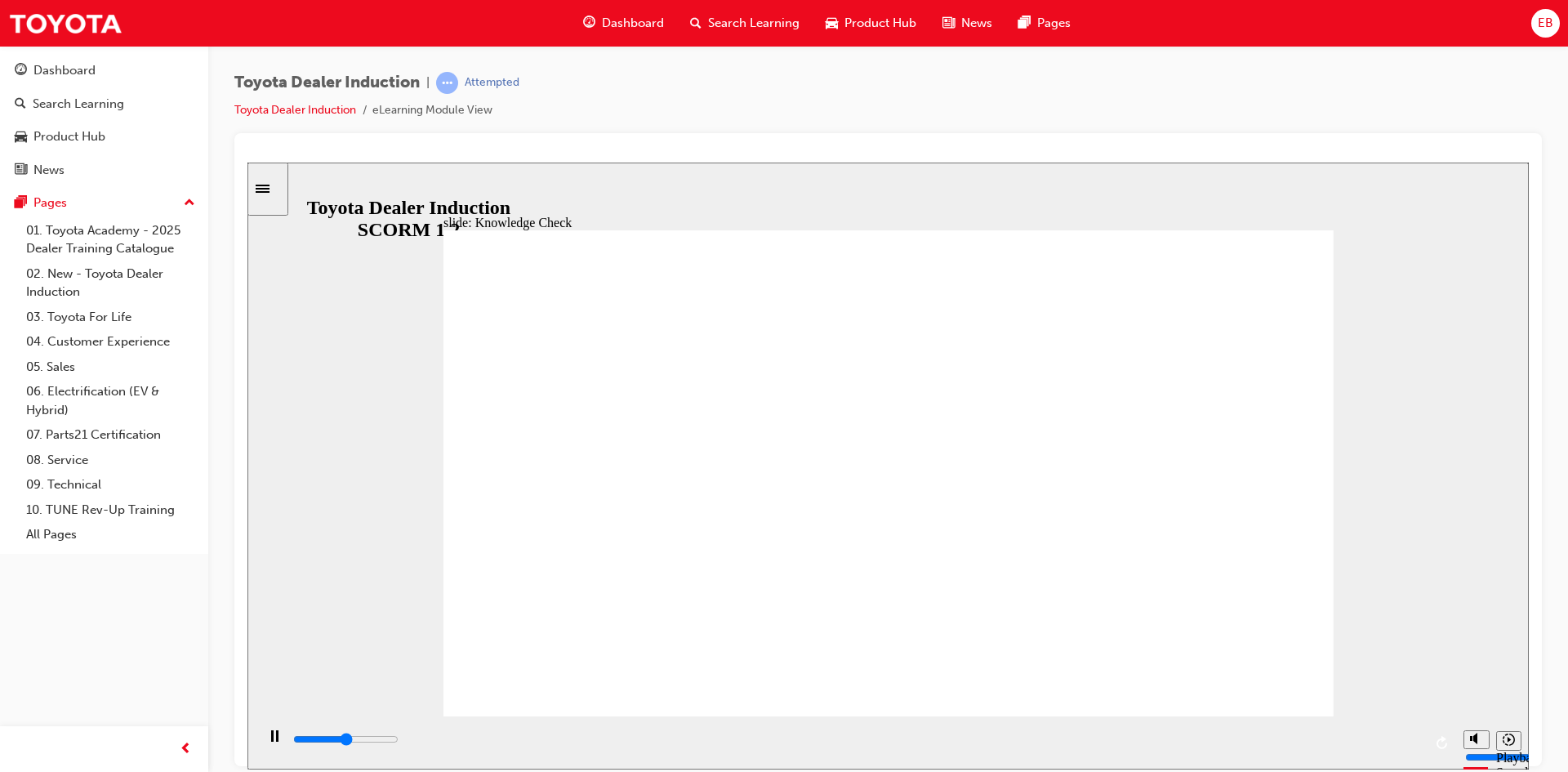 type on "2600" 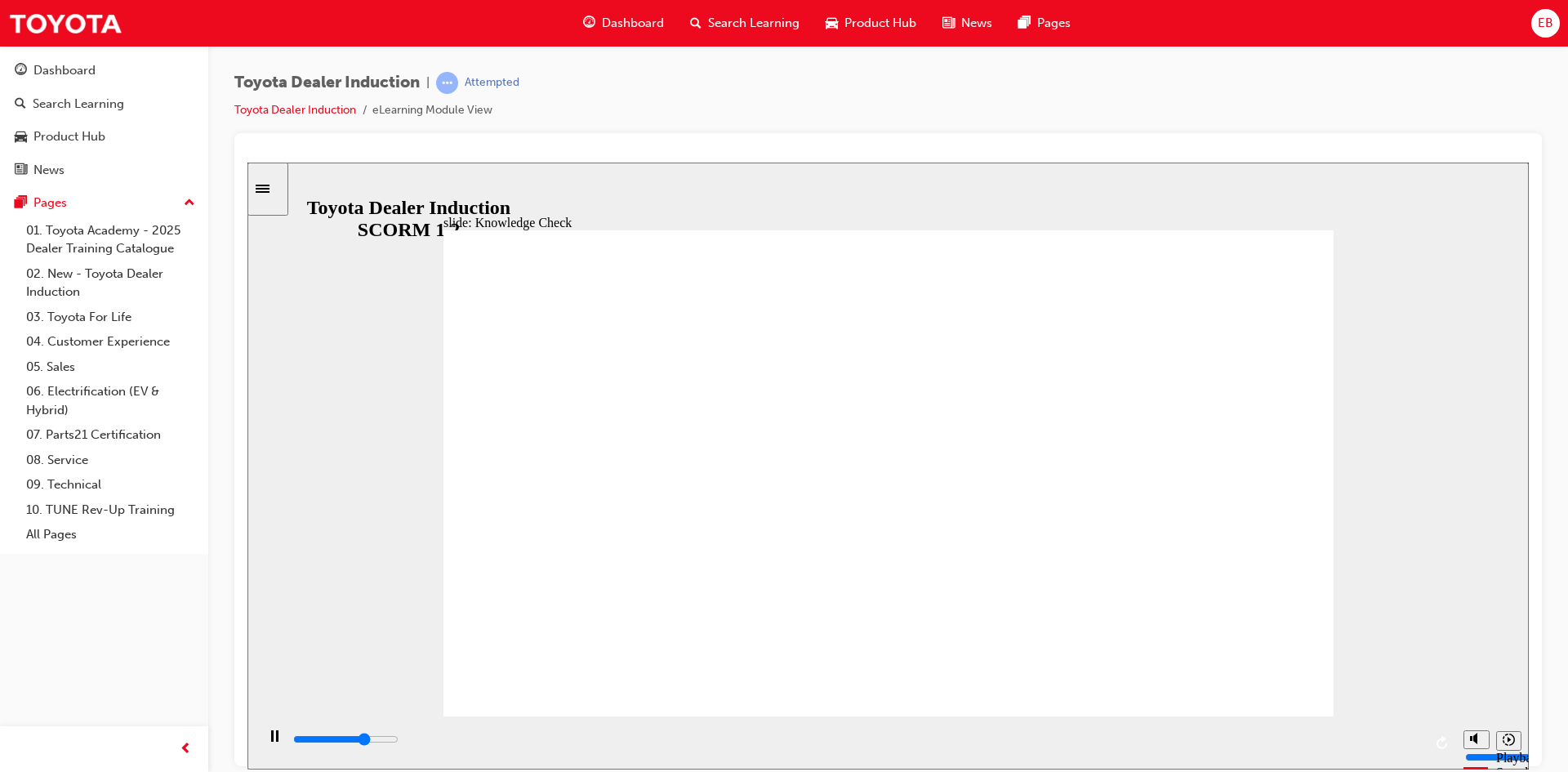 type on "3500" 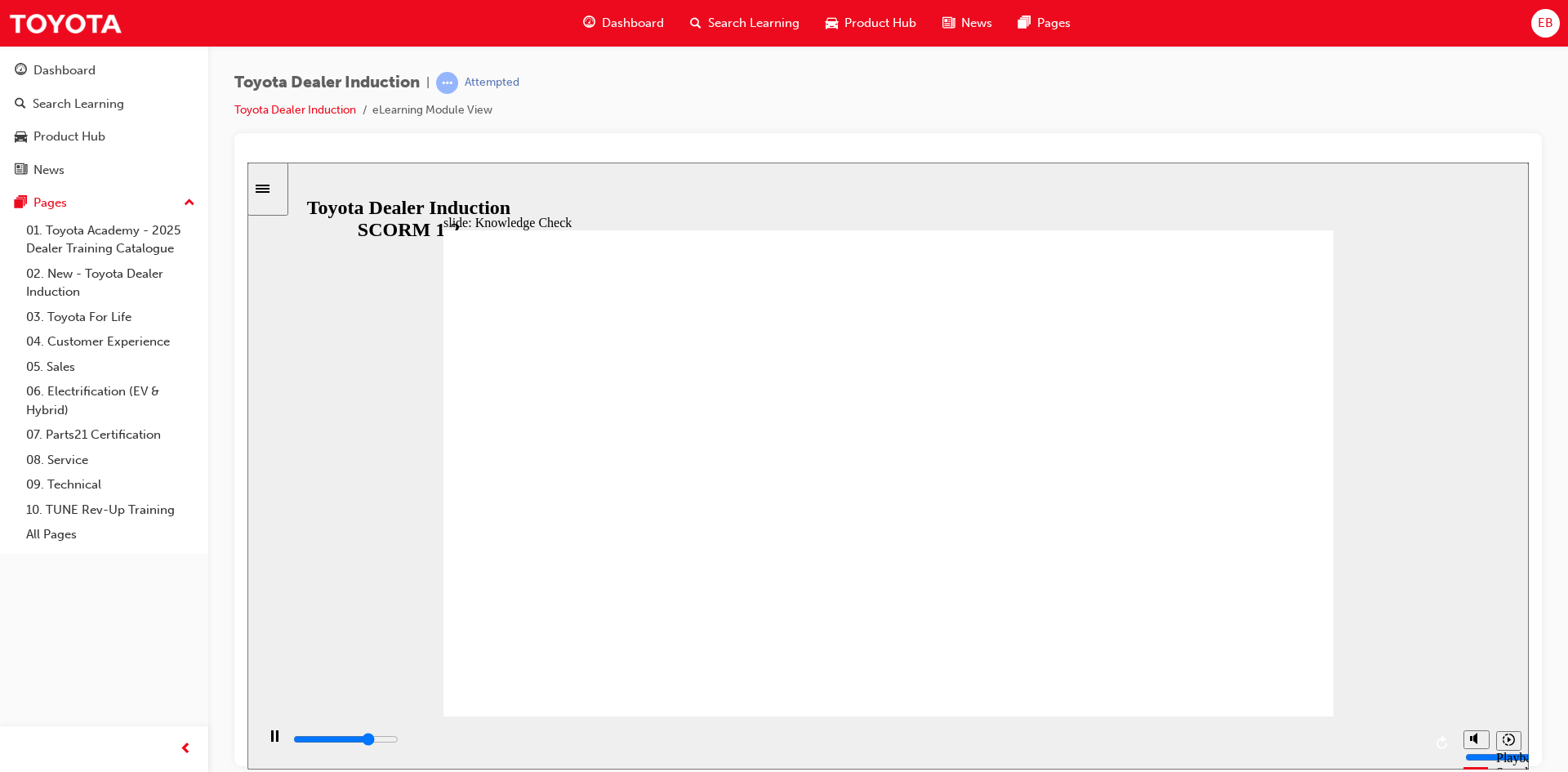 type on "3700" 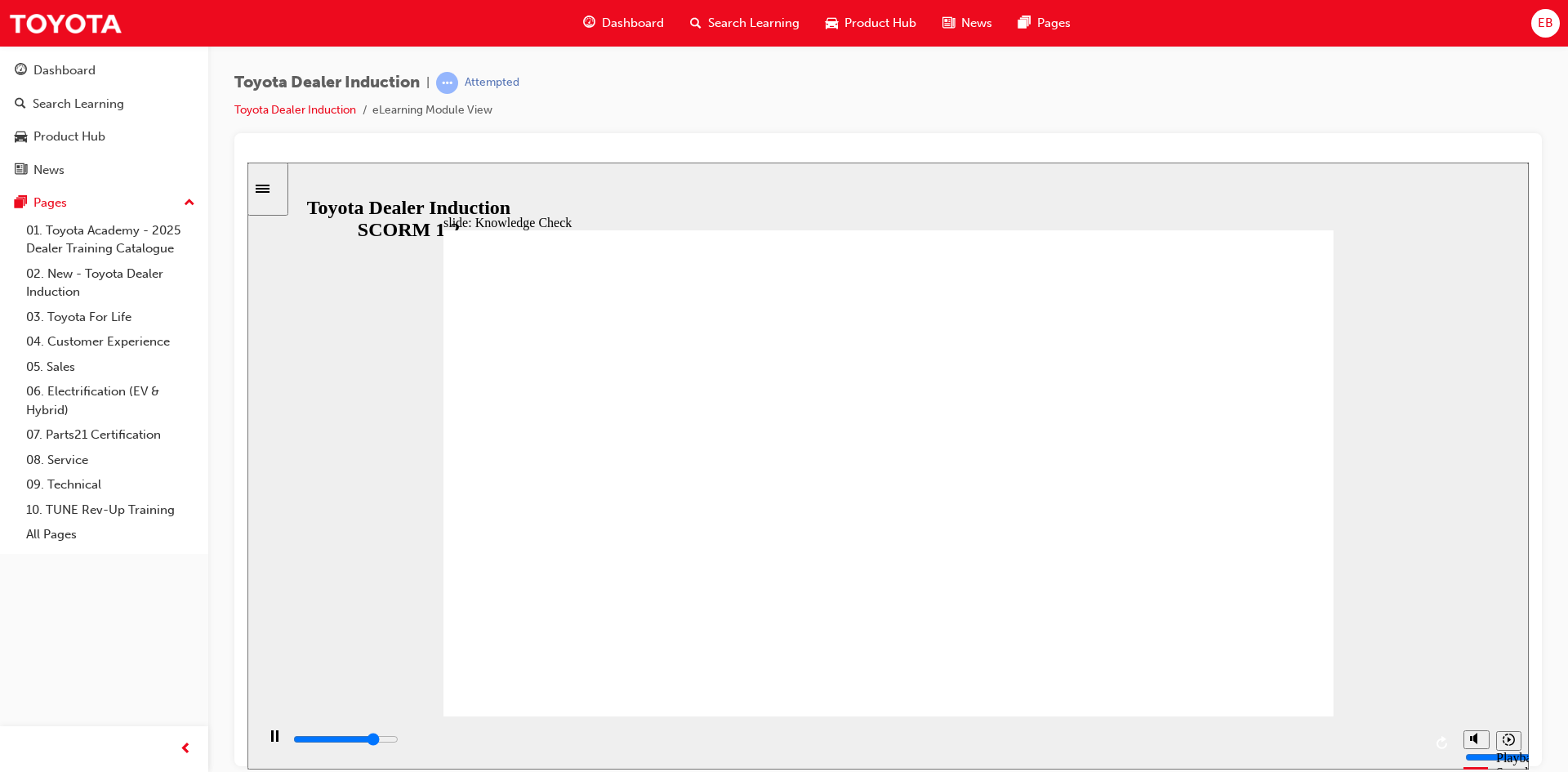 type on "4000" 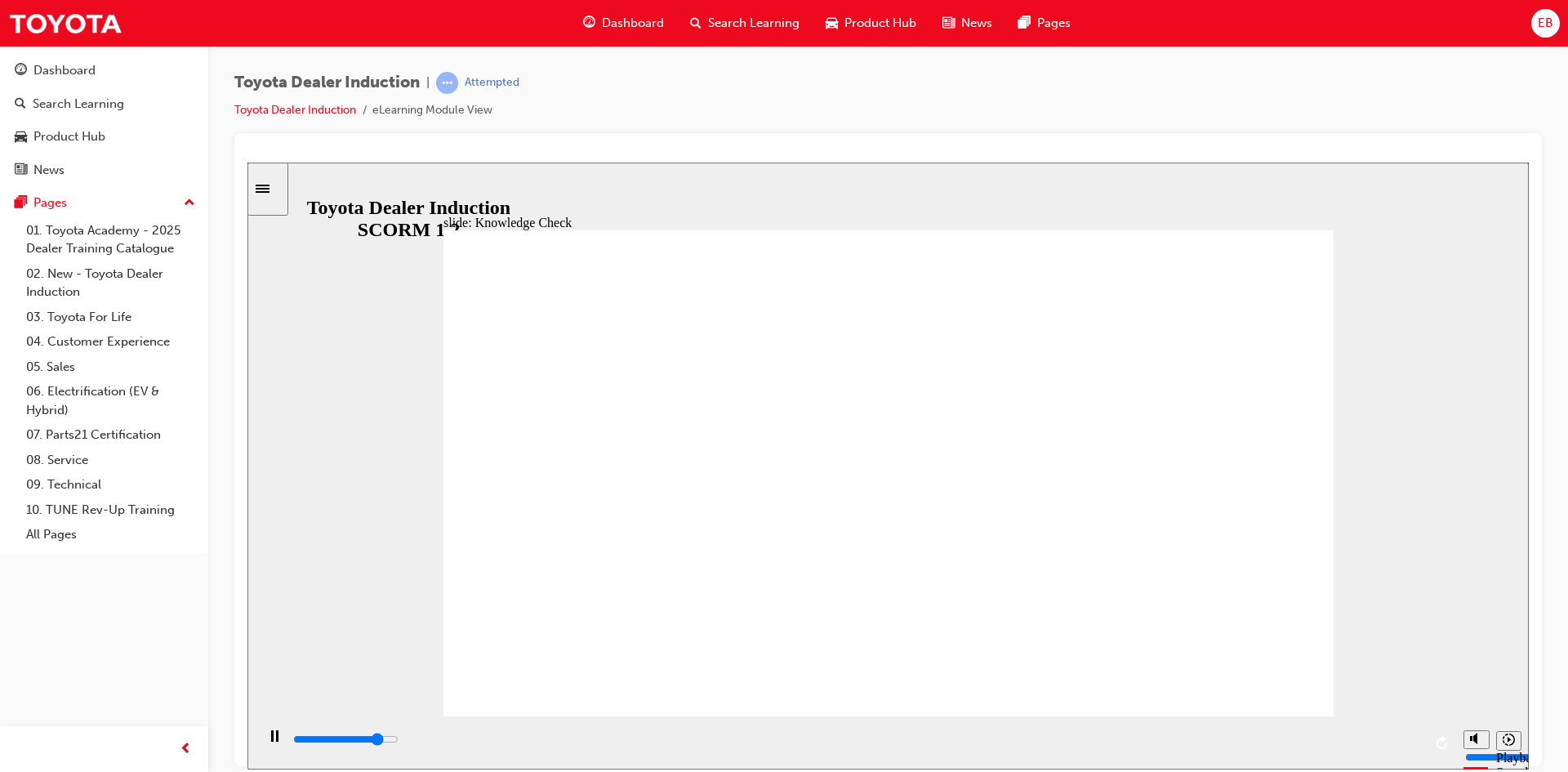 type on "4300" 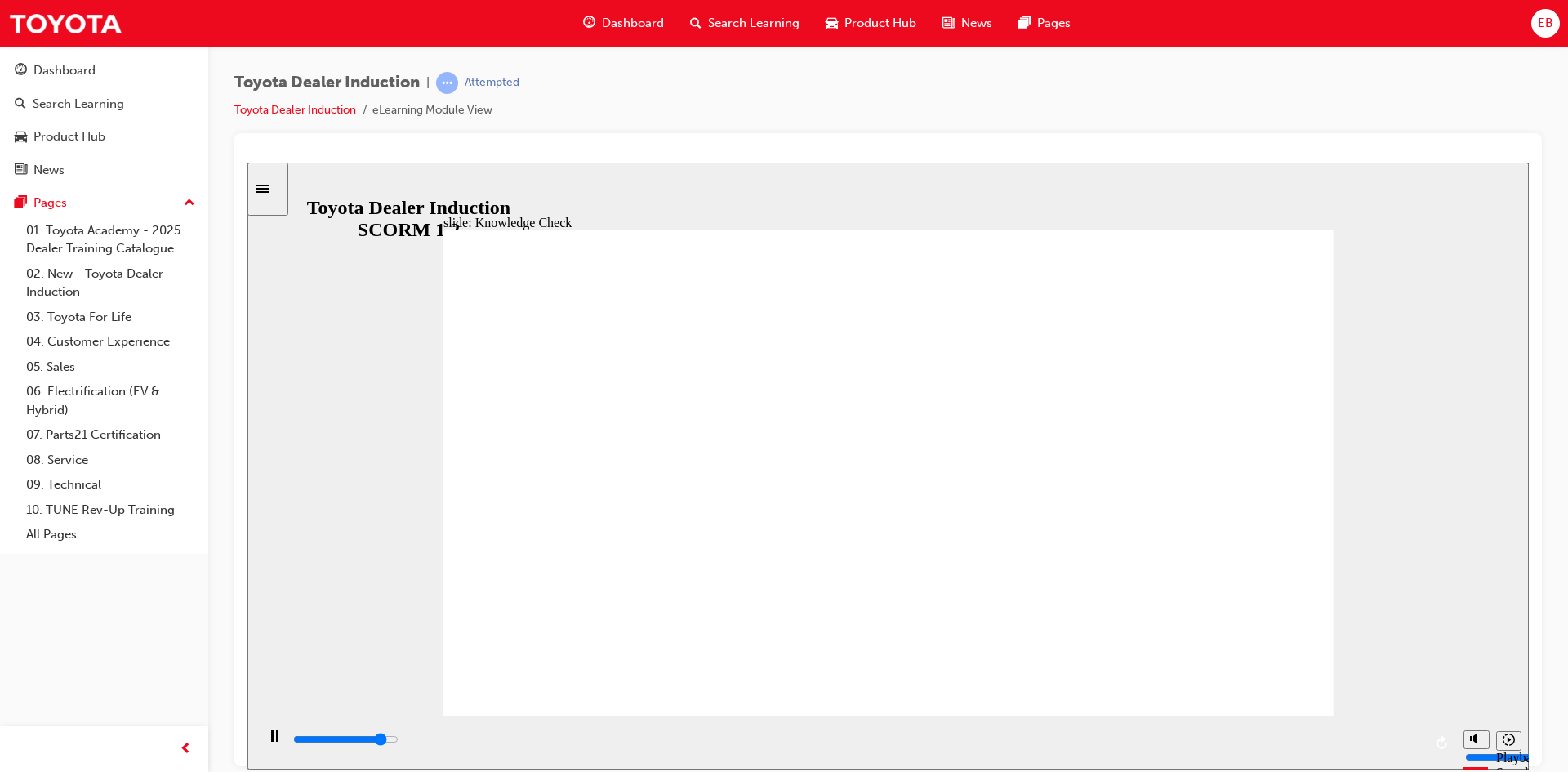 type on "4400" 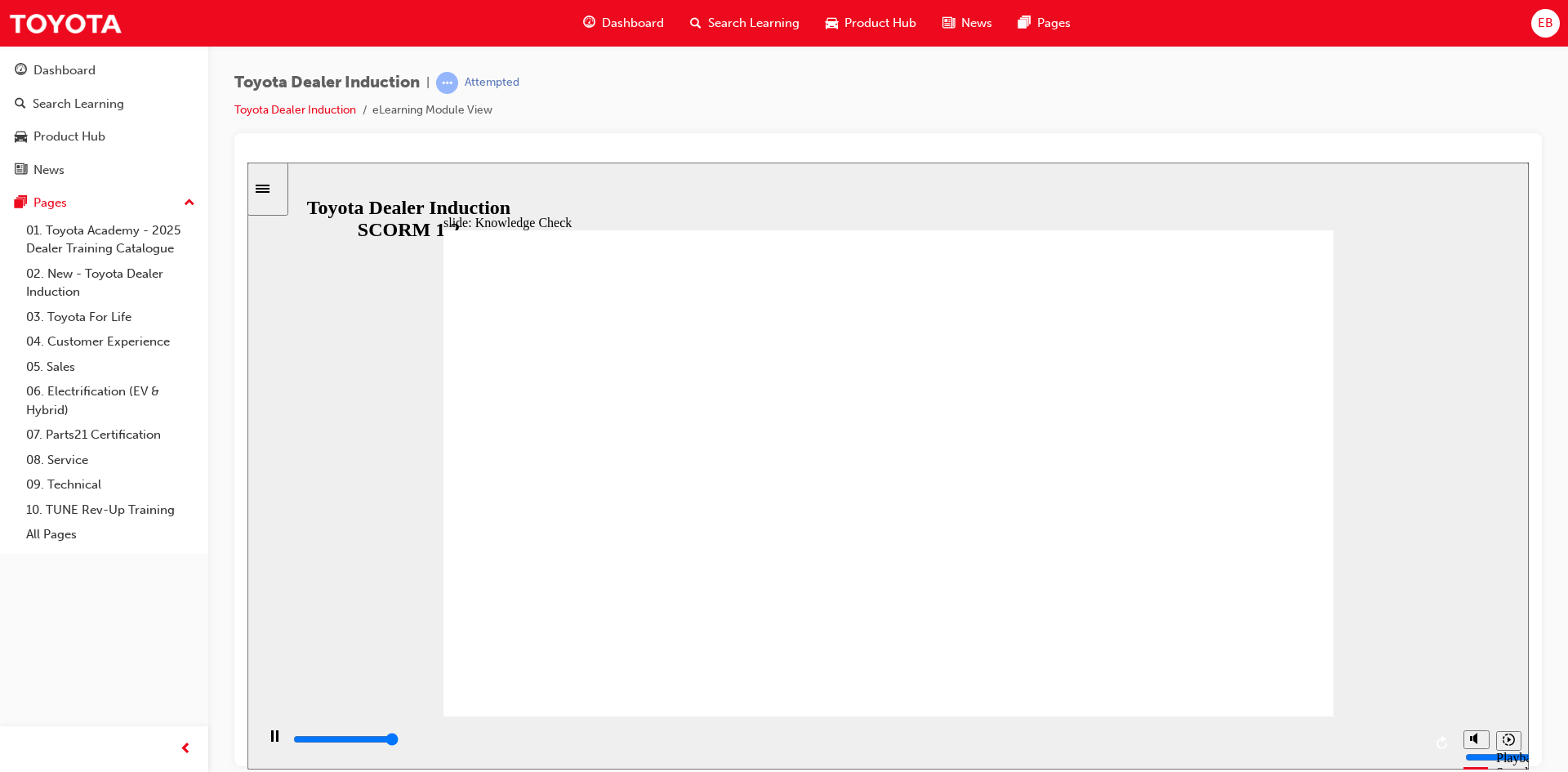 type on "5000" 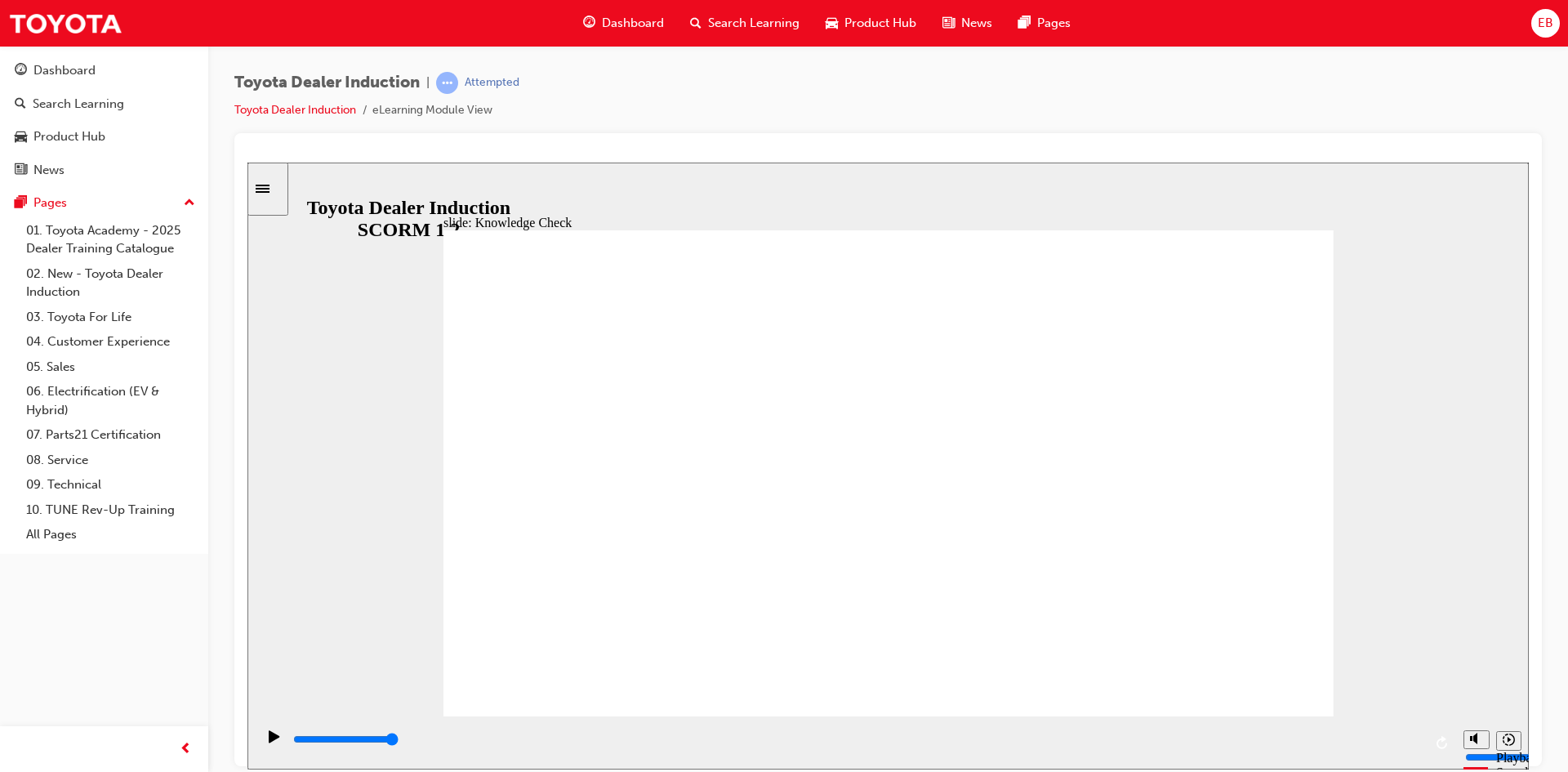 type on "MPO" 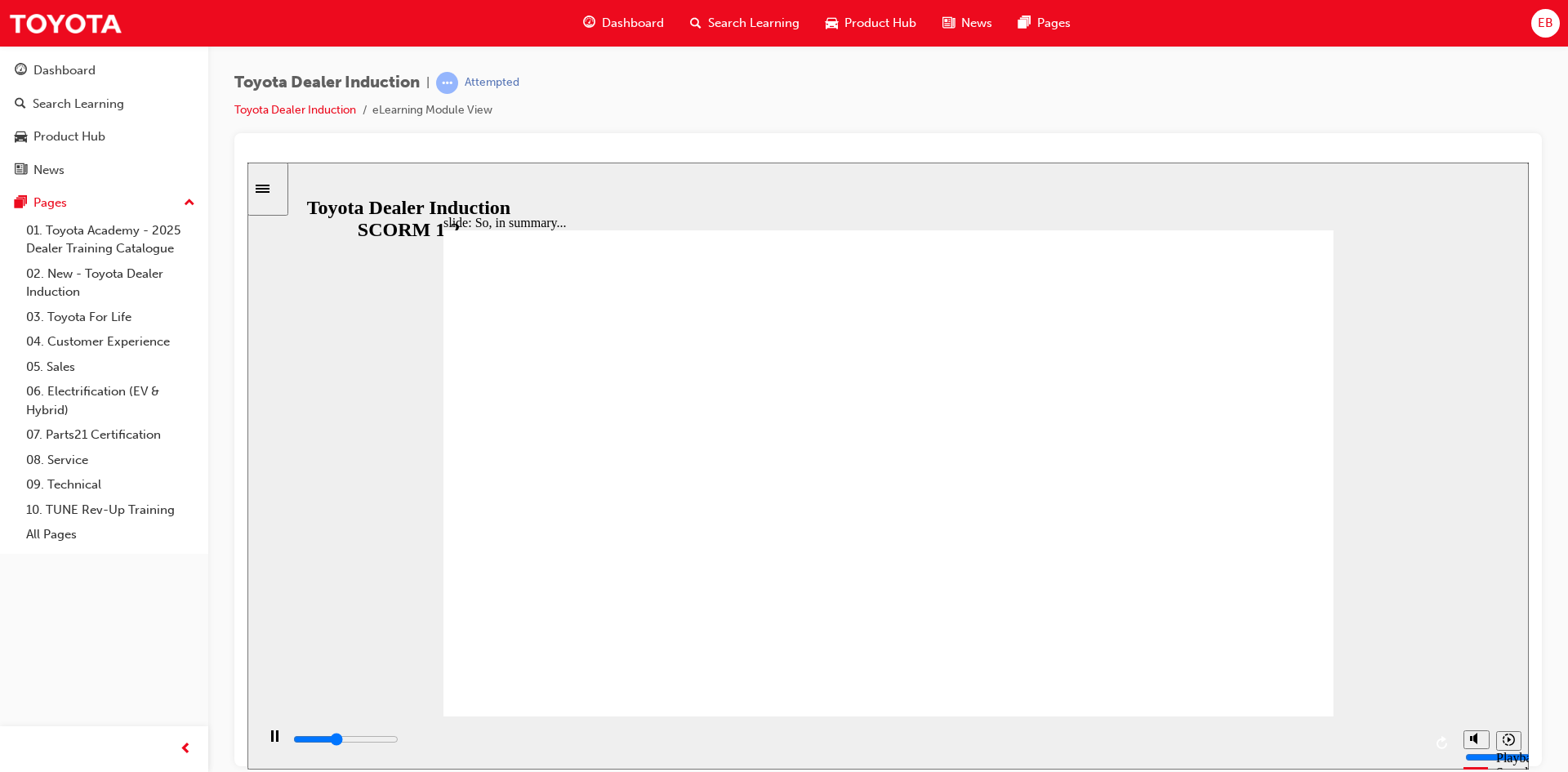 click 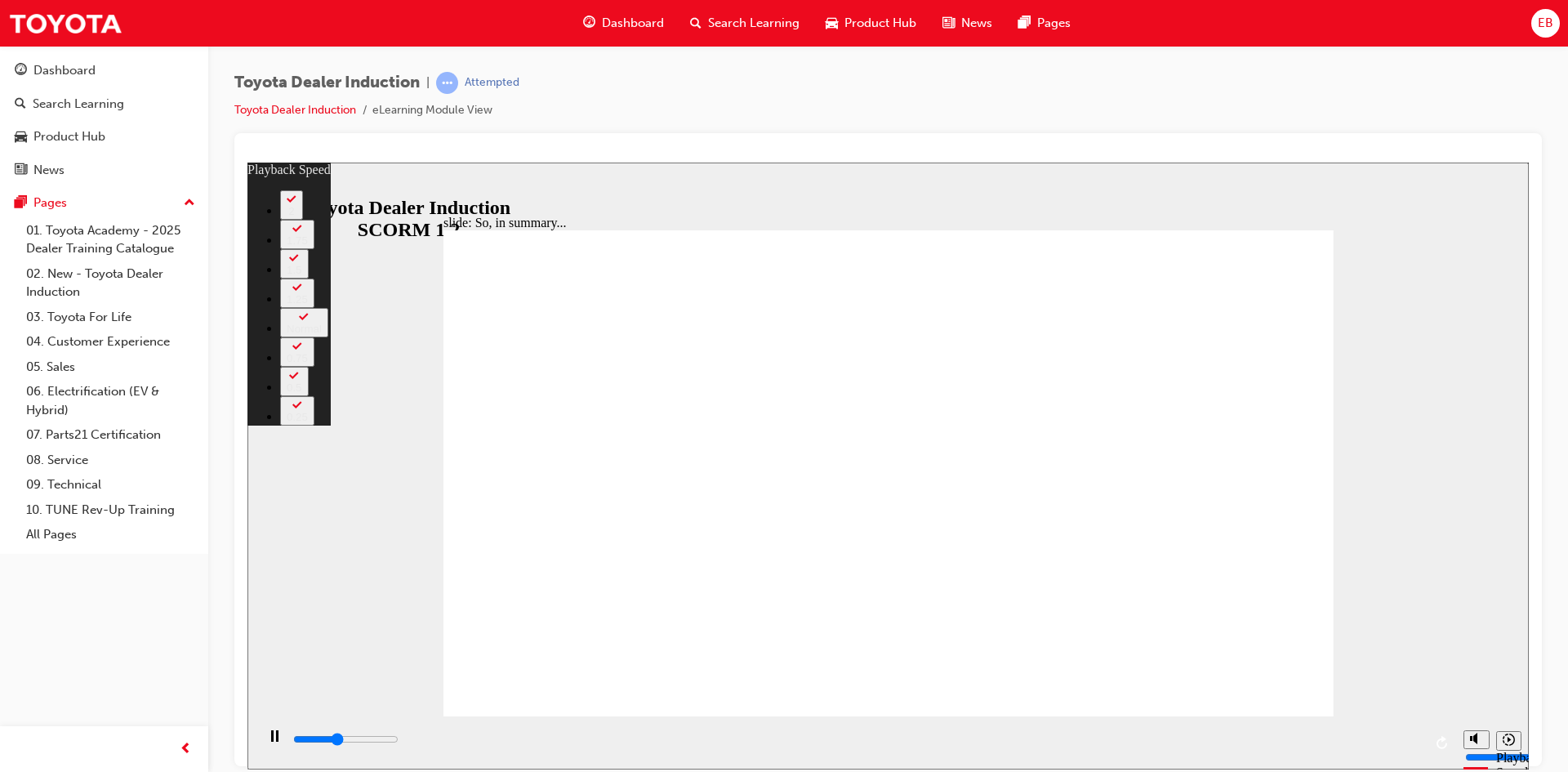 type on "2700" 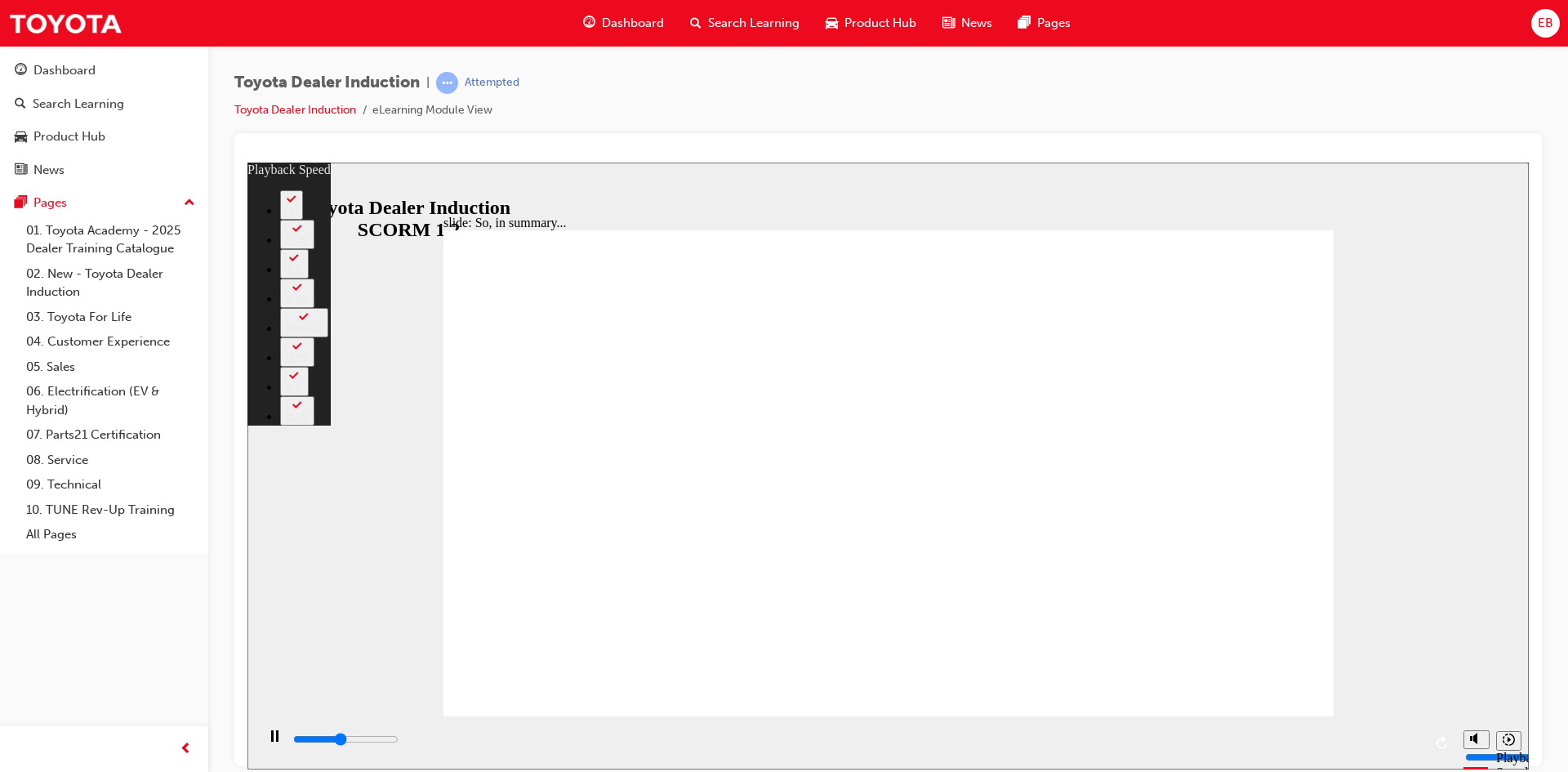 type on "2900" 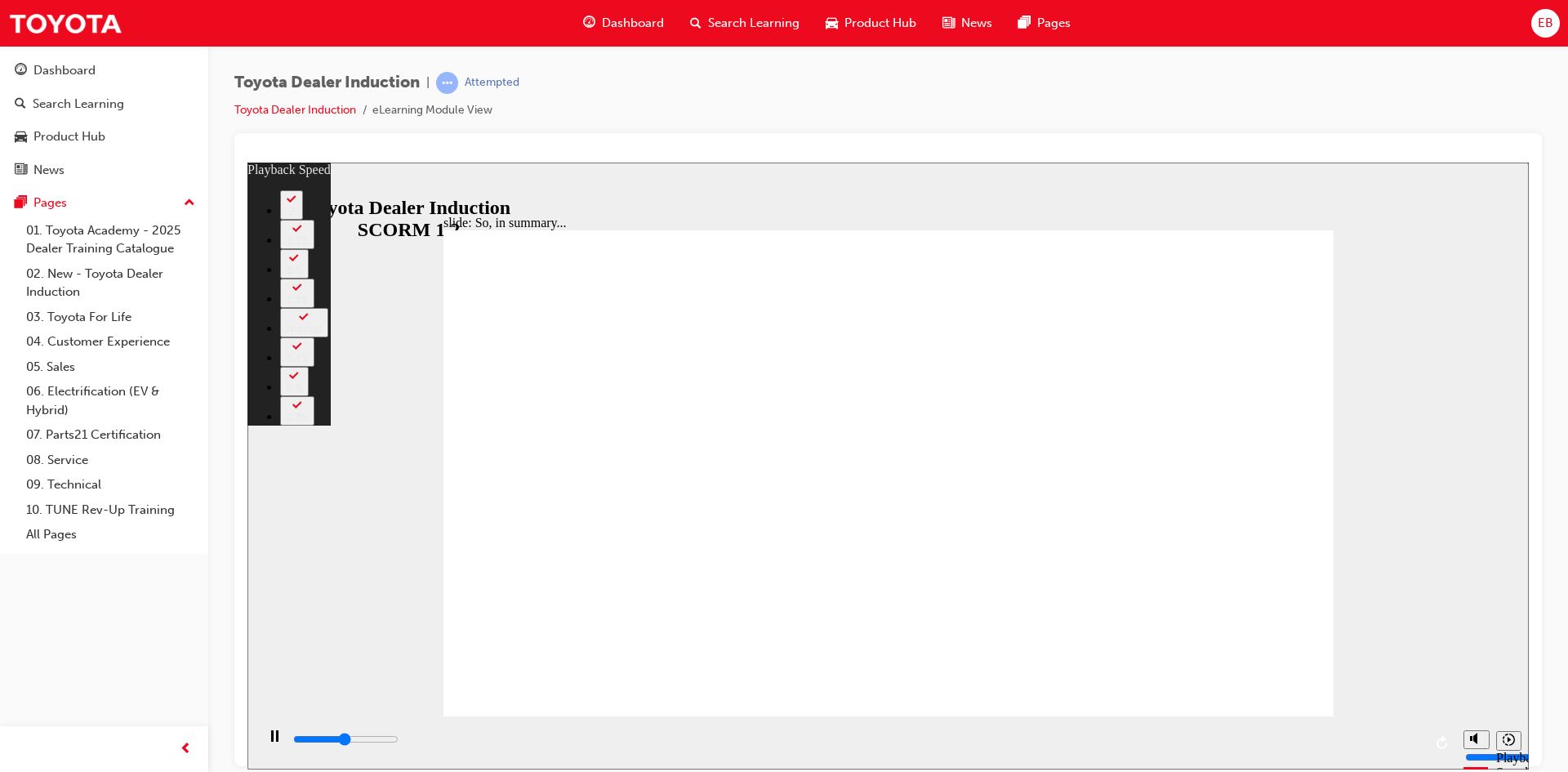 type on "3200" 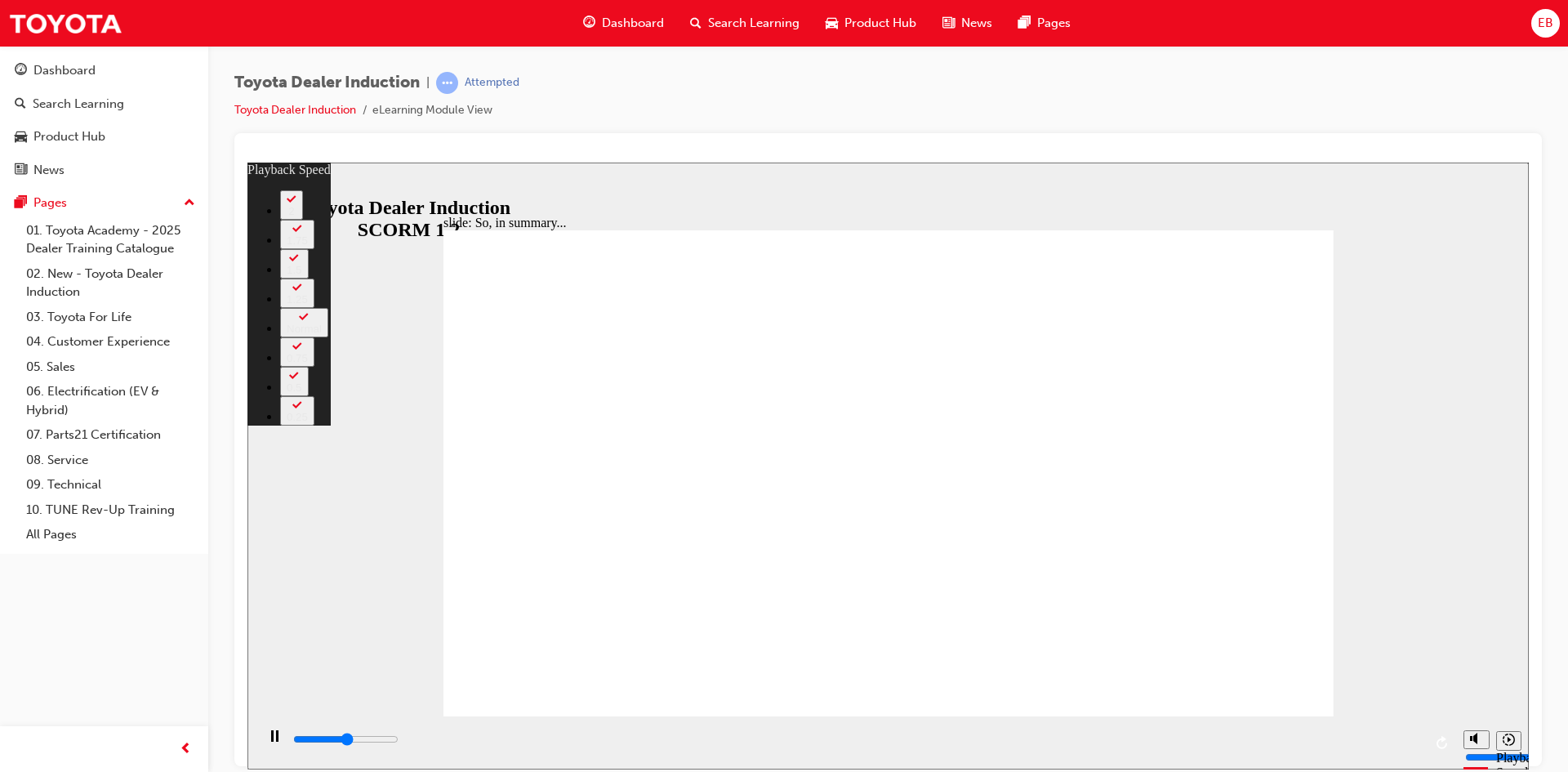 type on "3500" 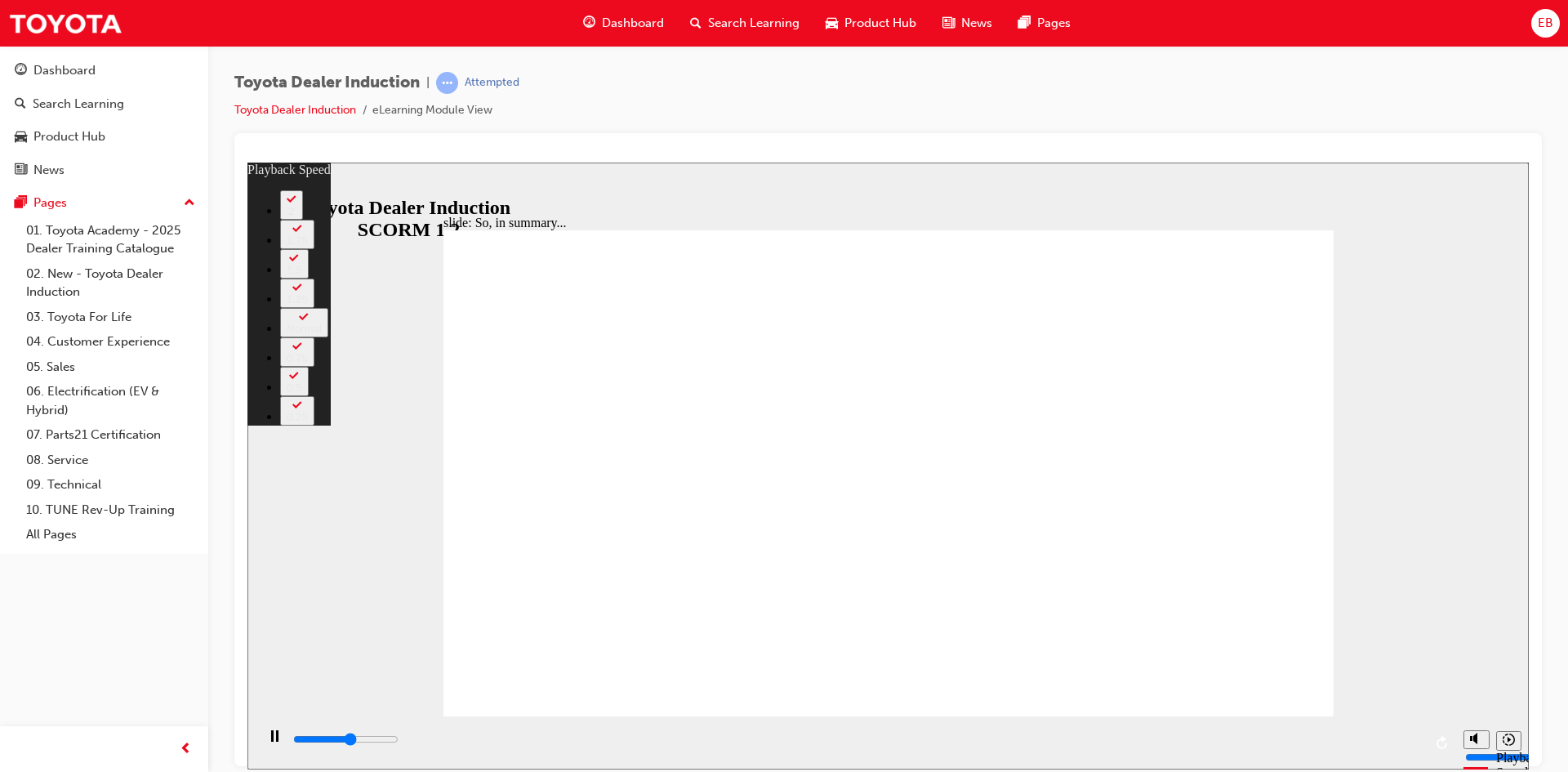 type on "3600" 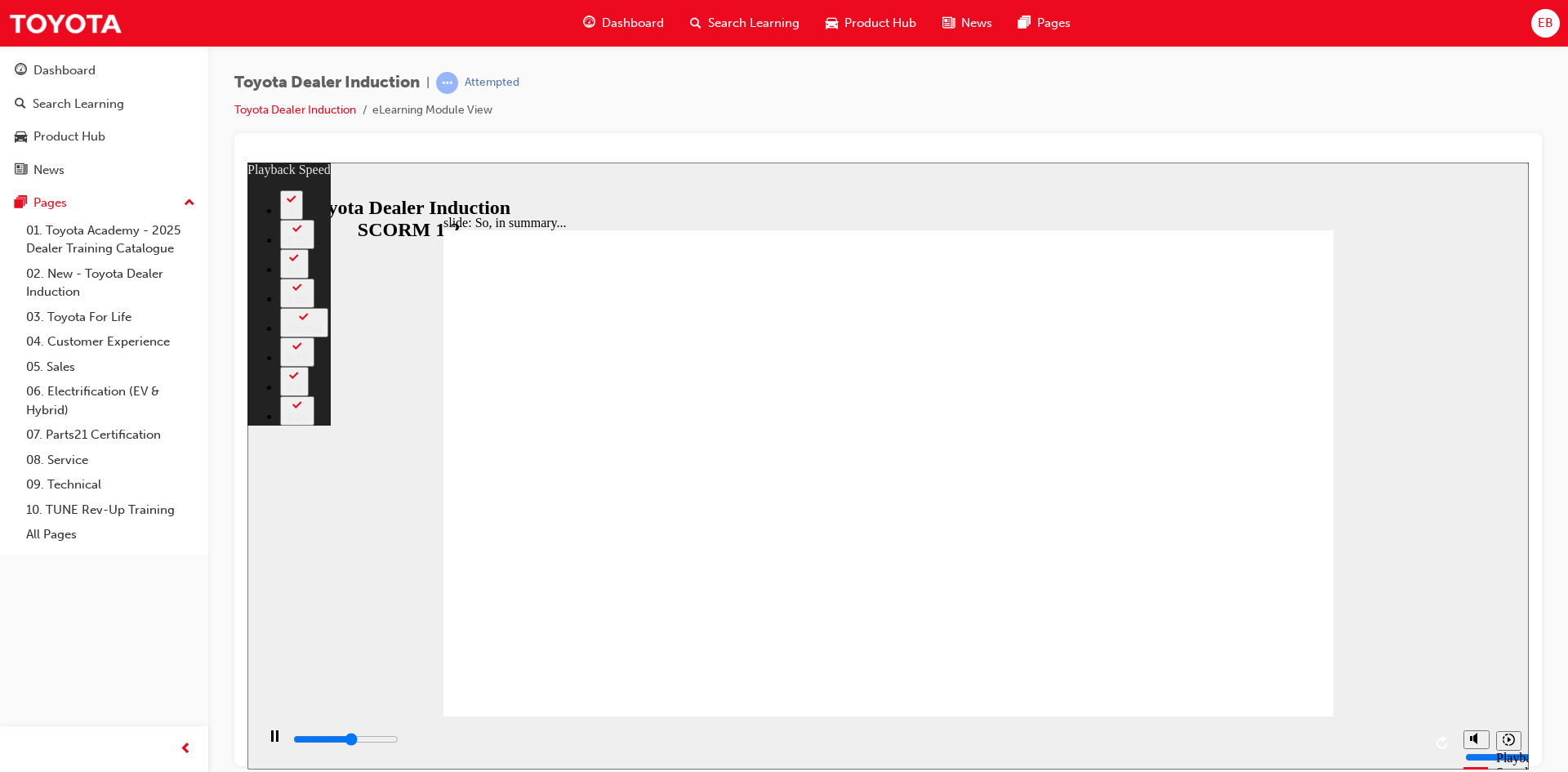 type 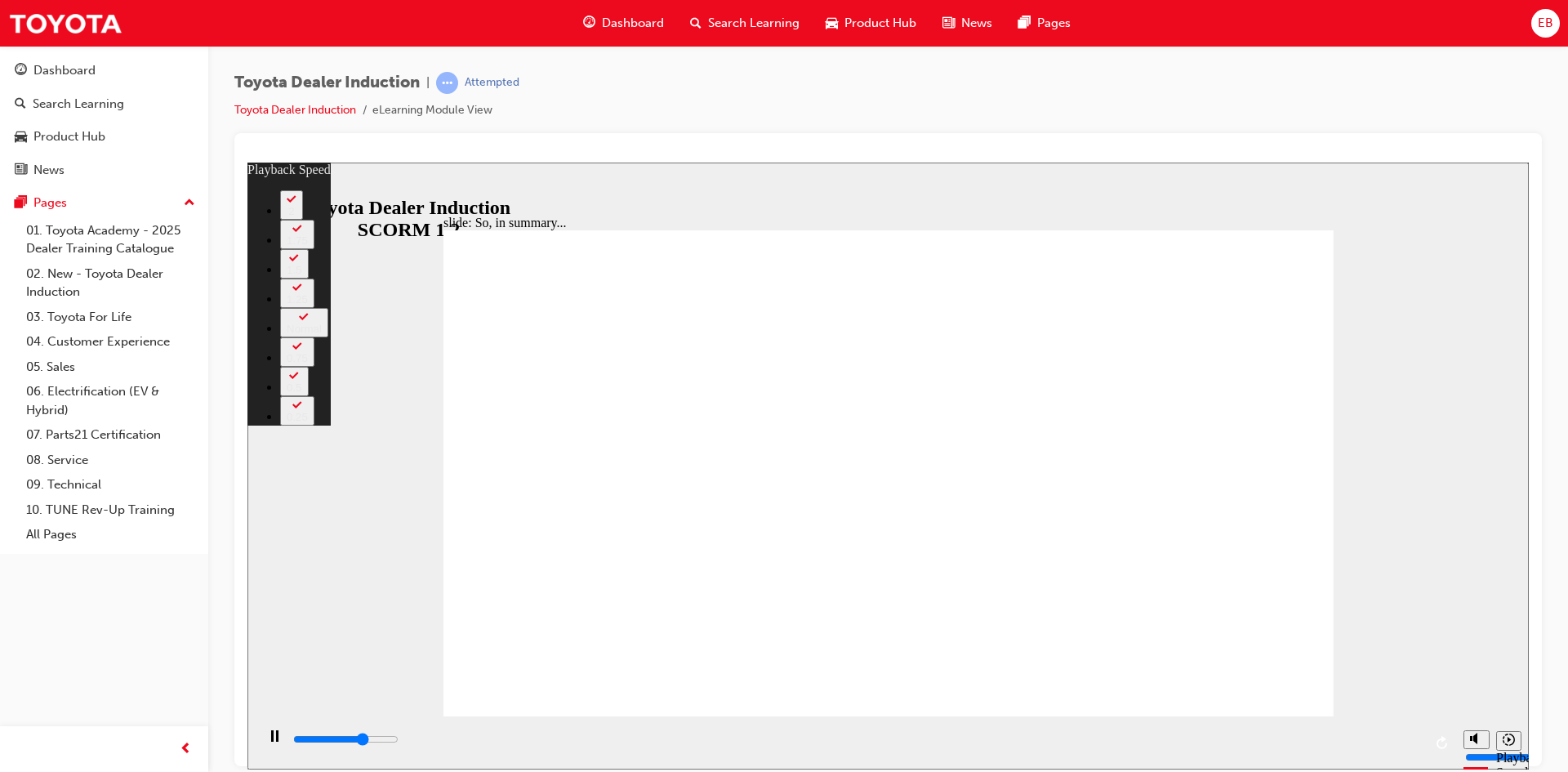 click at bounding box center (889, 3588) 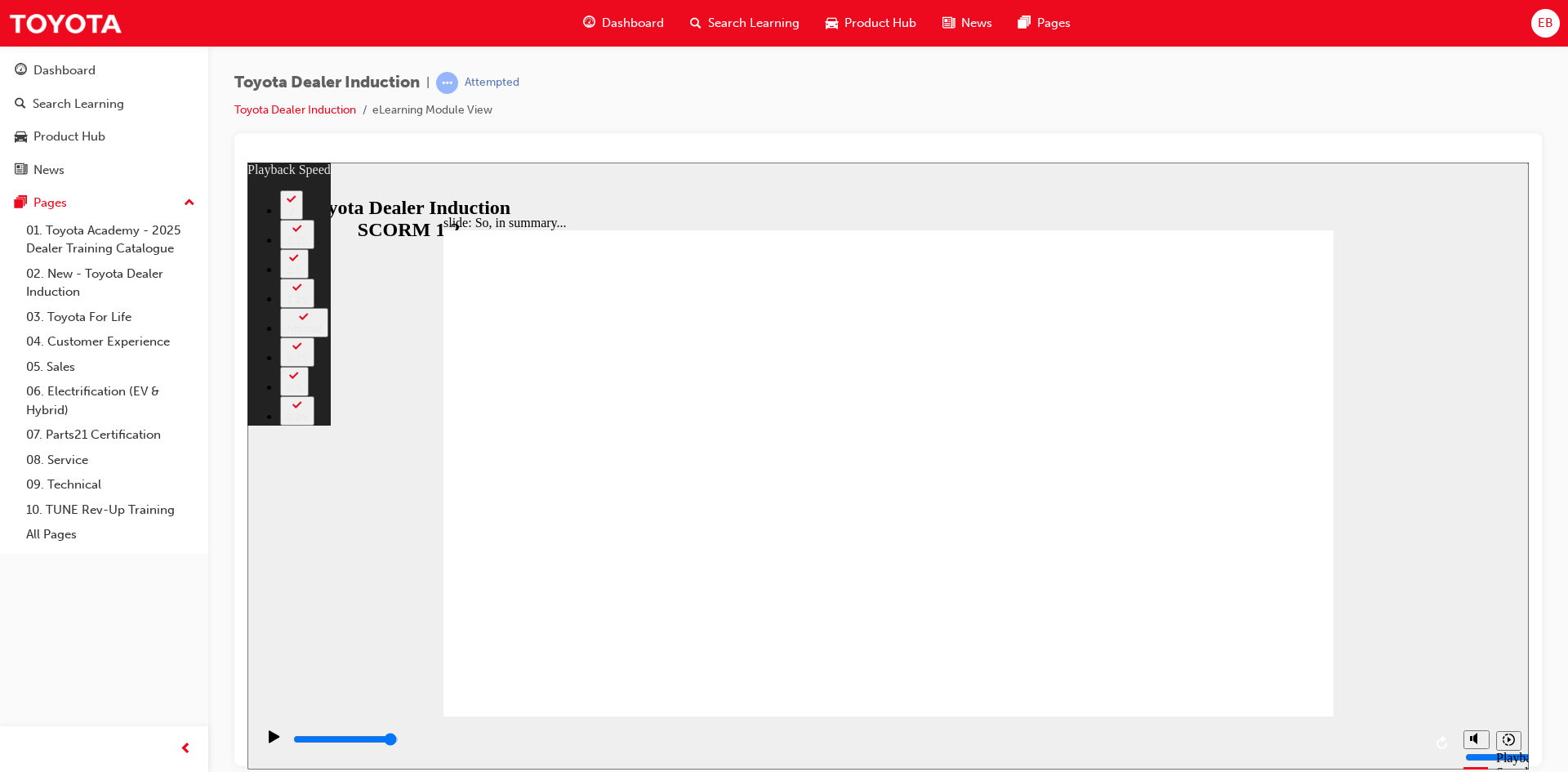click 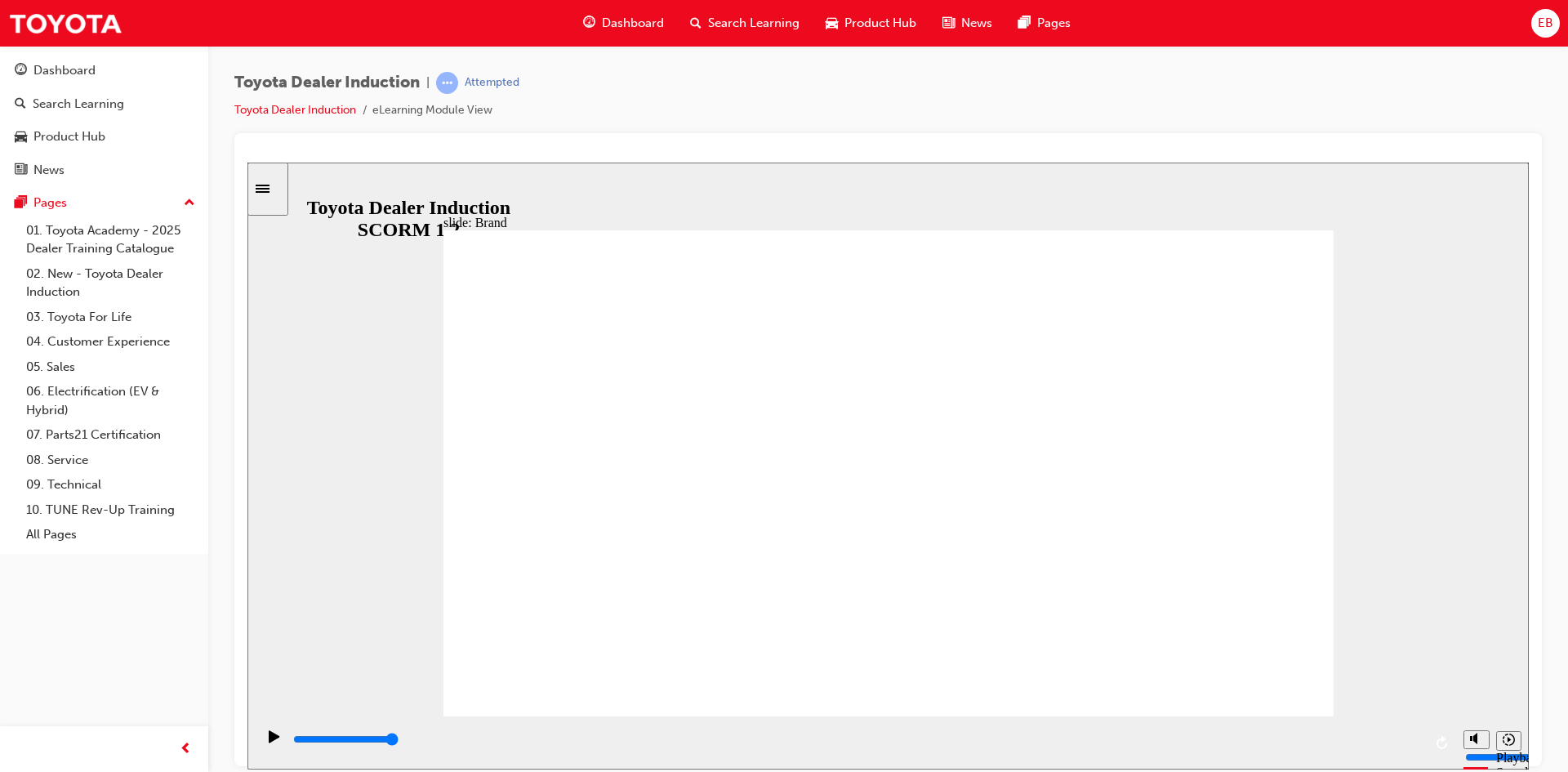 click 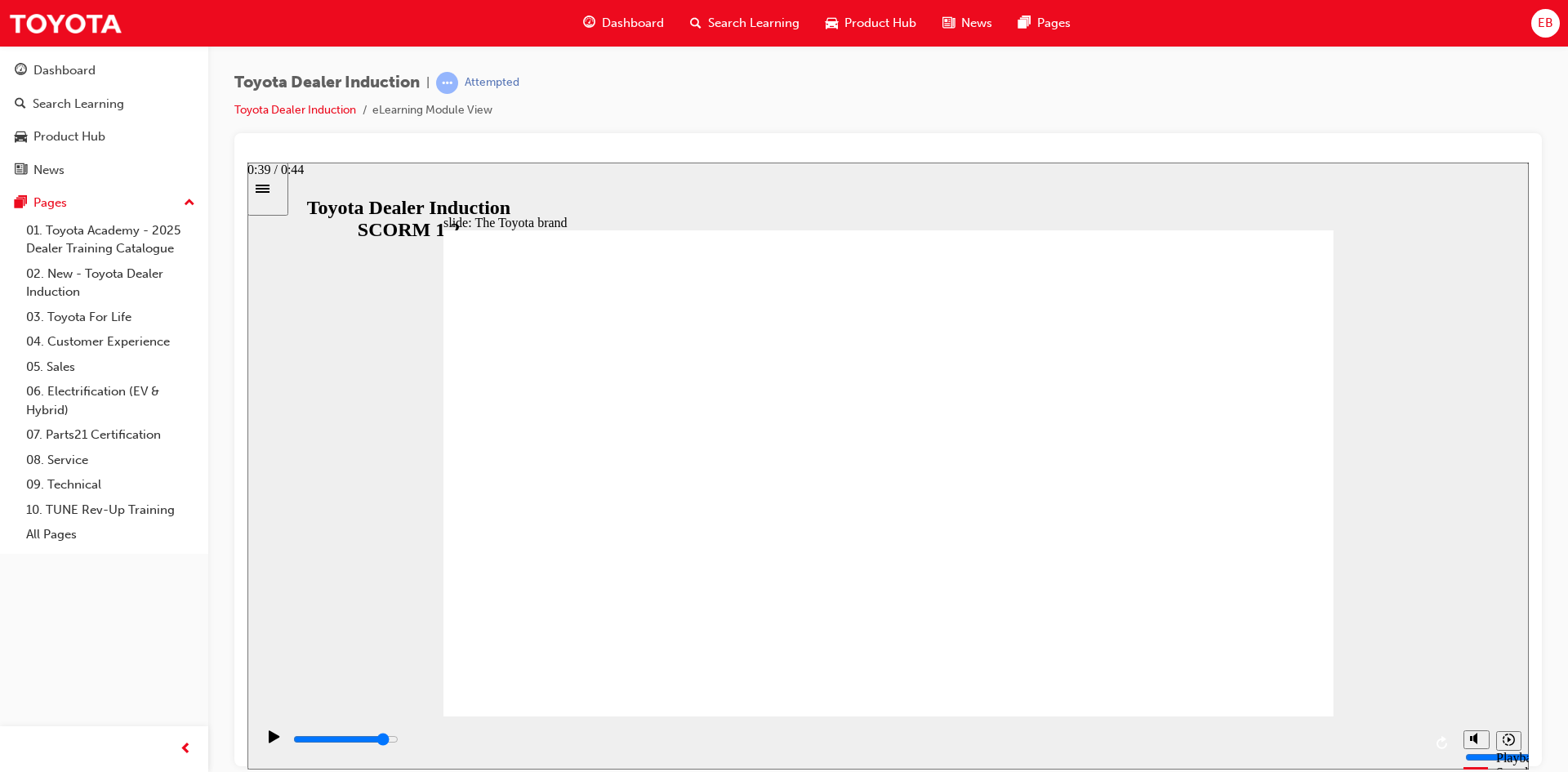 click at bounding box center [857, 739] 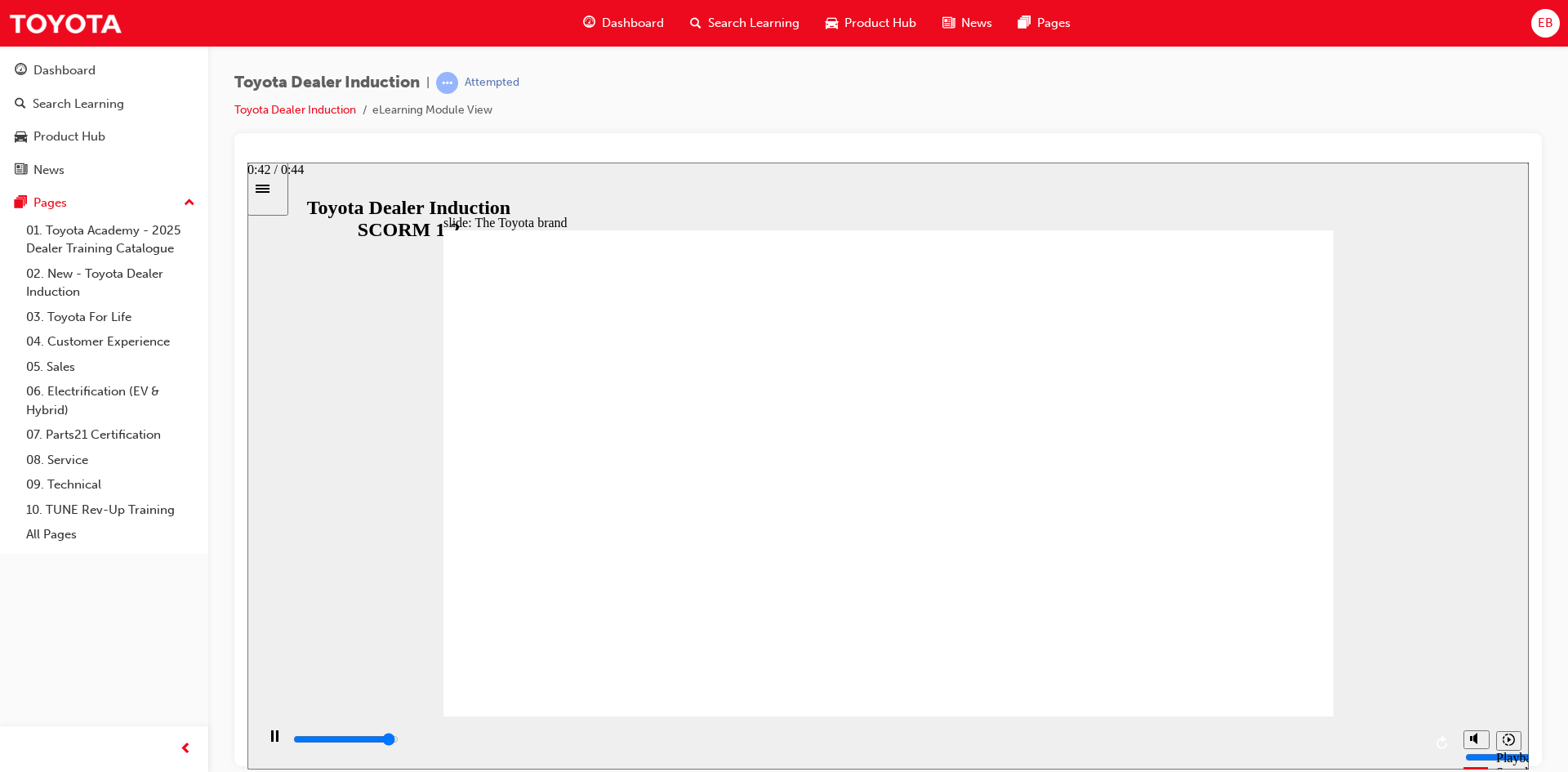 click at bounding box center [857, 743] 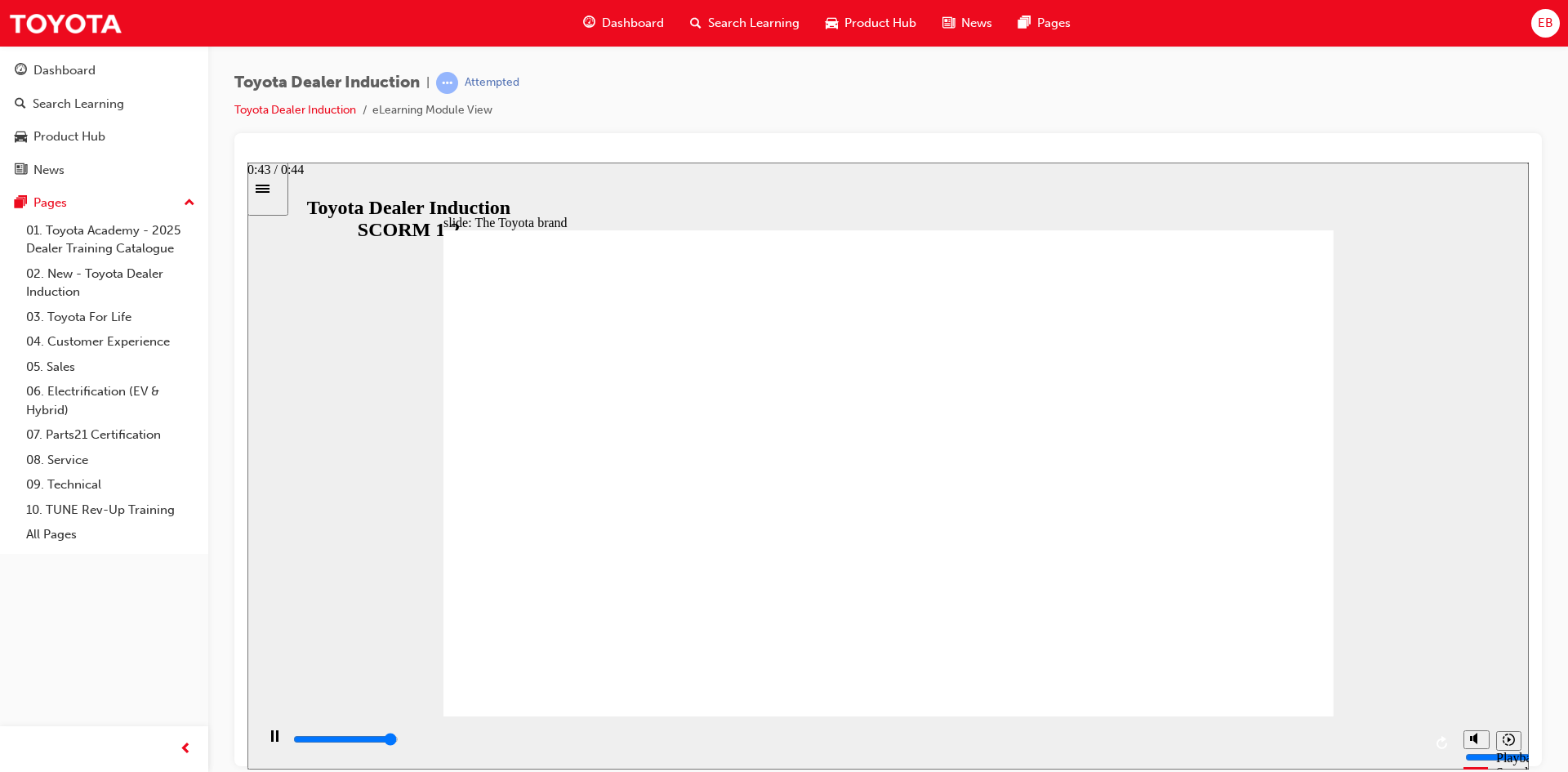 click at bounding box center [857, 743] 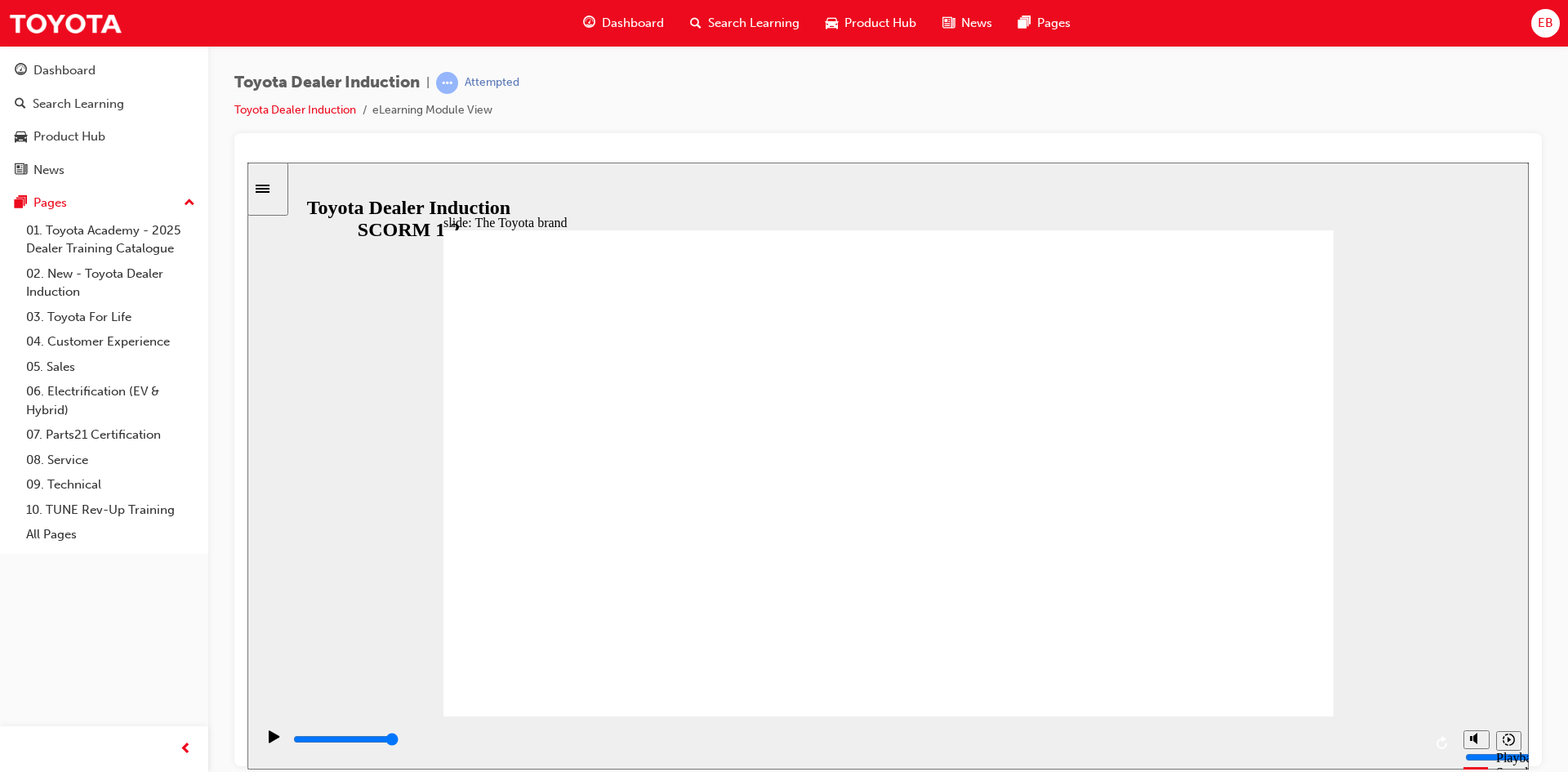 click 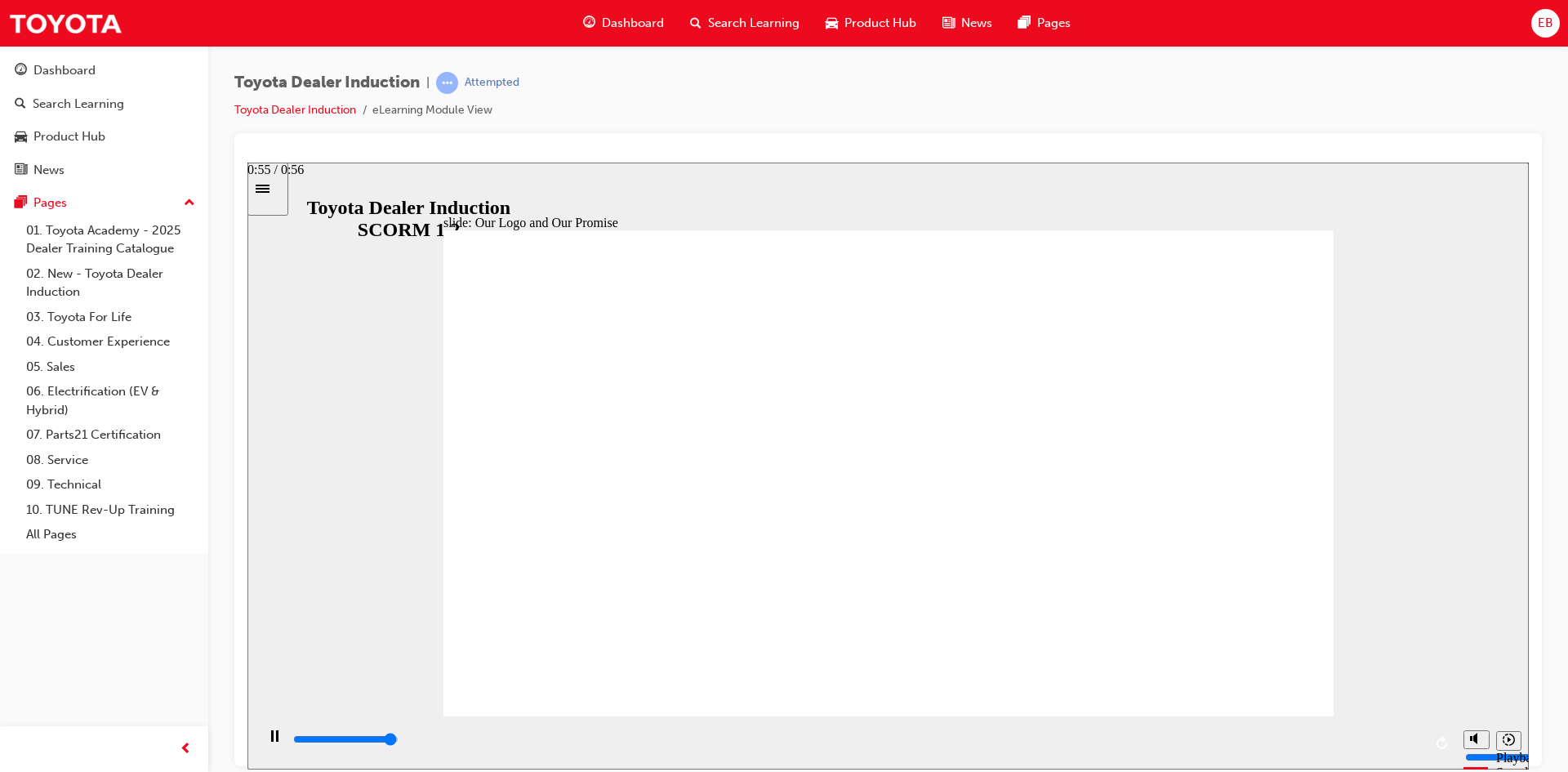 click at bounding box center [857, 739] 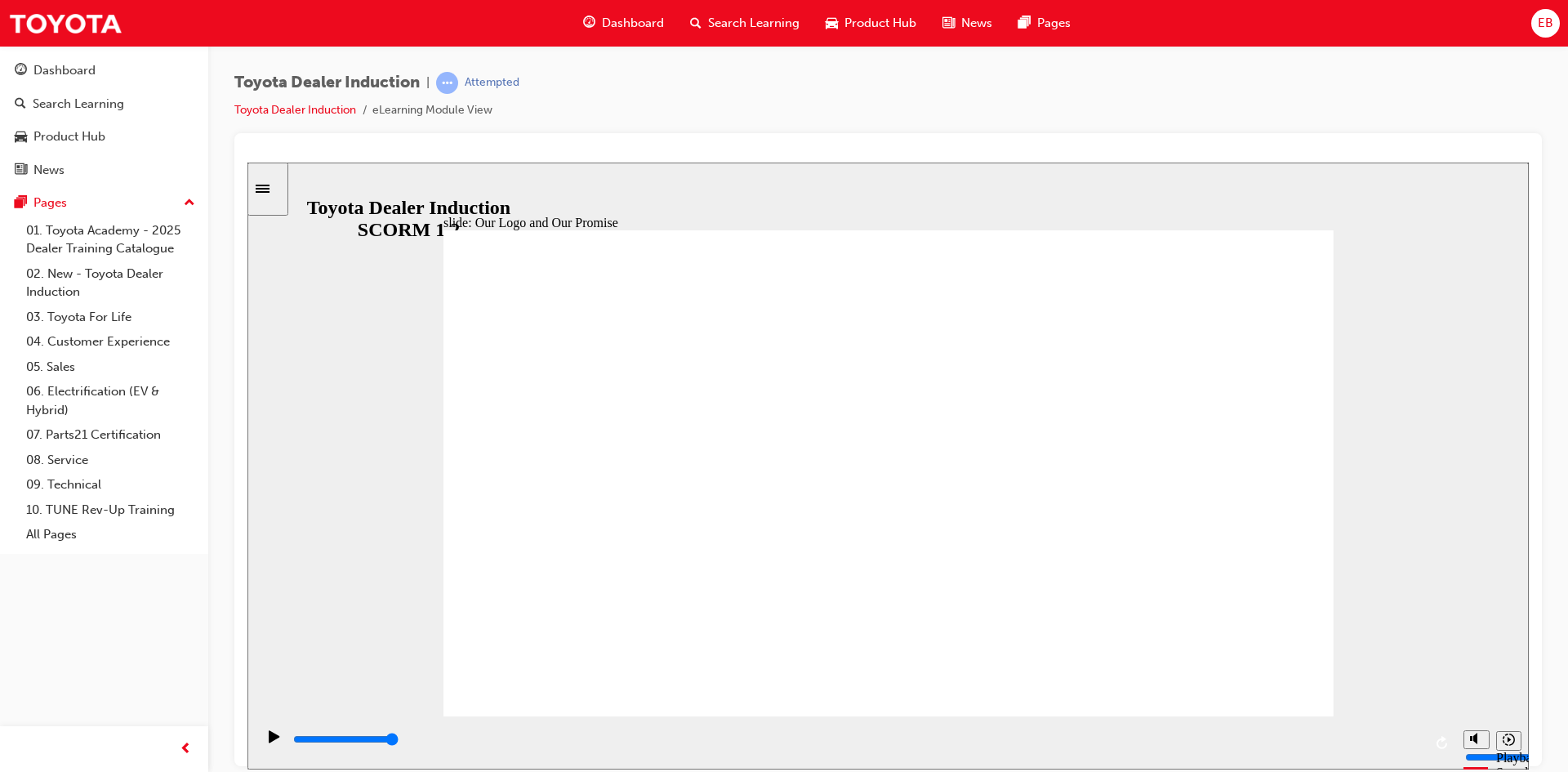 click on "NEXT NEXT" at bounding box center [1254, 7159] 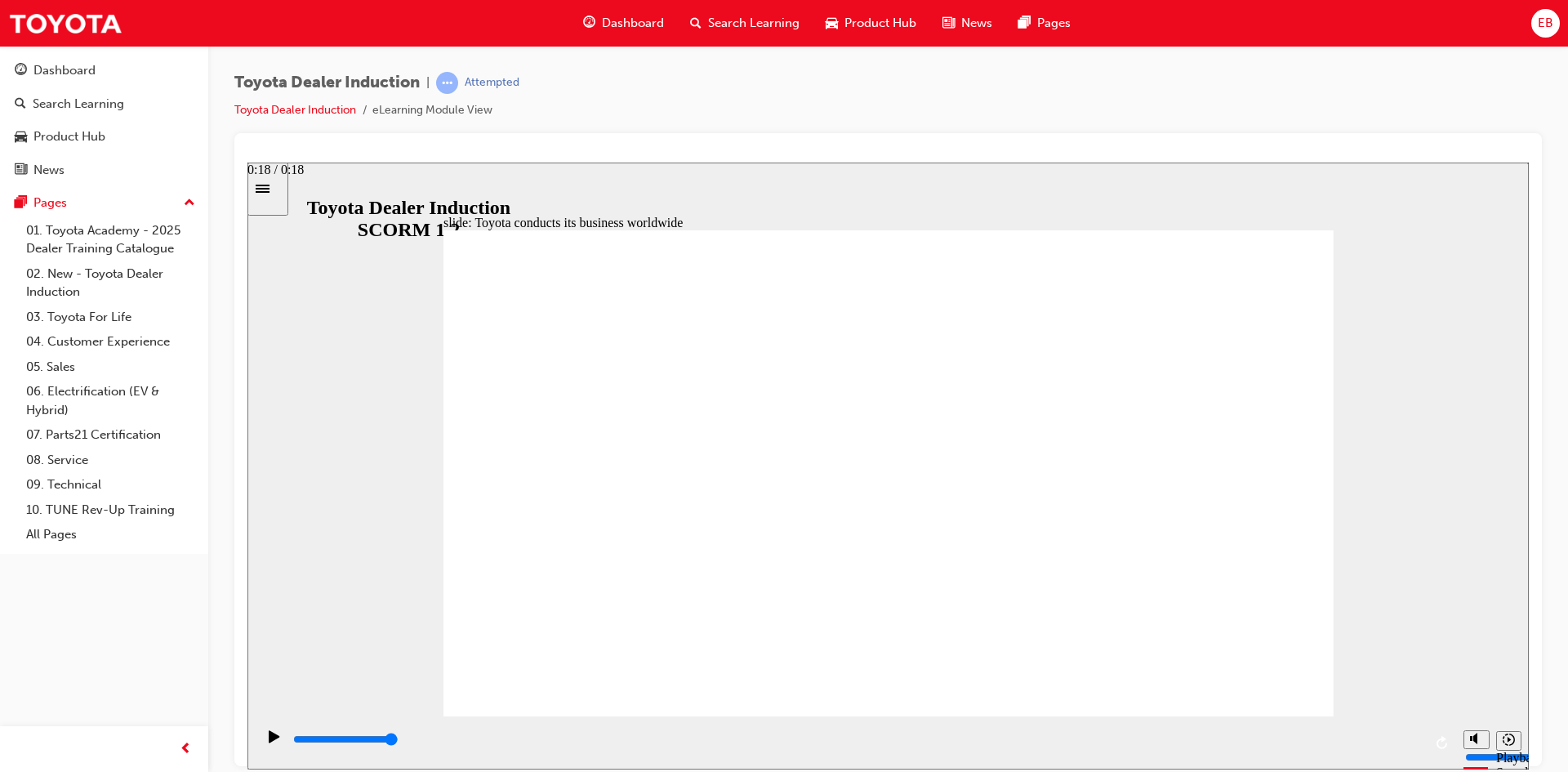 click at bounding box center [857, 739] 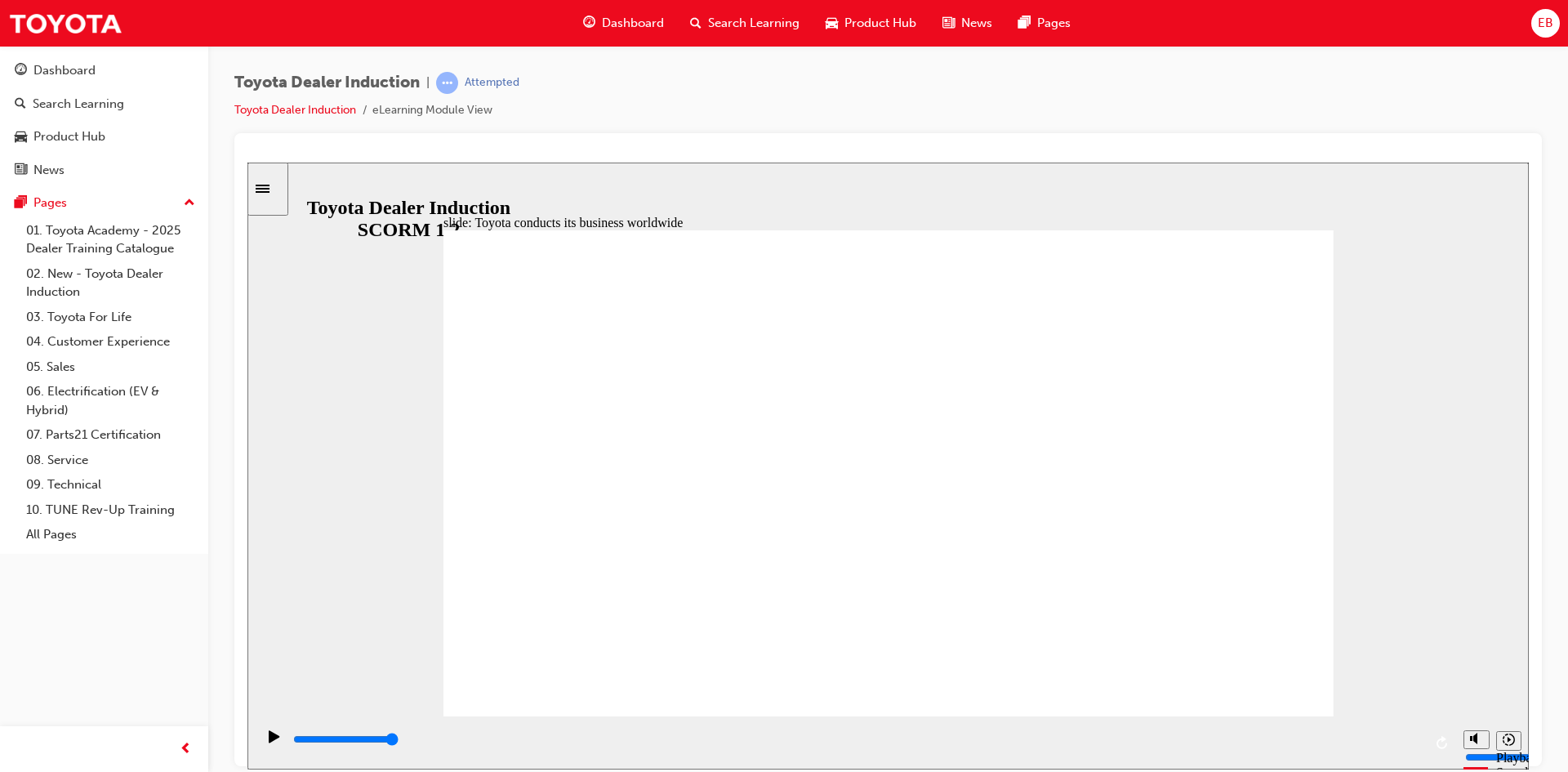 click 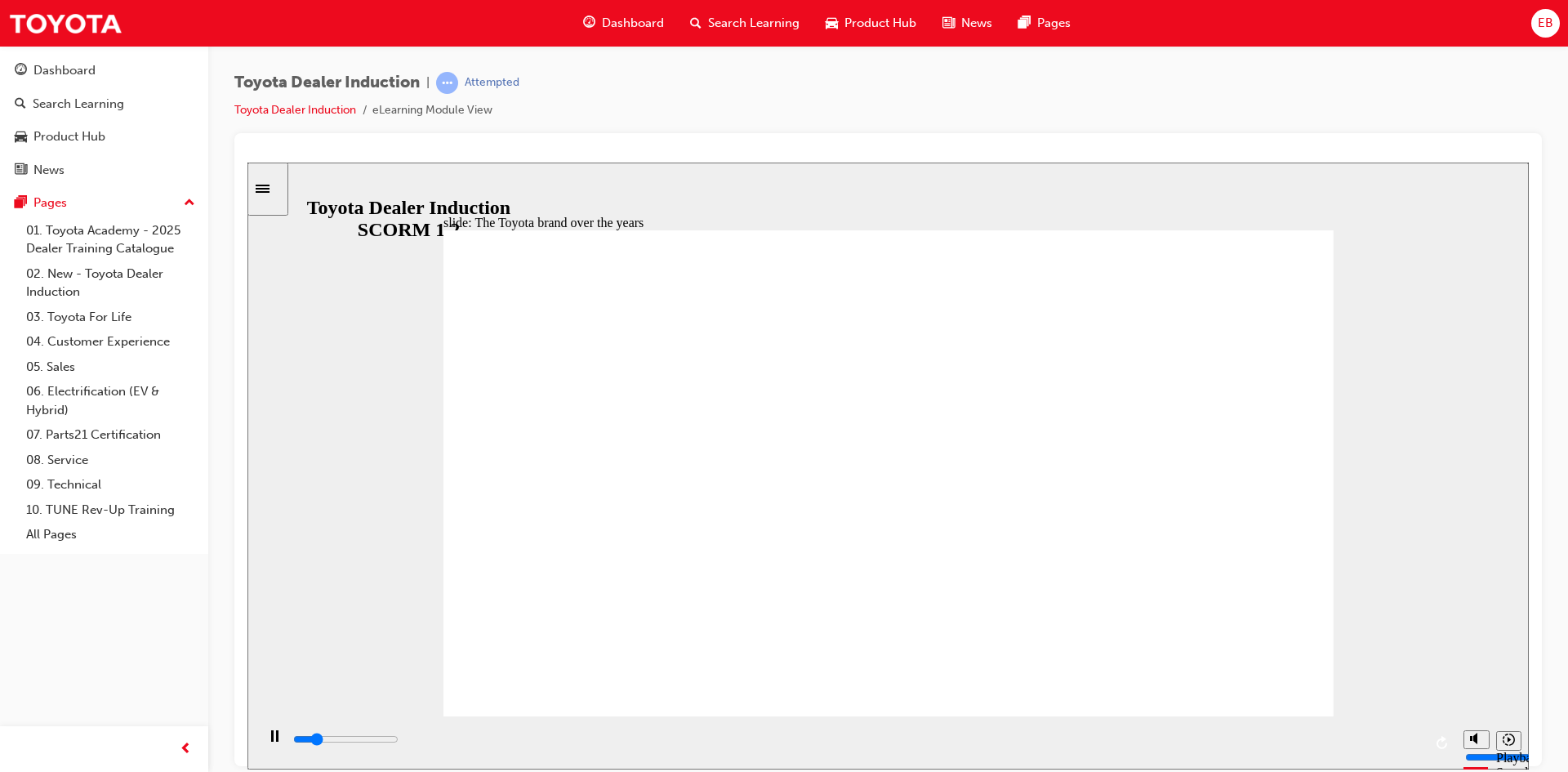 click 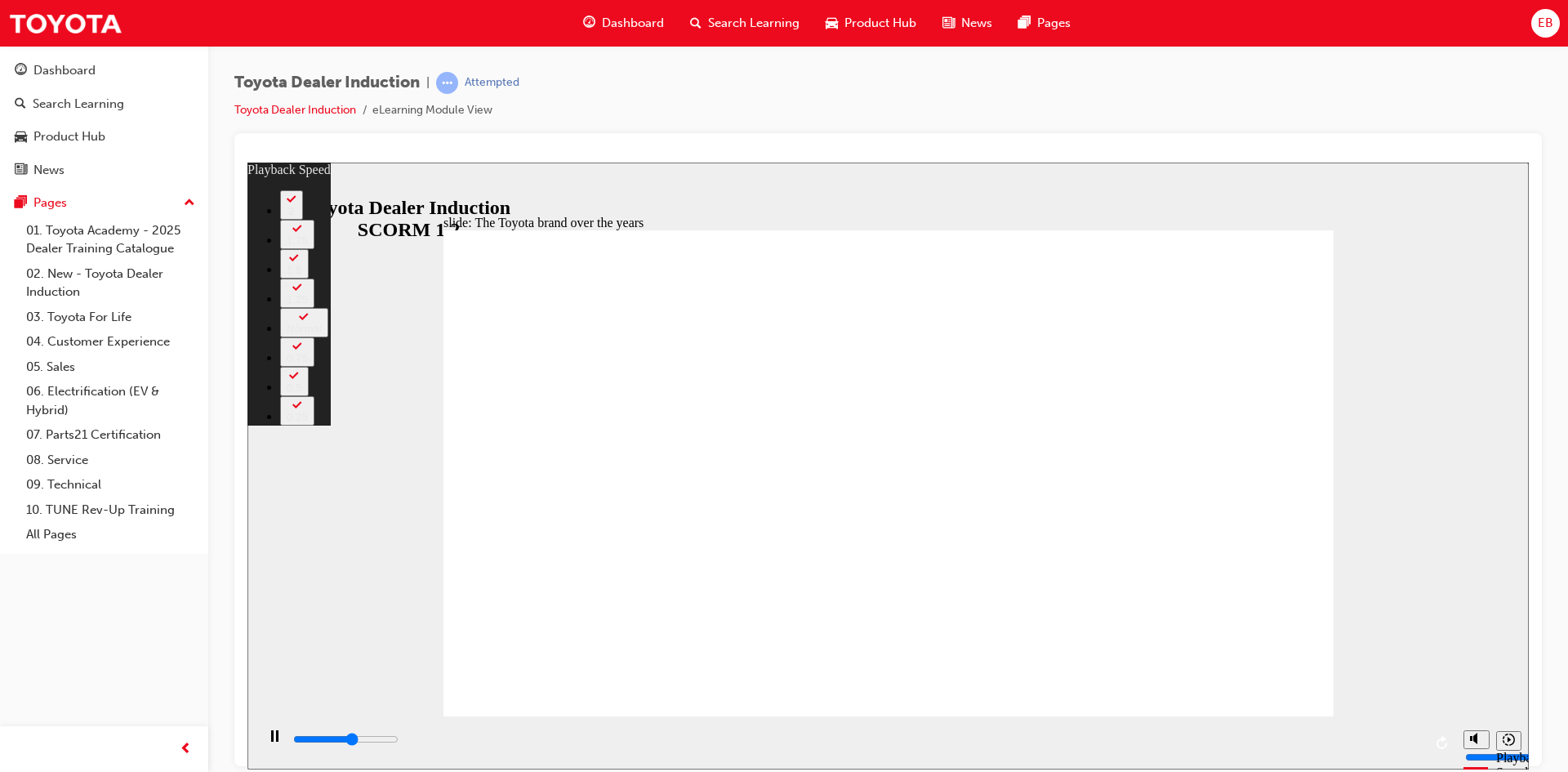 click at bounding box center (893, 3603) 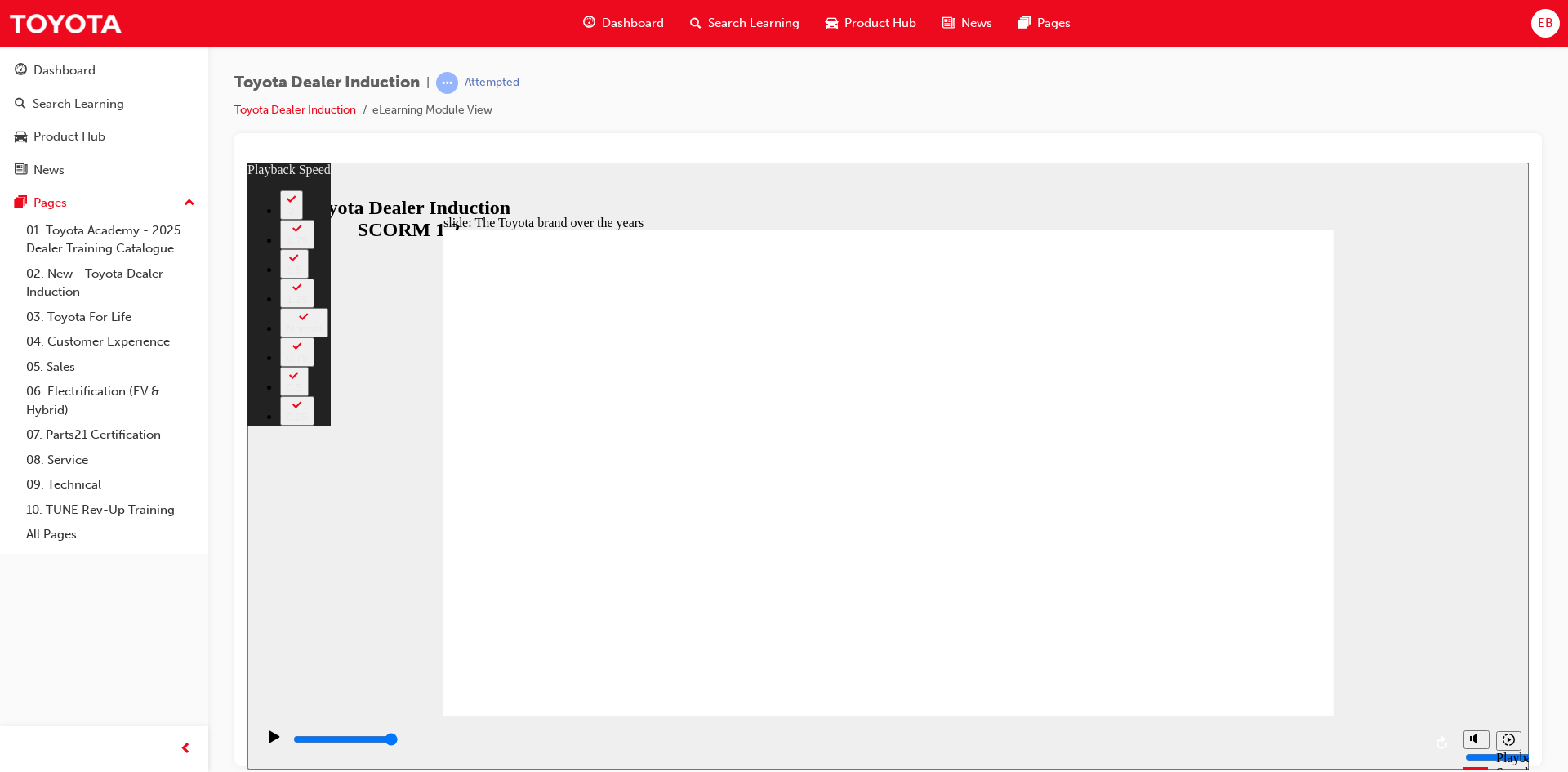 click at bounding box center (571, 2256) 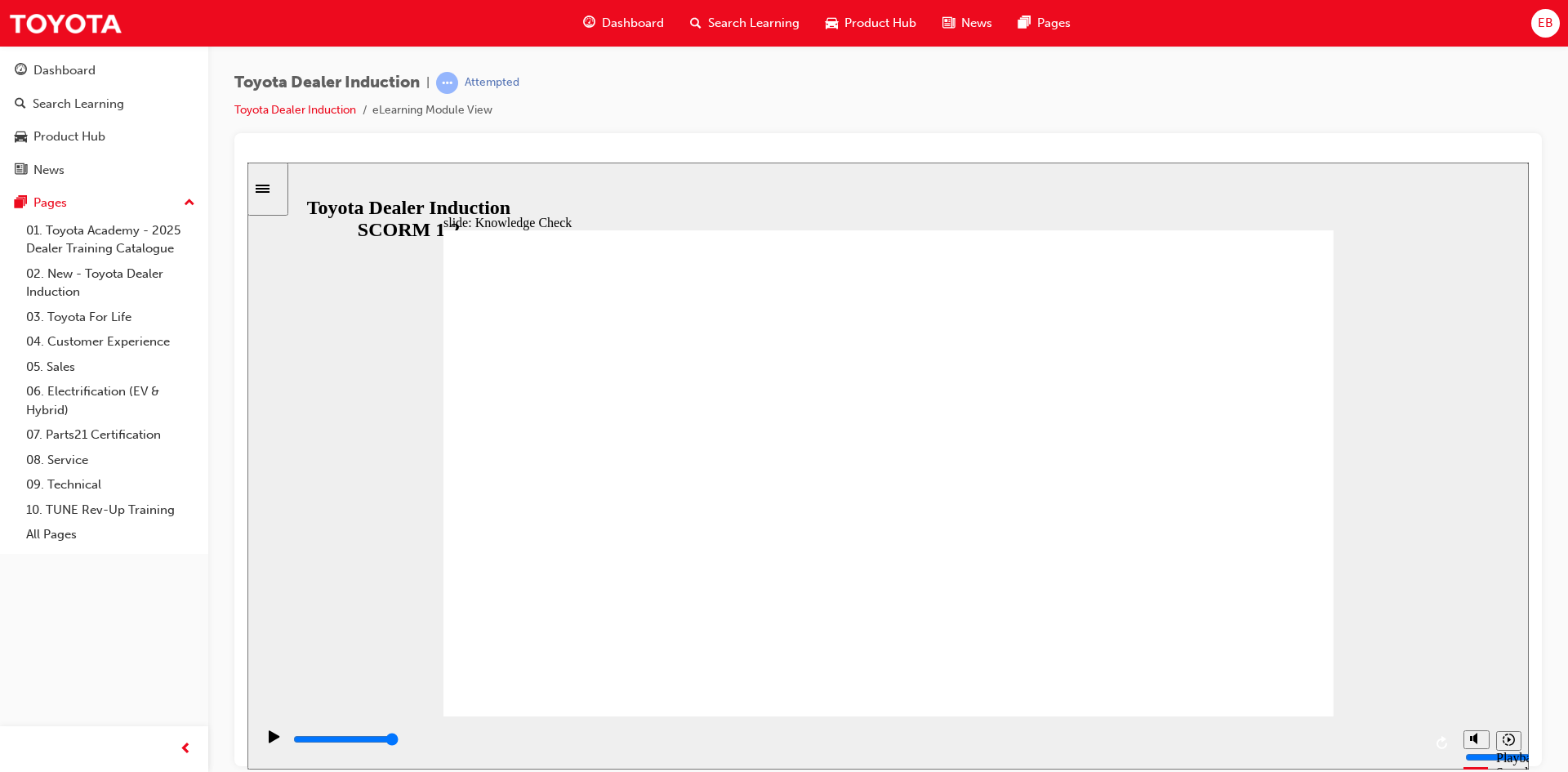 click 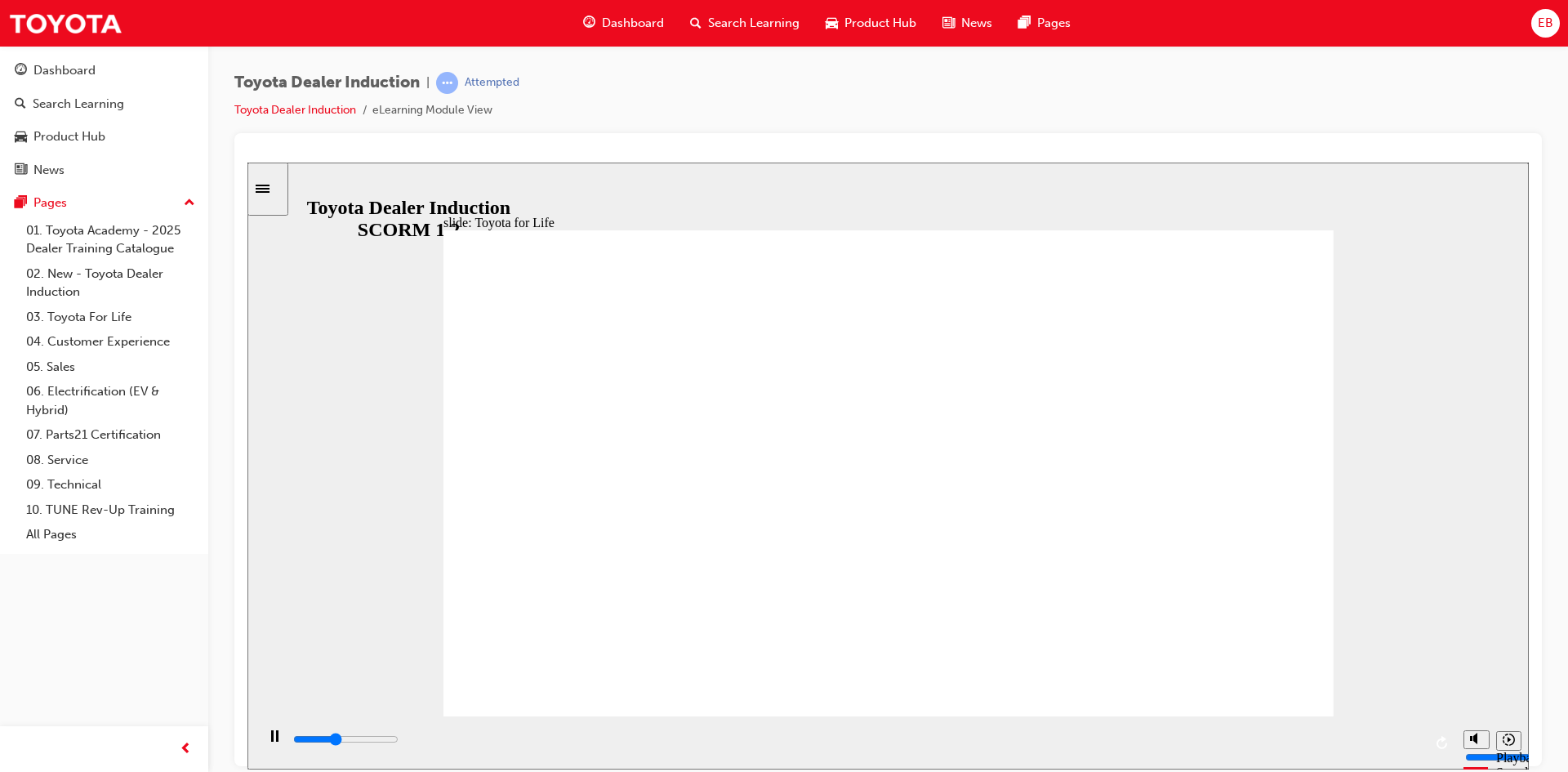 click 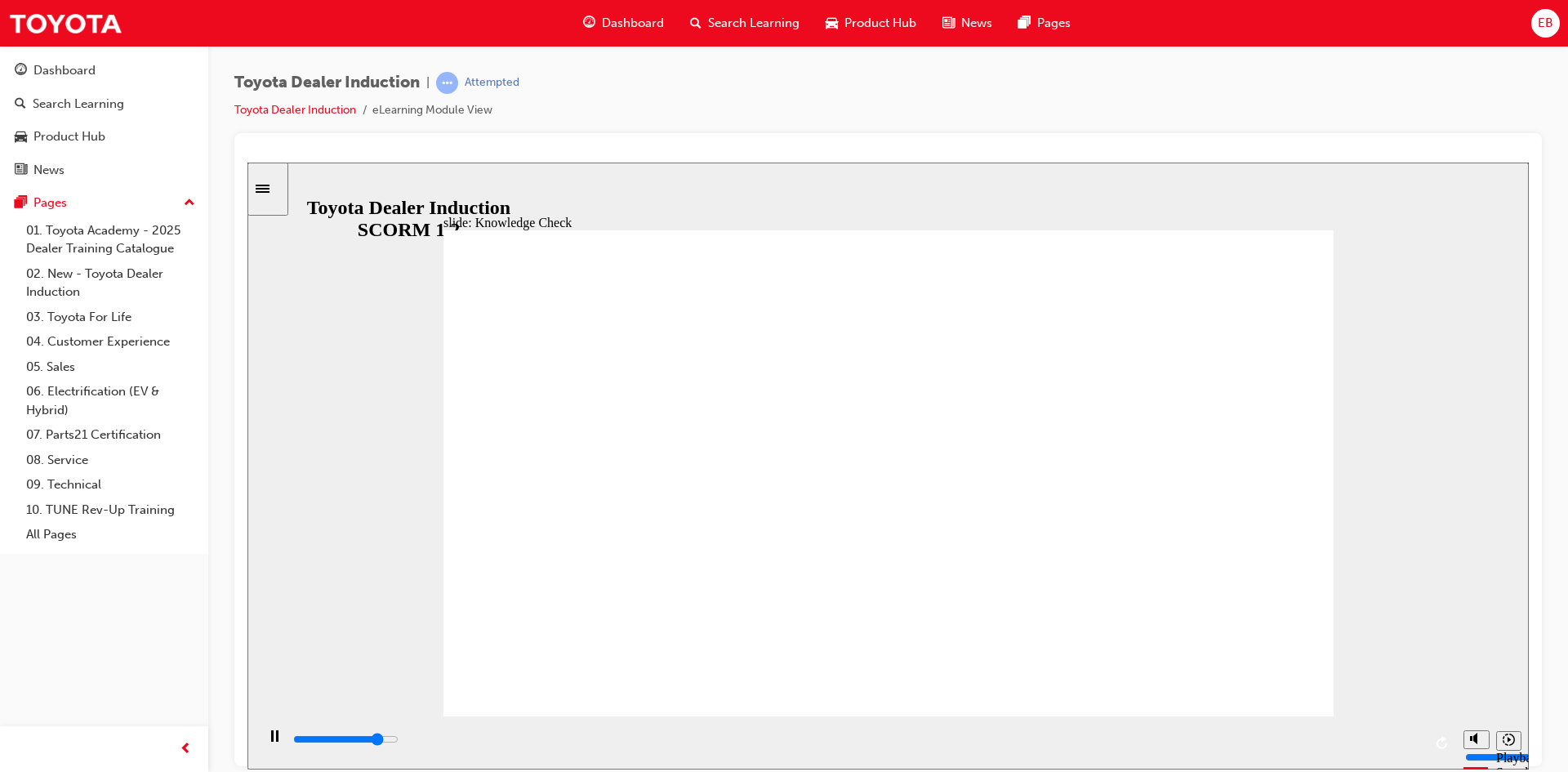 click 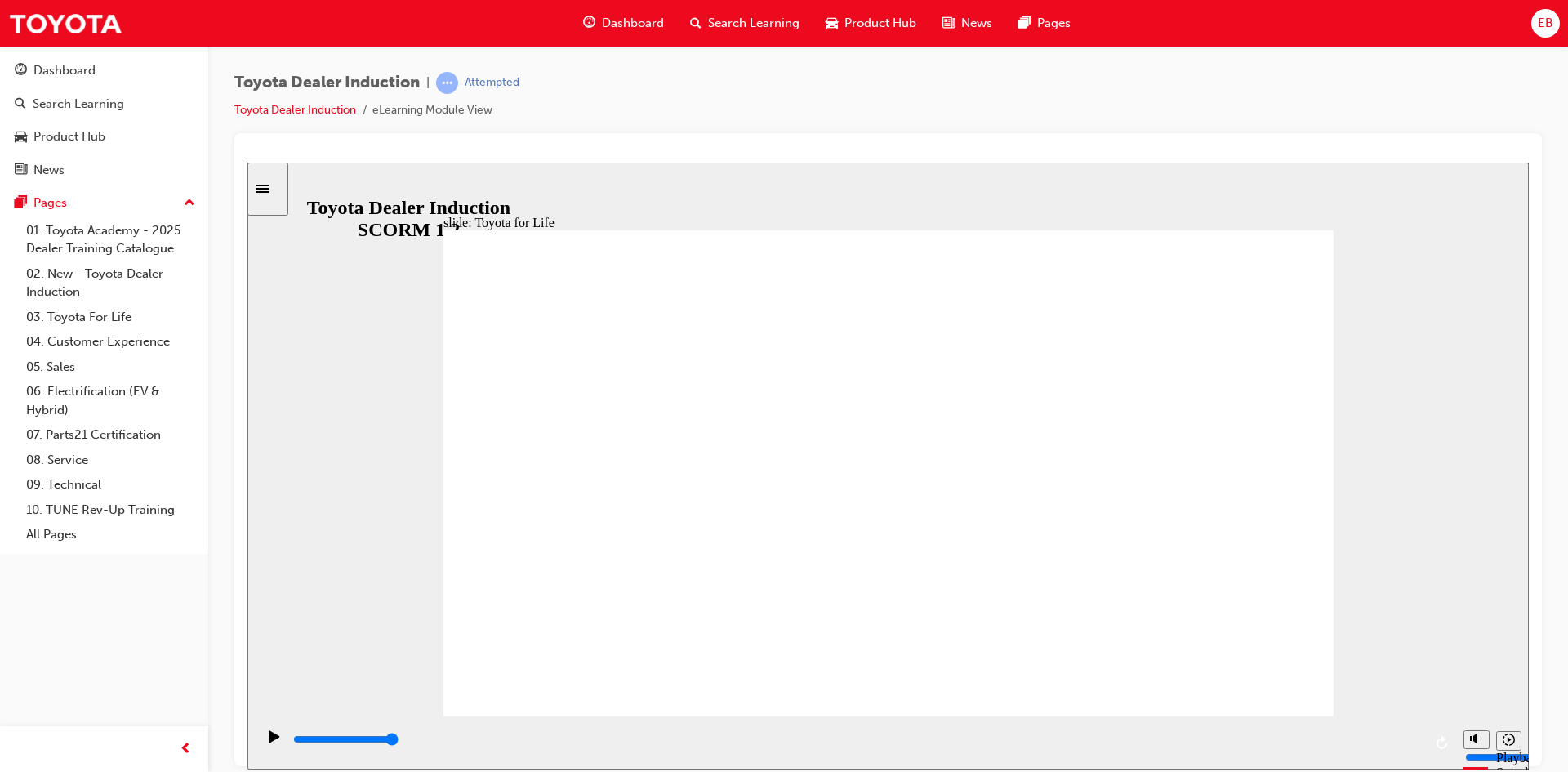 click 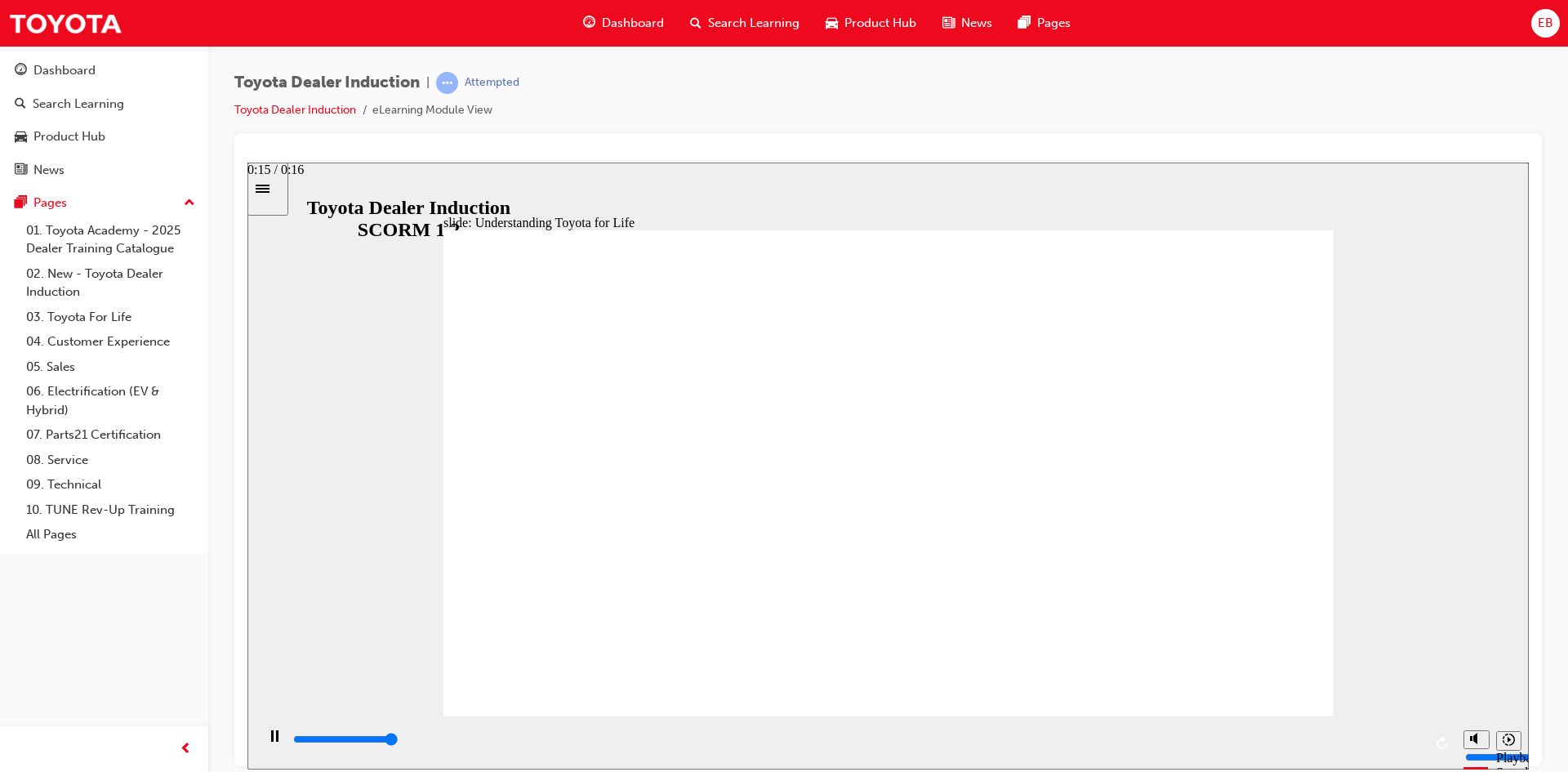 click at bounding box center [857, 739] 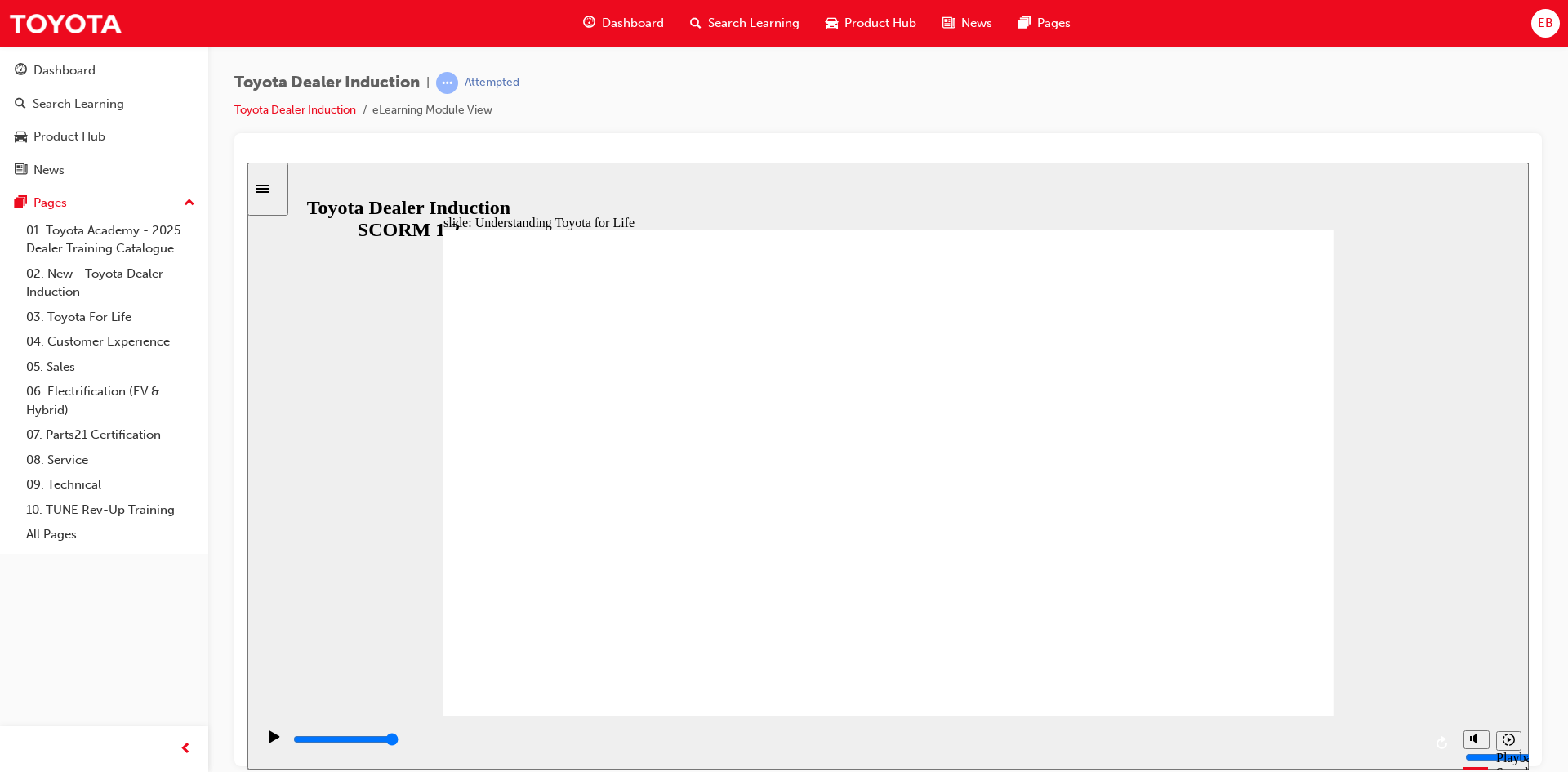 click 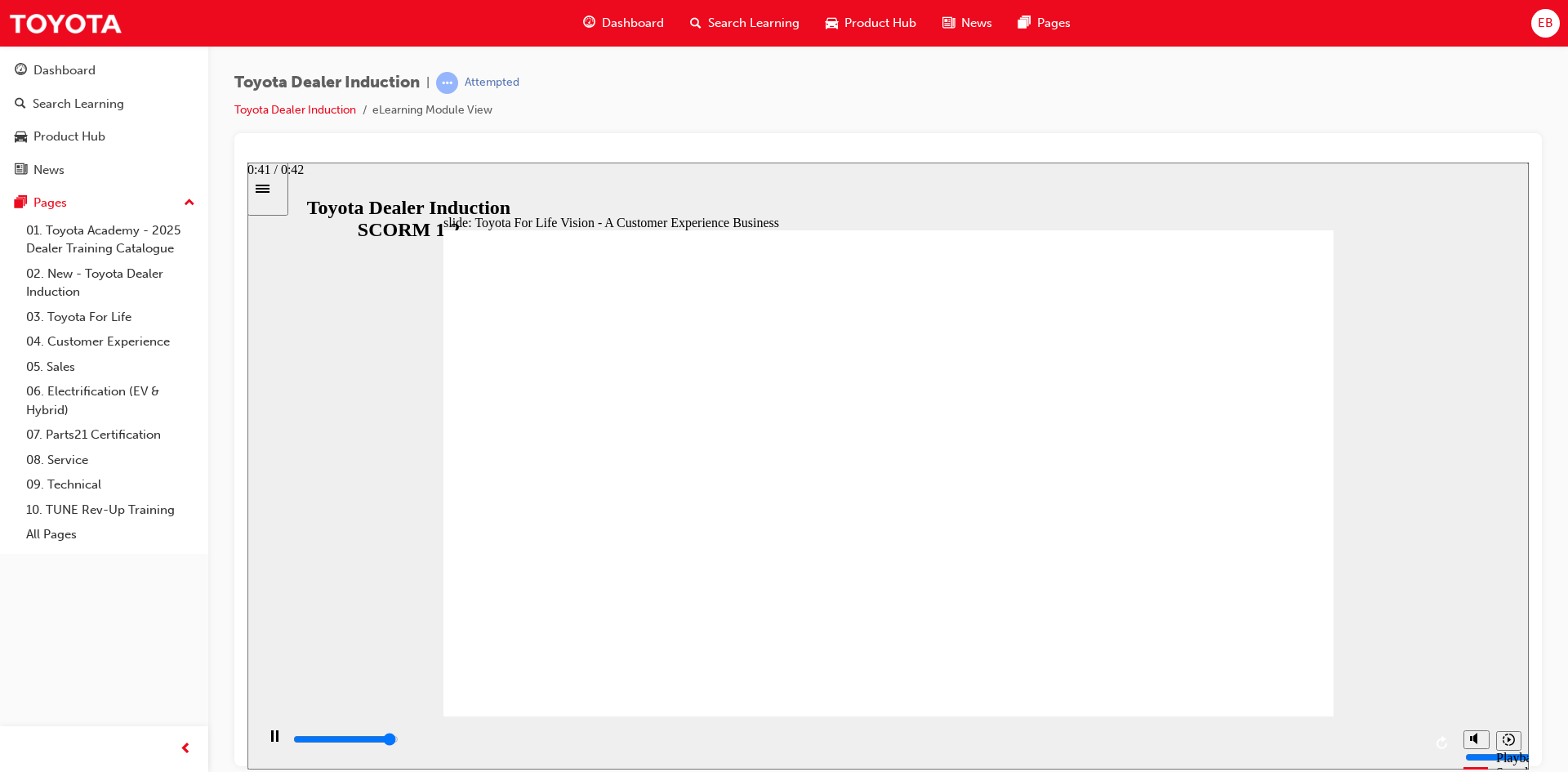 click at bounding box center (857, 739) 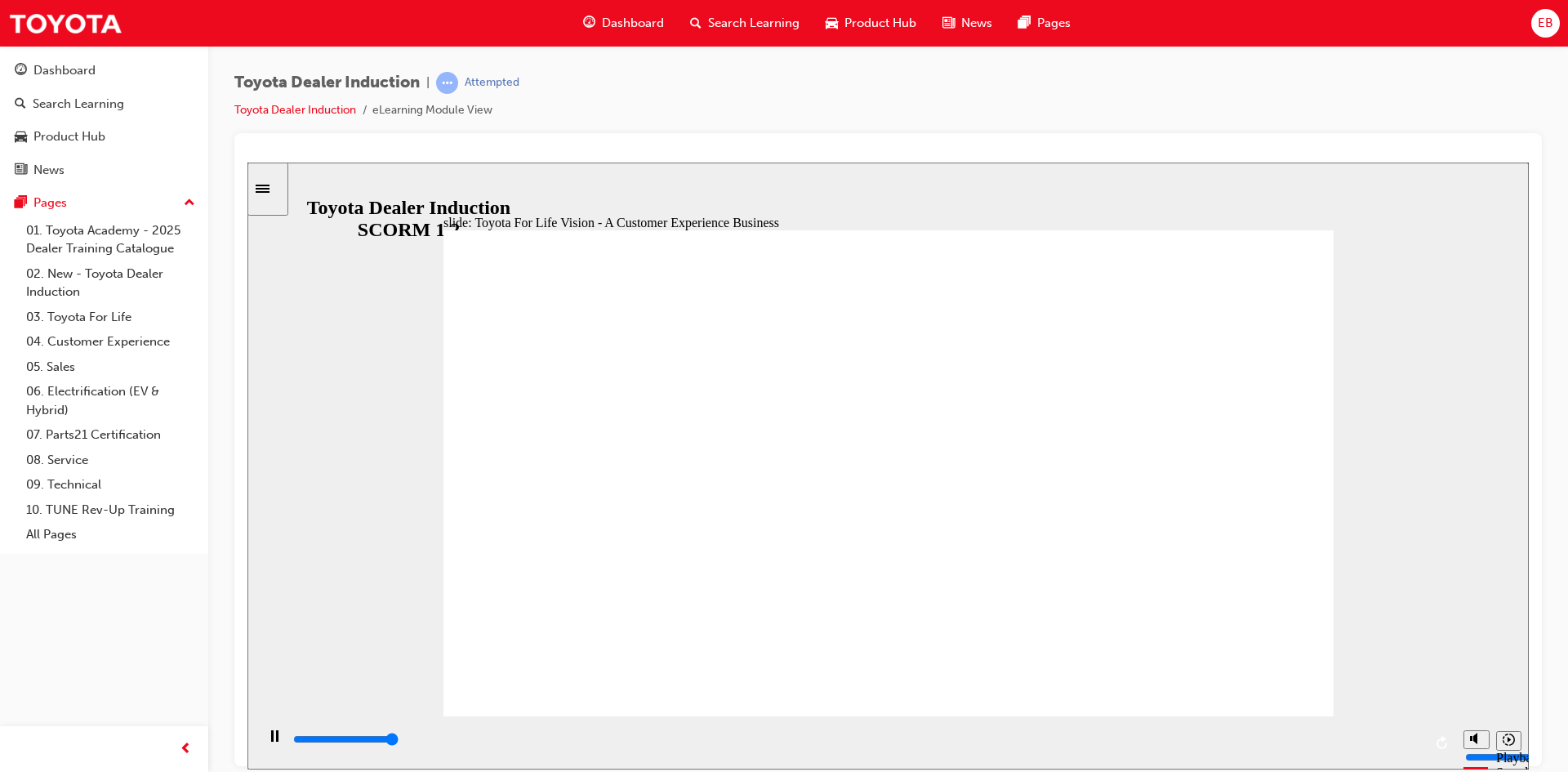 click 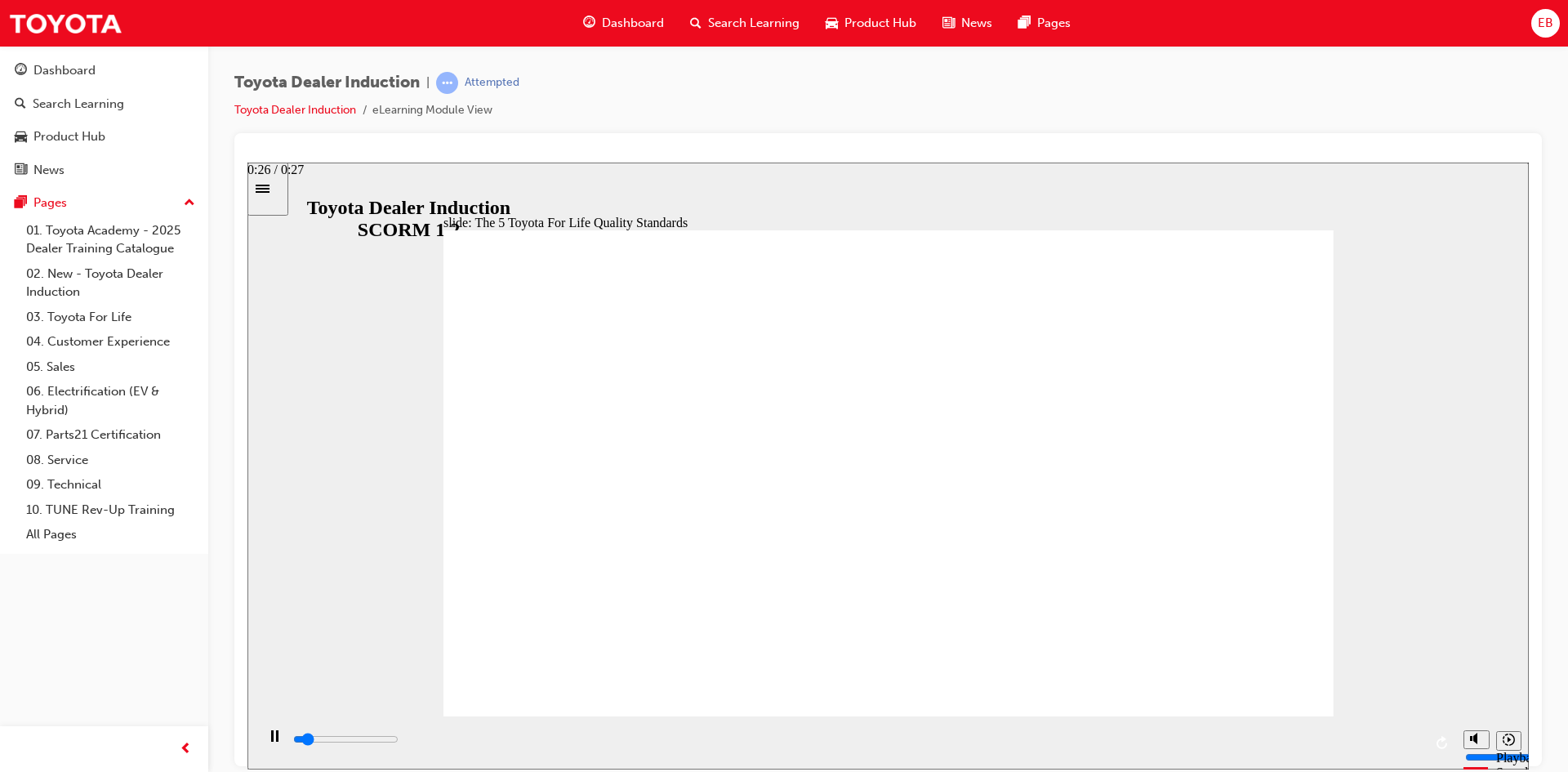 click at bounding box center (857, 739) 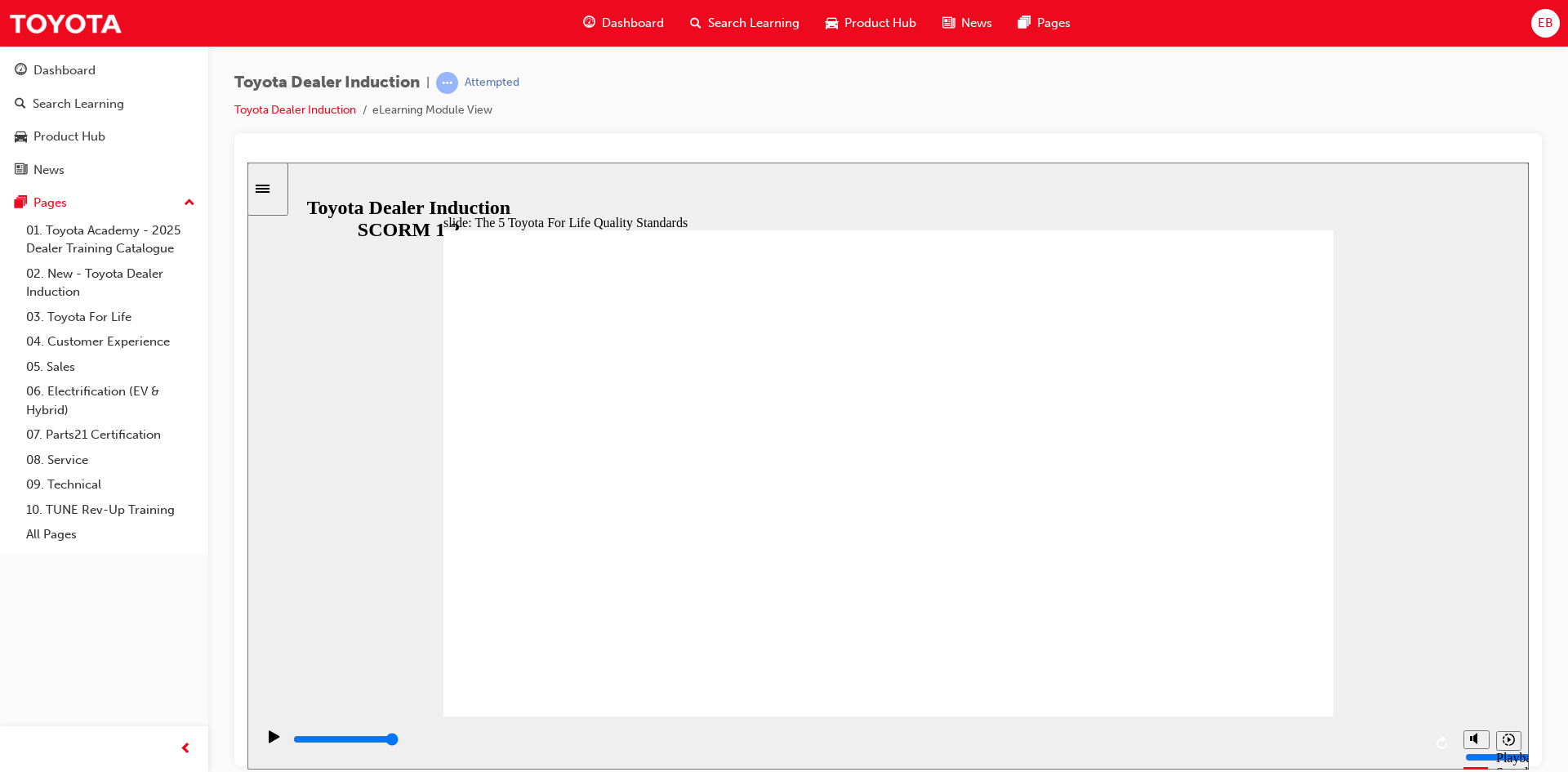 click 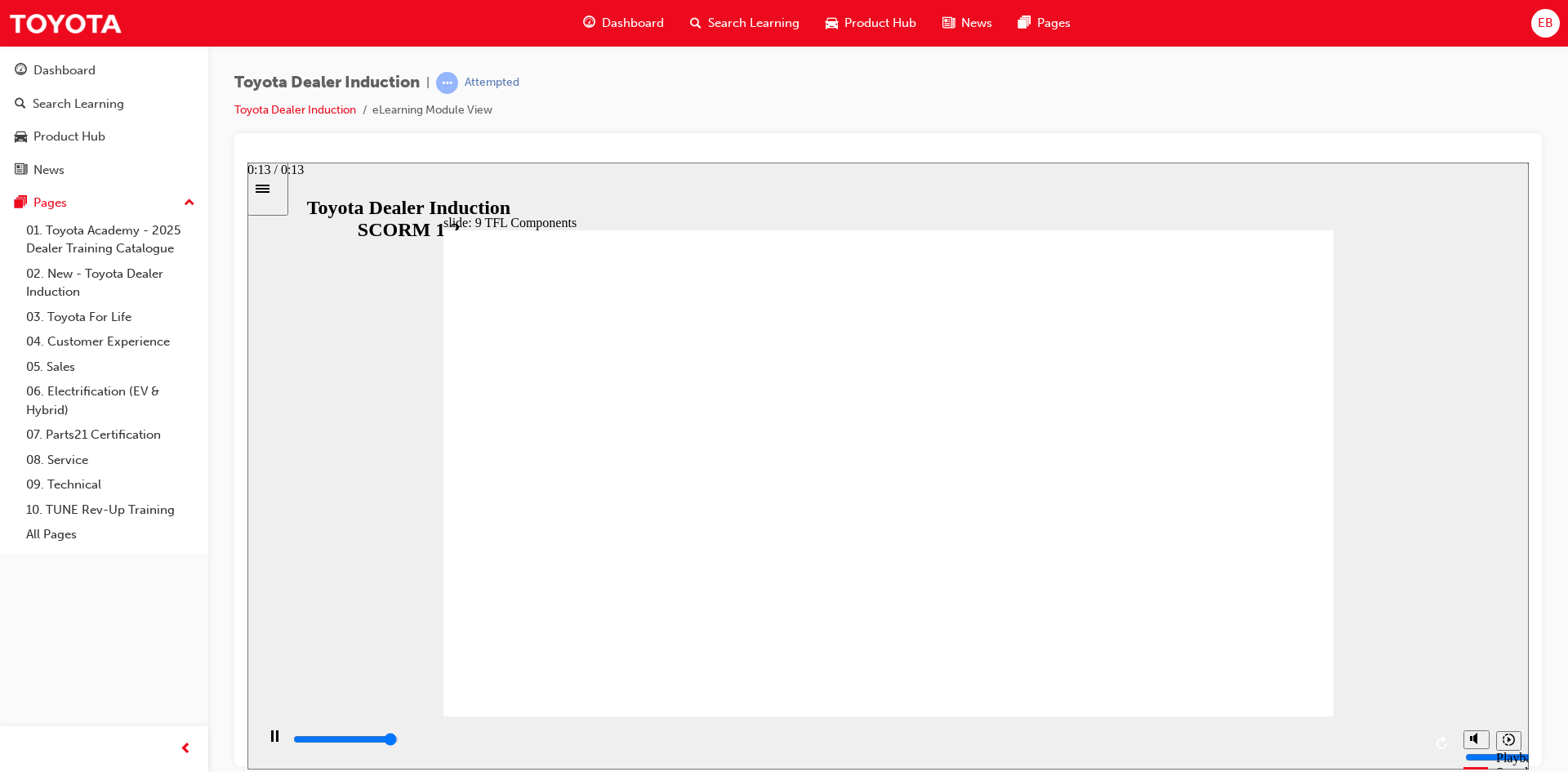 click at bounding box center (345, 739) 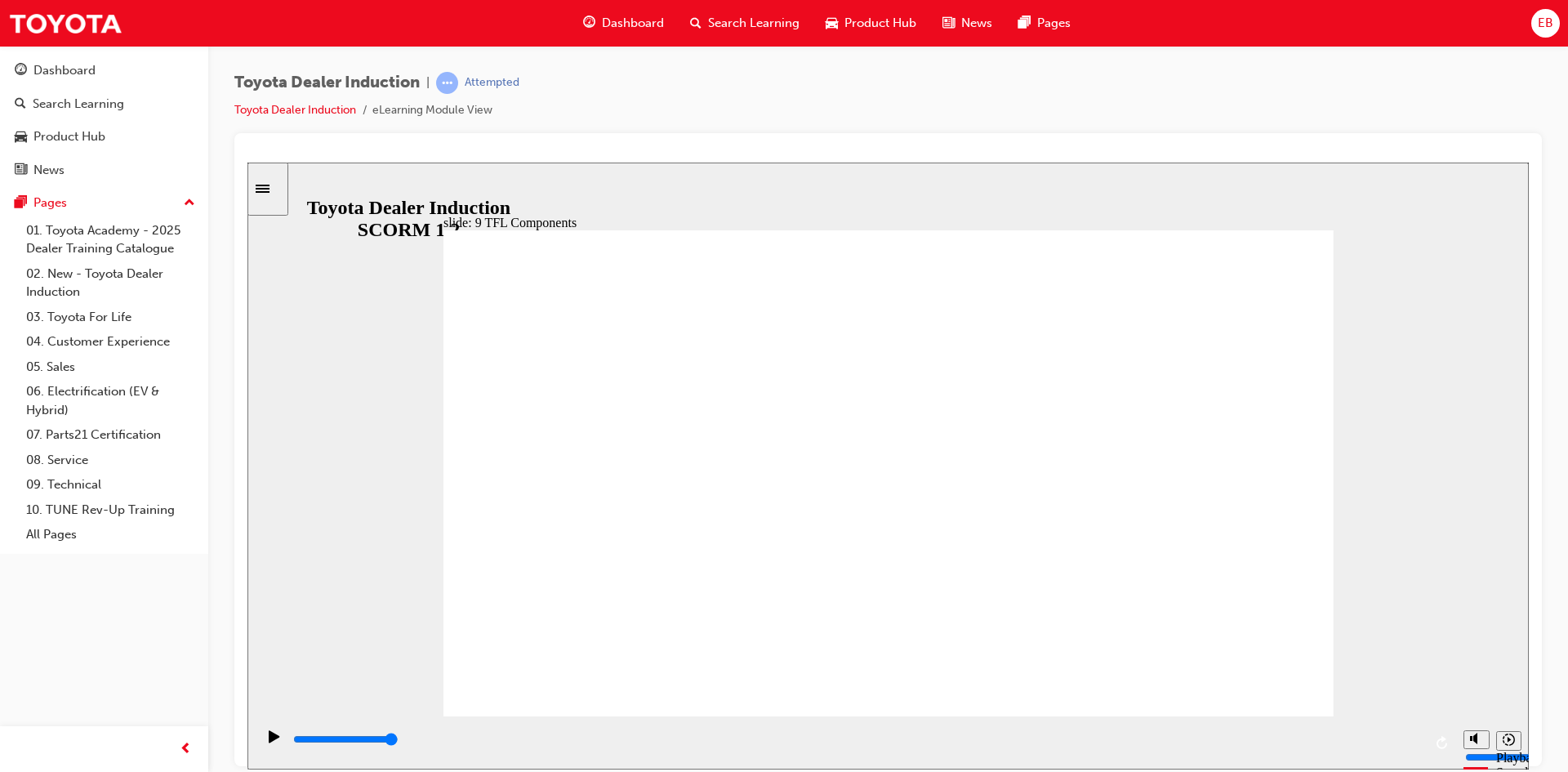 scroll, scrollTop: 0, scrollLeft: 0, axis: both 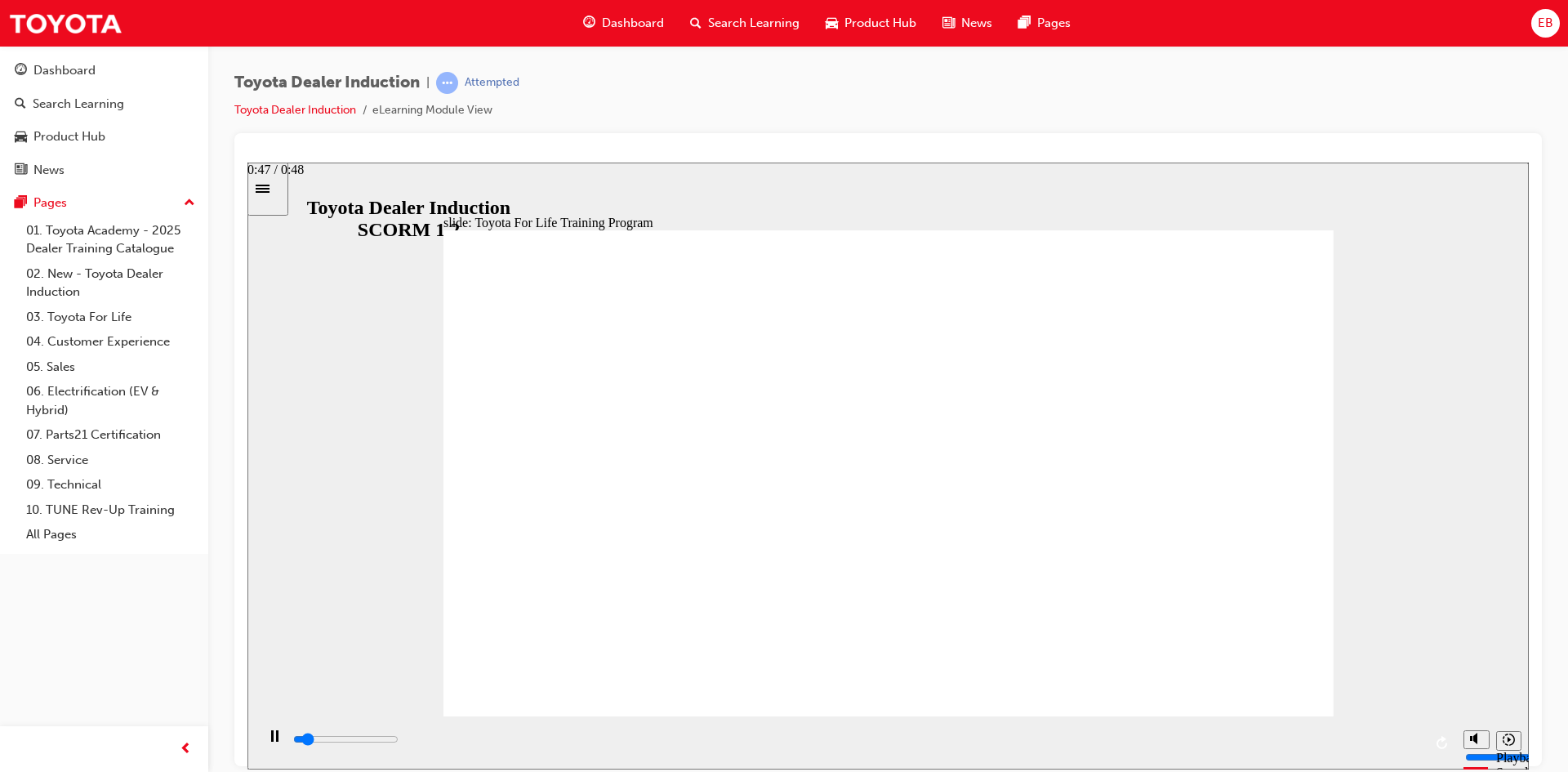 click at bounding box center (345, 739) 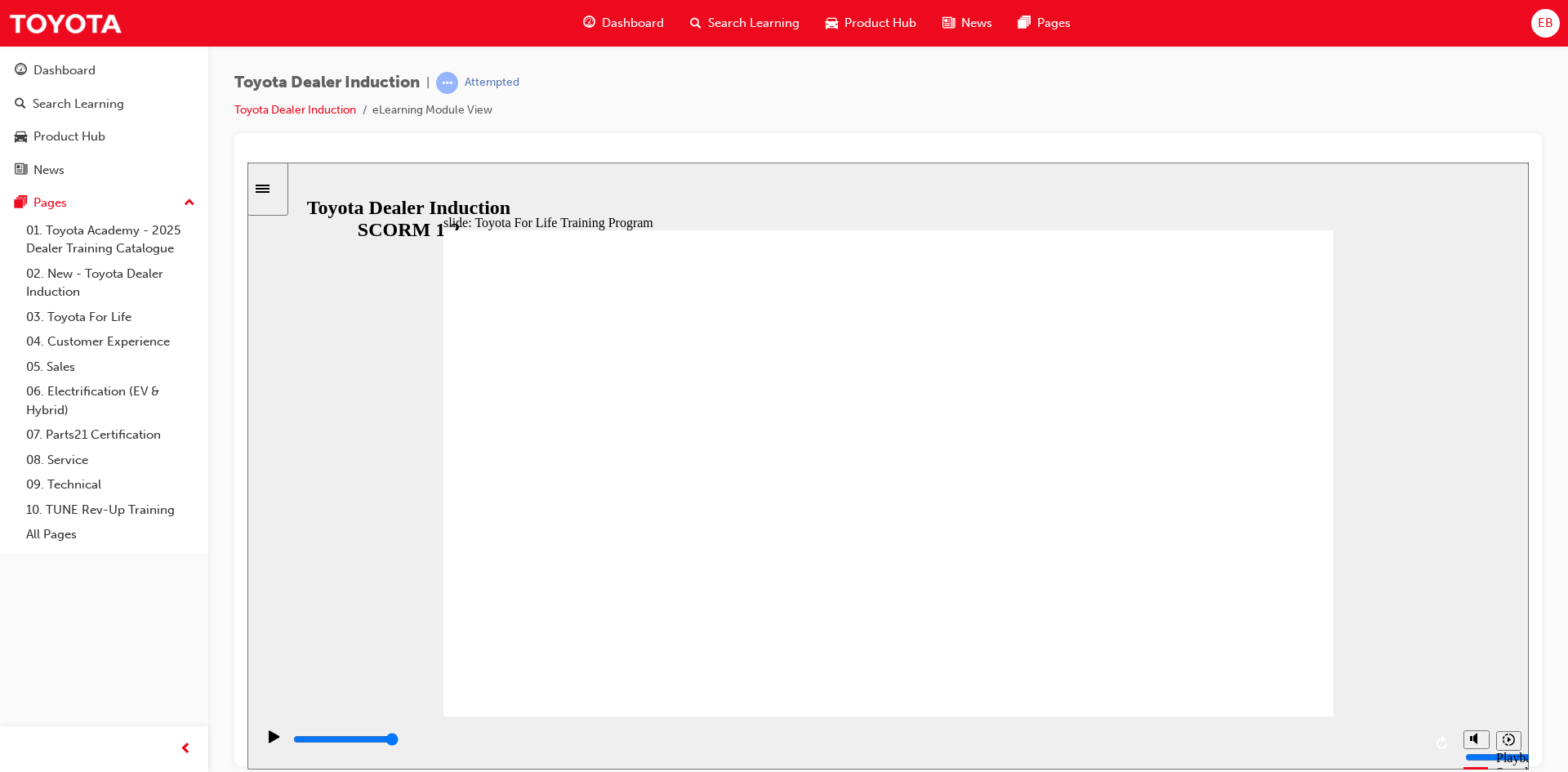 click on "NEXT NEXT" at bounding box center (1254, 2447) 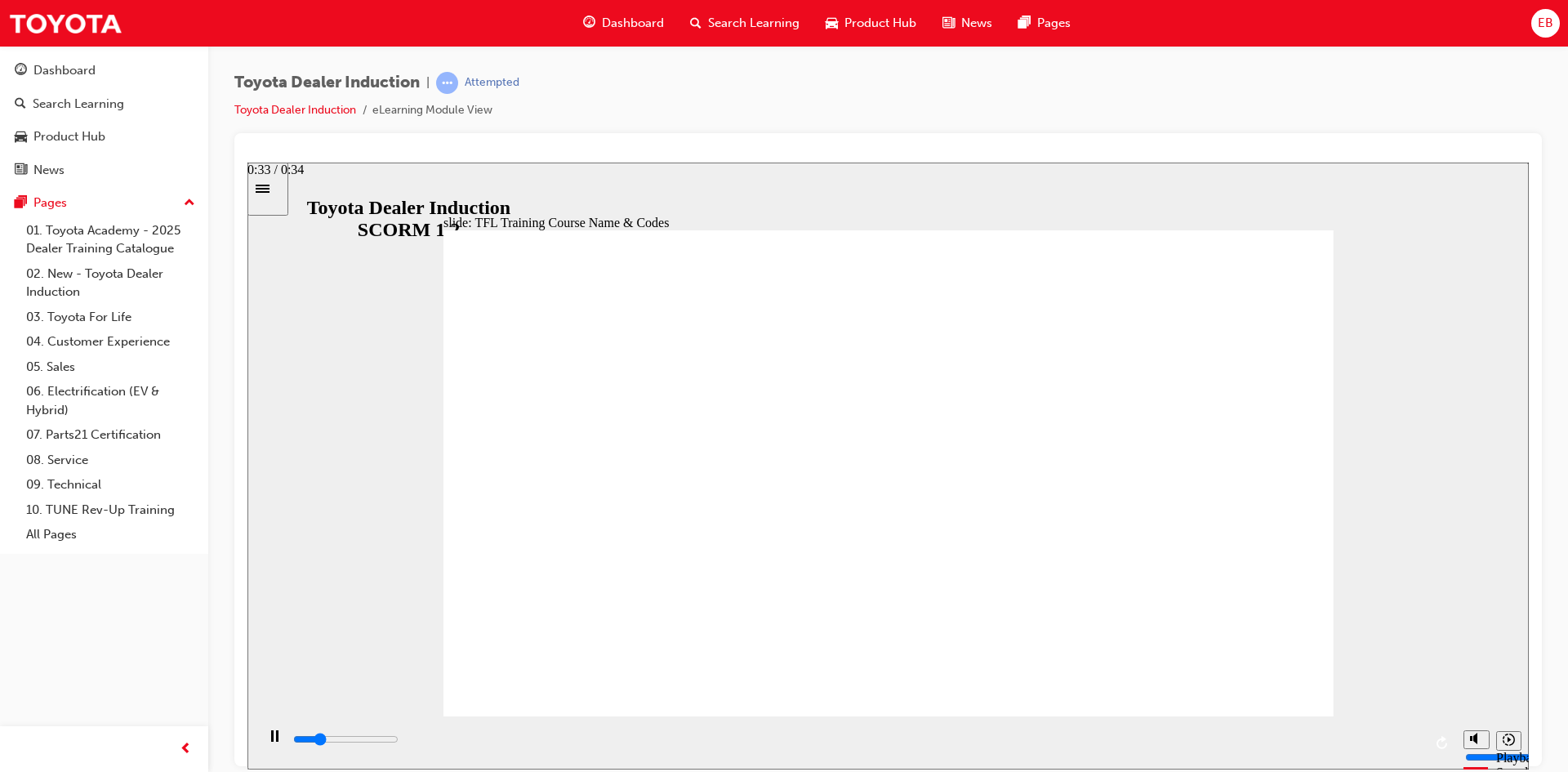click at bounding box center [857, 739] 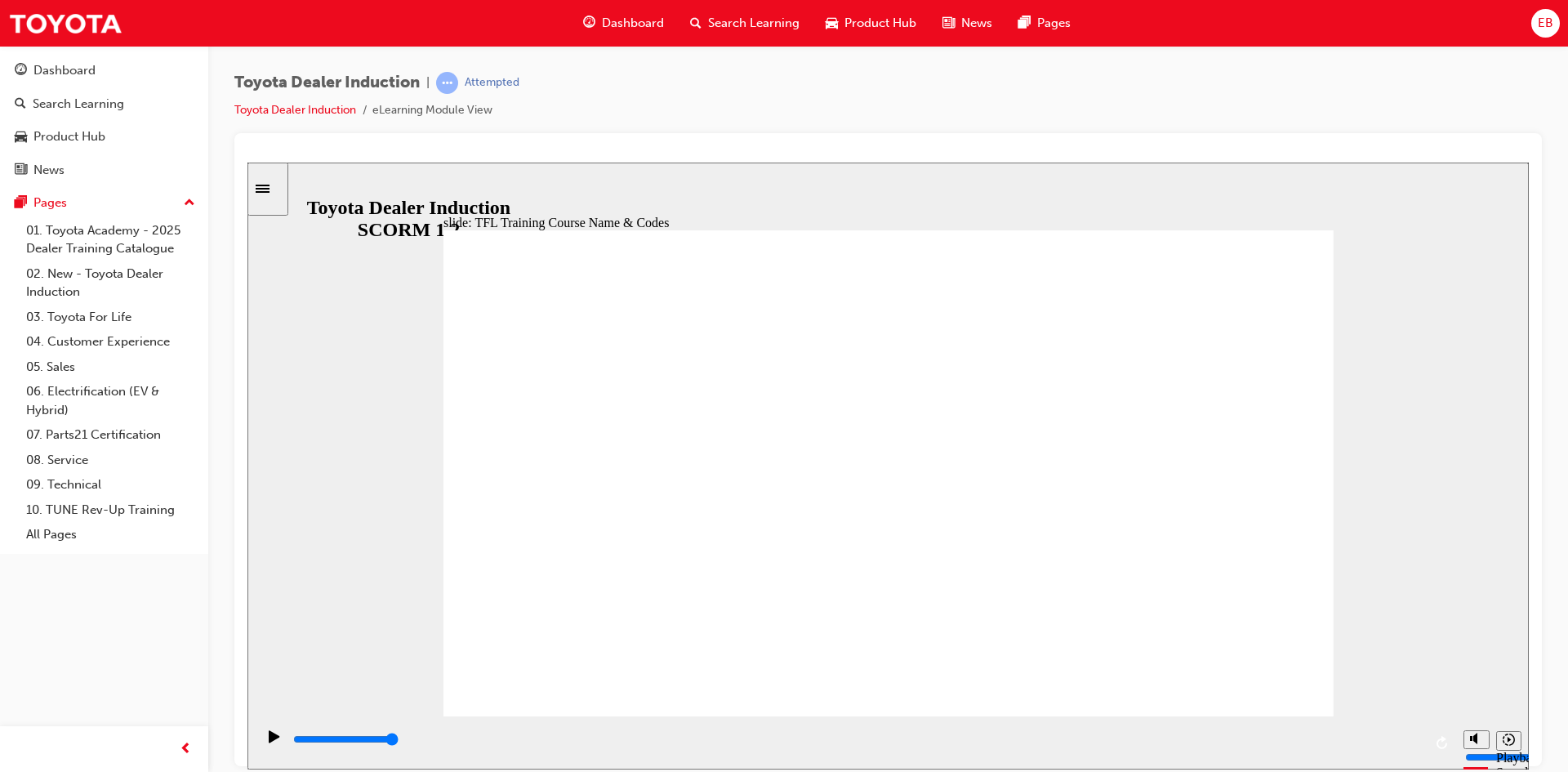 click 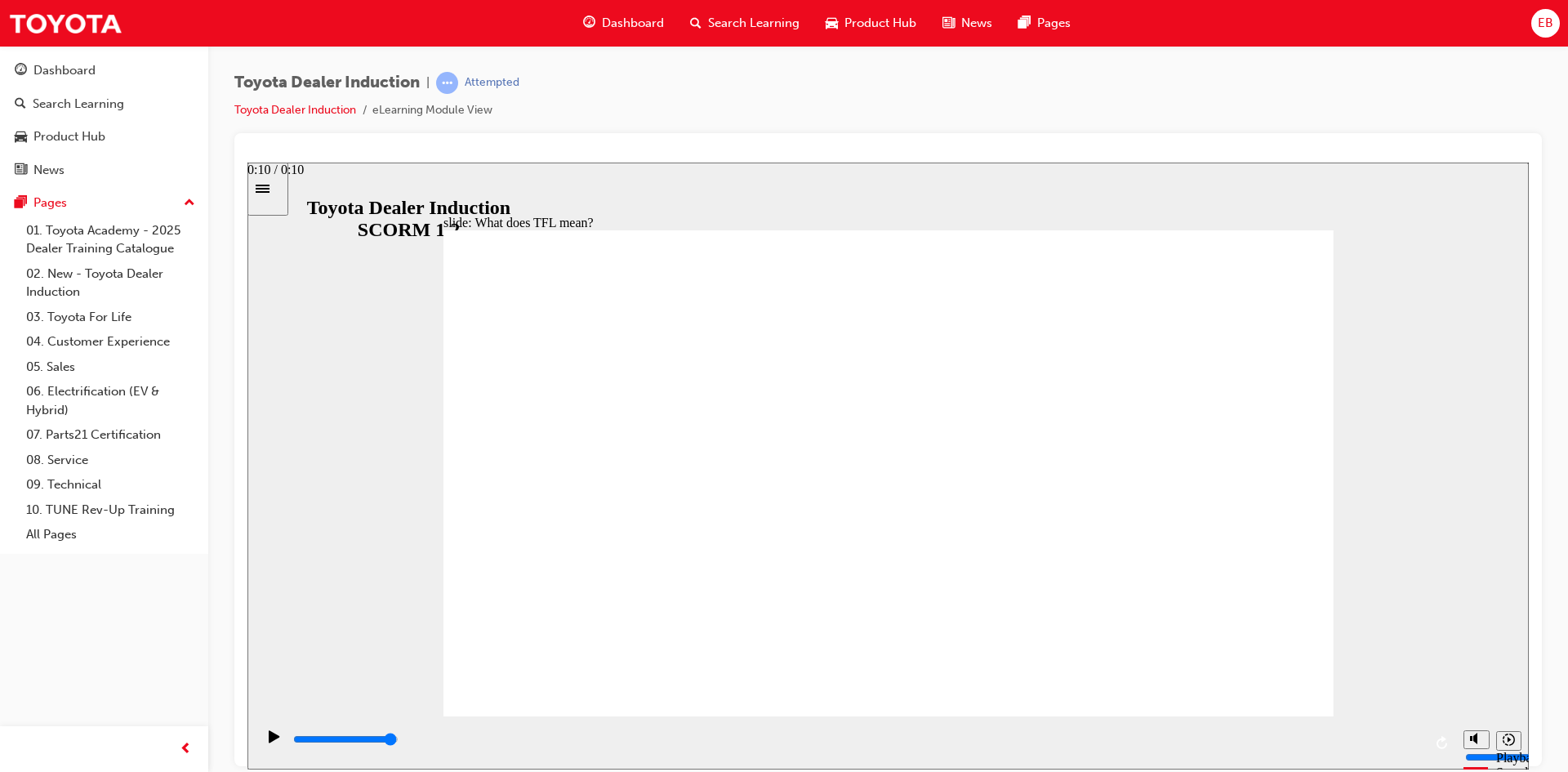 click at bounding box center [857, 743] 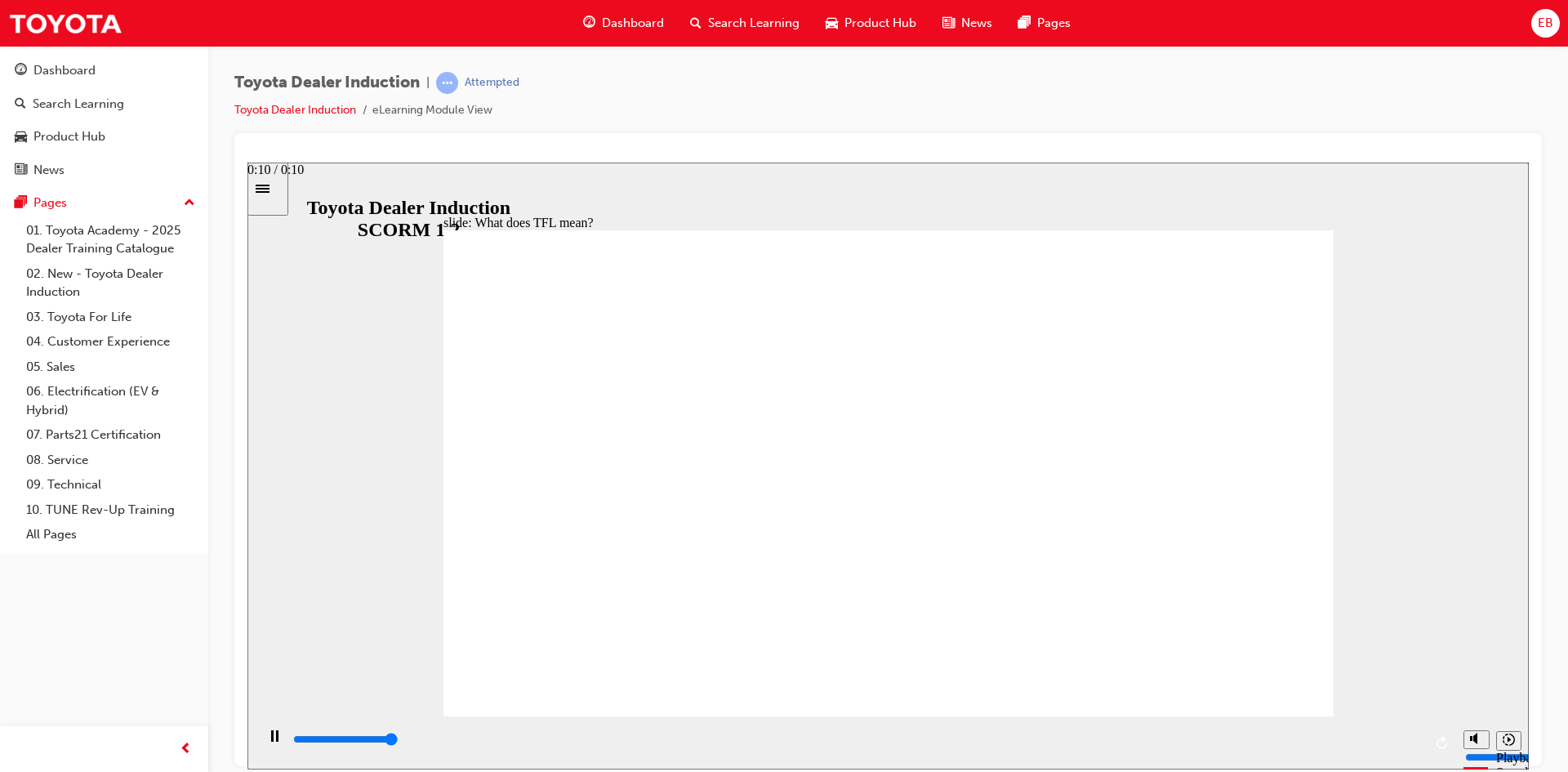 type on "10800" 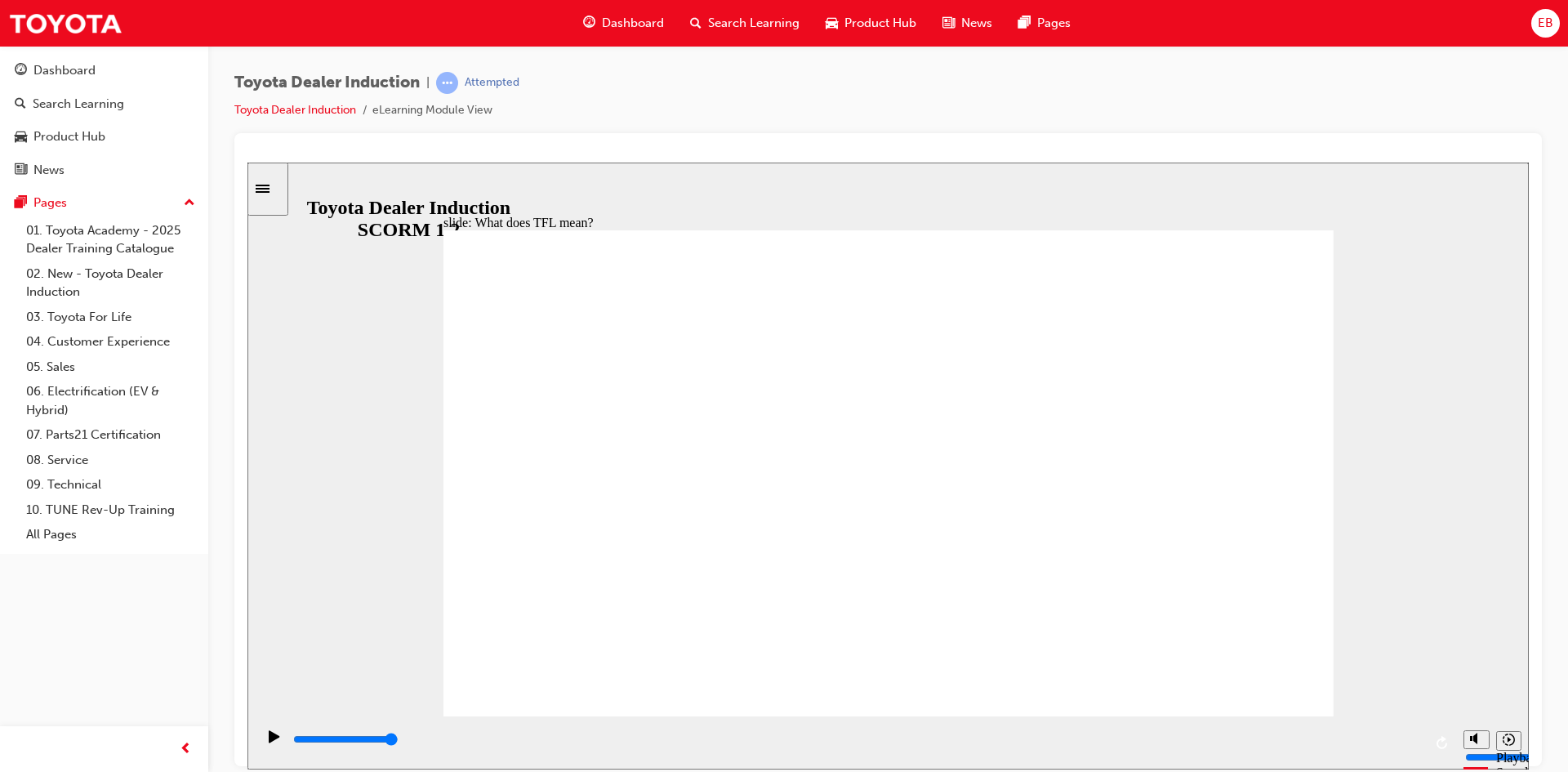 click 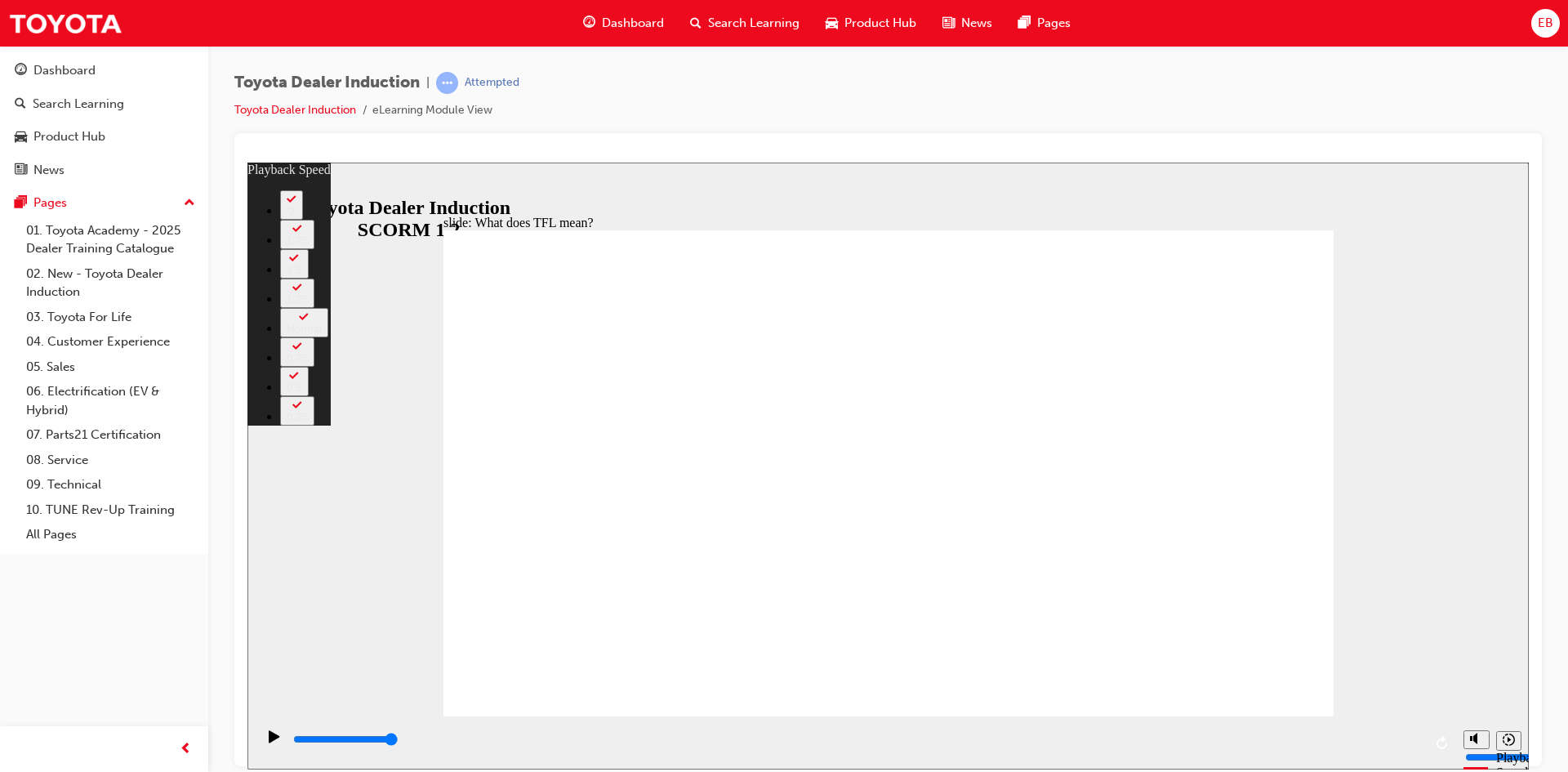 click at bounding box center (889, 3588) 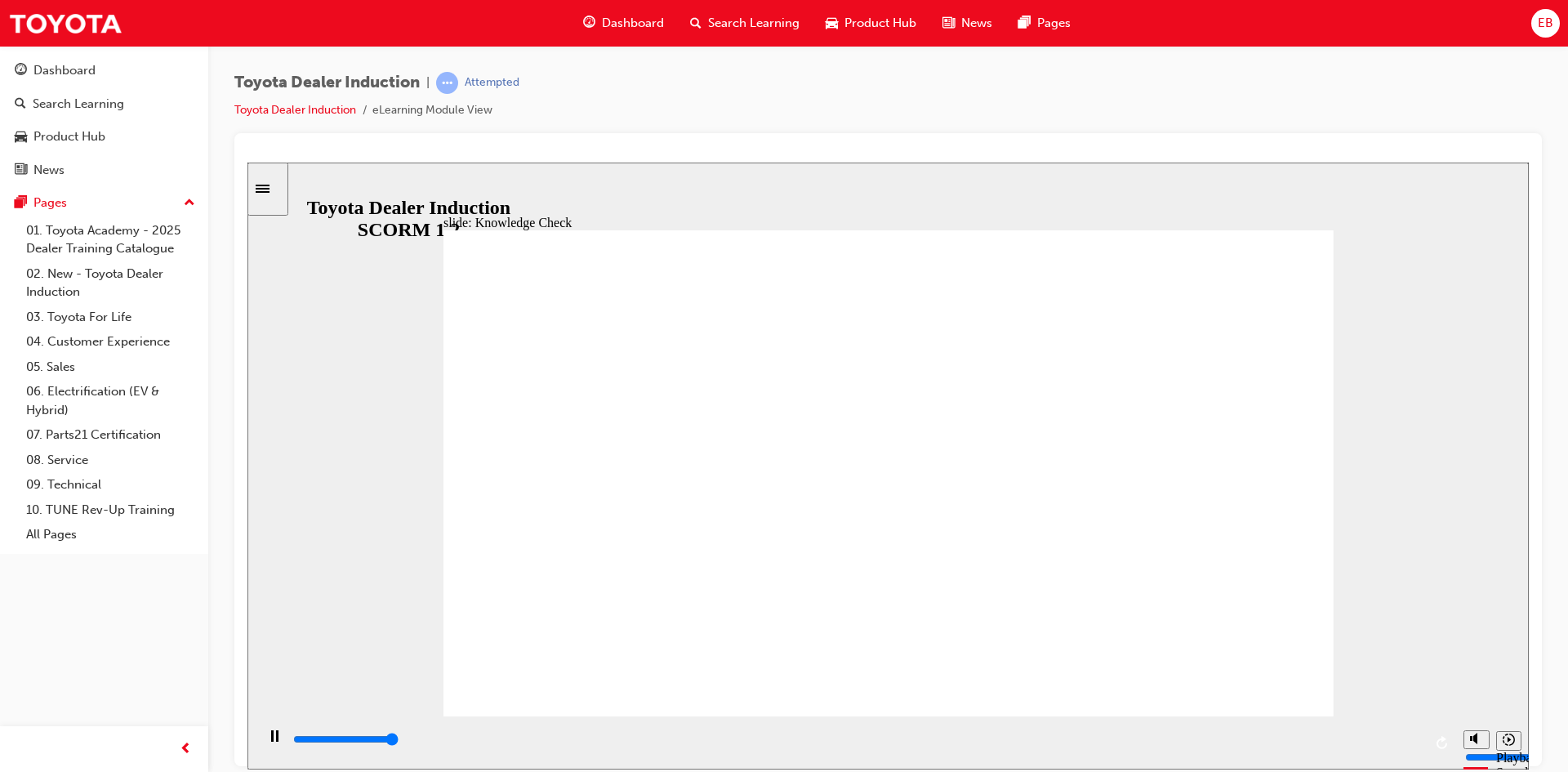 type on "5000" 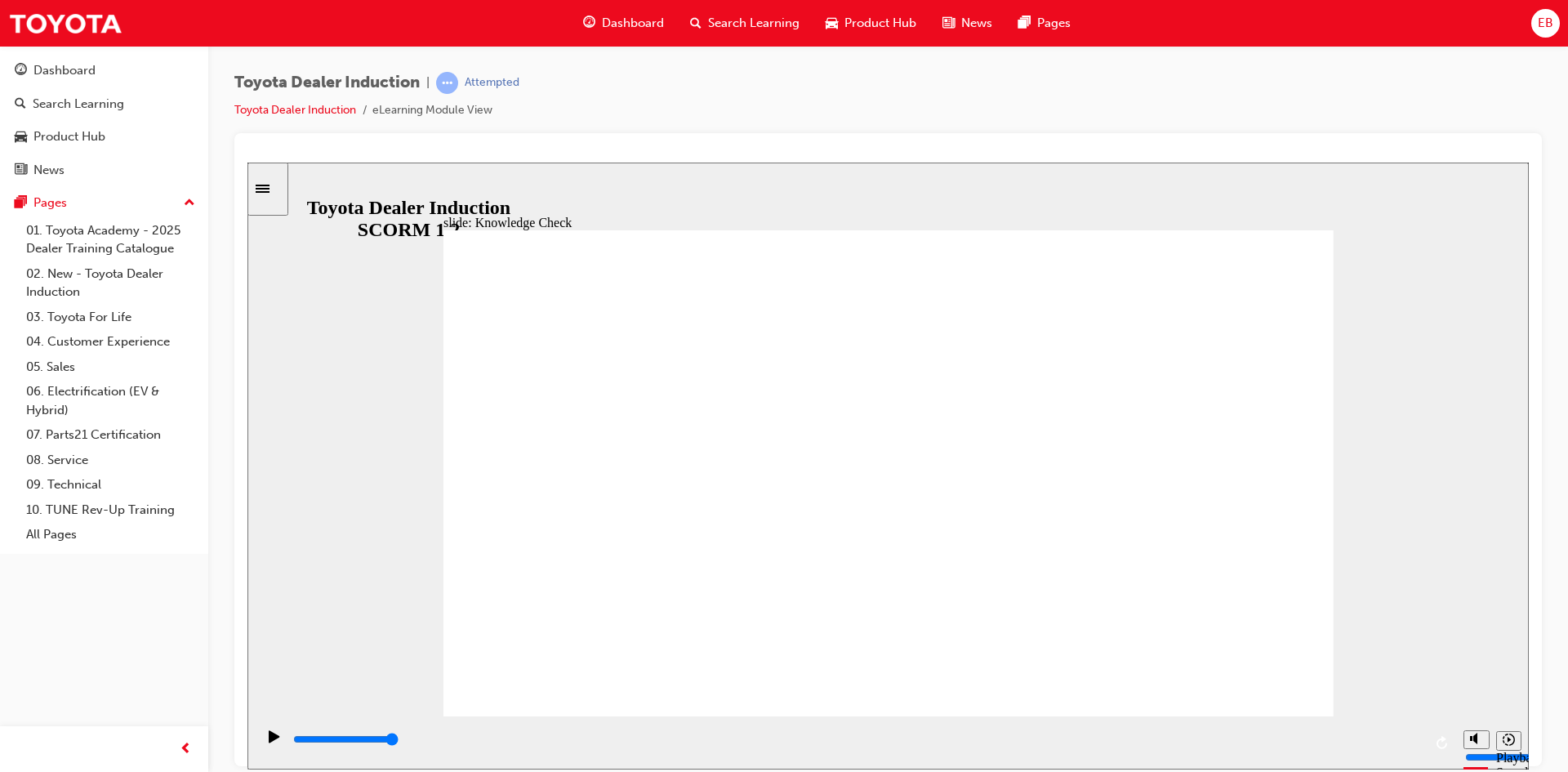 radio on "true" 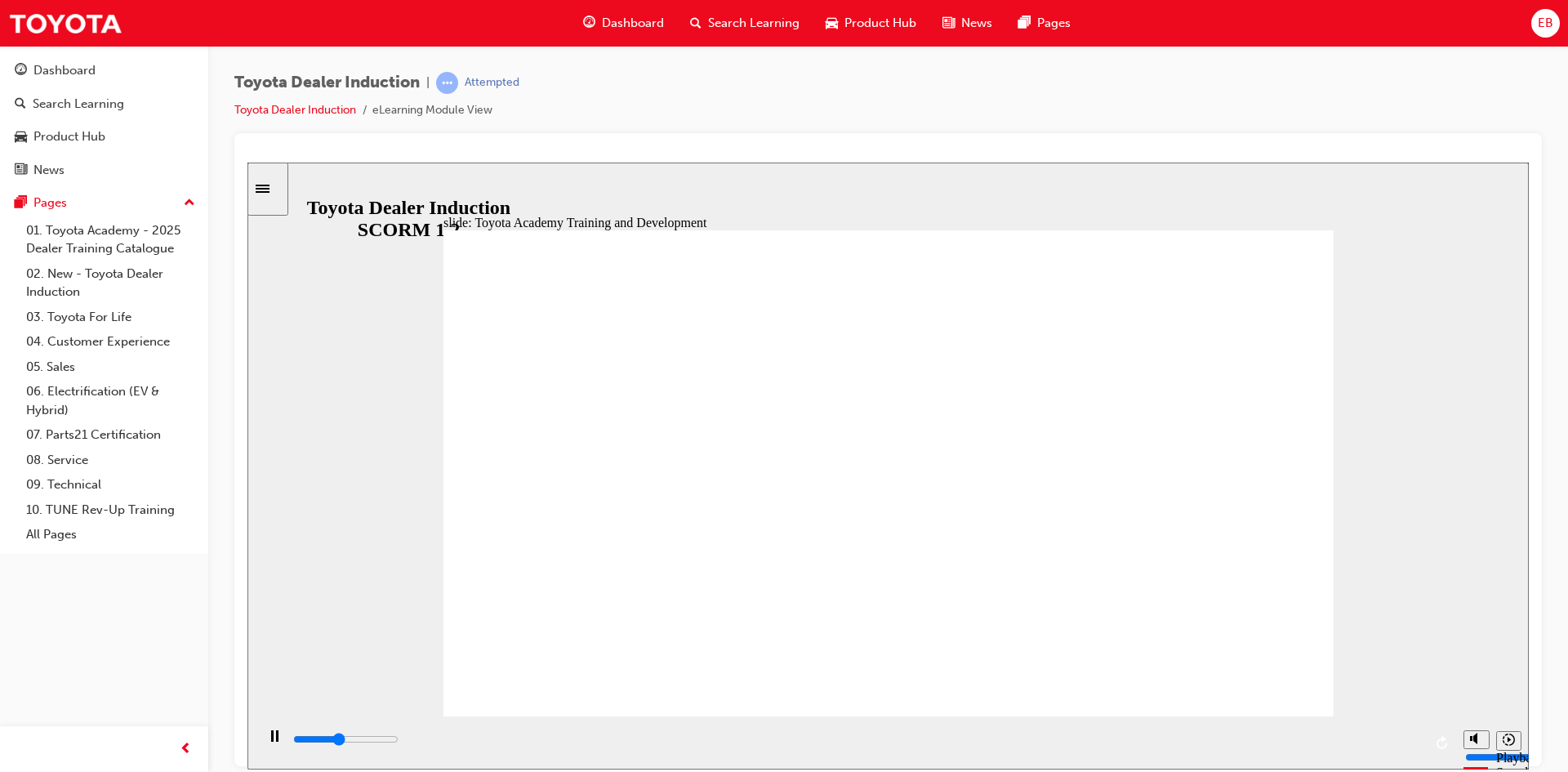 click 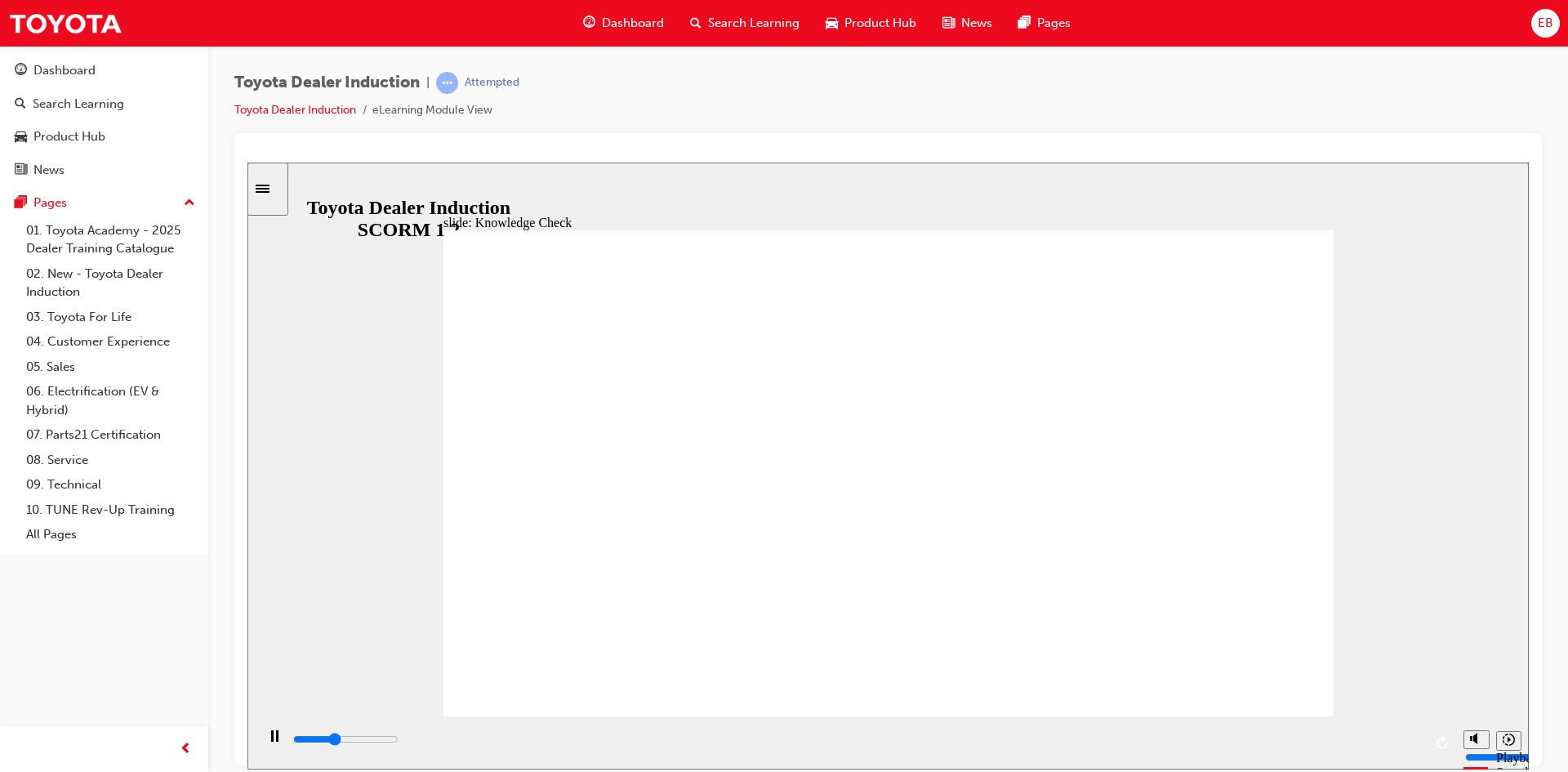 type on "2000" 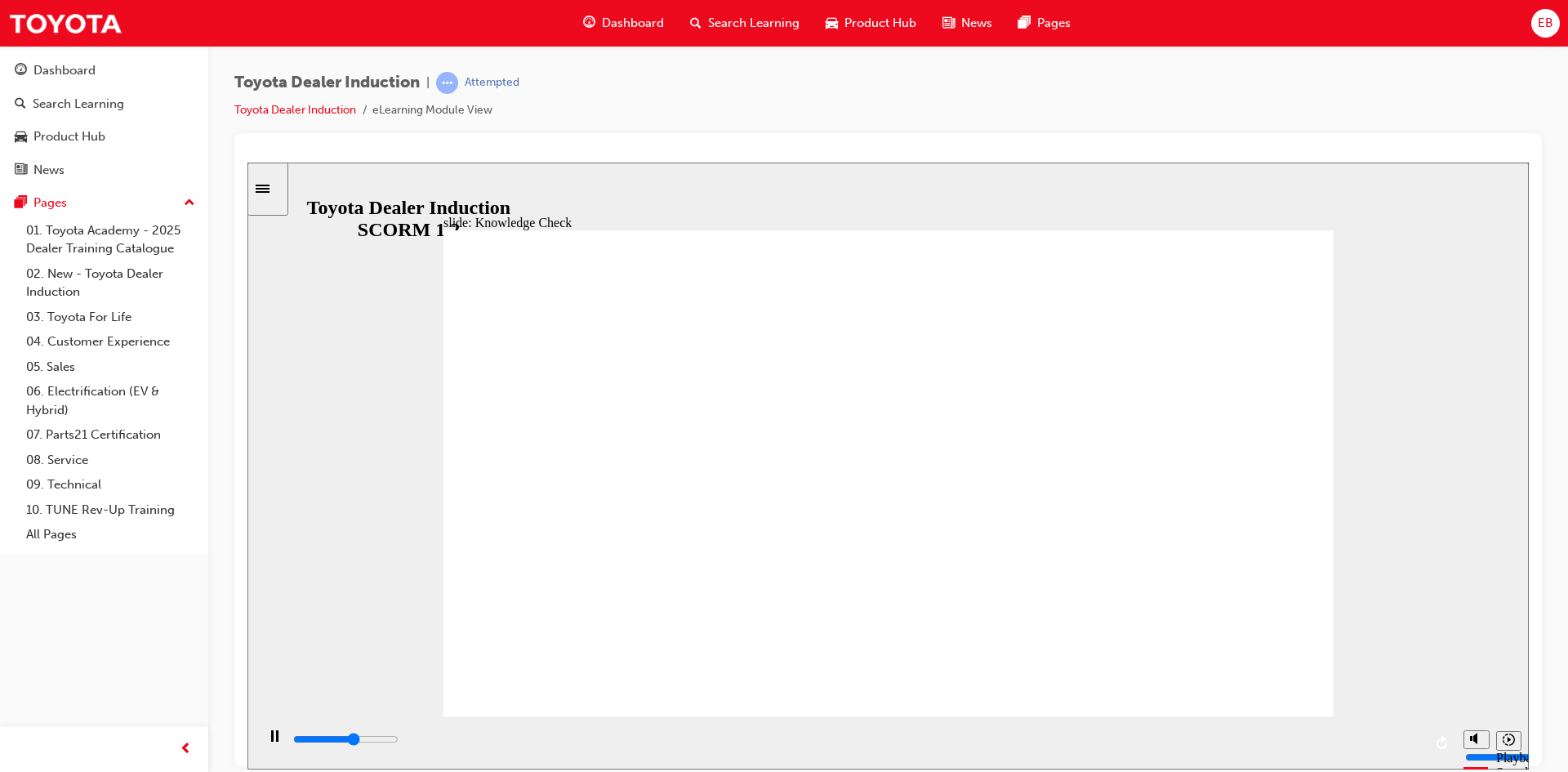 drag, startPoint x: 1288, startPoint y: 228, endPoint x: 1276, endPoint y: 244, distance: 20 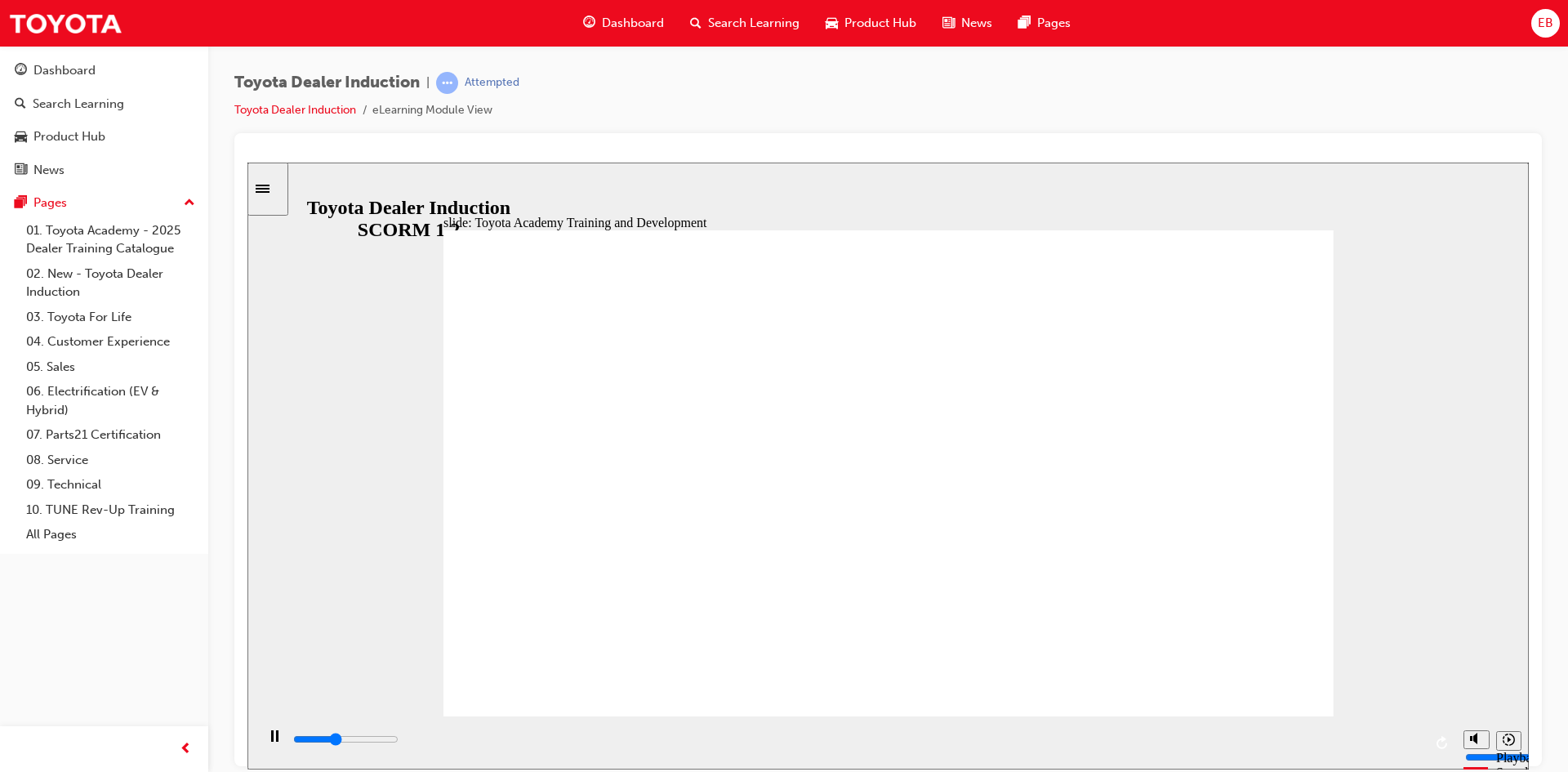 click 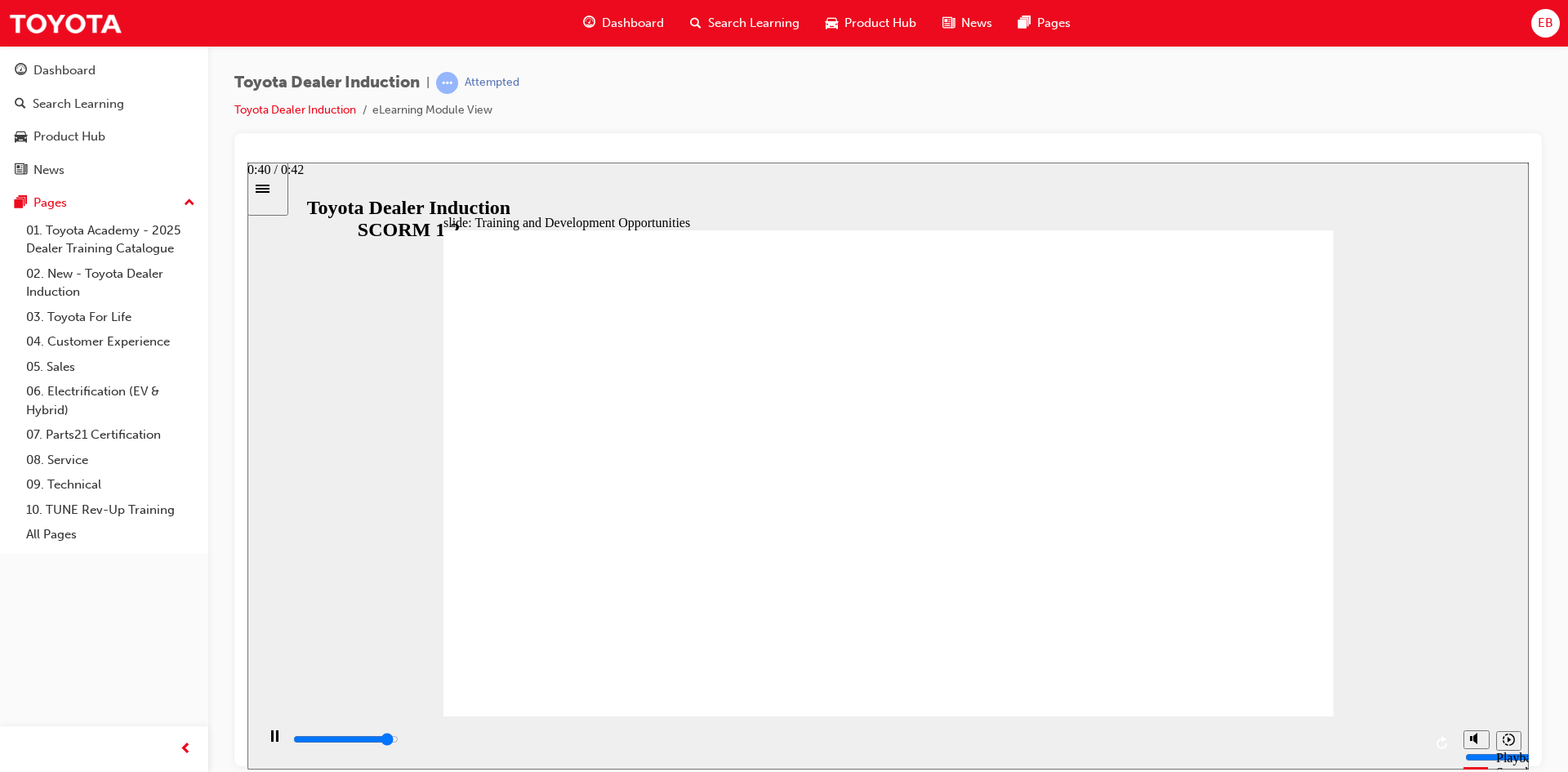 click at bounding box center [857, 739] 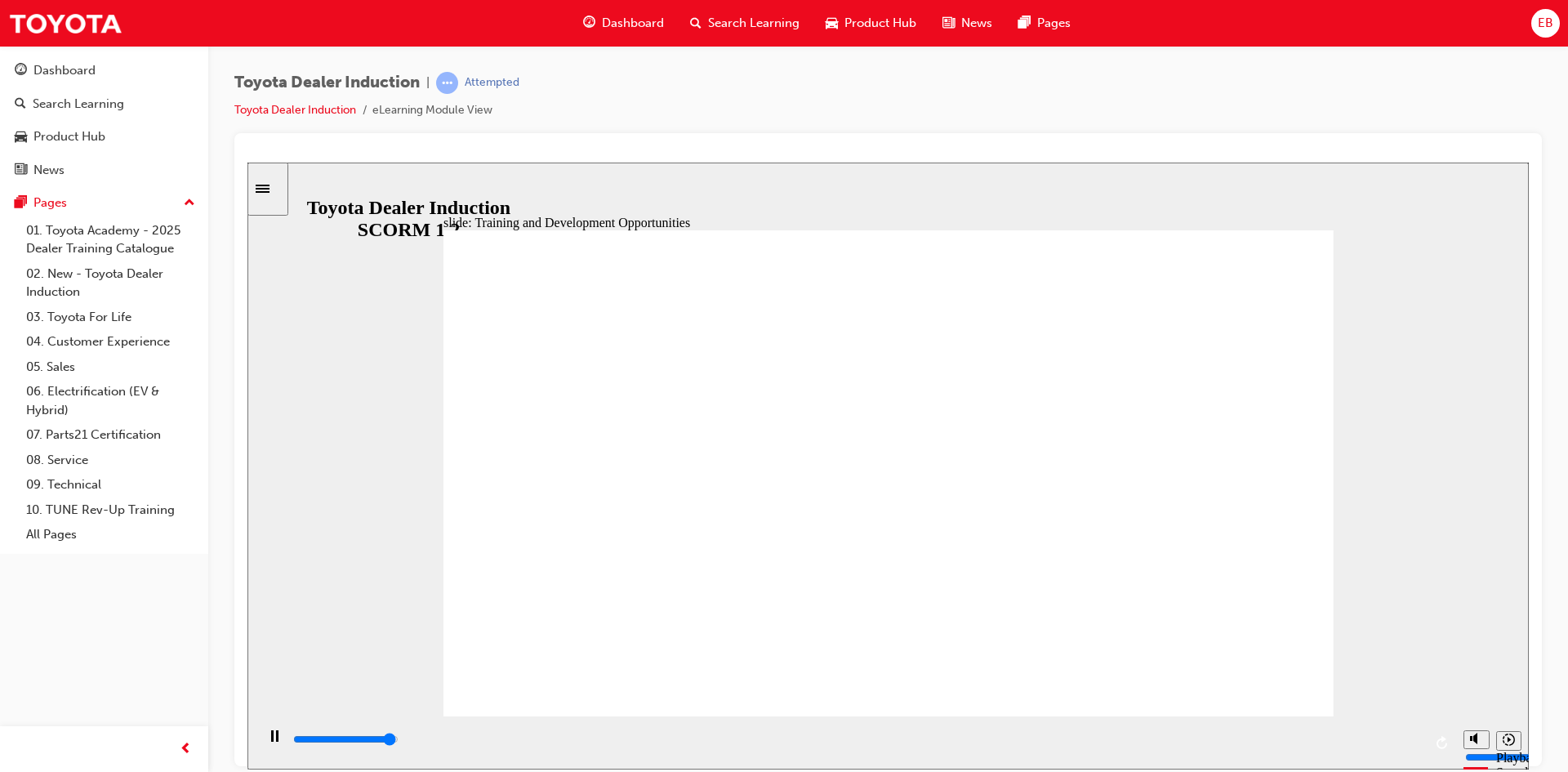 drag, startPoint x: 577, startPoint y: 413, endPoint x: 616, endPoint y: 415, distance: 39.05125 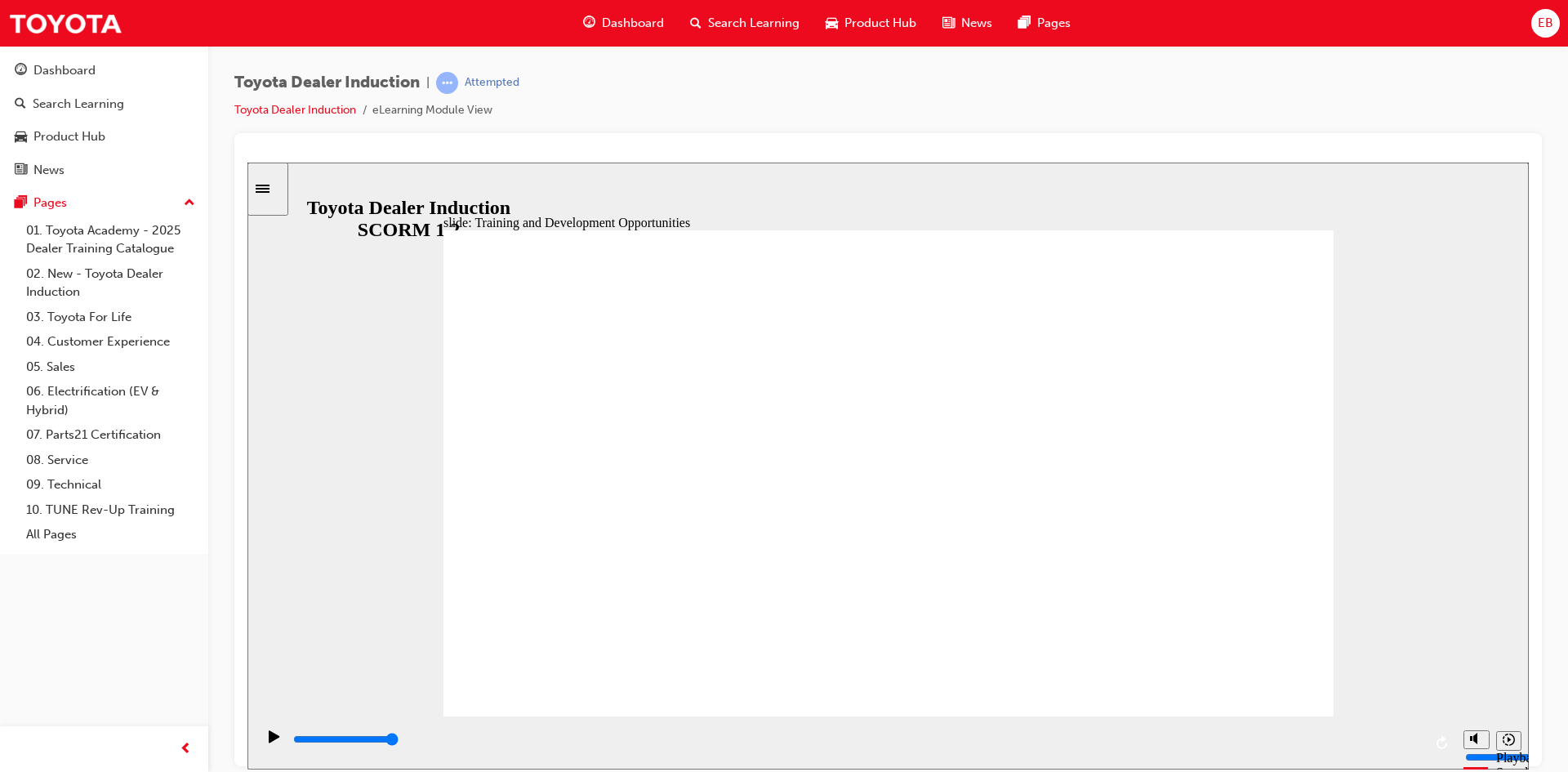 click at bounding box center (889, 1188) 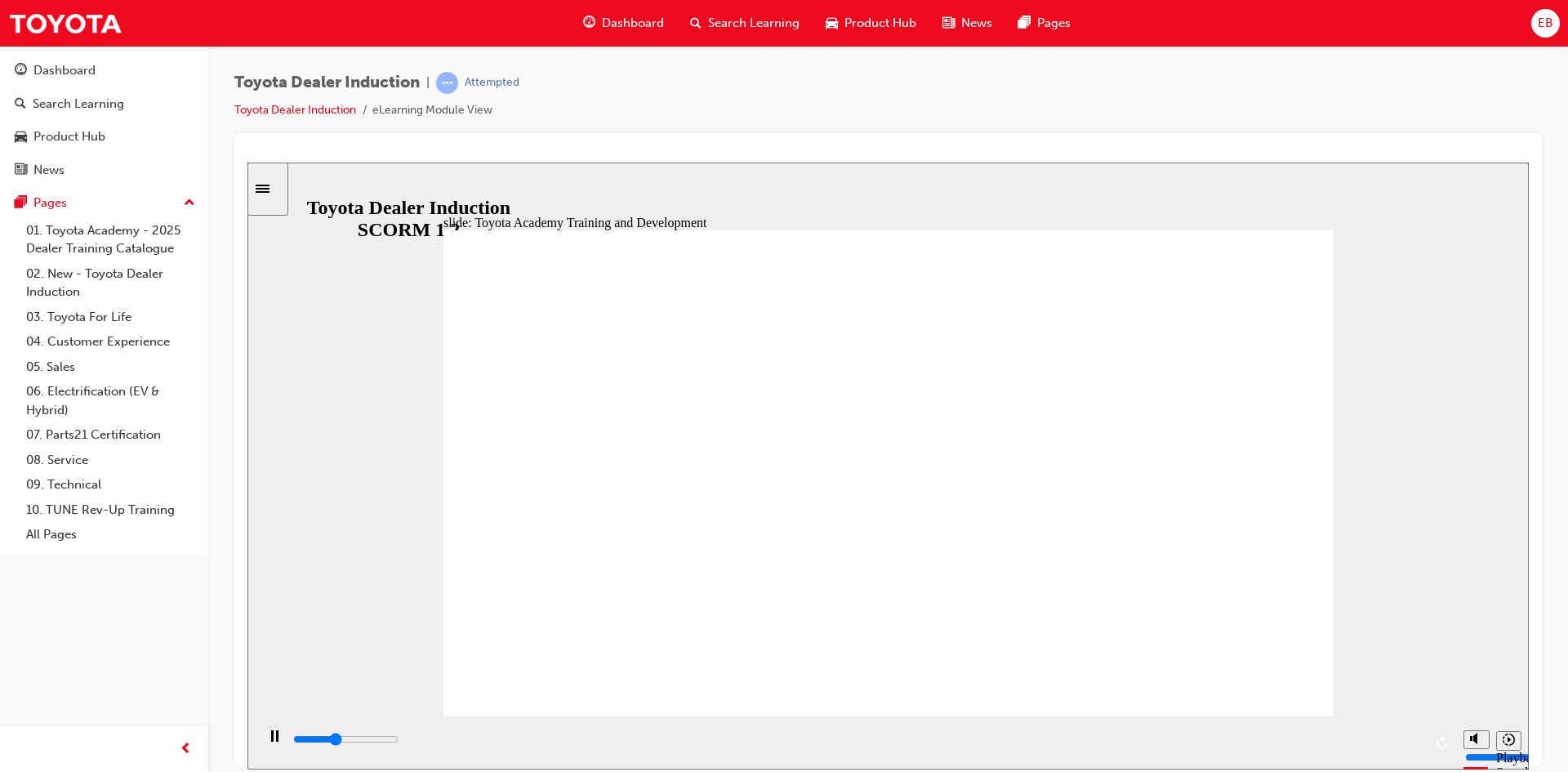click 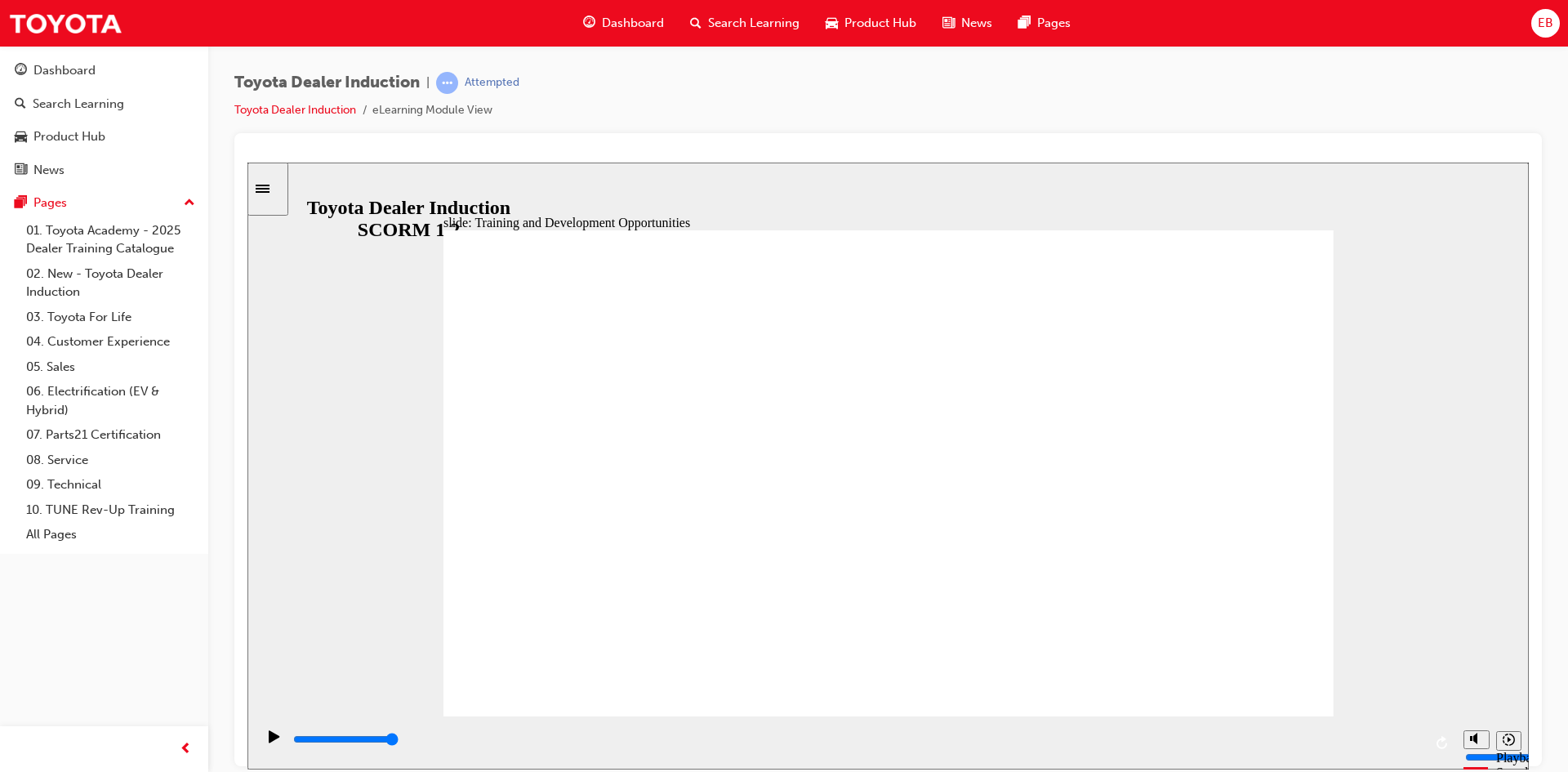 click 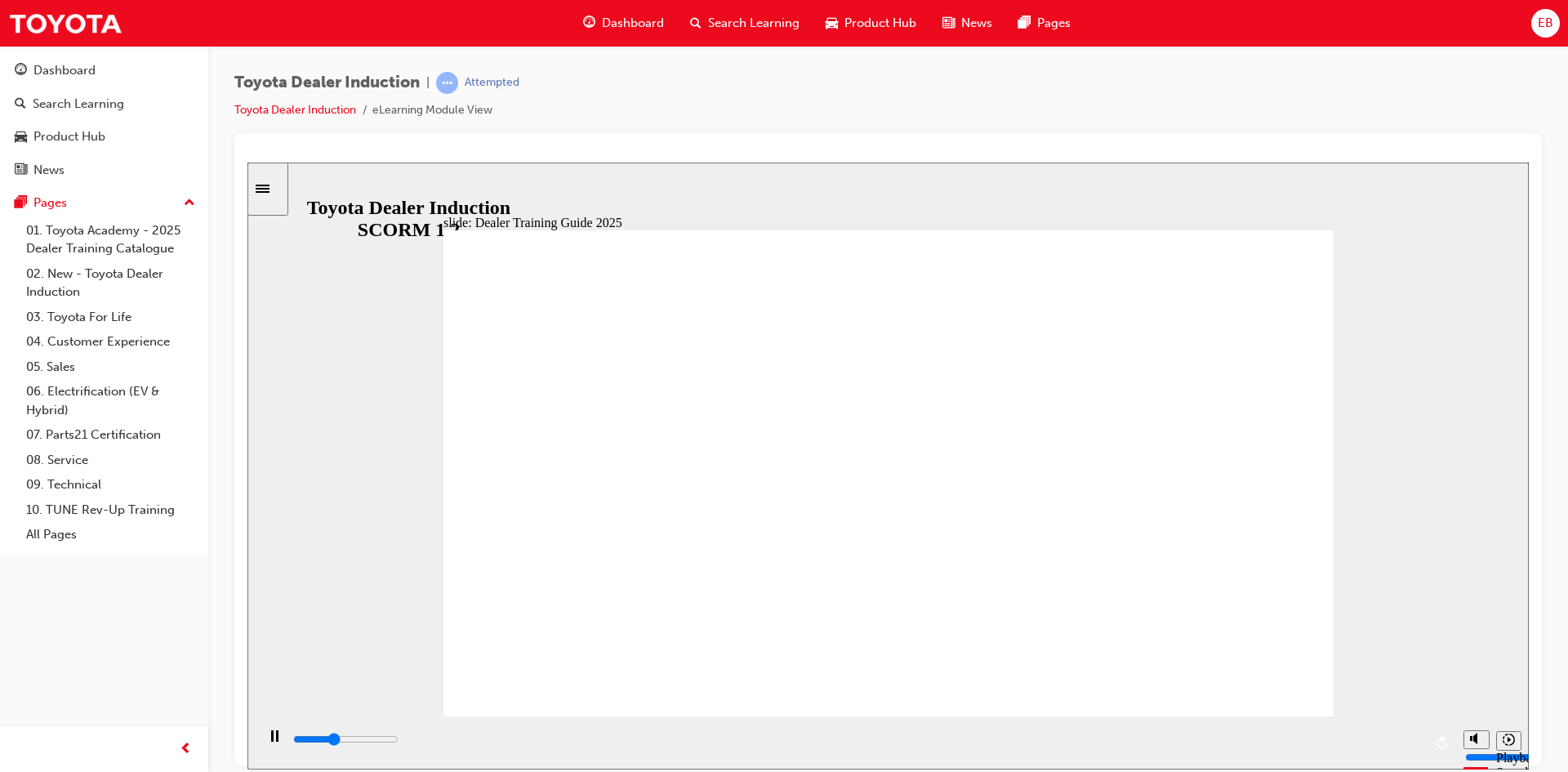 click 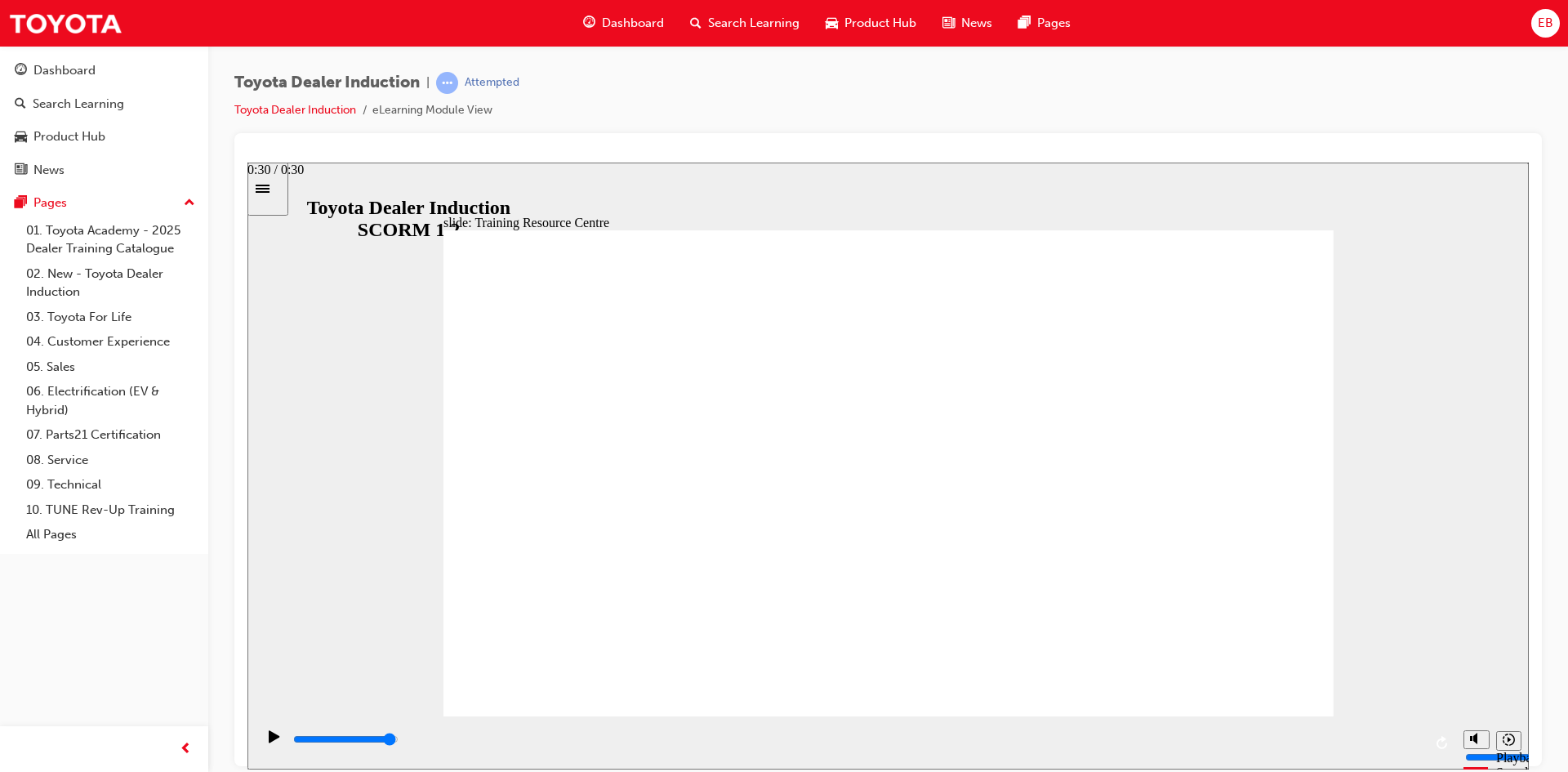 click at bounding box center (345, 739) 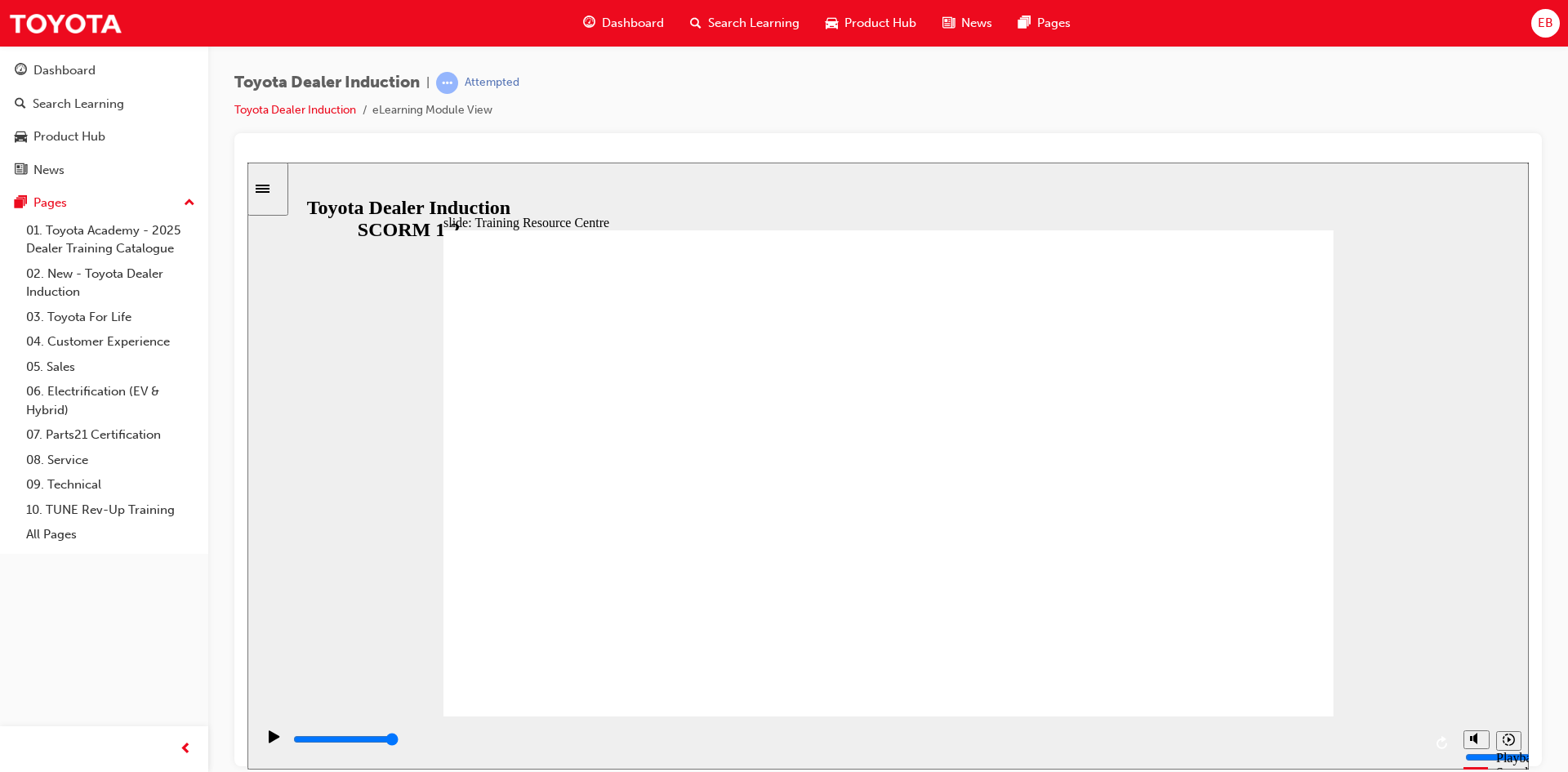 click 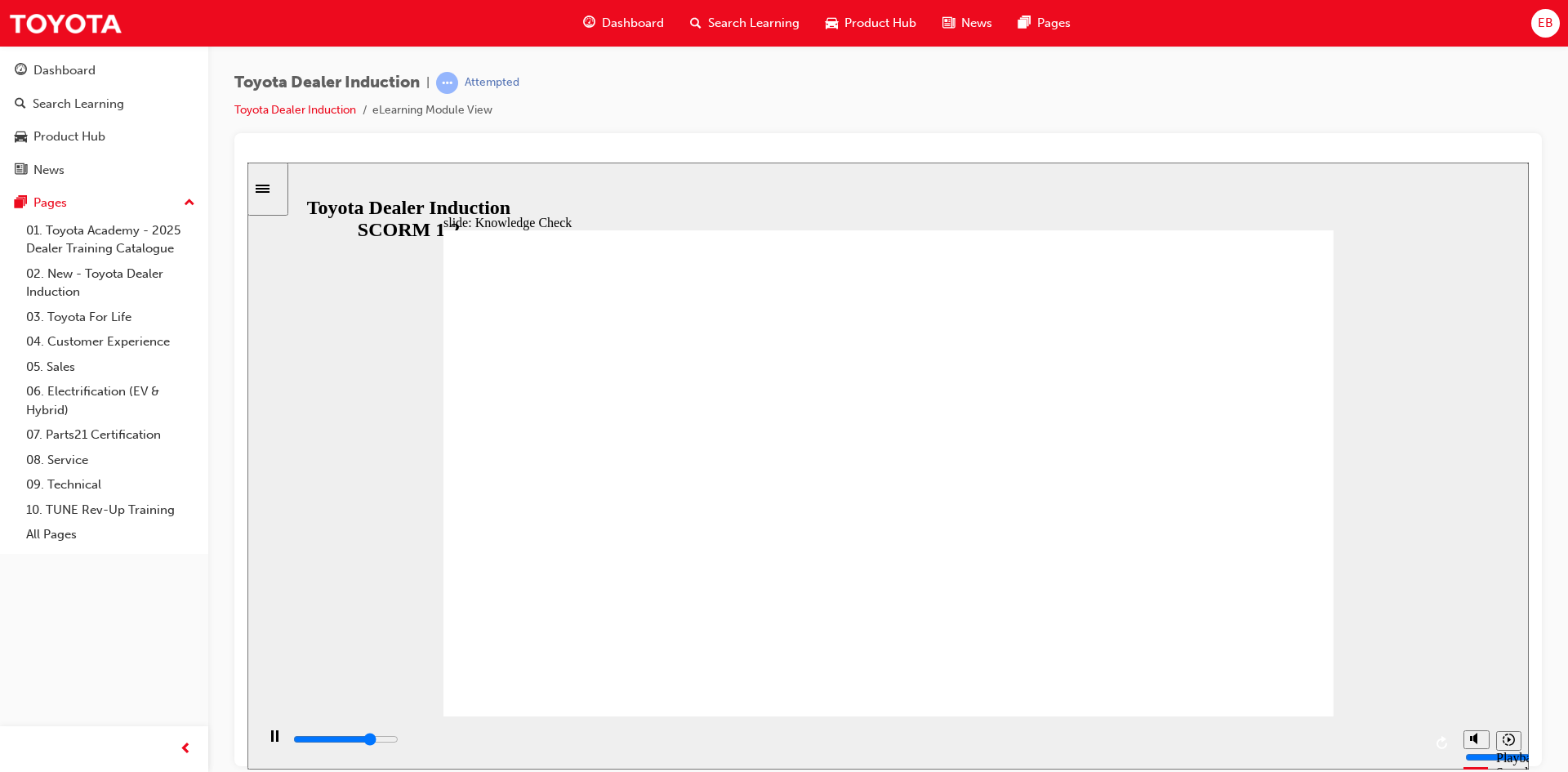 type on "3900" 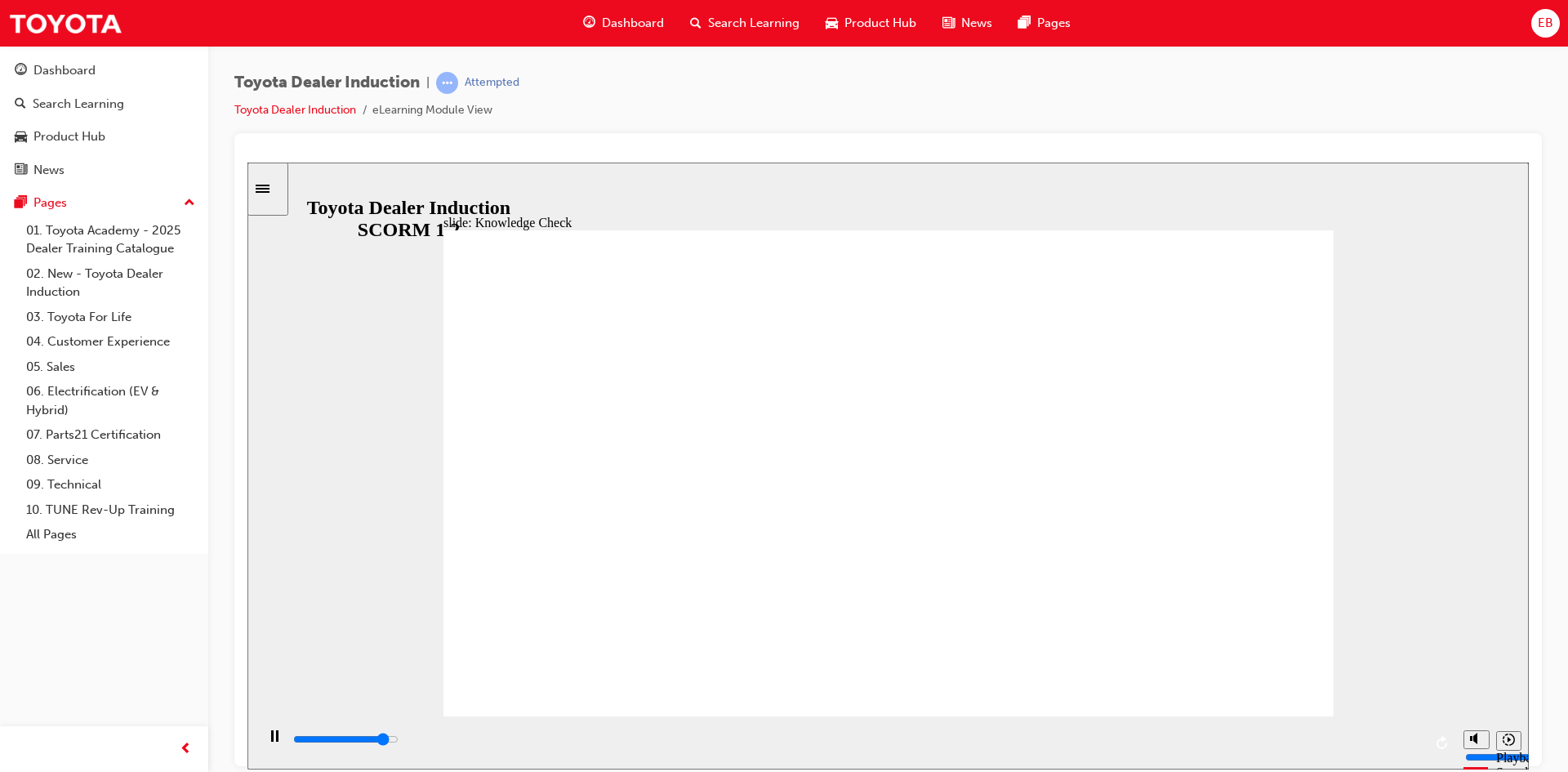 click 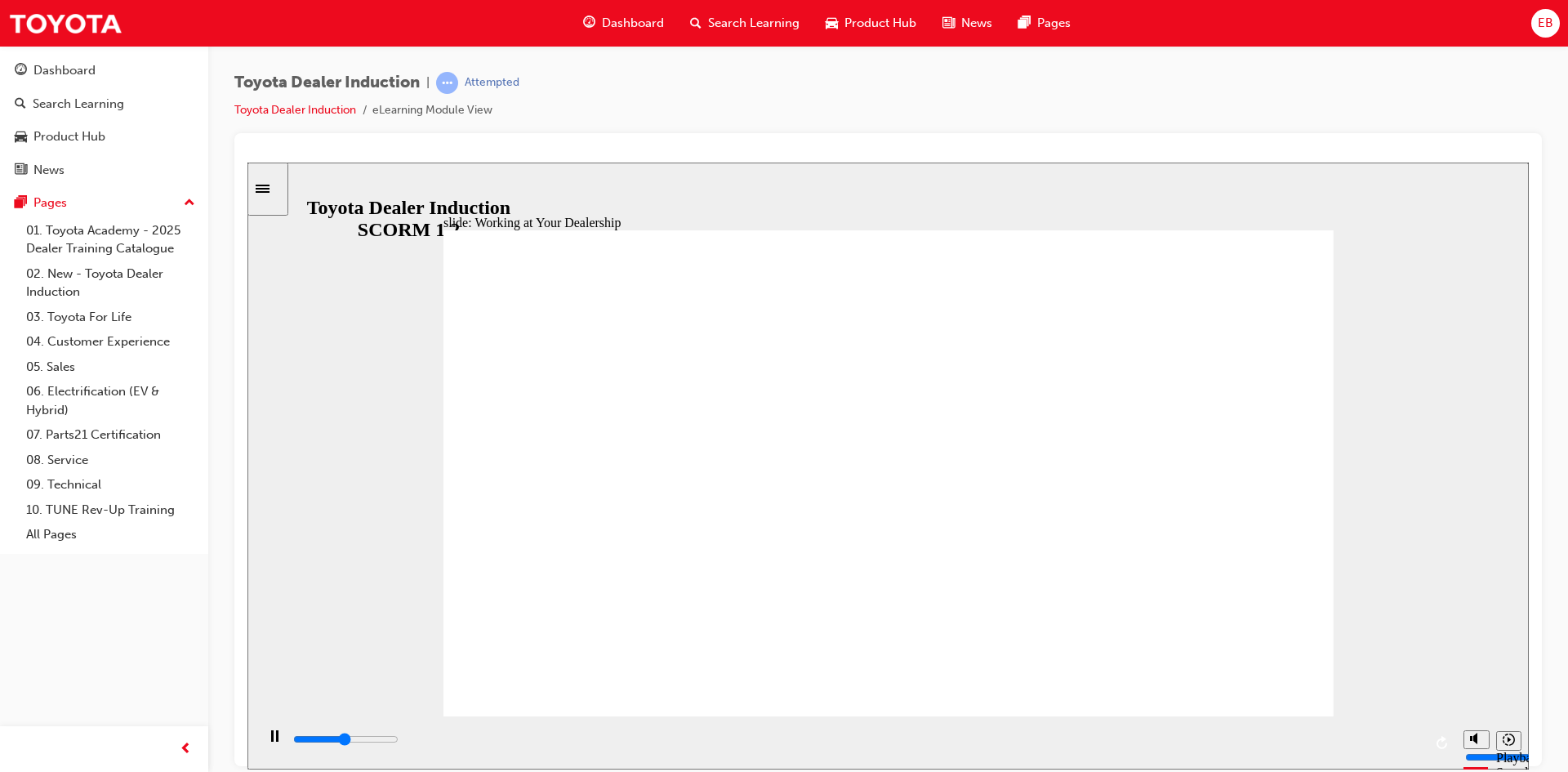 click 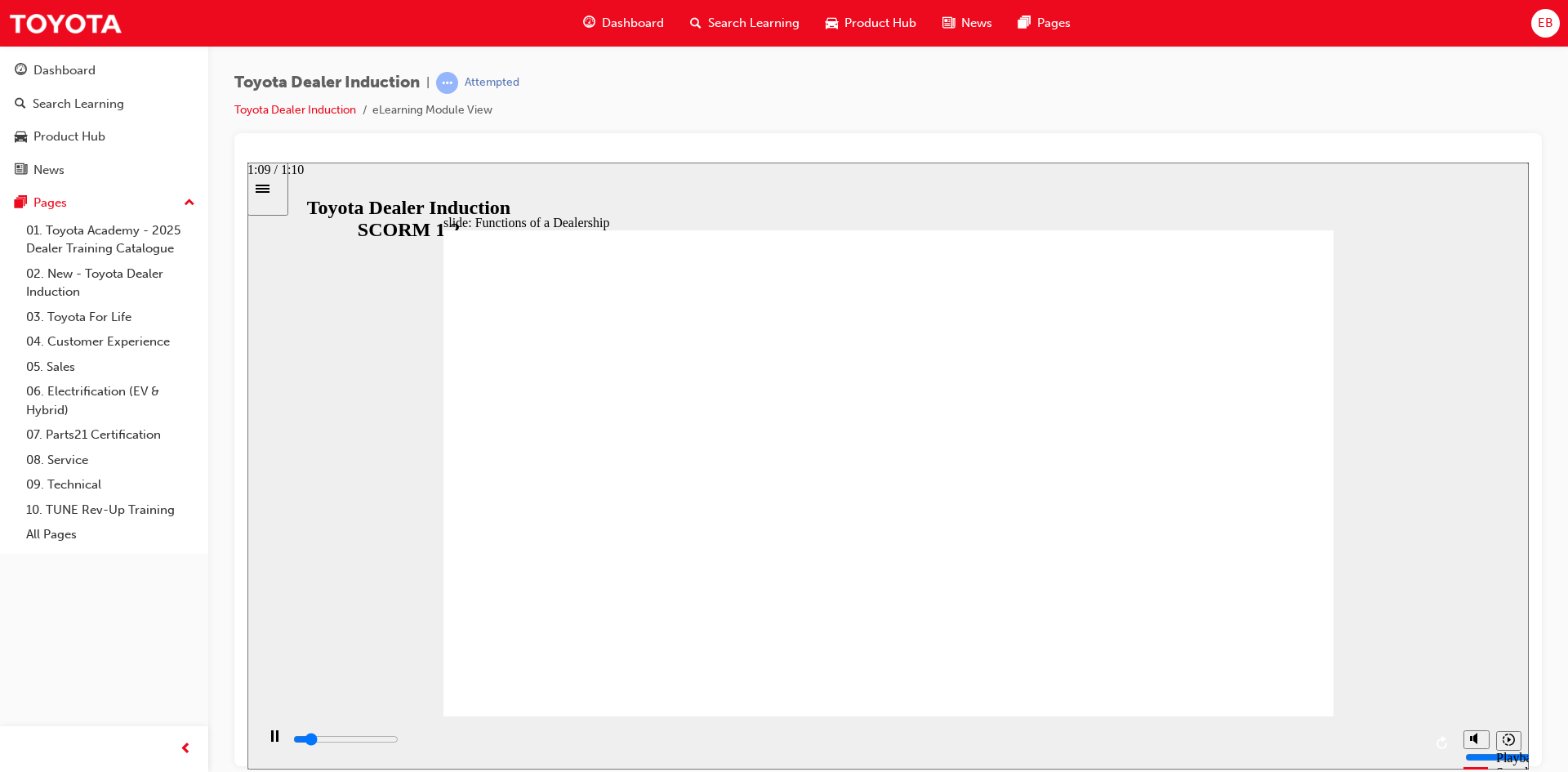 click at bounding box center [857, 739] 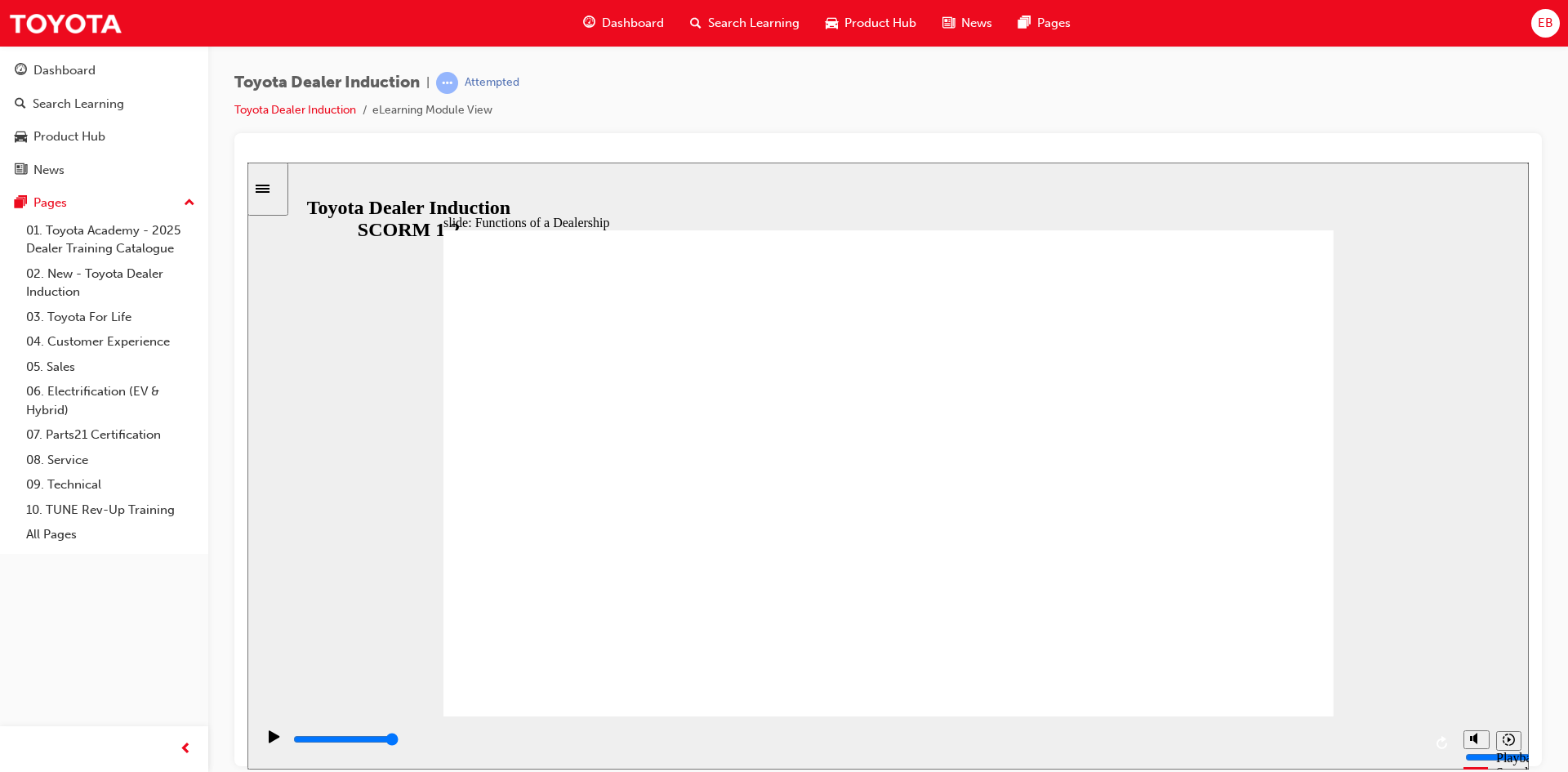 click 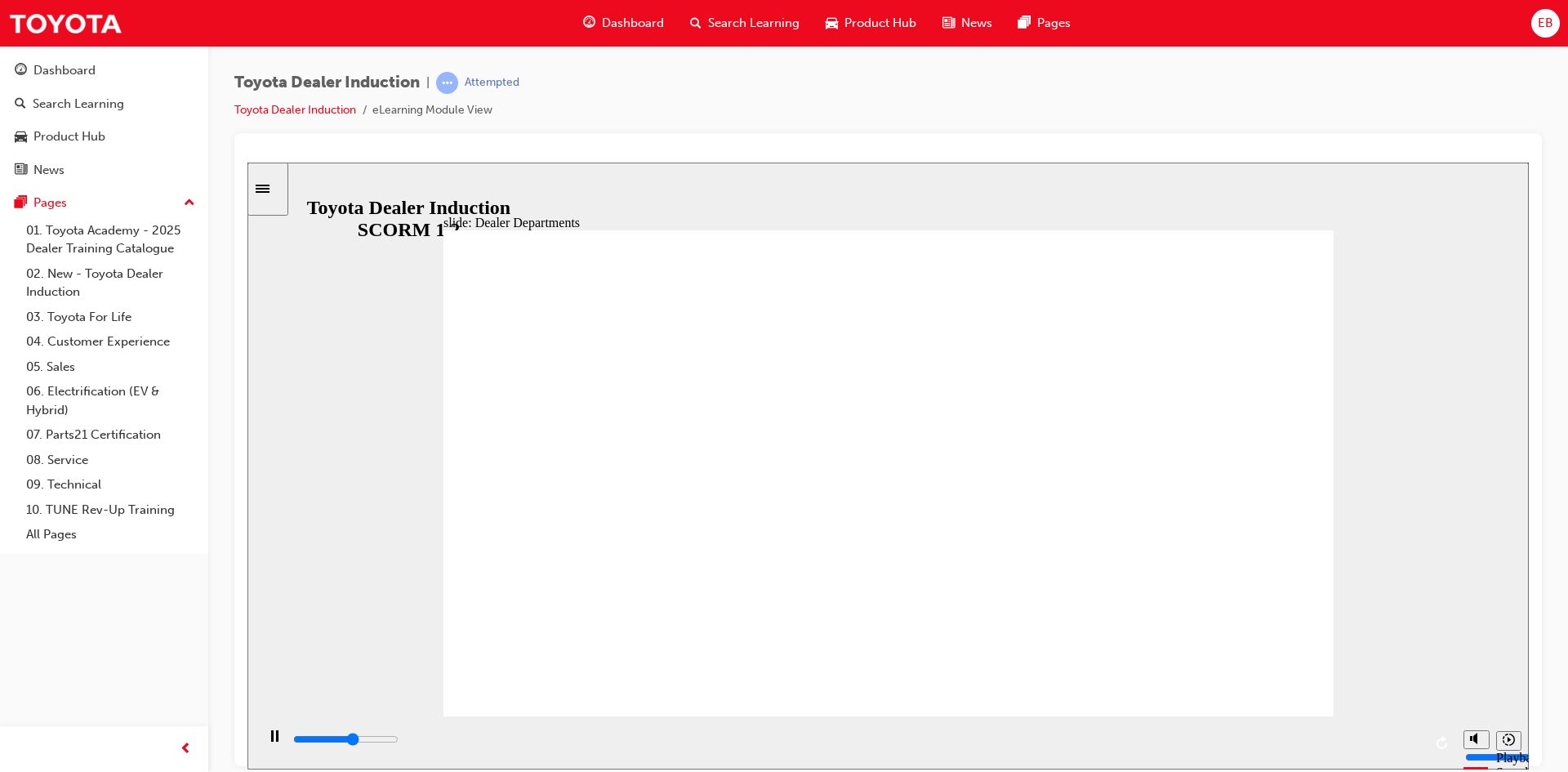 click 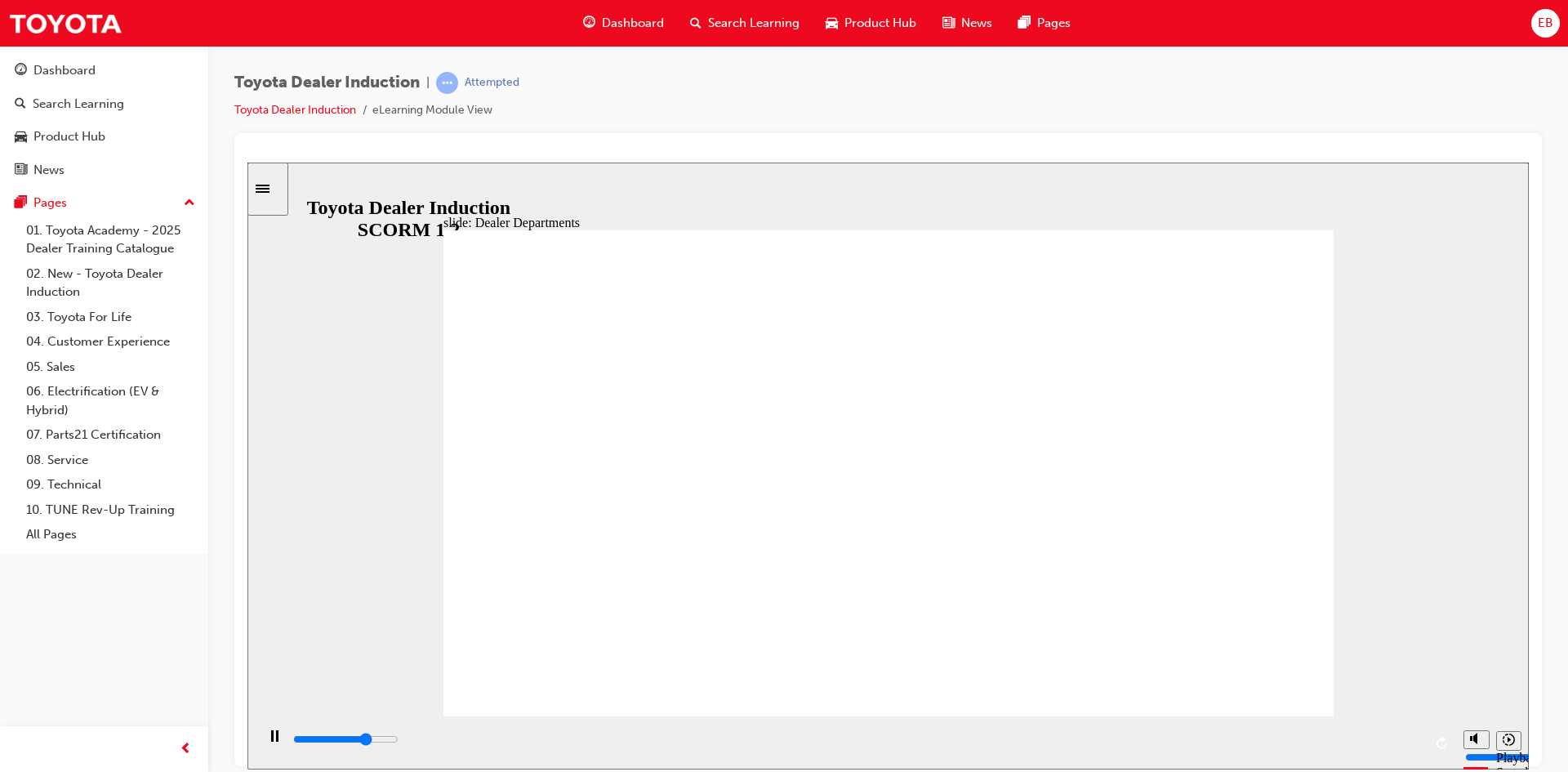 drag, startPoint x: 667, startPoint y: 499, endPoint x: 684, endPoint y: 498, distance: 17.029386 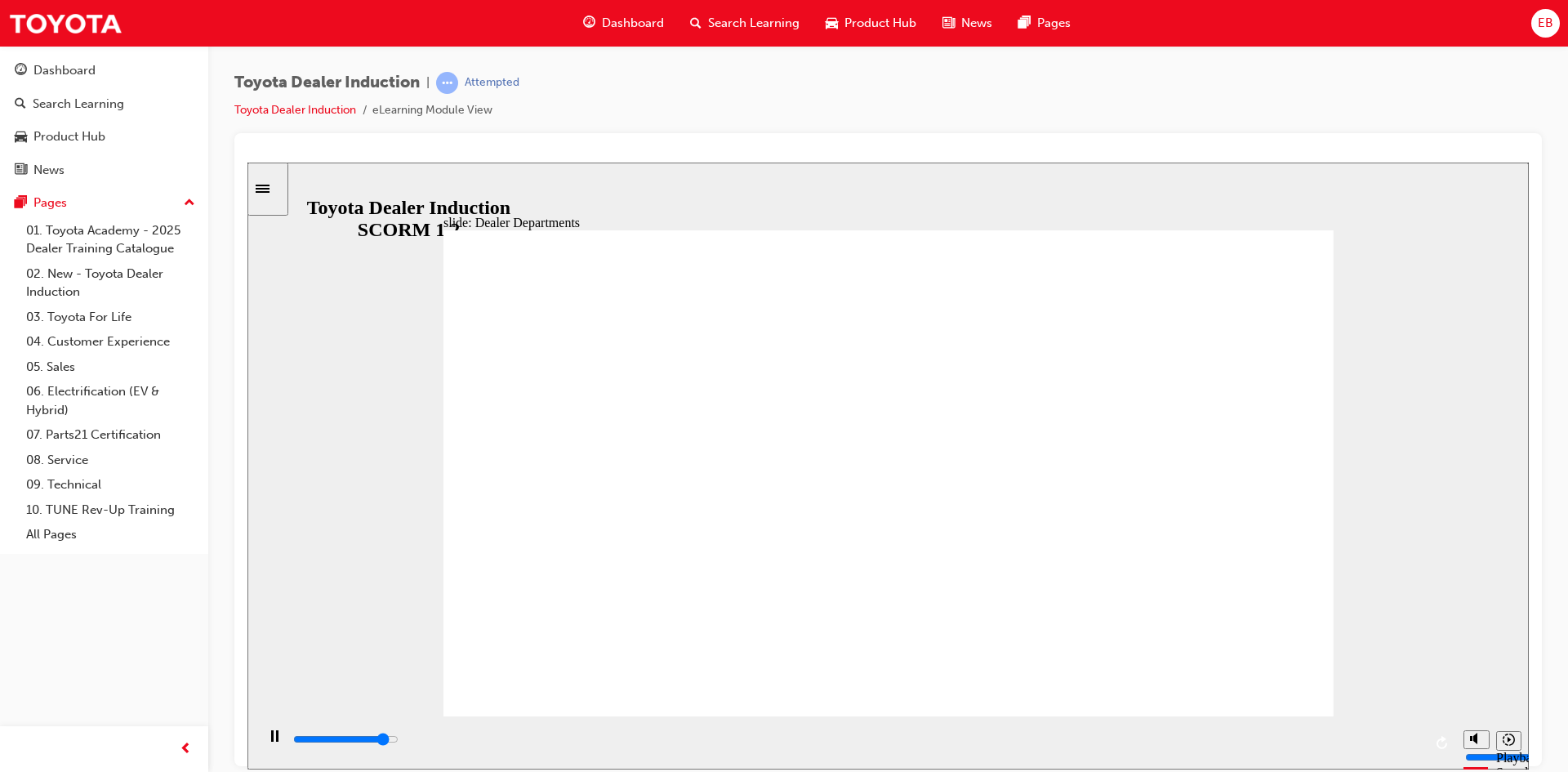 click 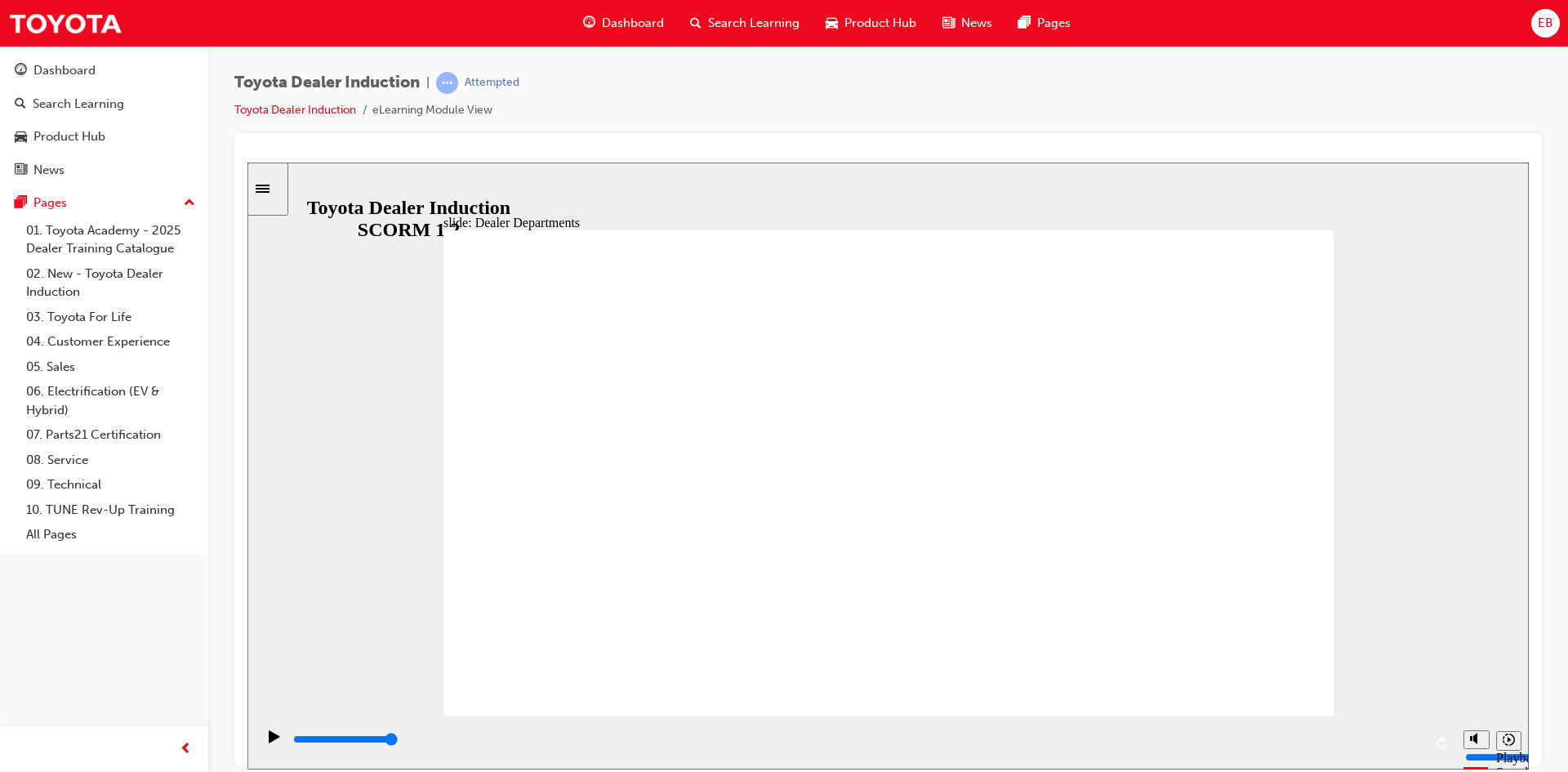 click 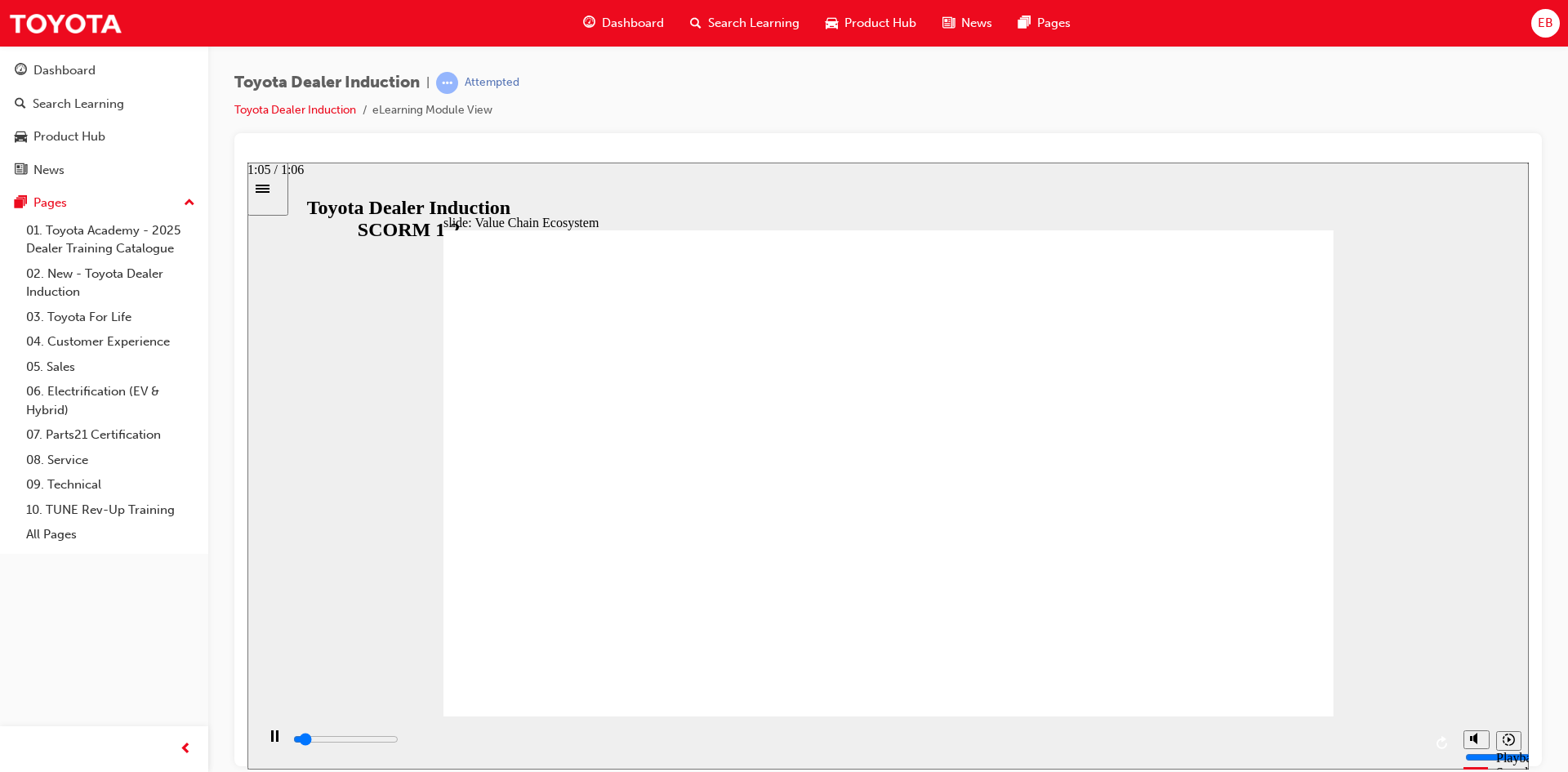 click at bounding box center (857, 739) 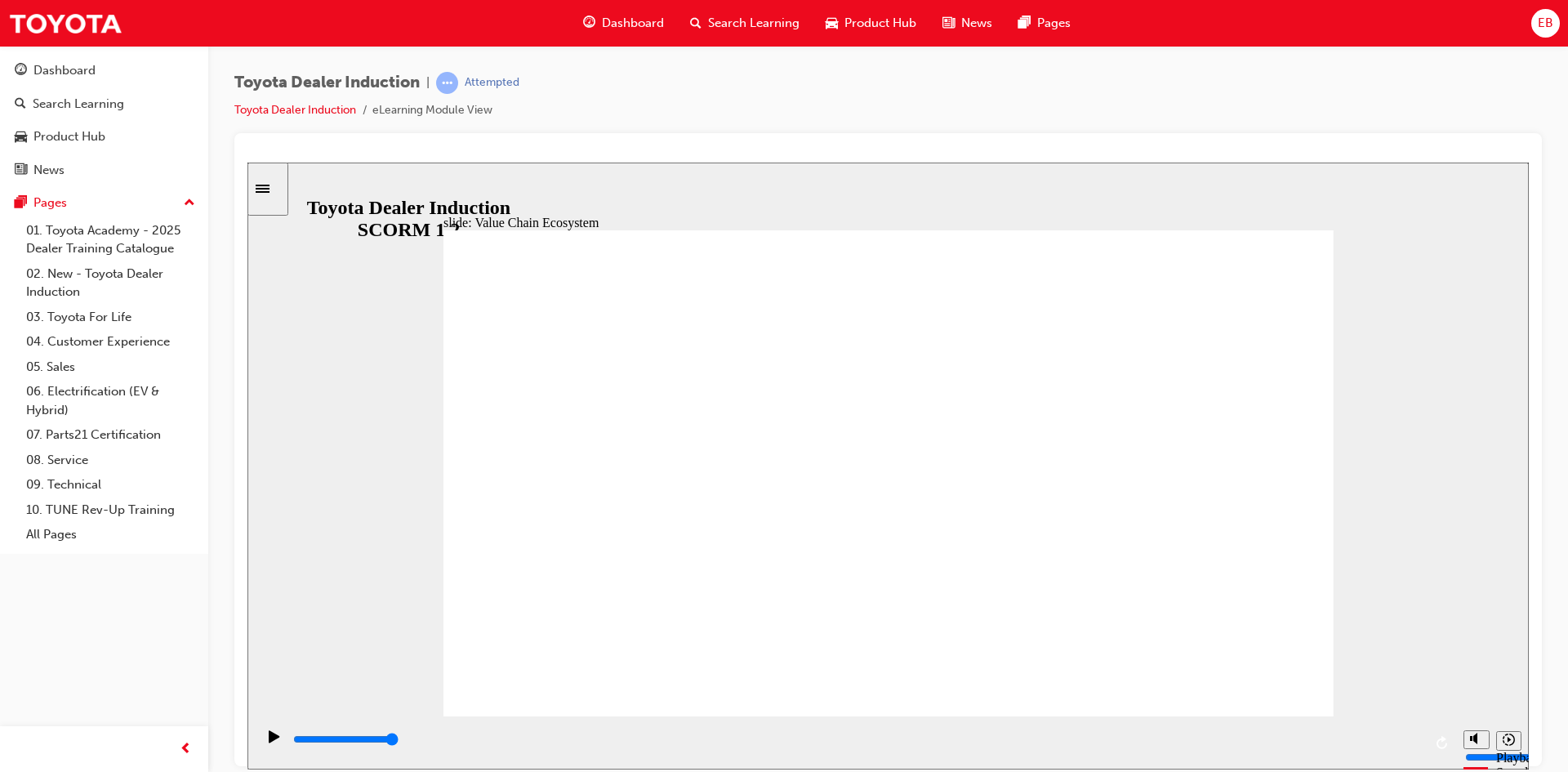 drag, startPoint x: 1271, startPoint y: 247, endPoint x: 1259, endPoint y: 248, distance: 12.041595 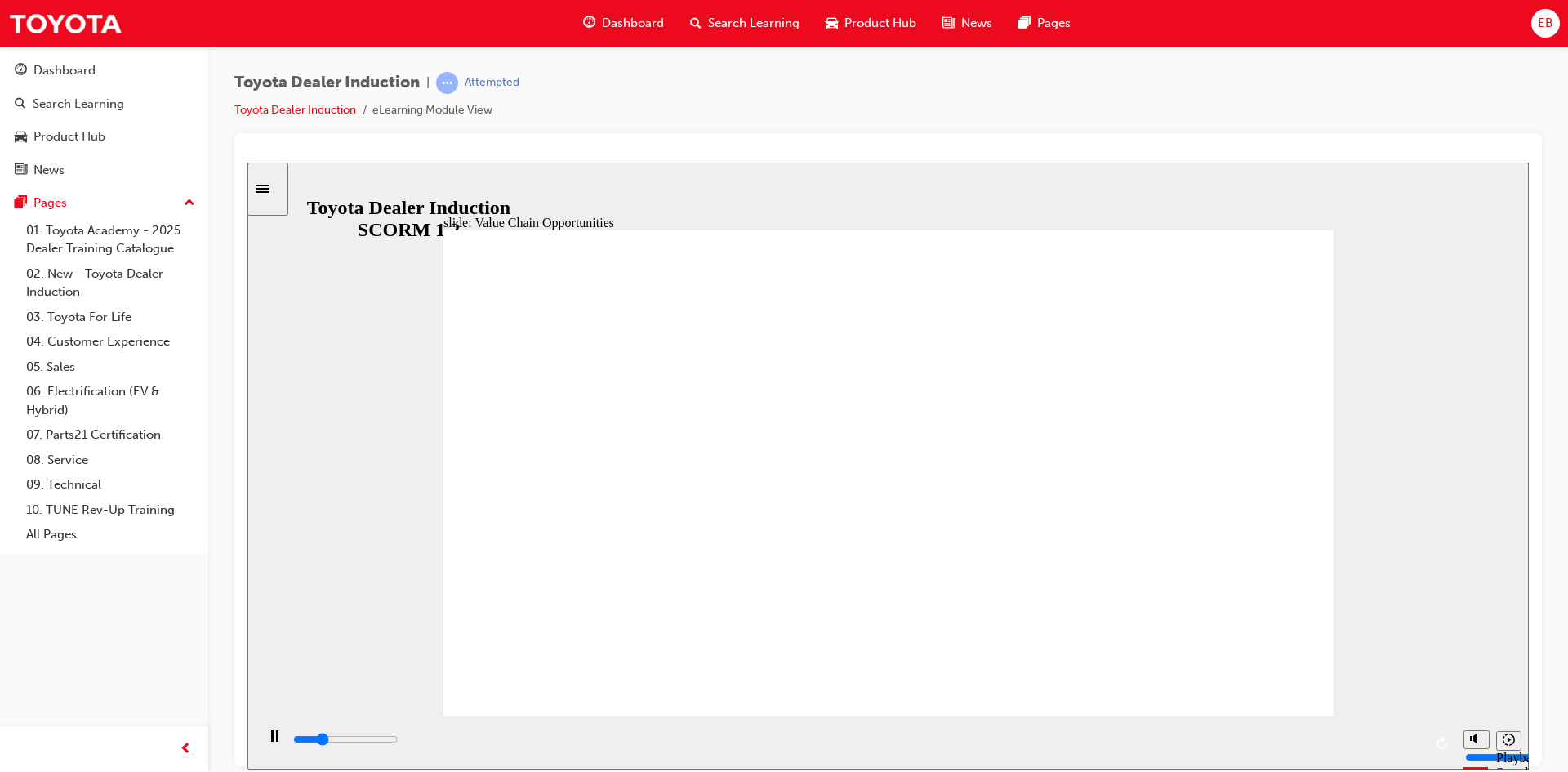 click 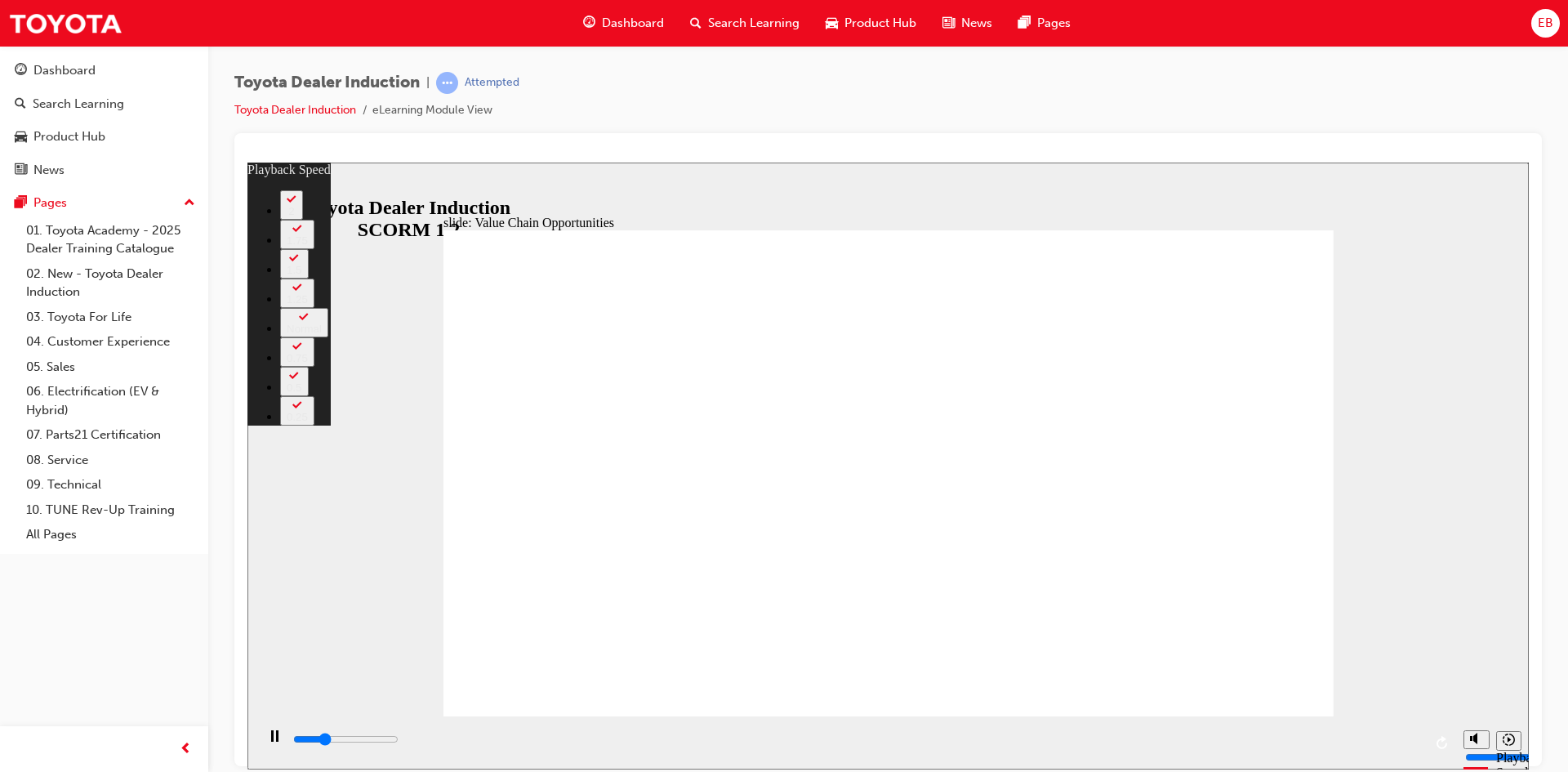 type on "3100" 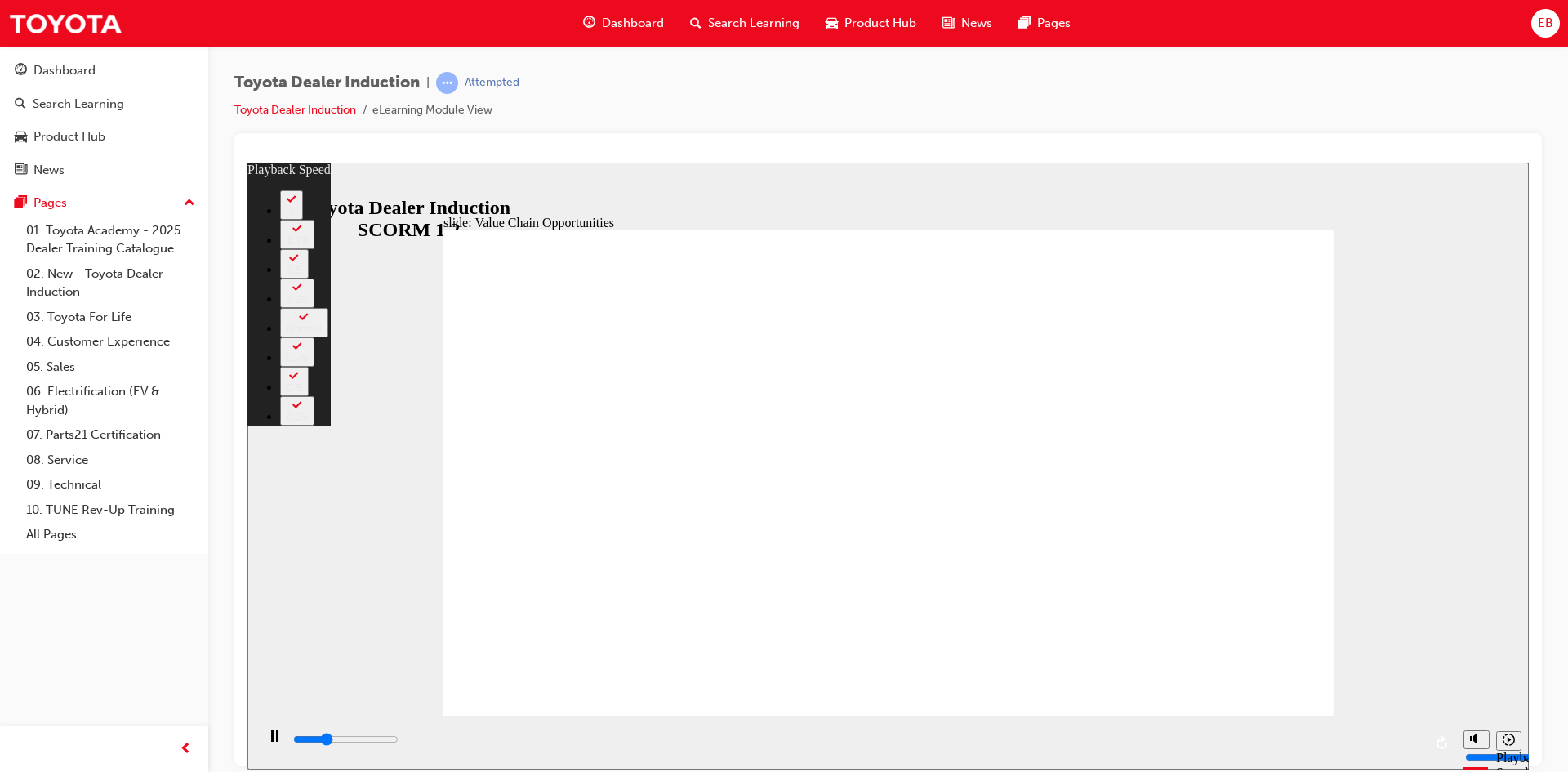 type on "3300" 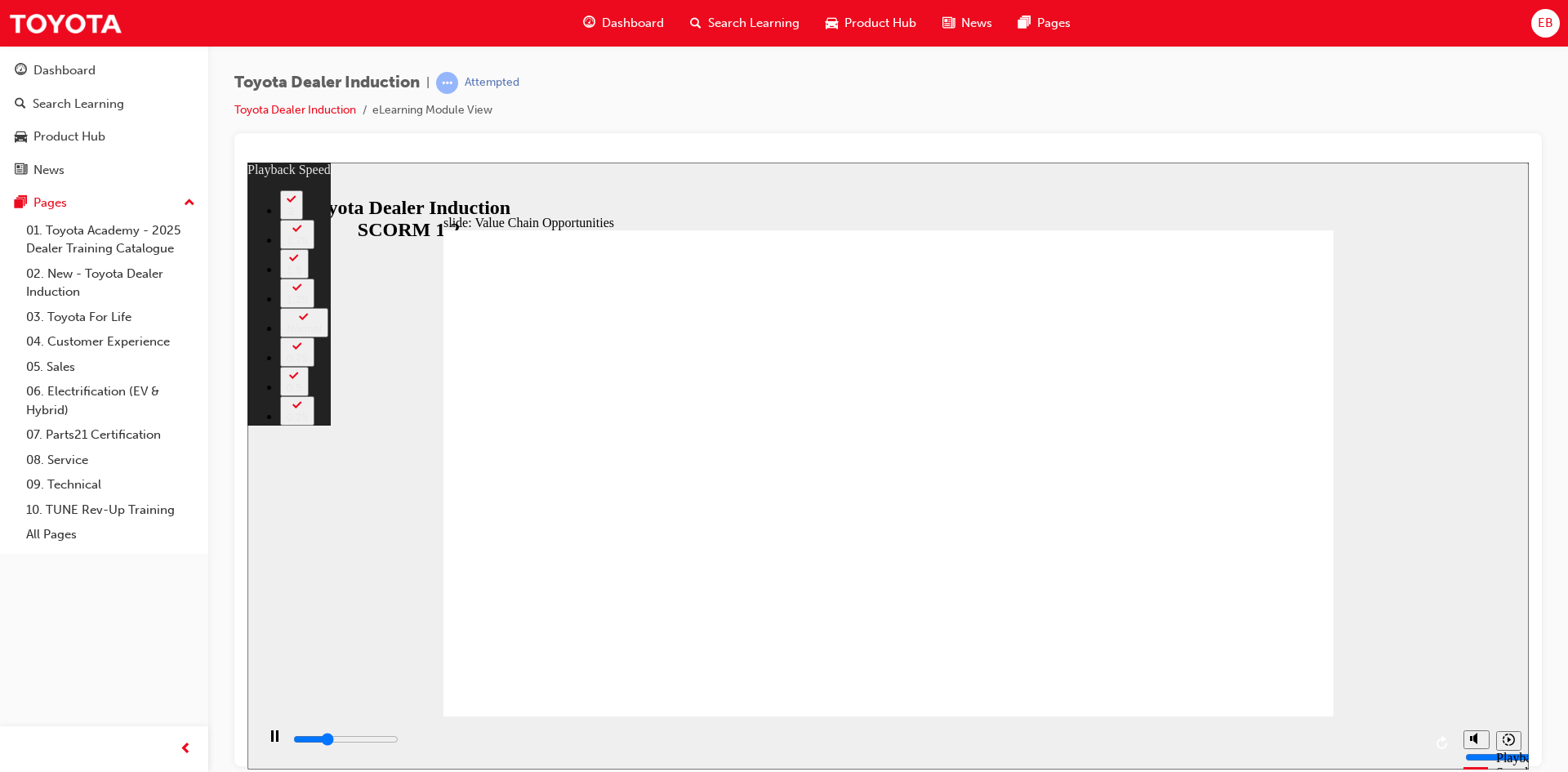 type on "3400" 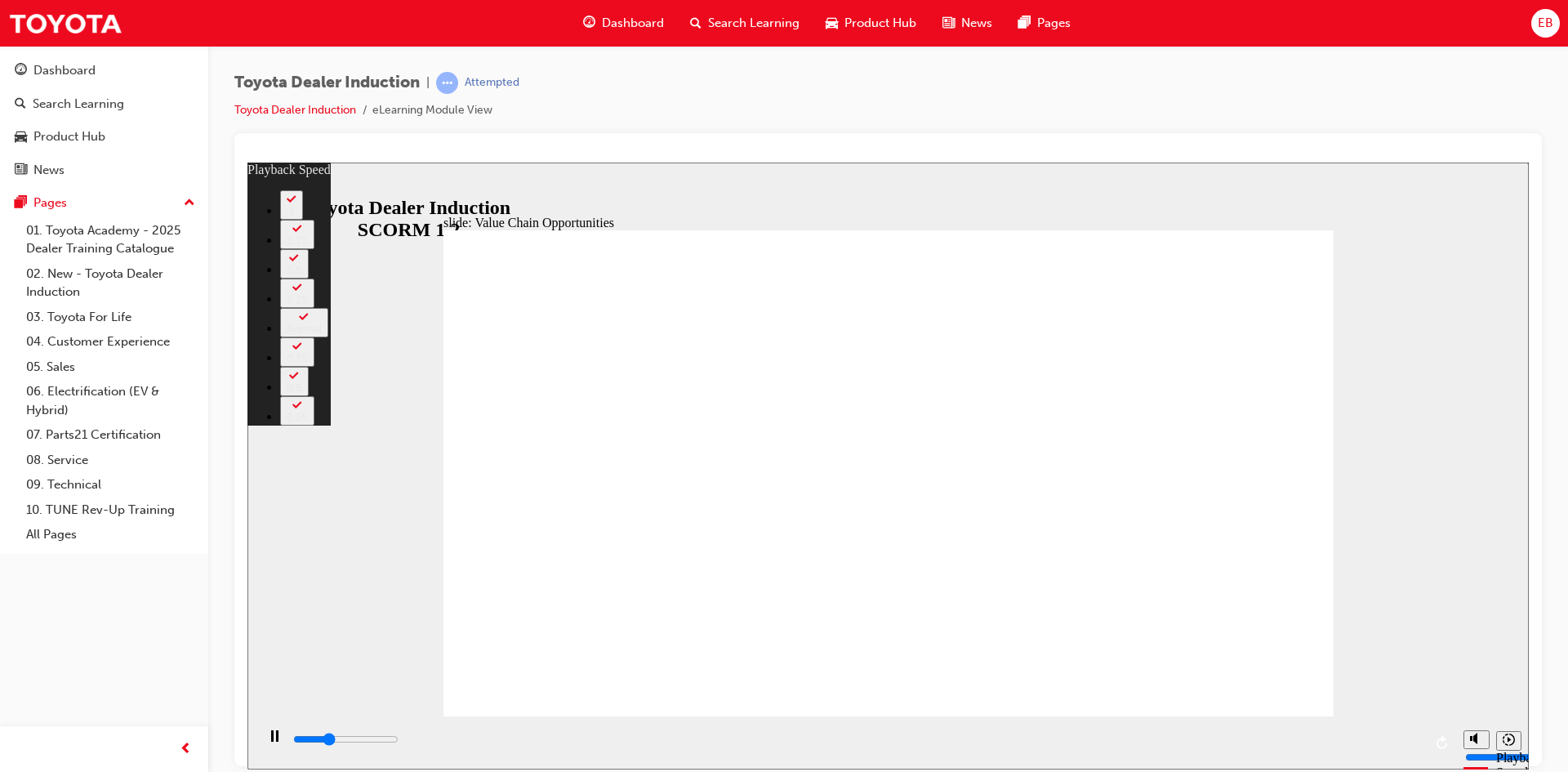 type on "3600" 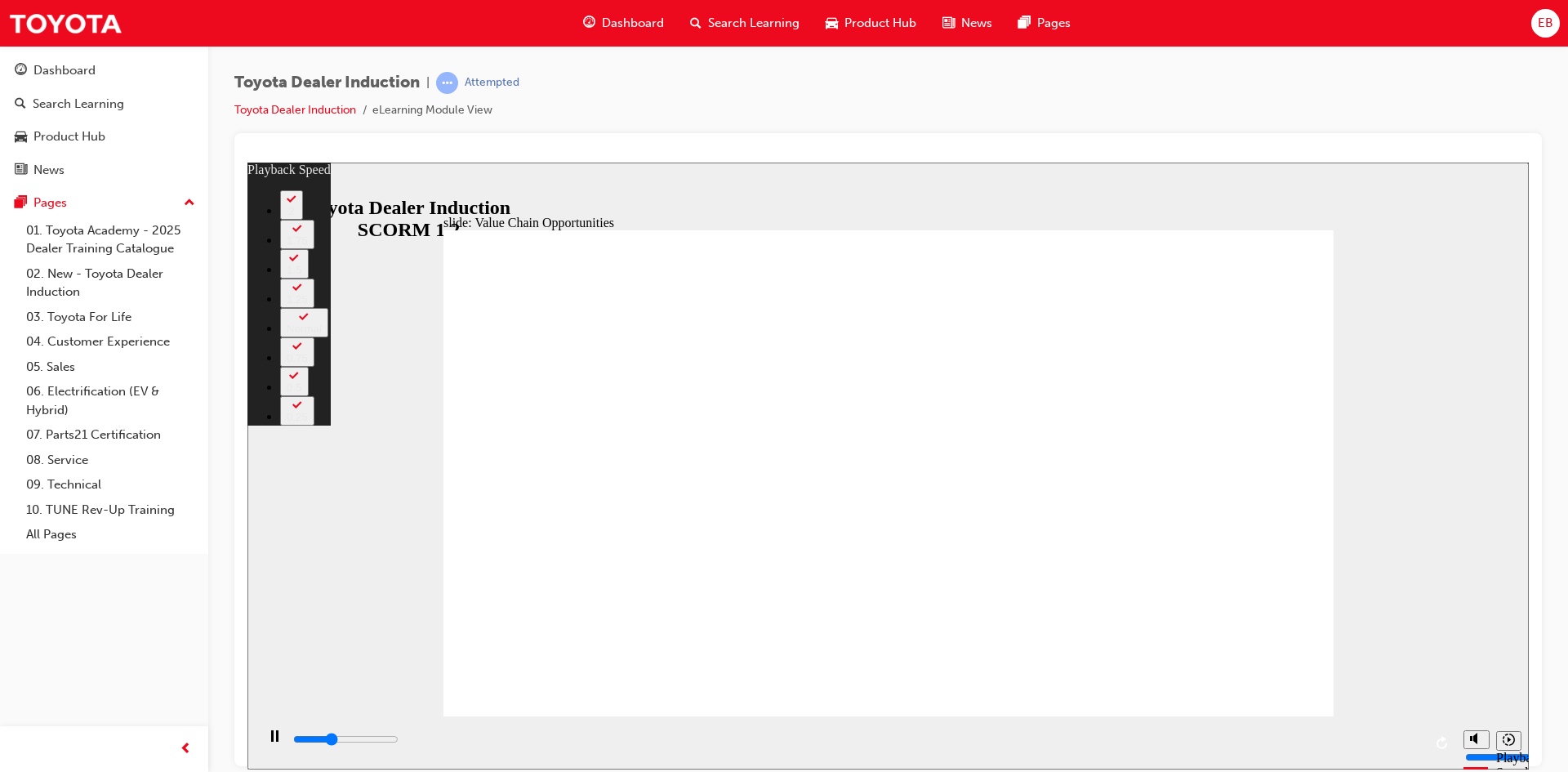 type on "3900" 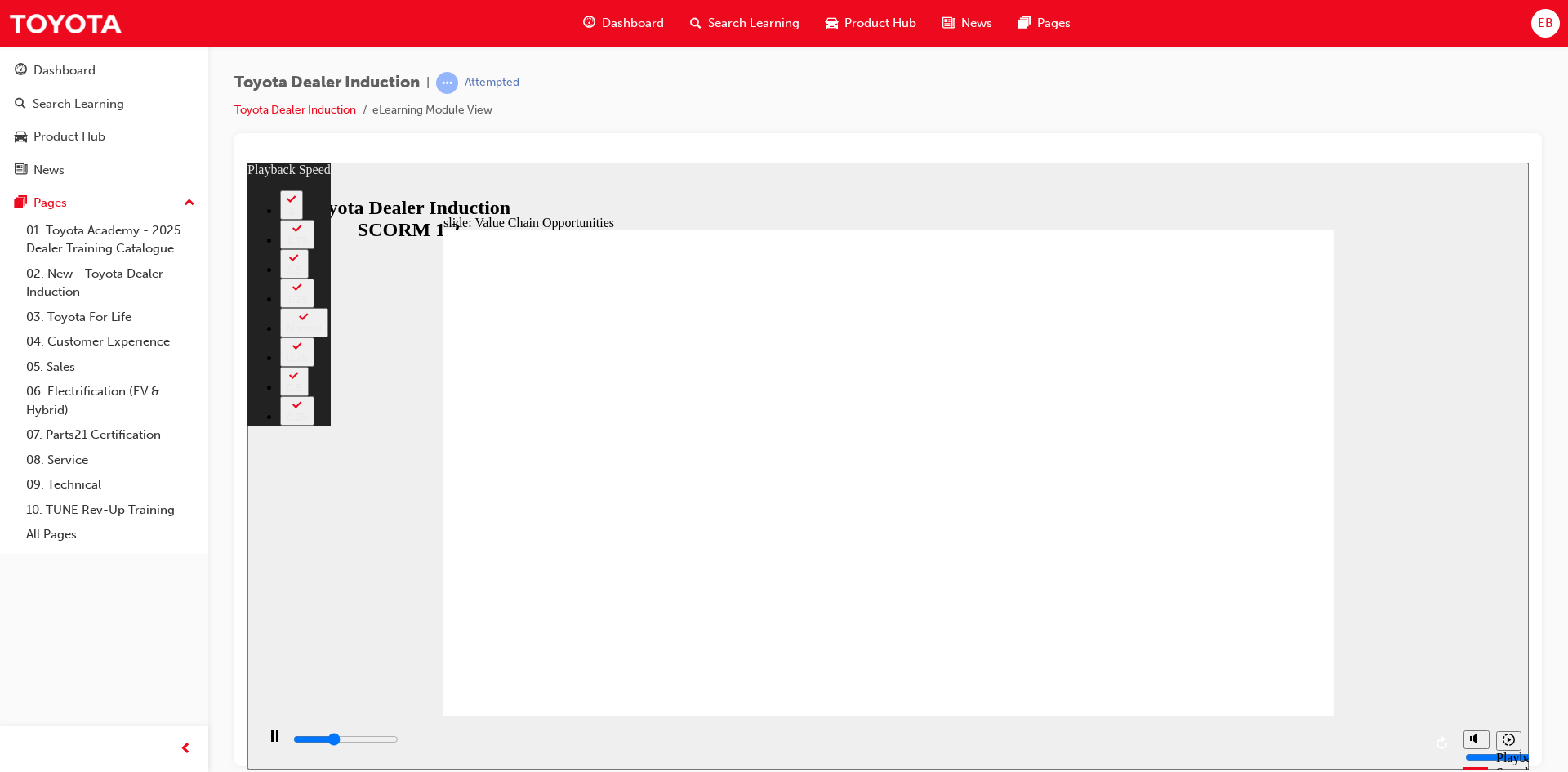 type on "4200" 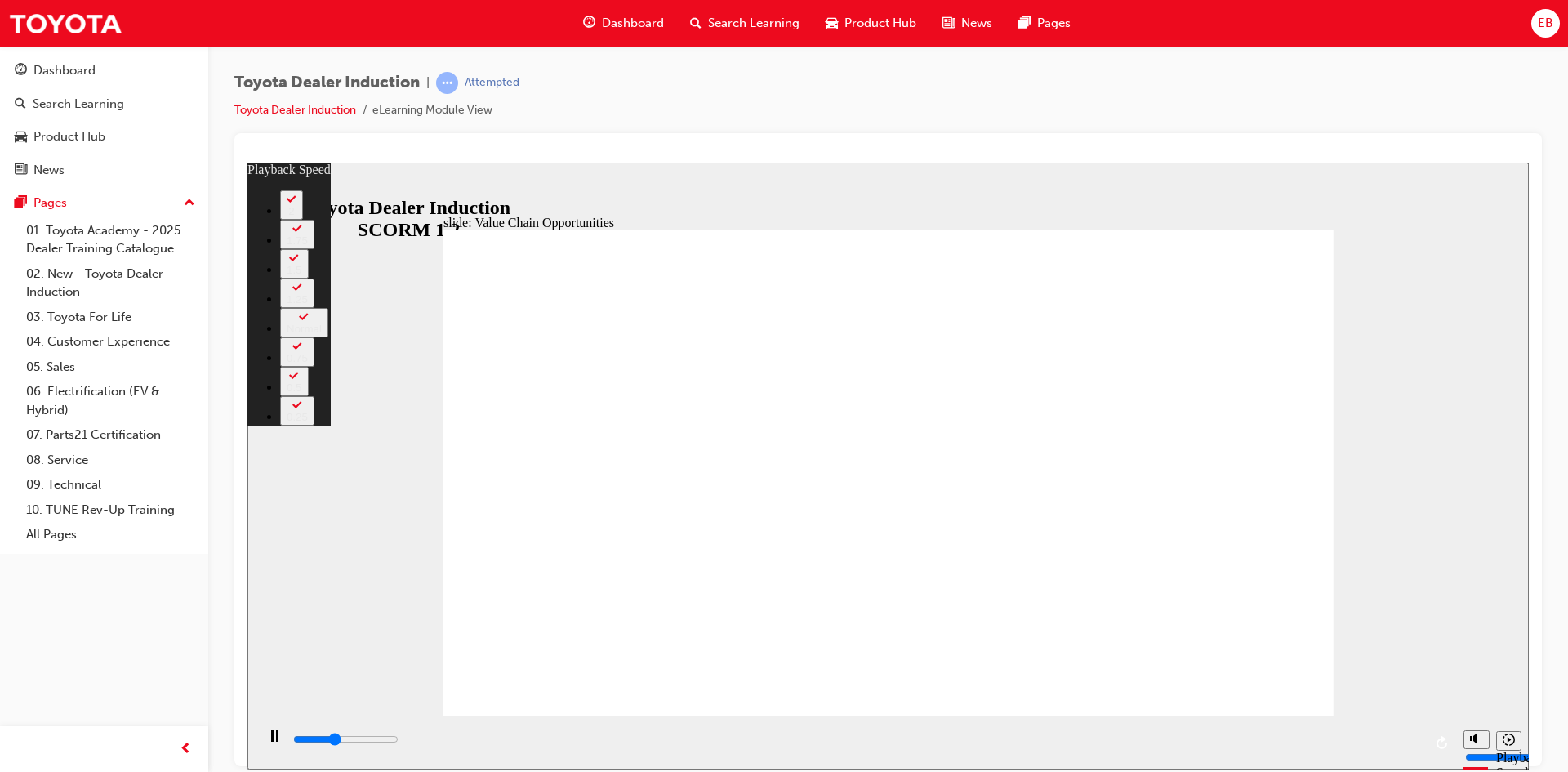 type on "4300" 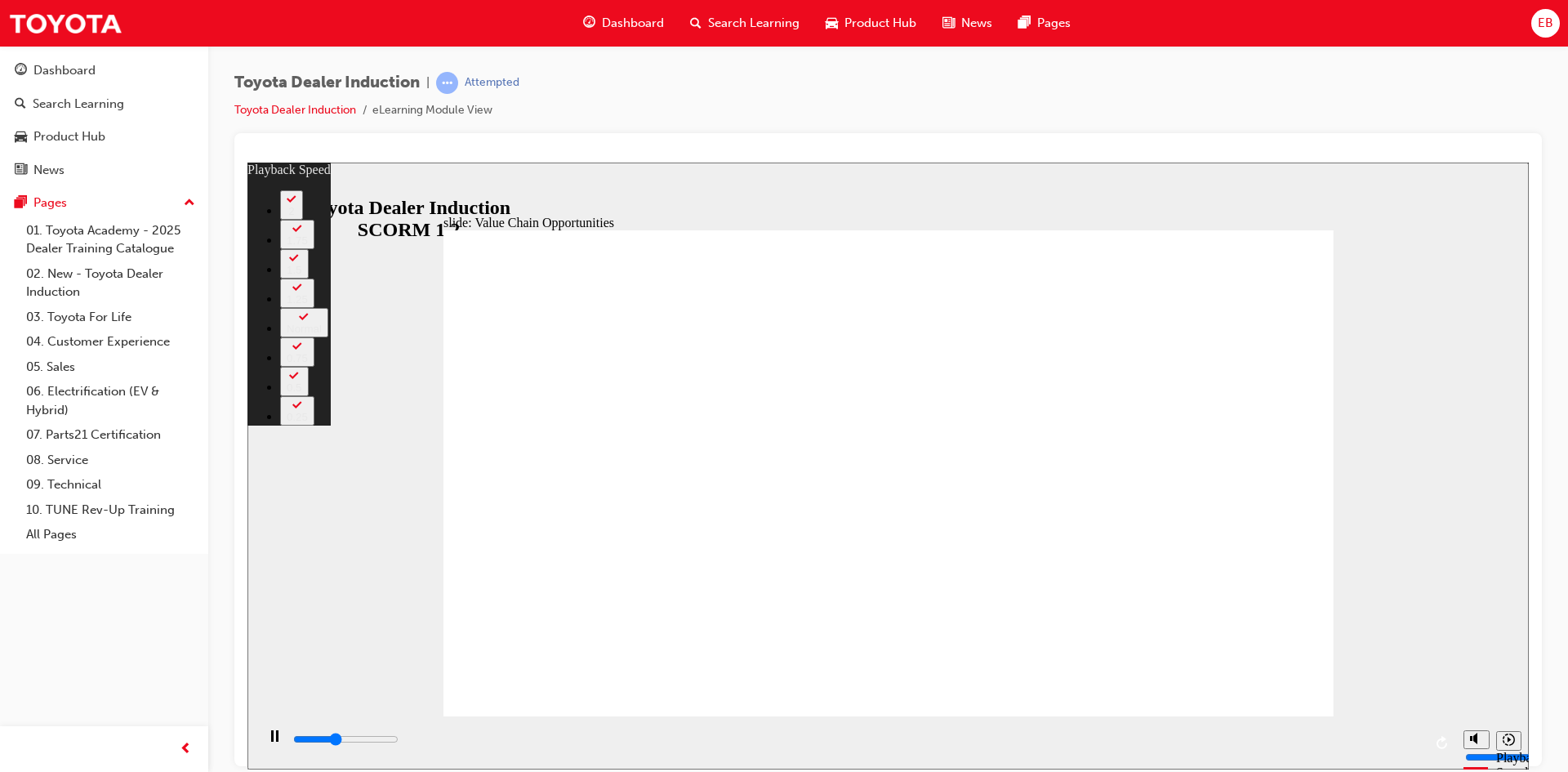 click at bounding box center (889, 3584) 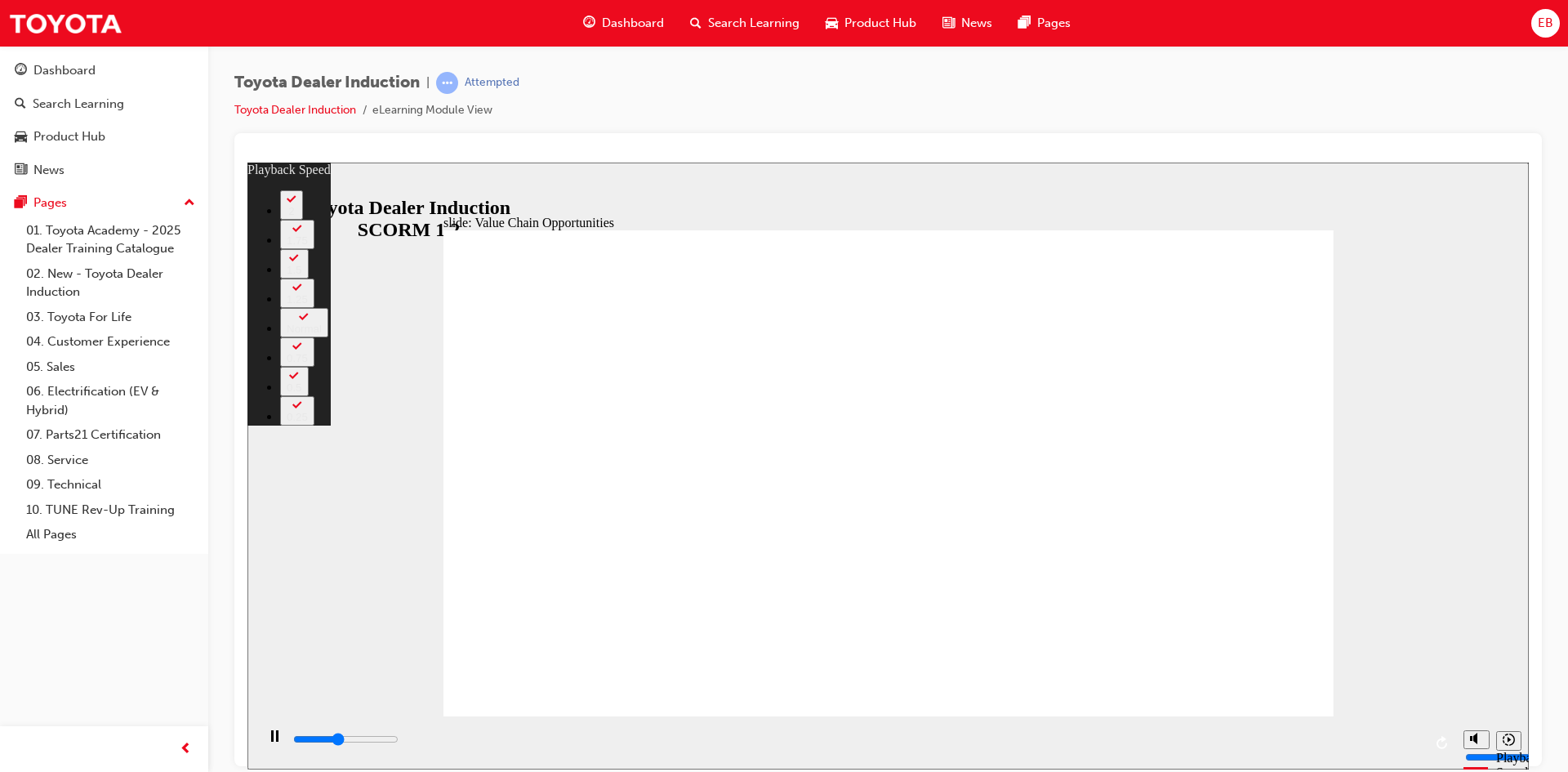 type on "4700" 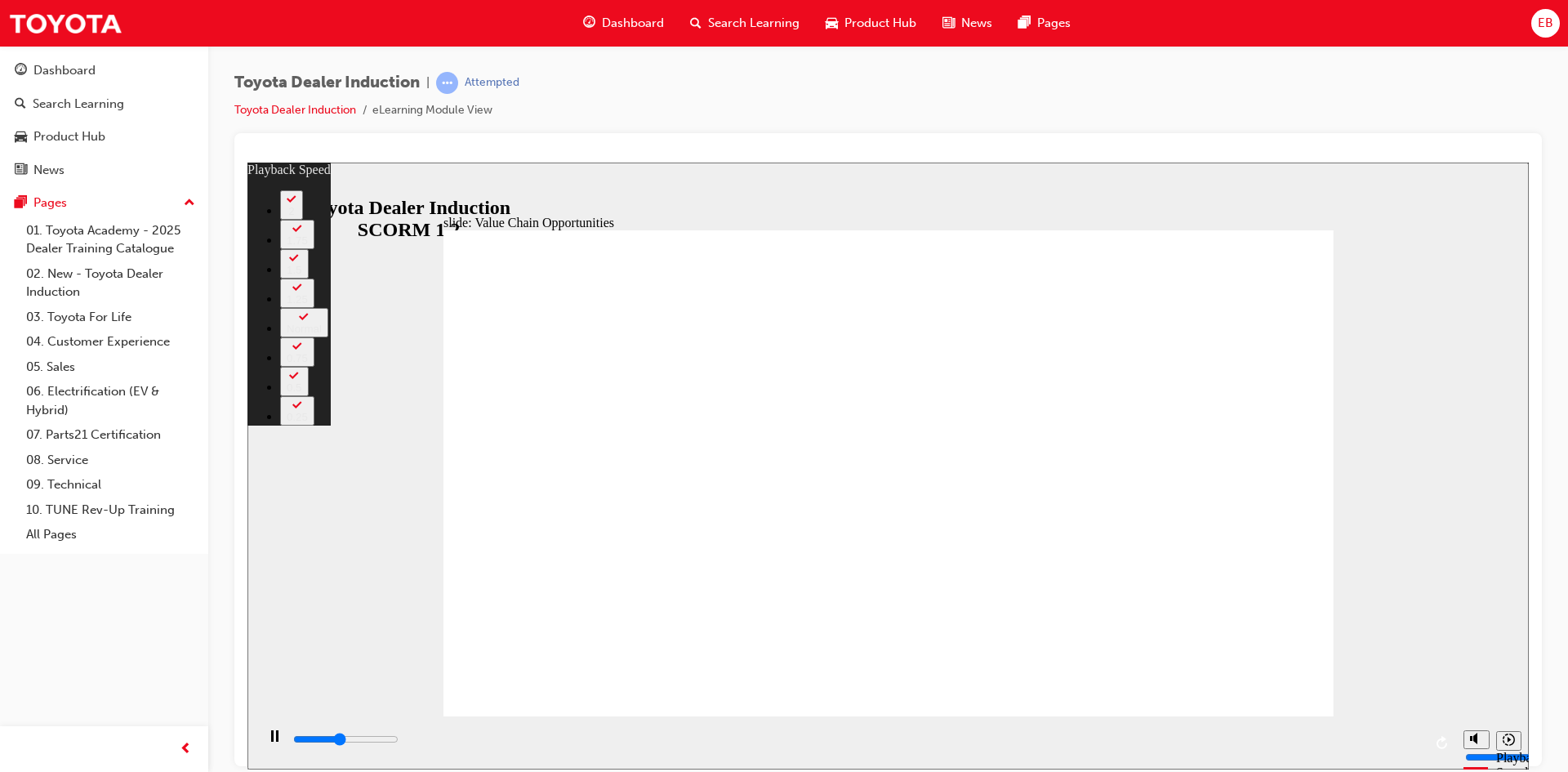 type on "4900" 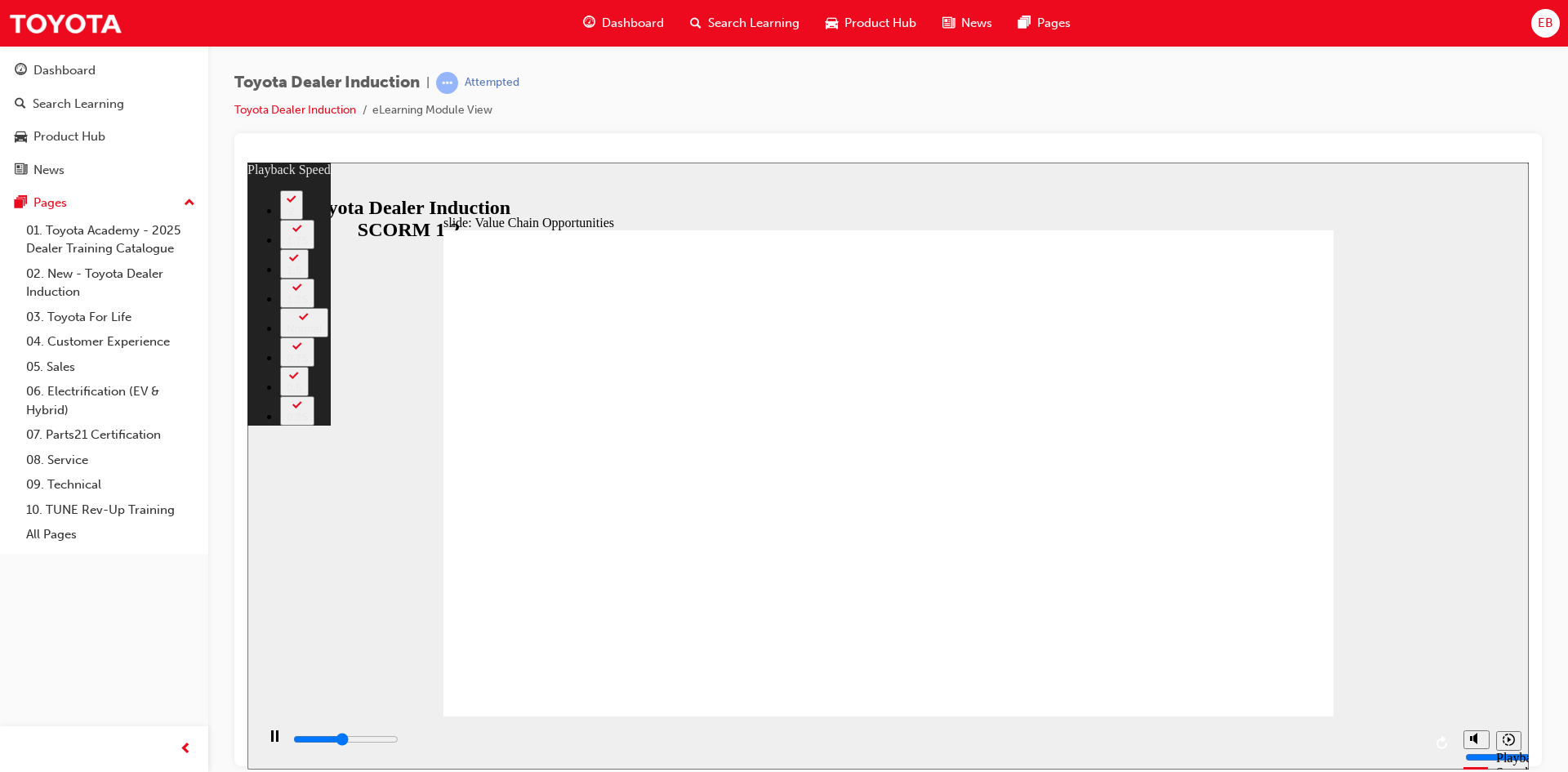 type on "5200" 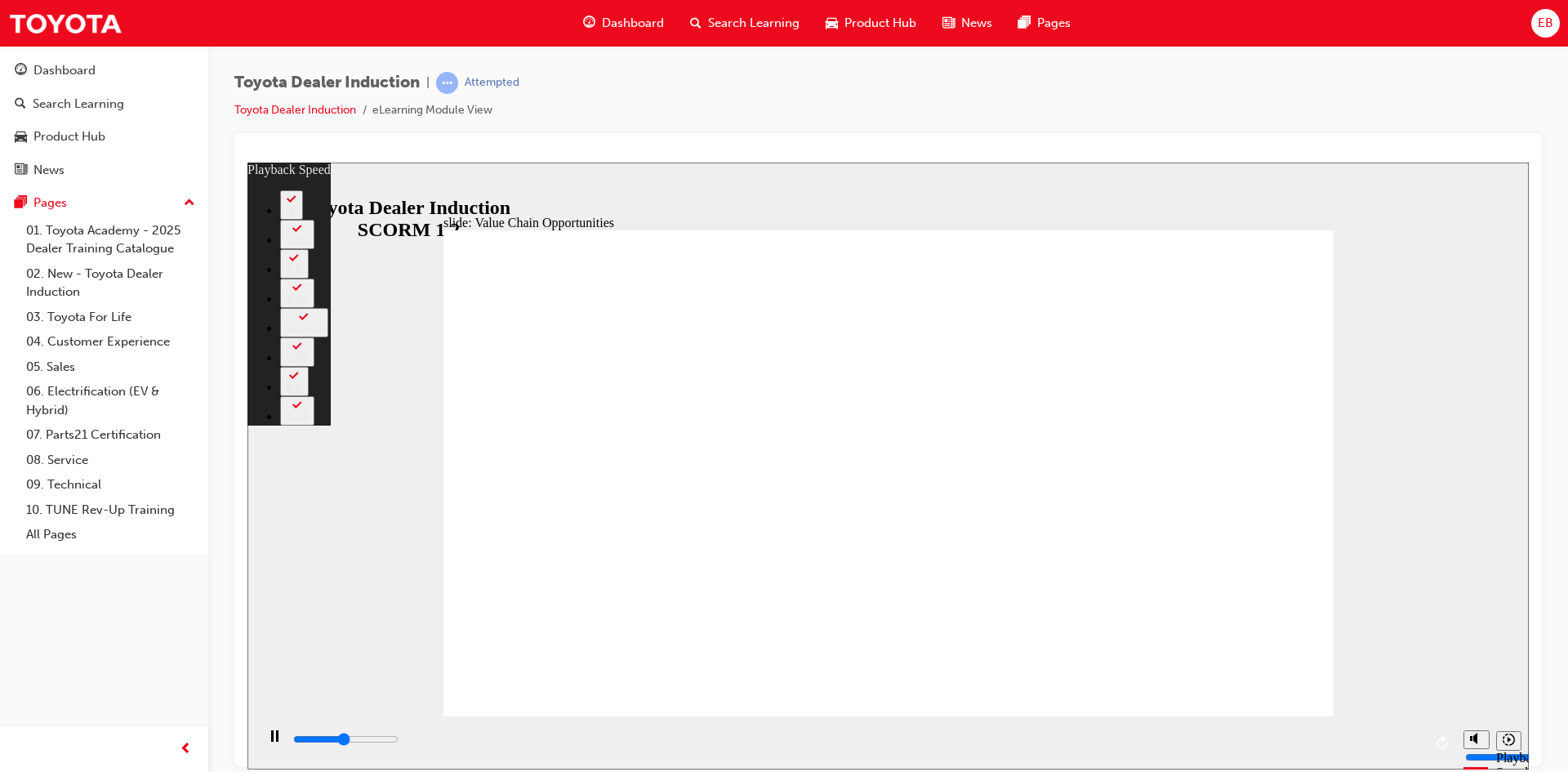 type on "5500" 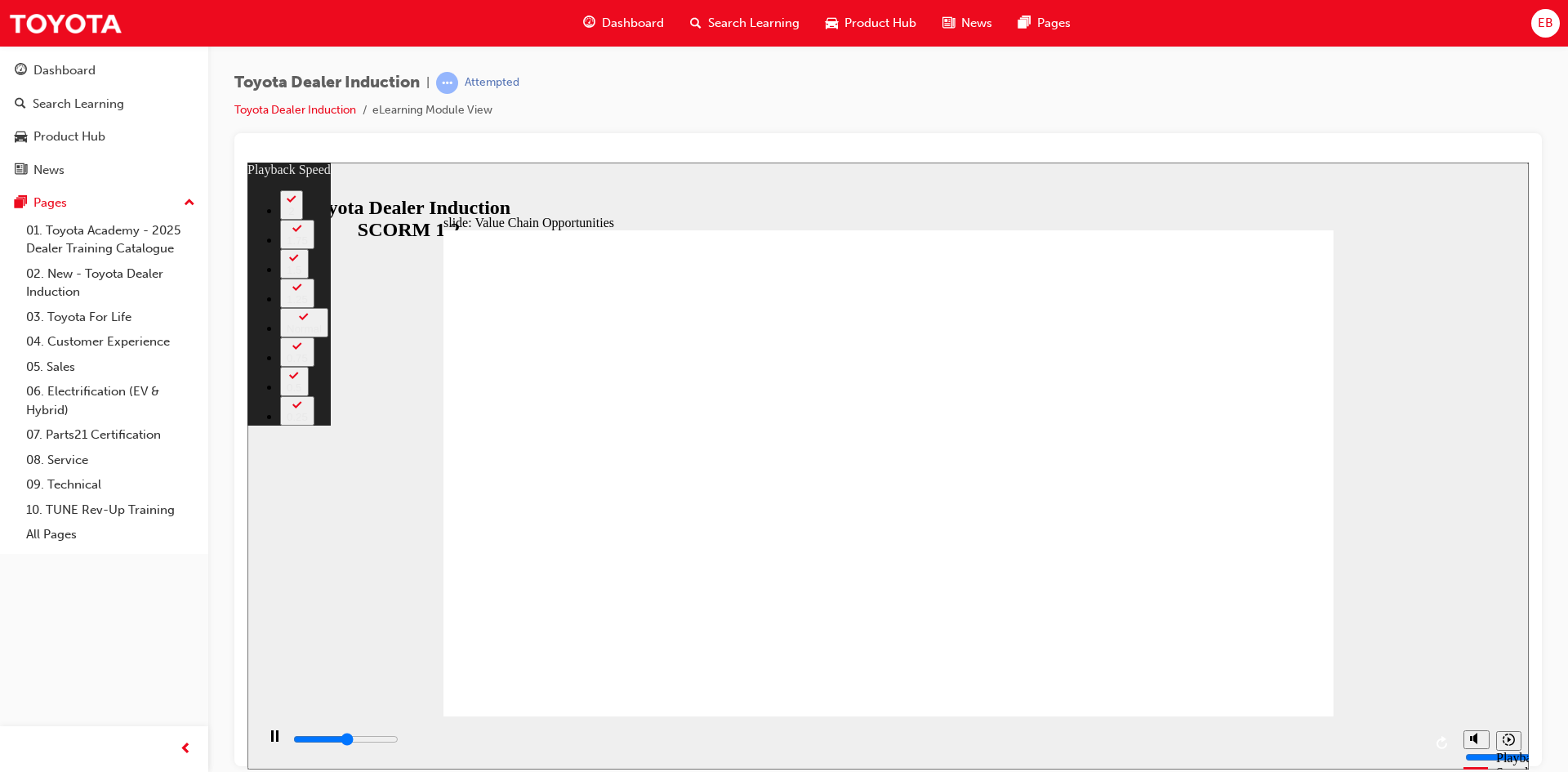 type on "5800" 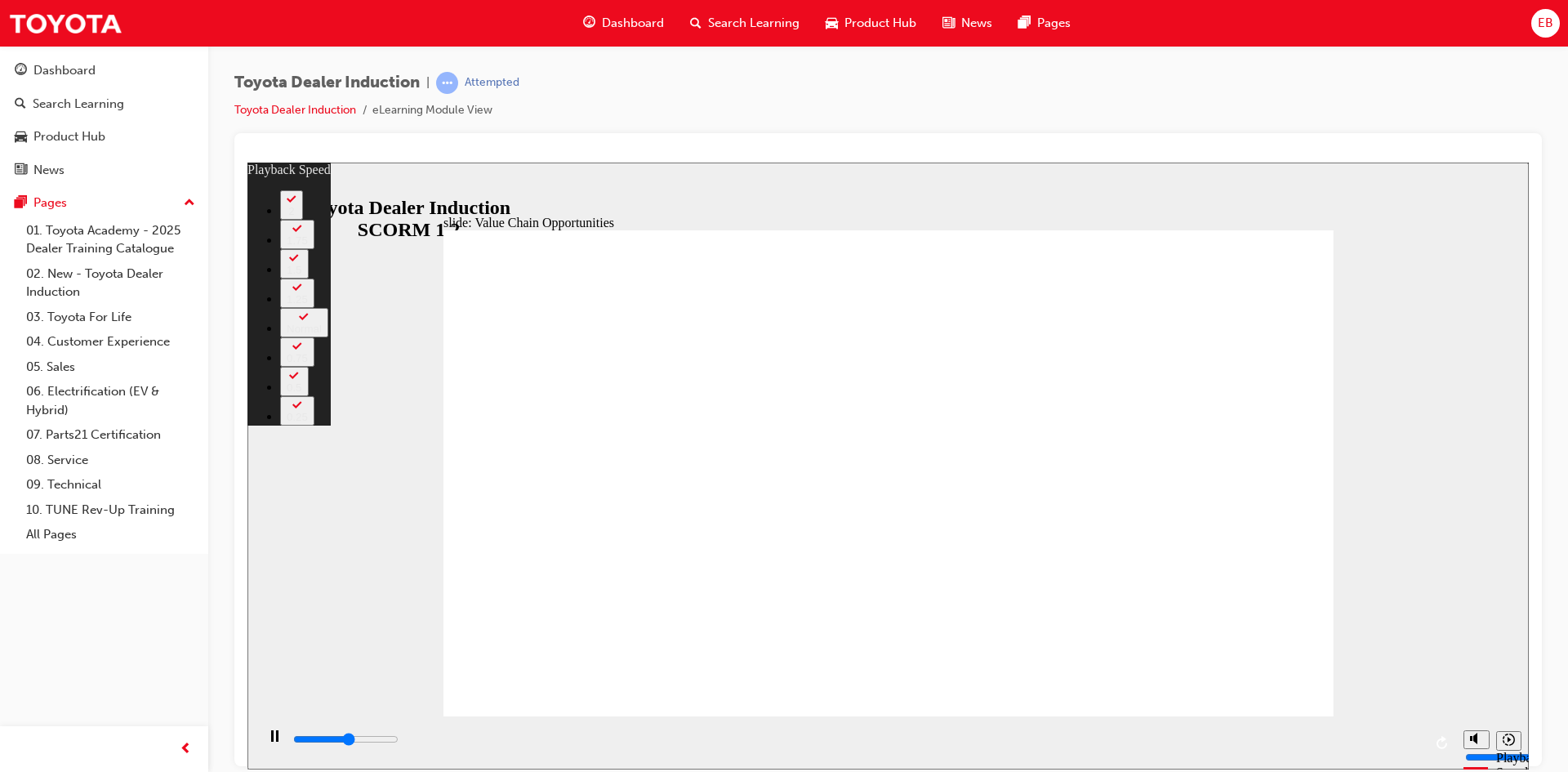 type on "6100" 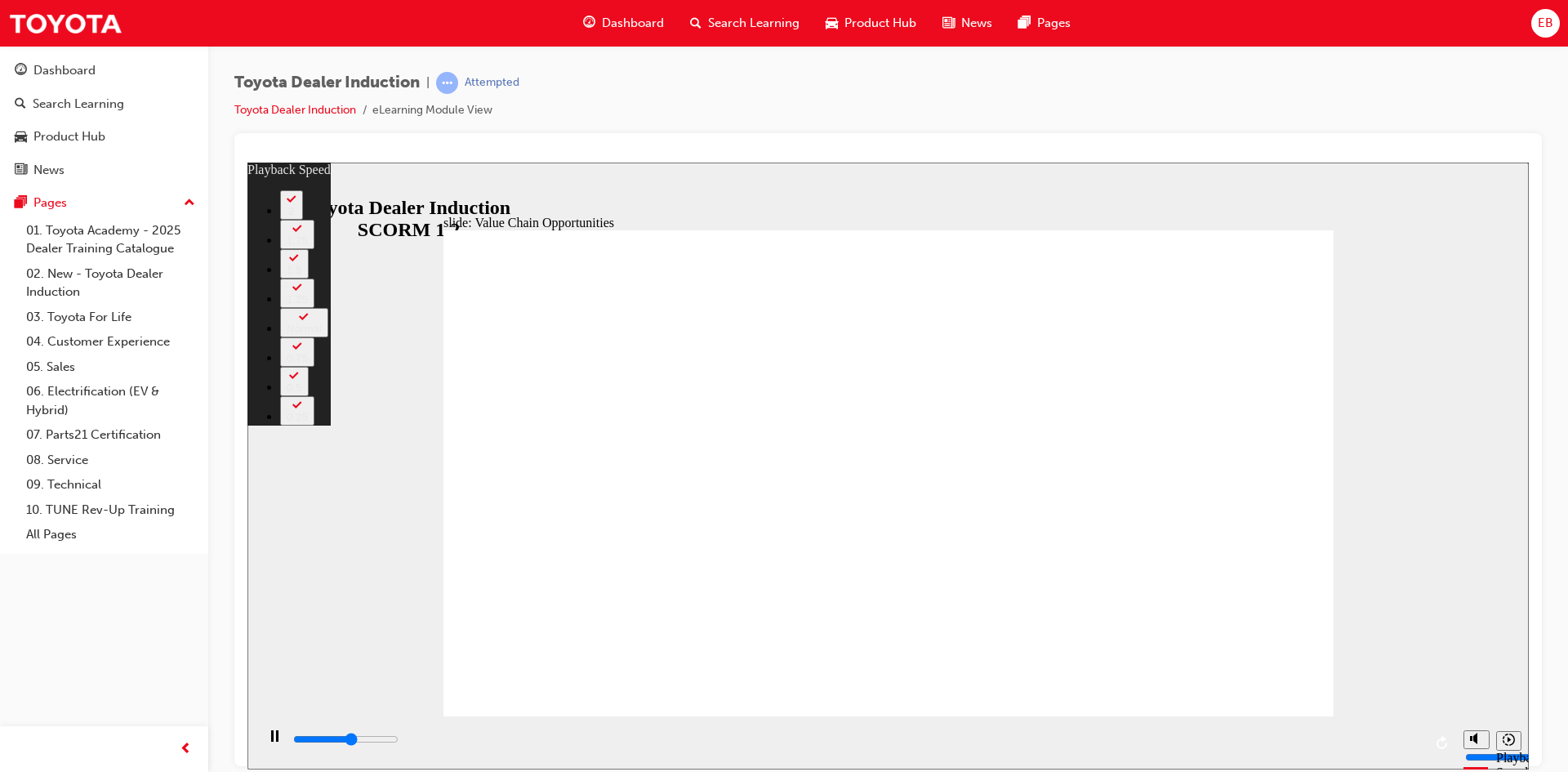 type on "6300" 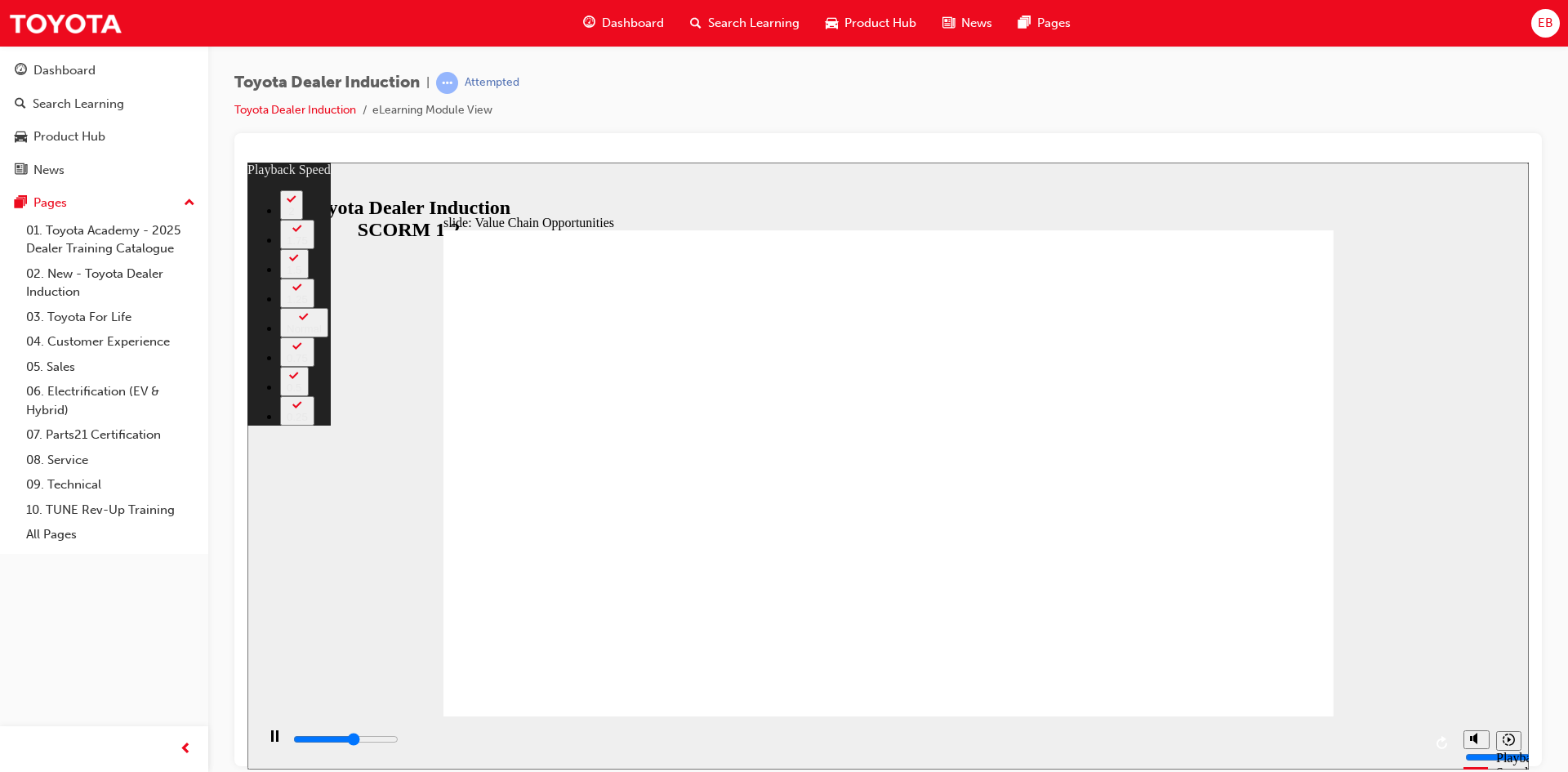 type on "6600" 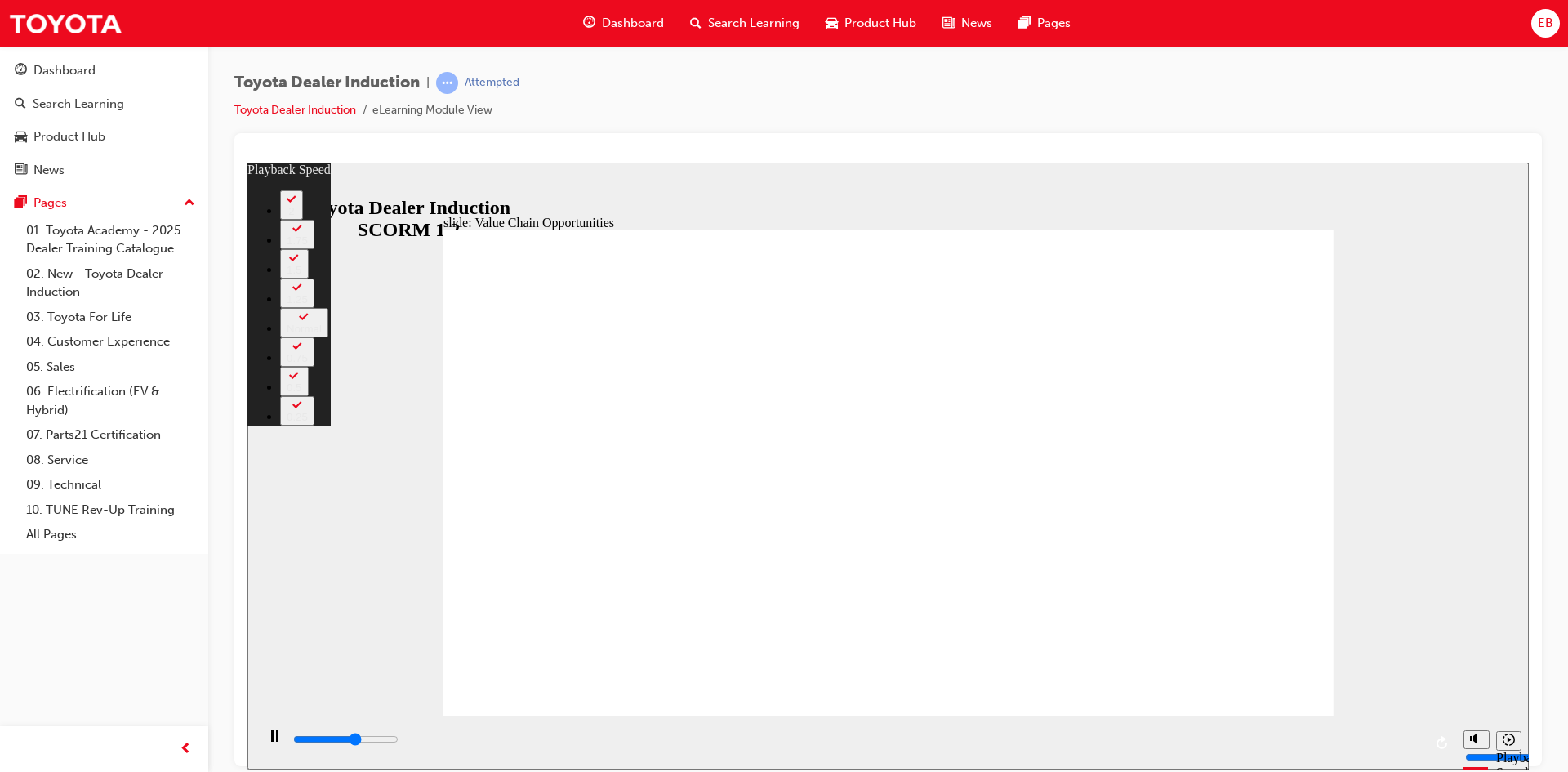 type on "6900" 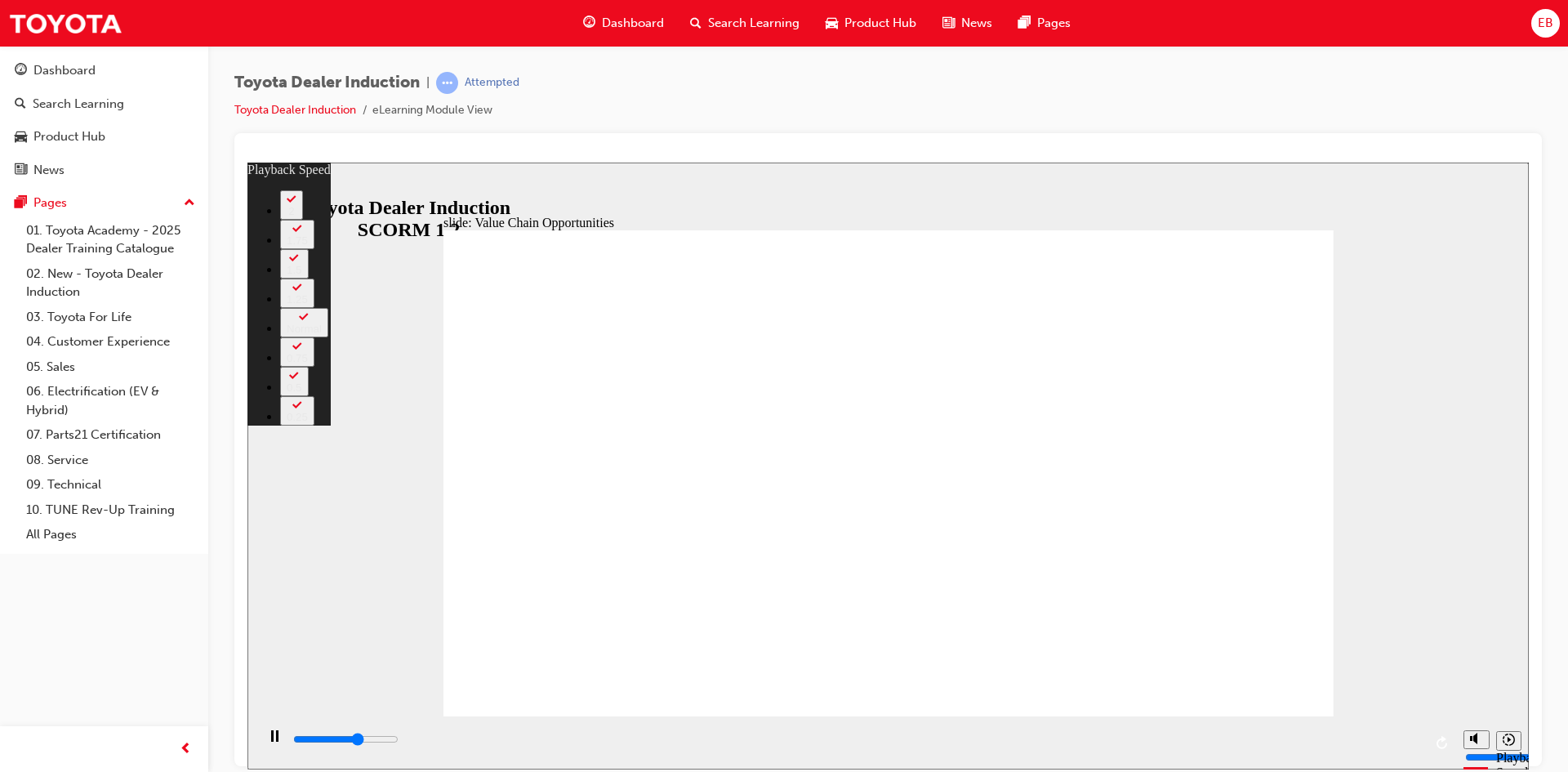 type on "7100" 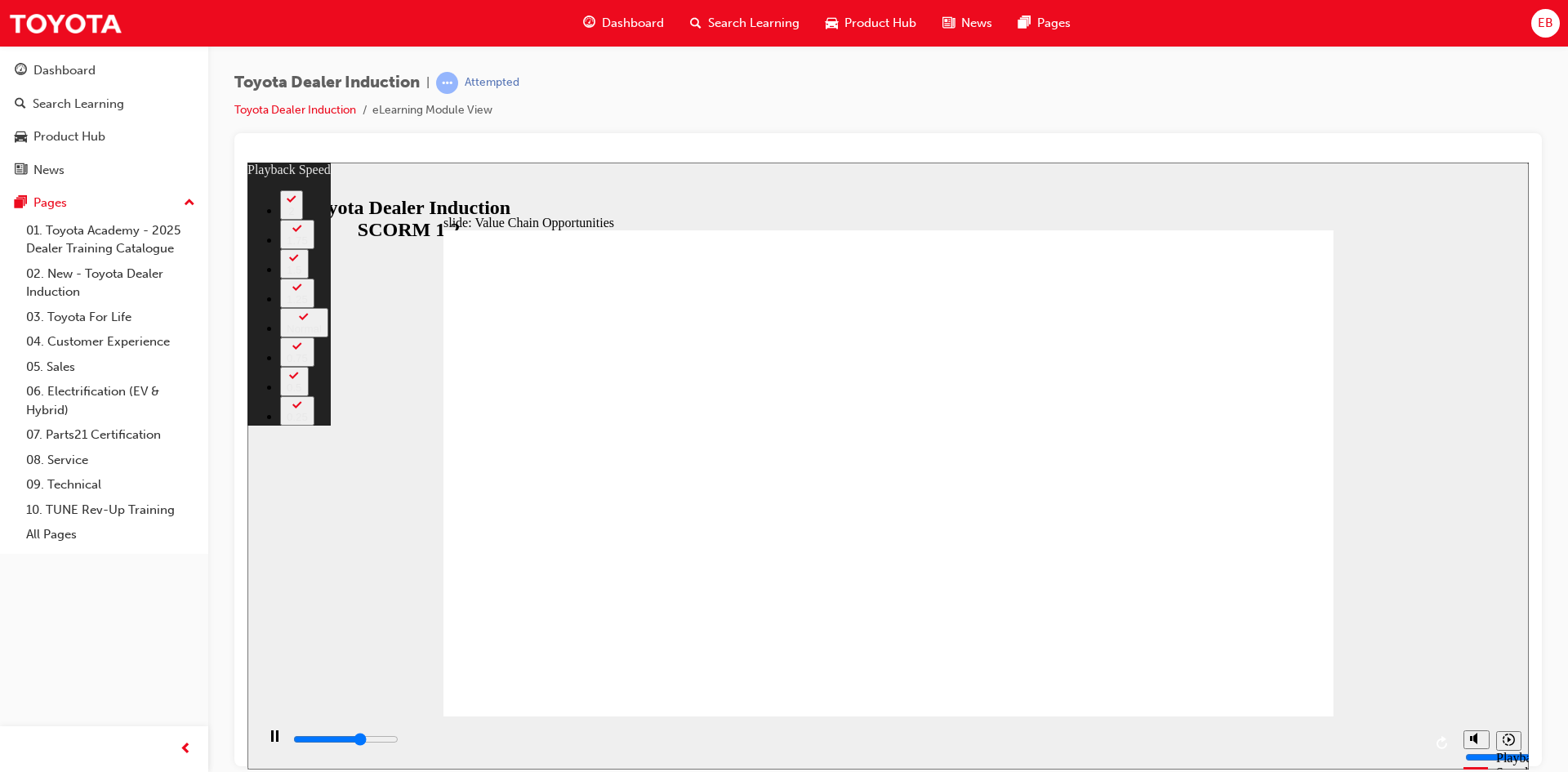 type on "7400" 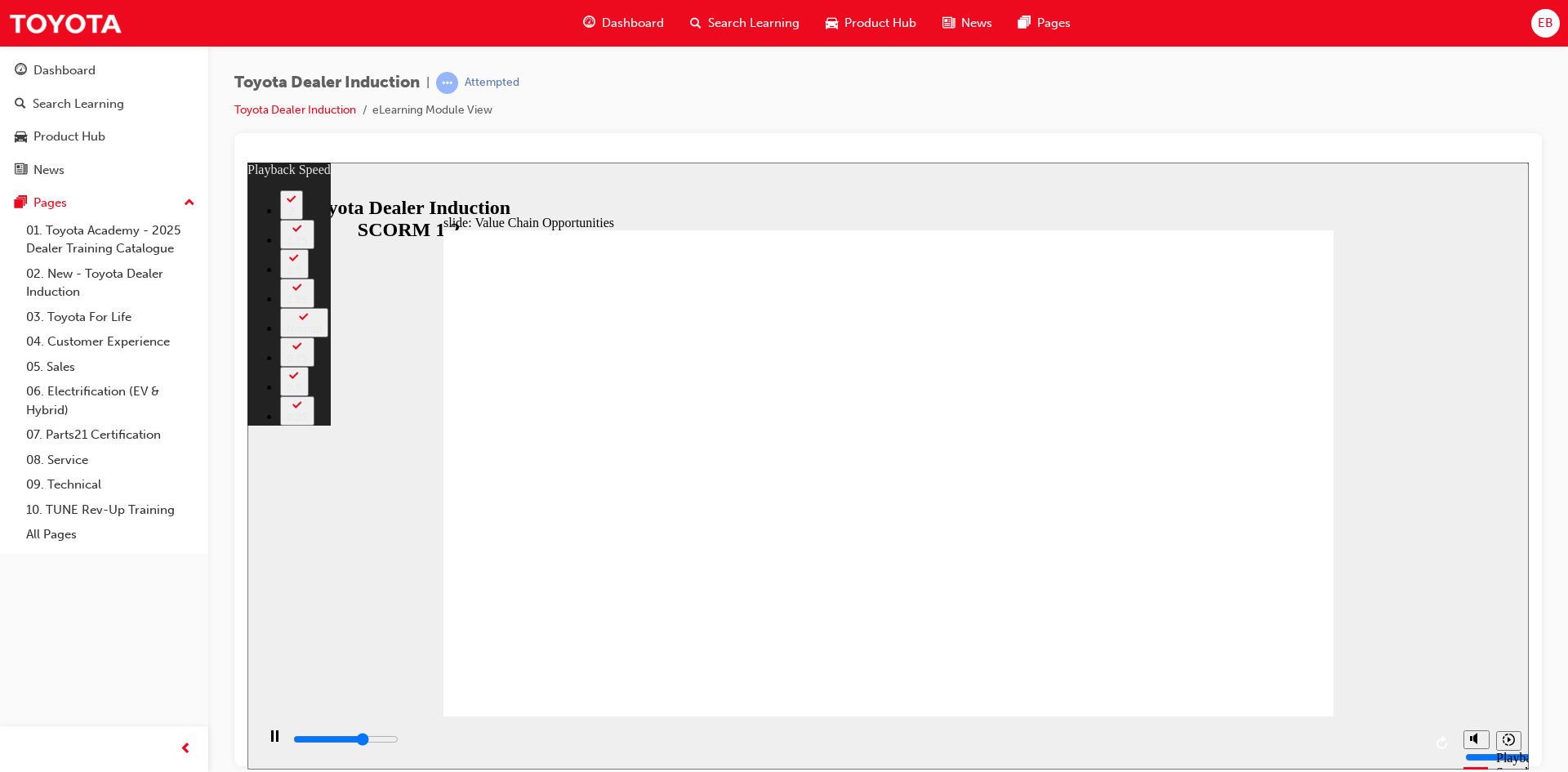 type on "7700" 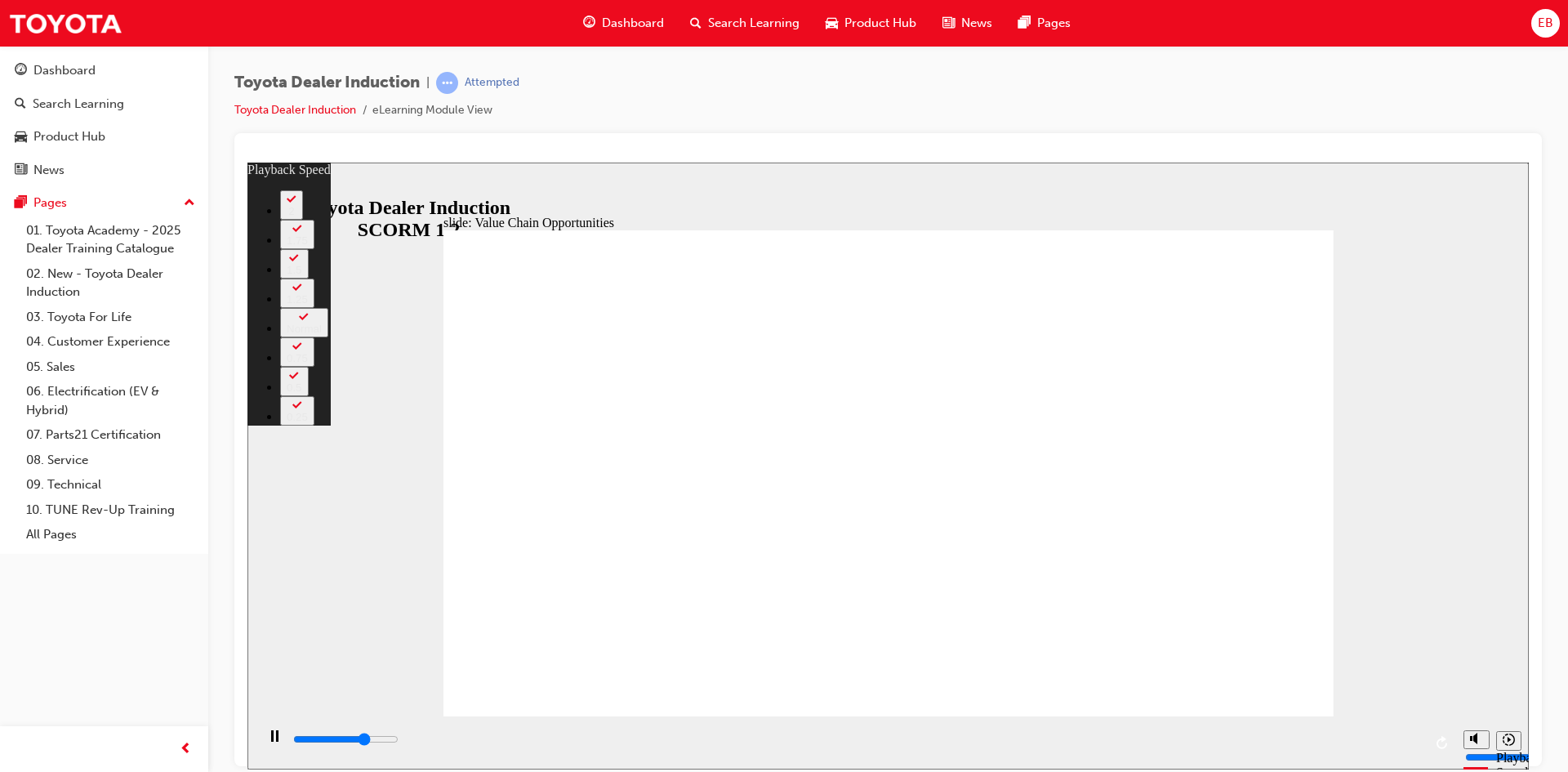 type on "7900" 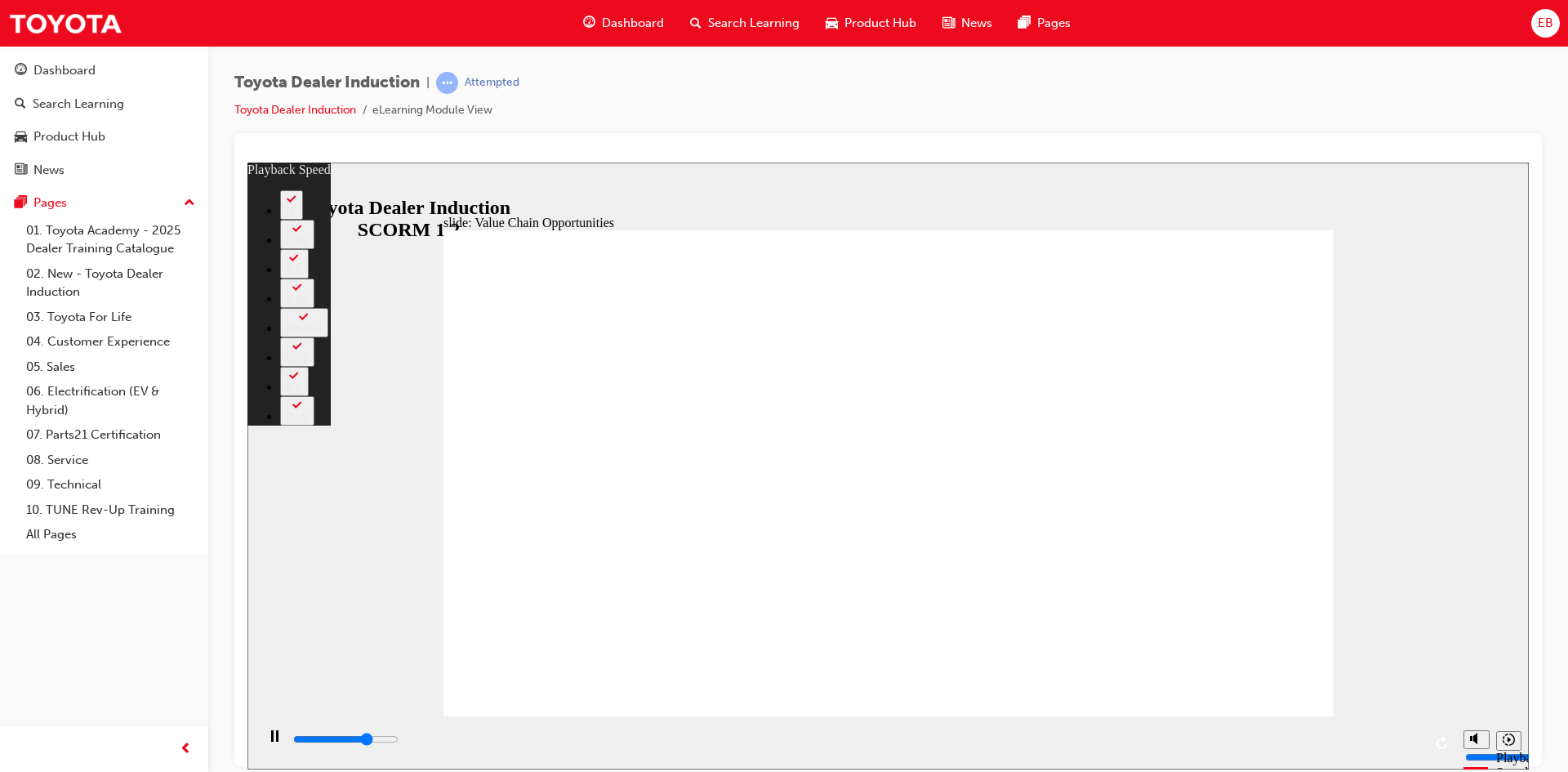 type on "8200" 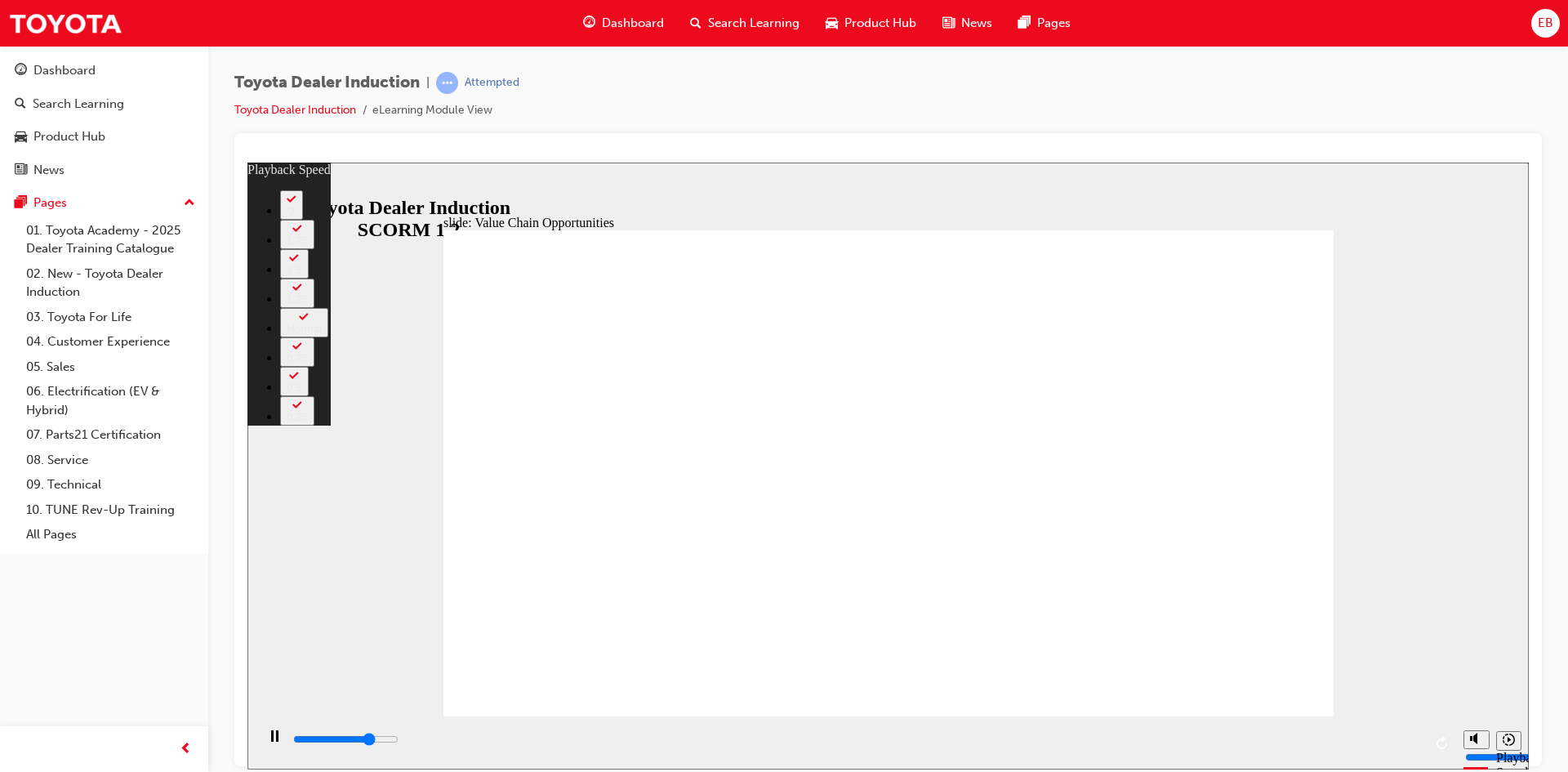 type on "8500" 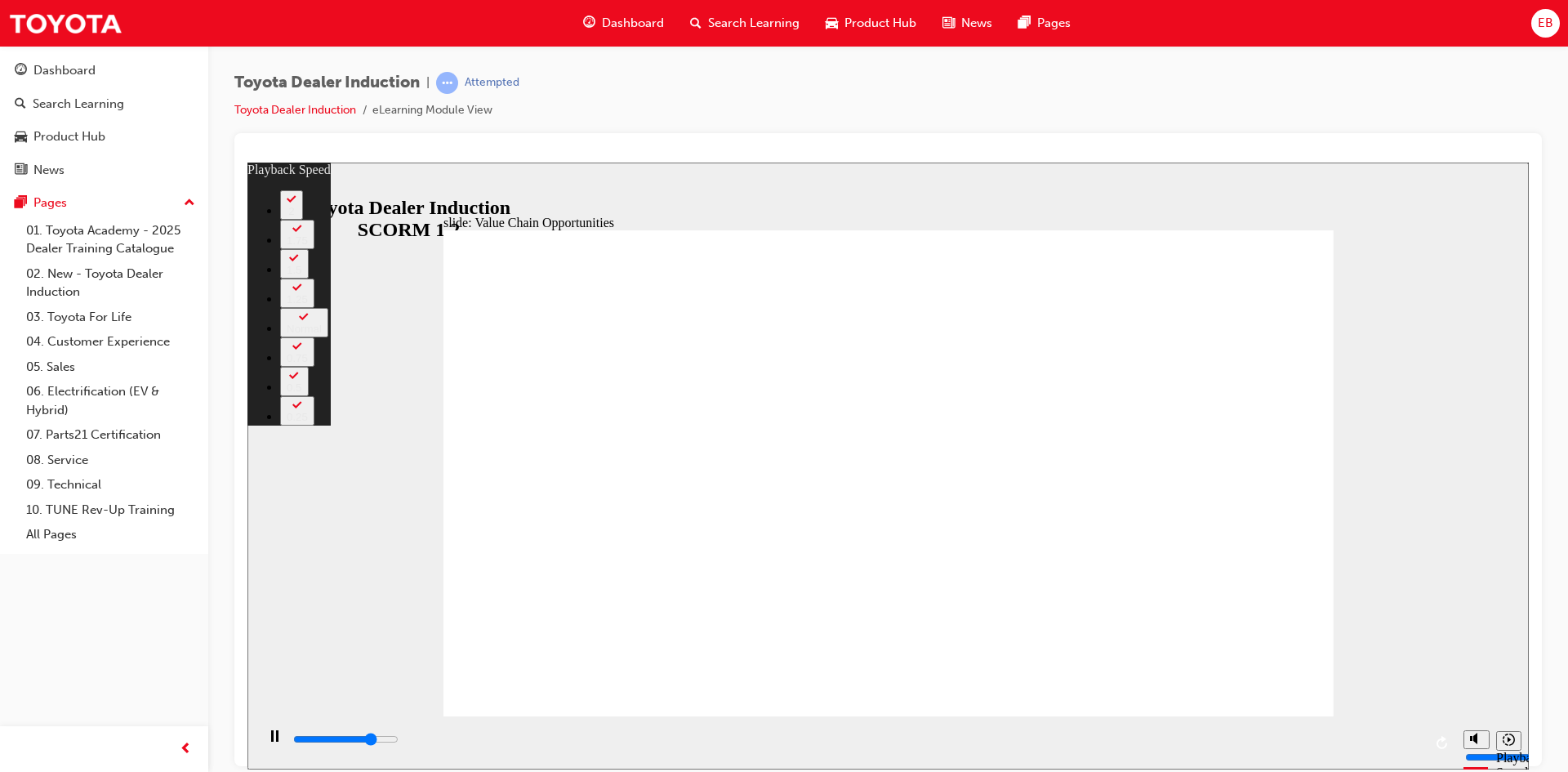 type on "8700" 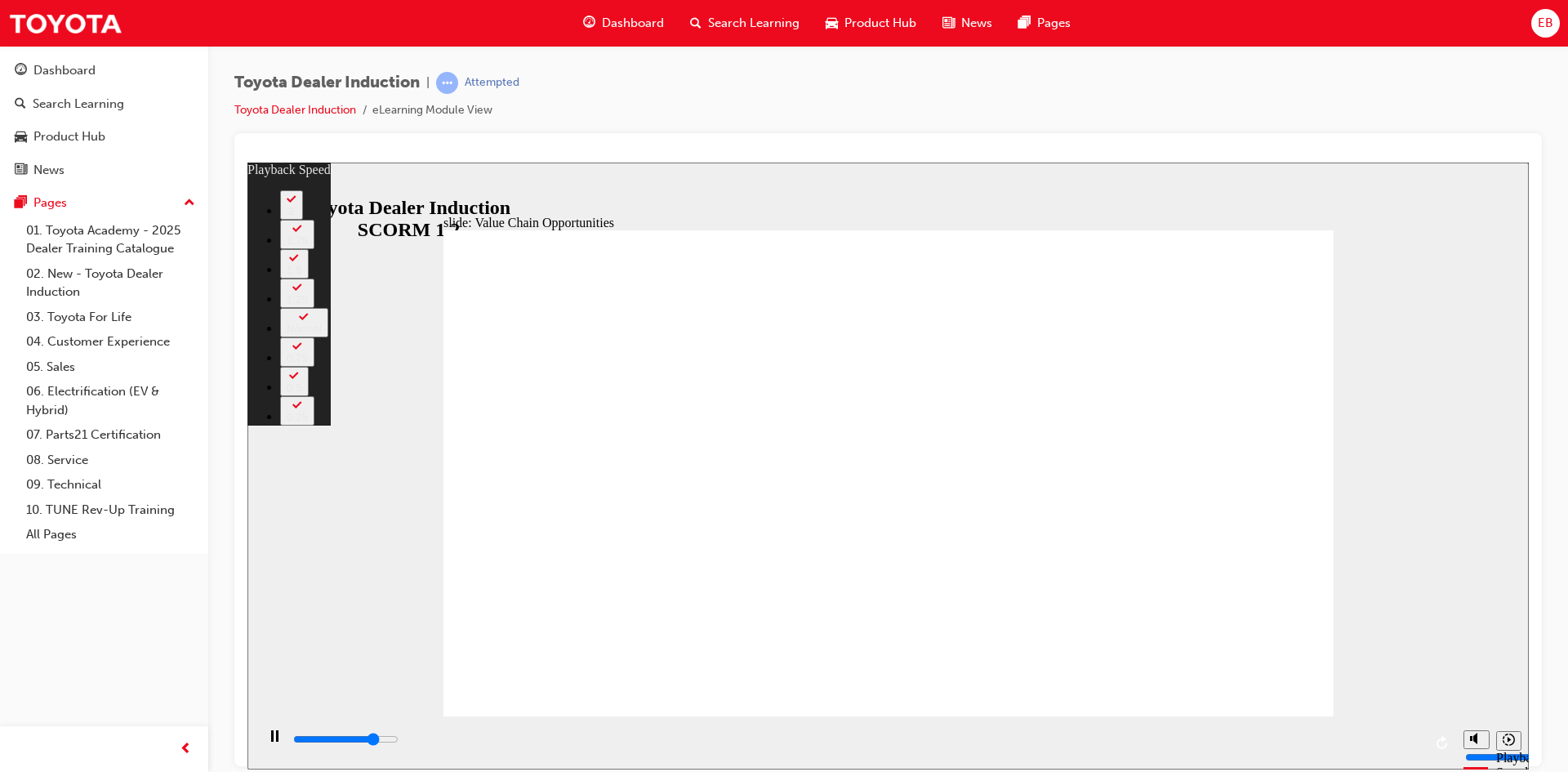 type on "9000" 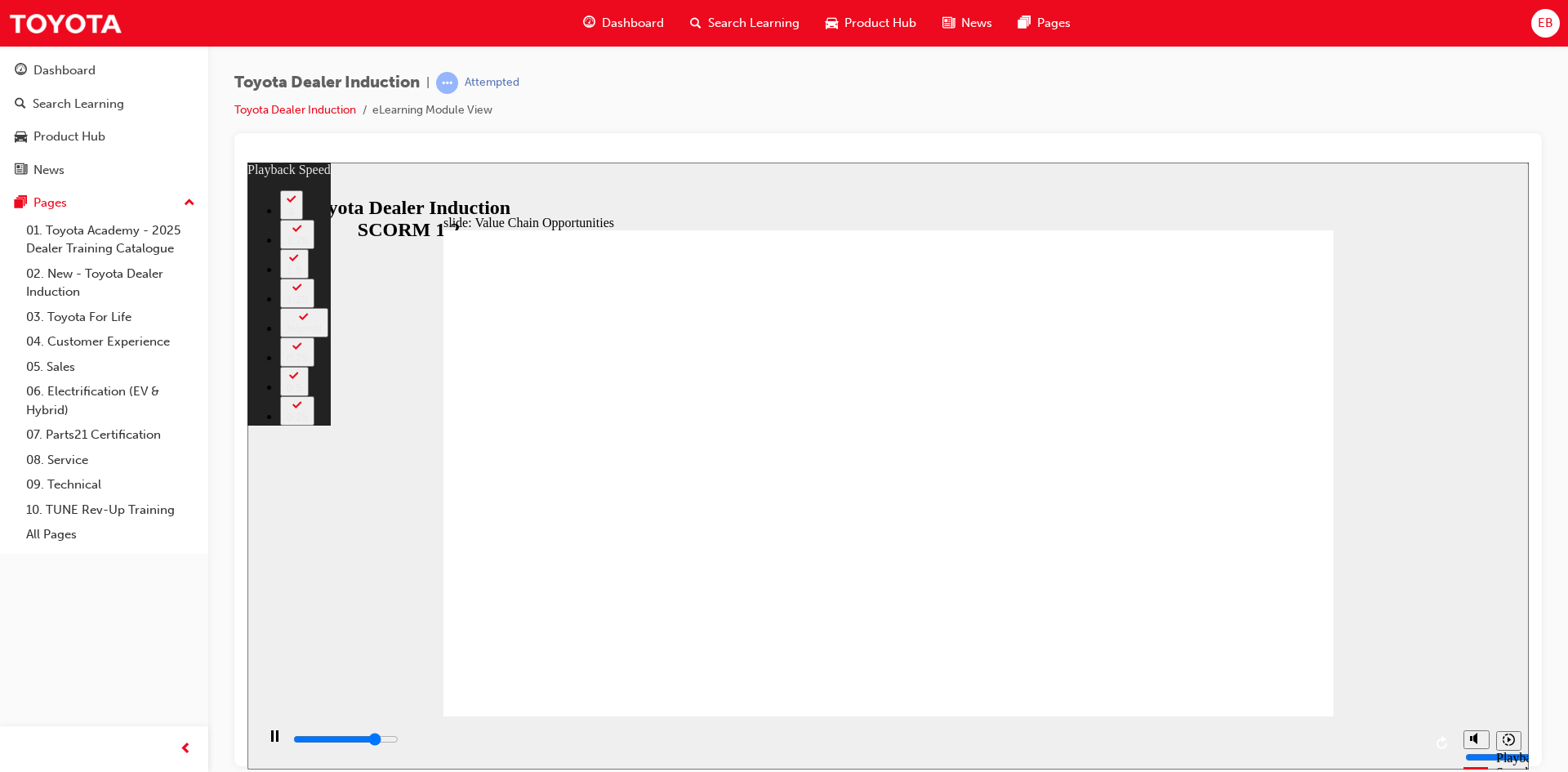 type on "9300" 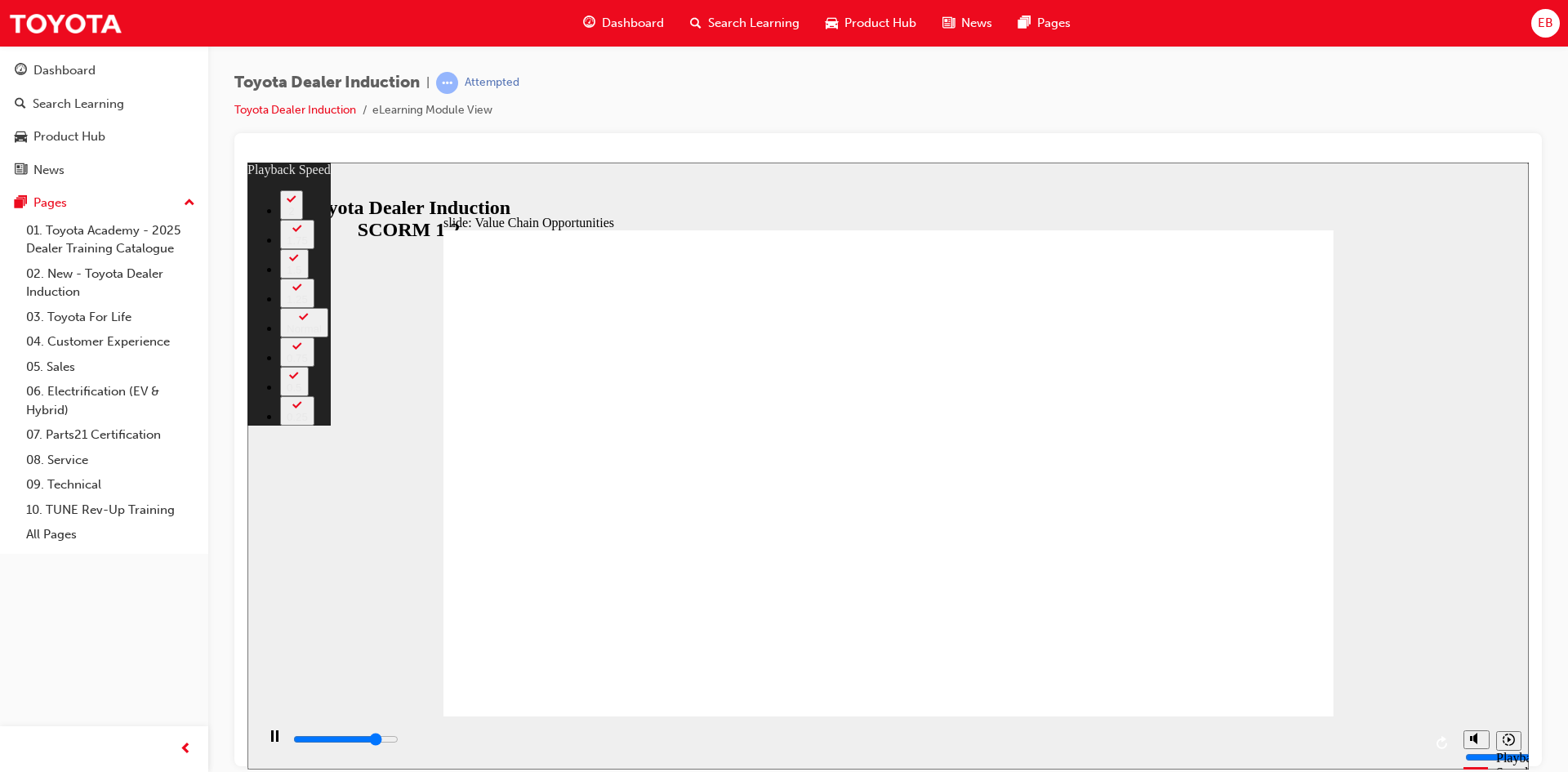 type on "9300" 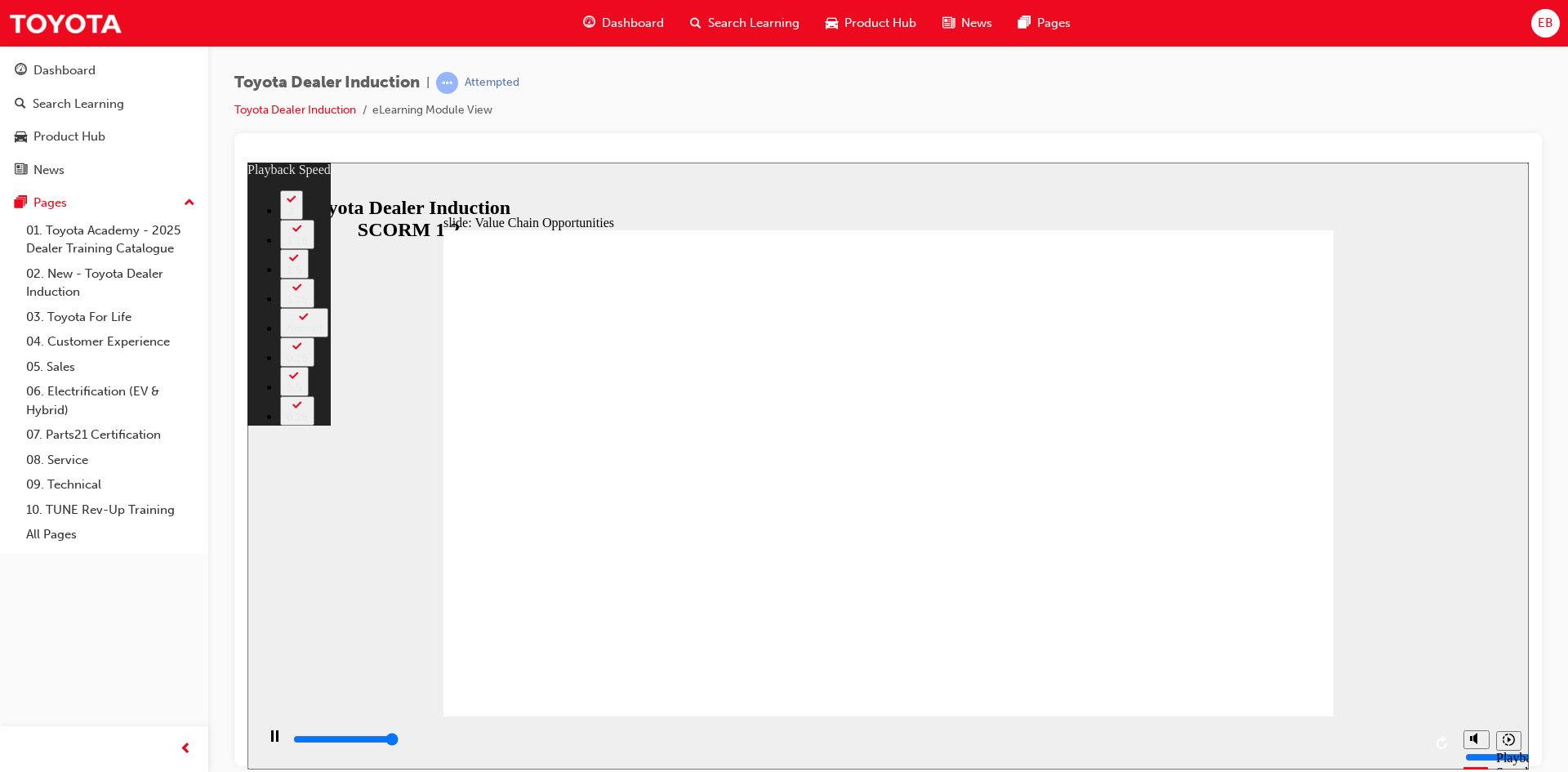 type on "11300" 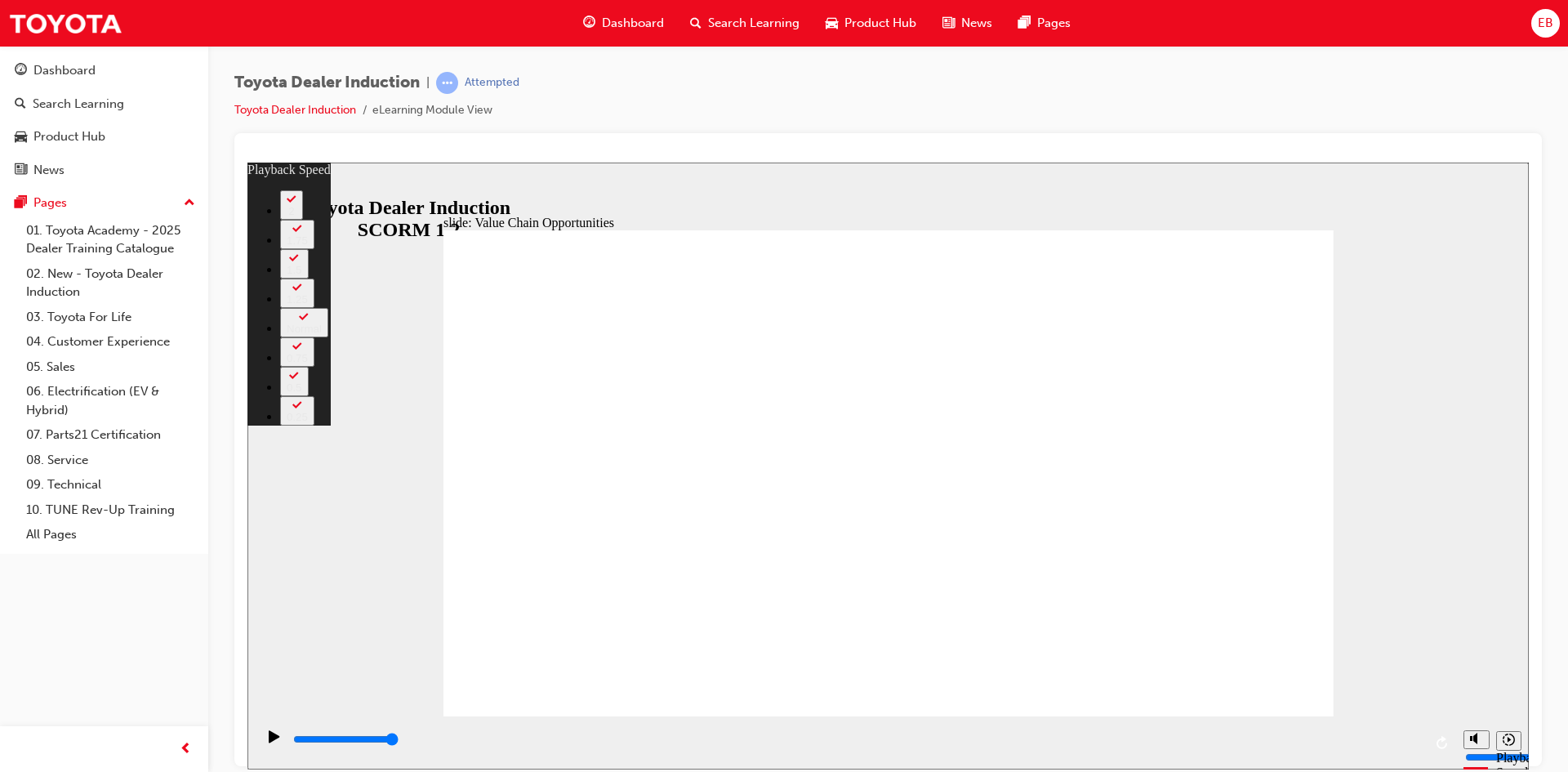 click 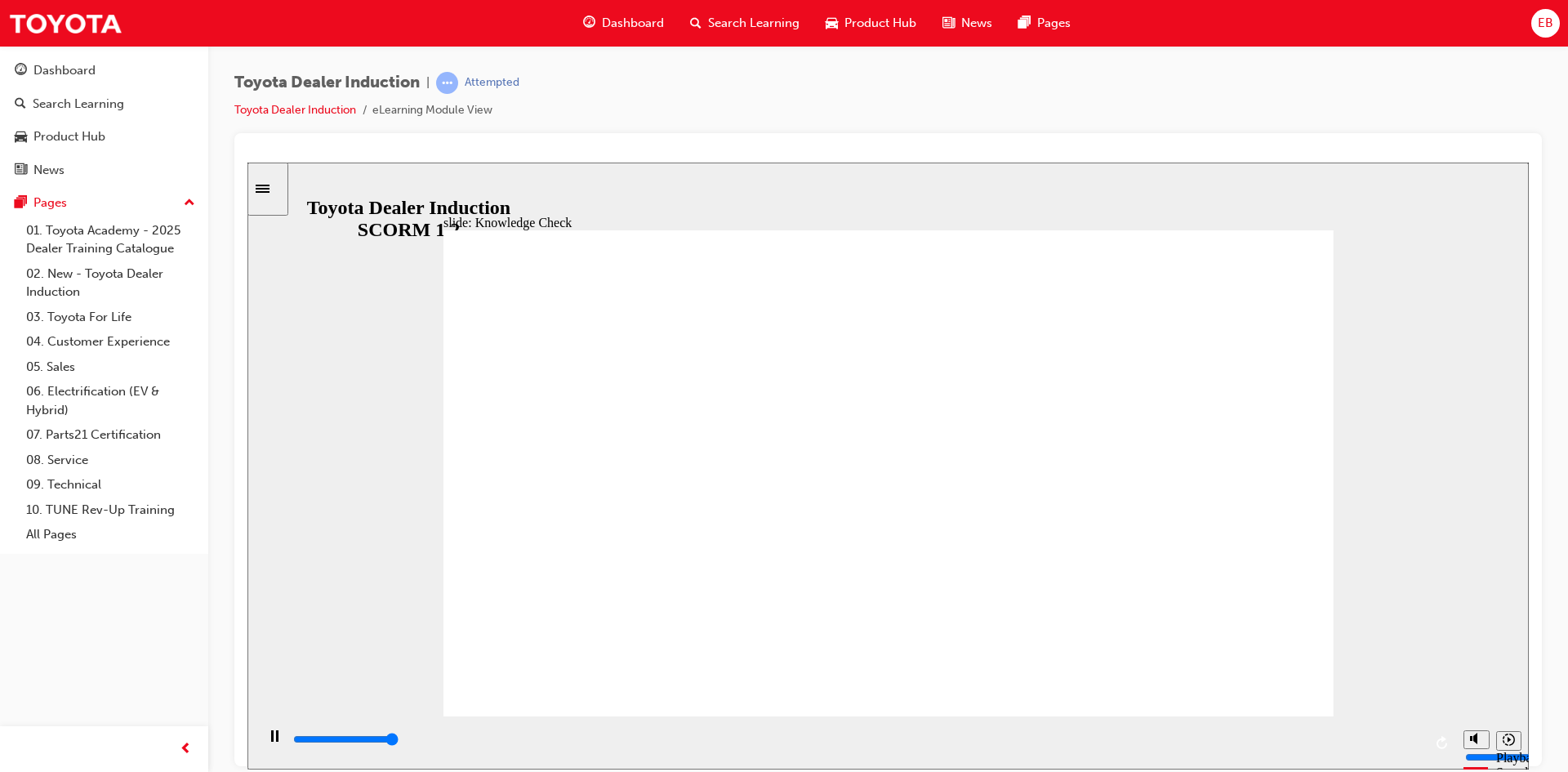 type on "5000" 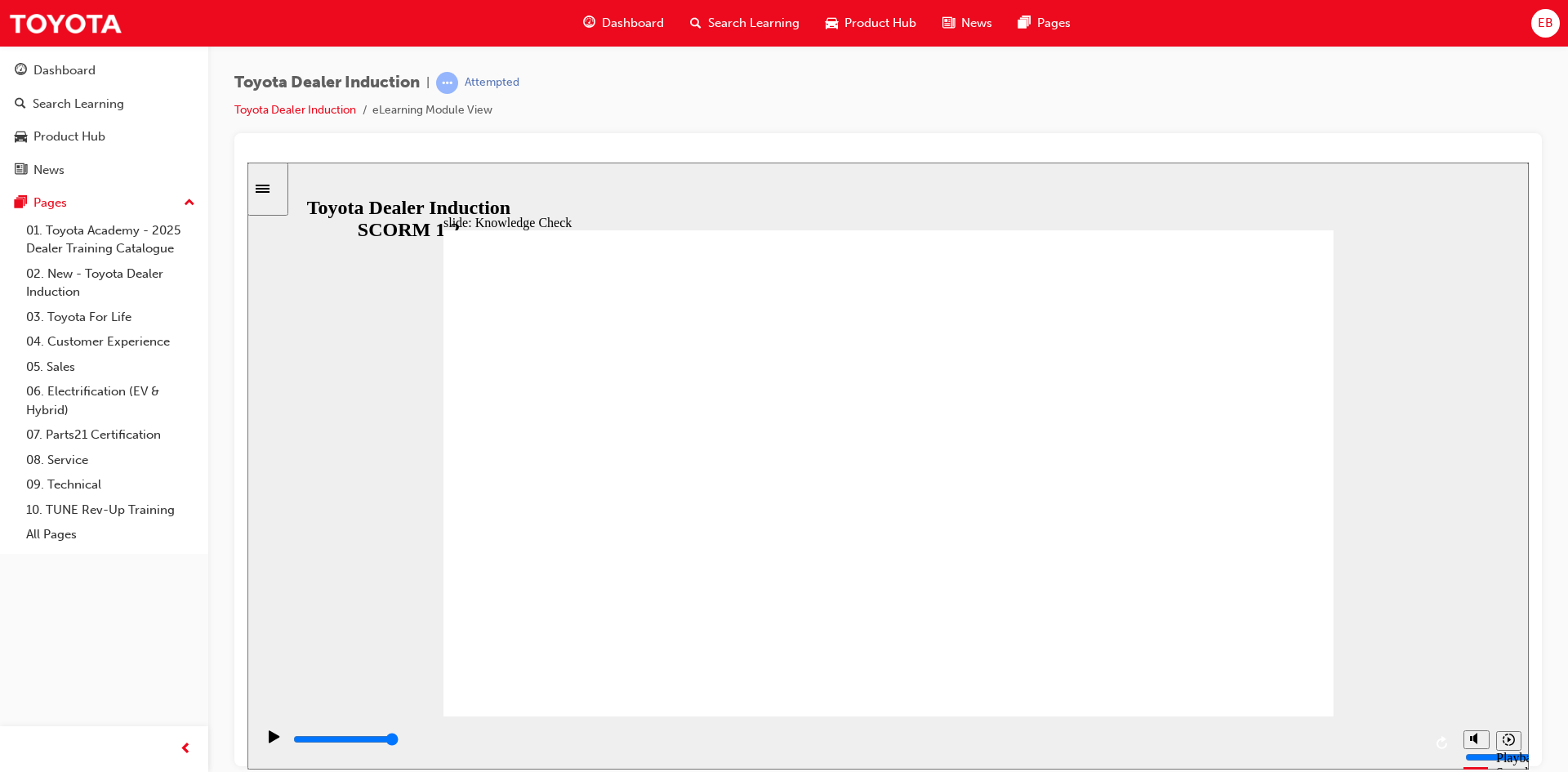 radio on "true" 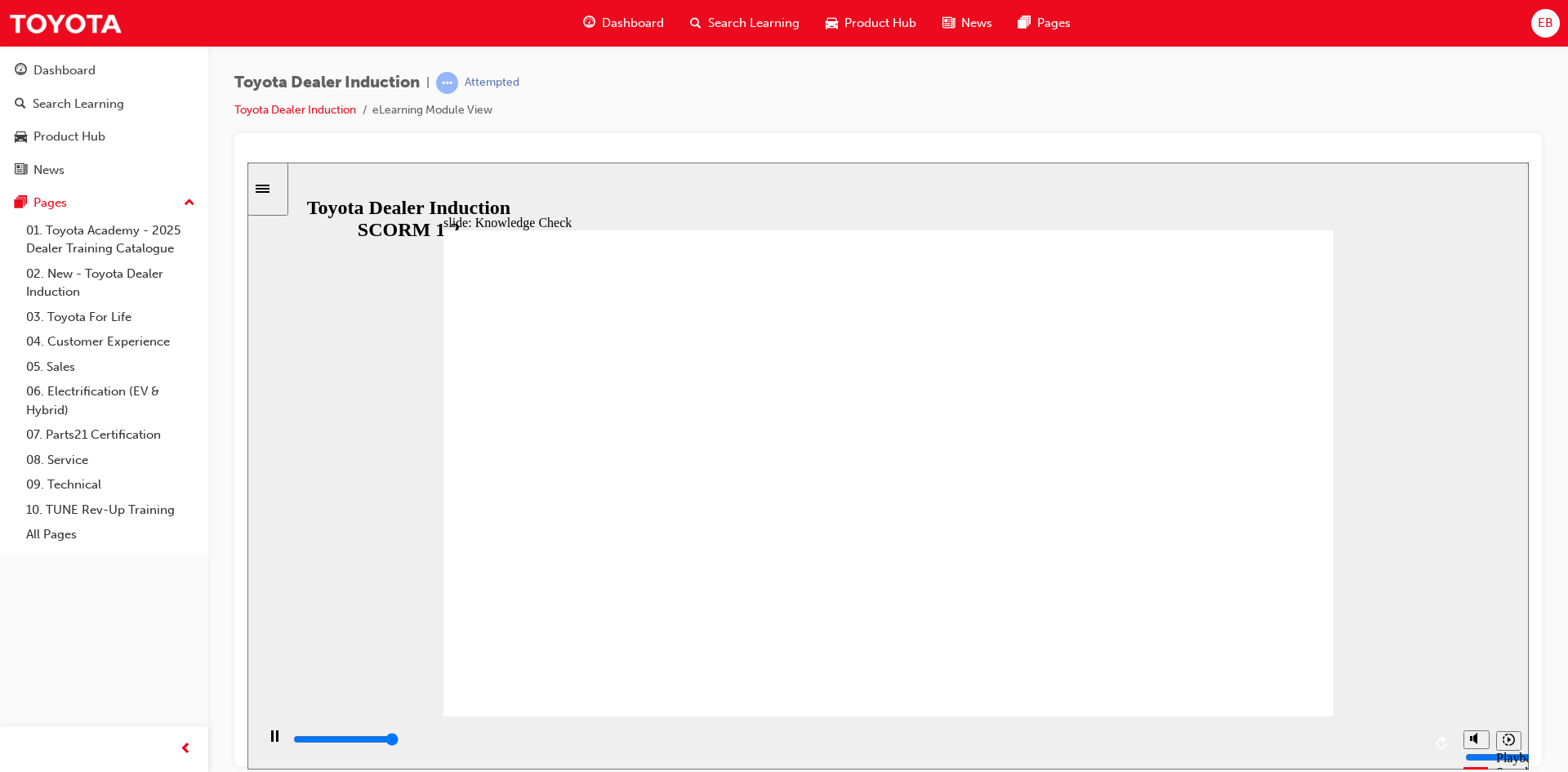 type on "5000" 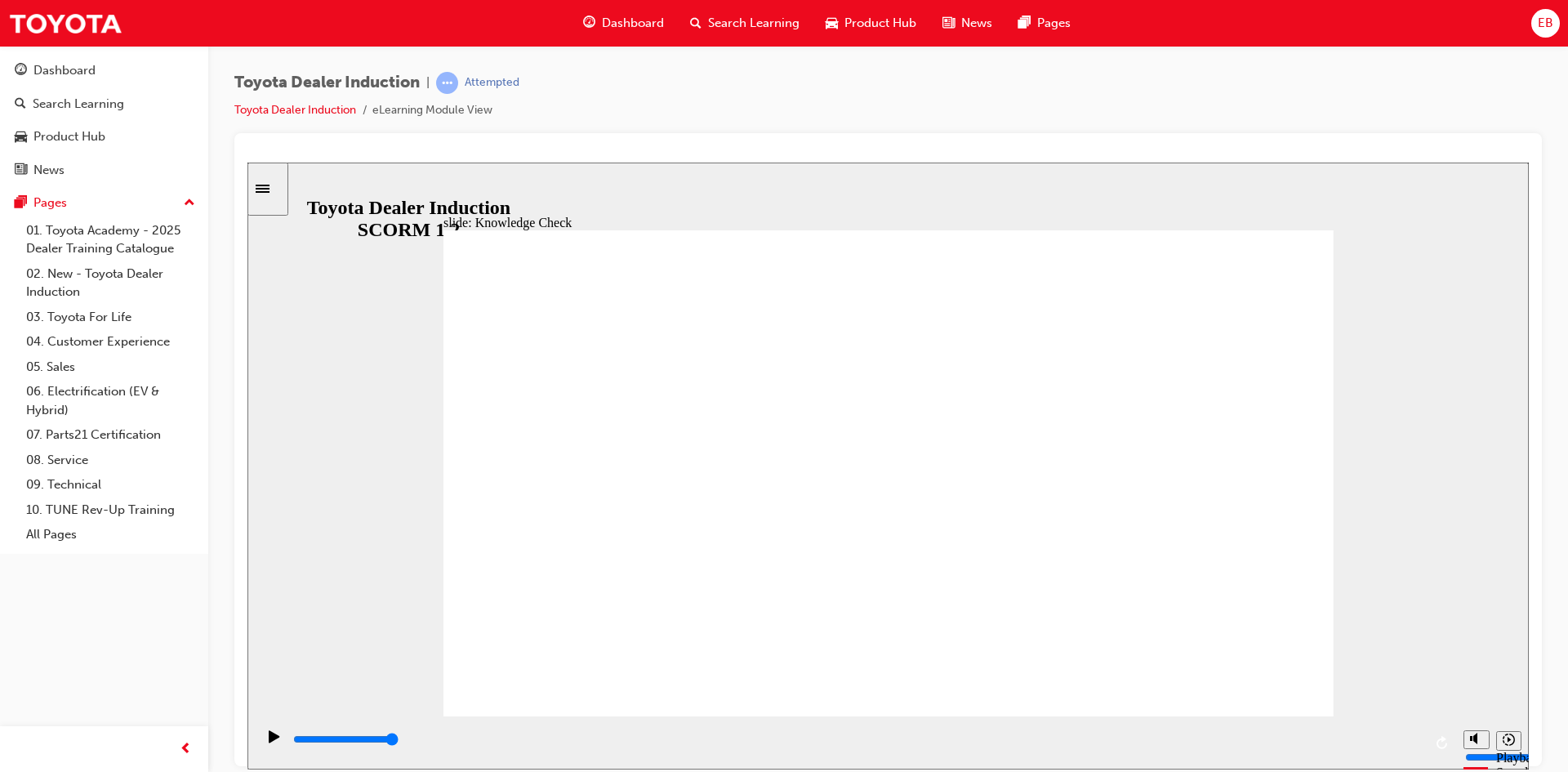 radio on "false" 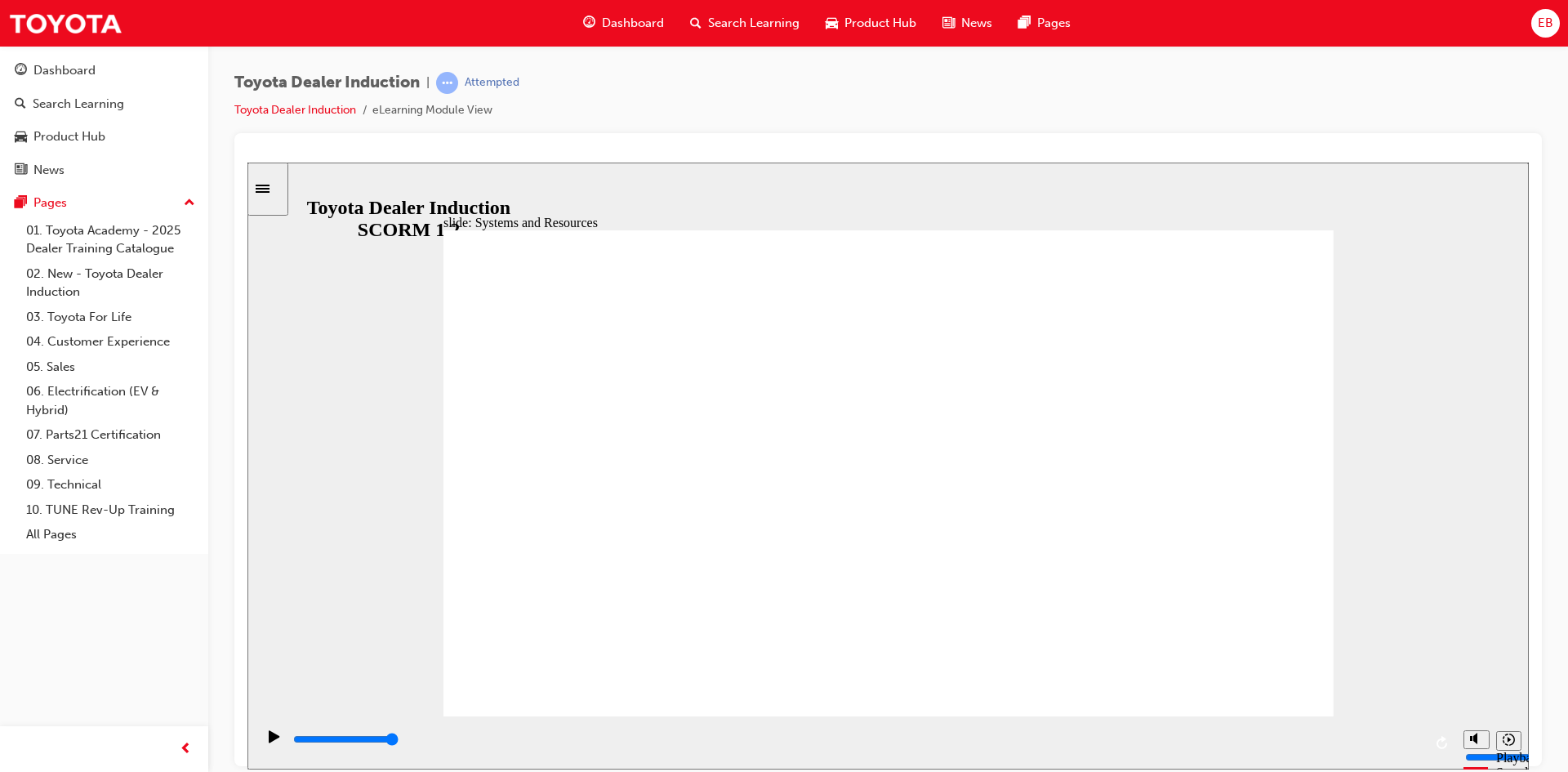 click 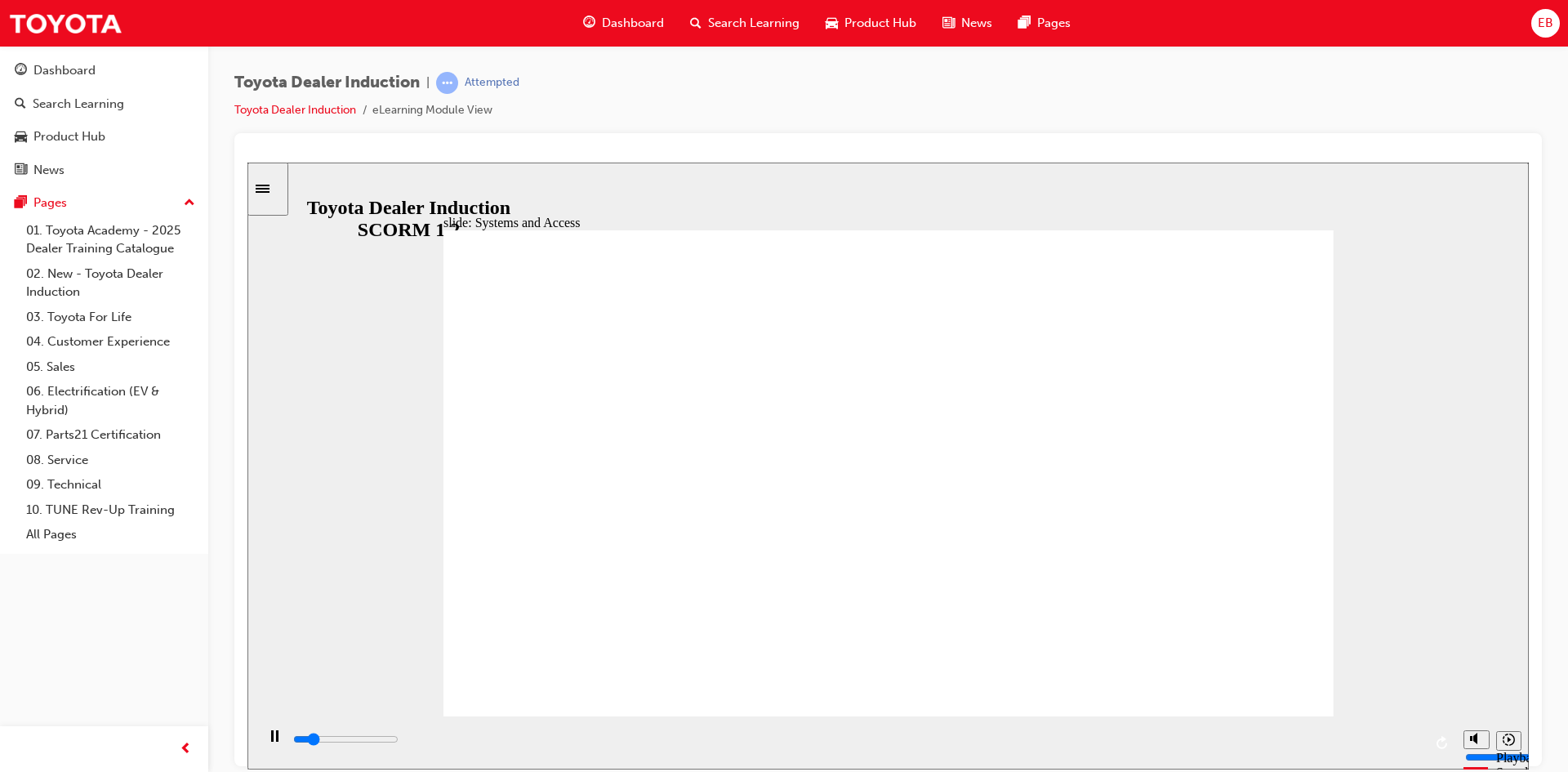 click 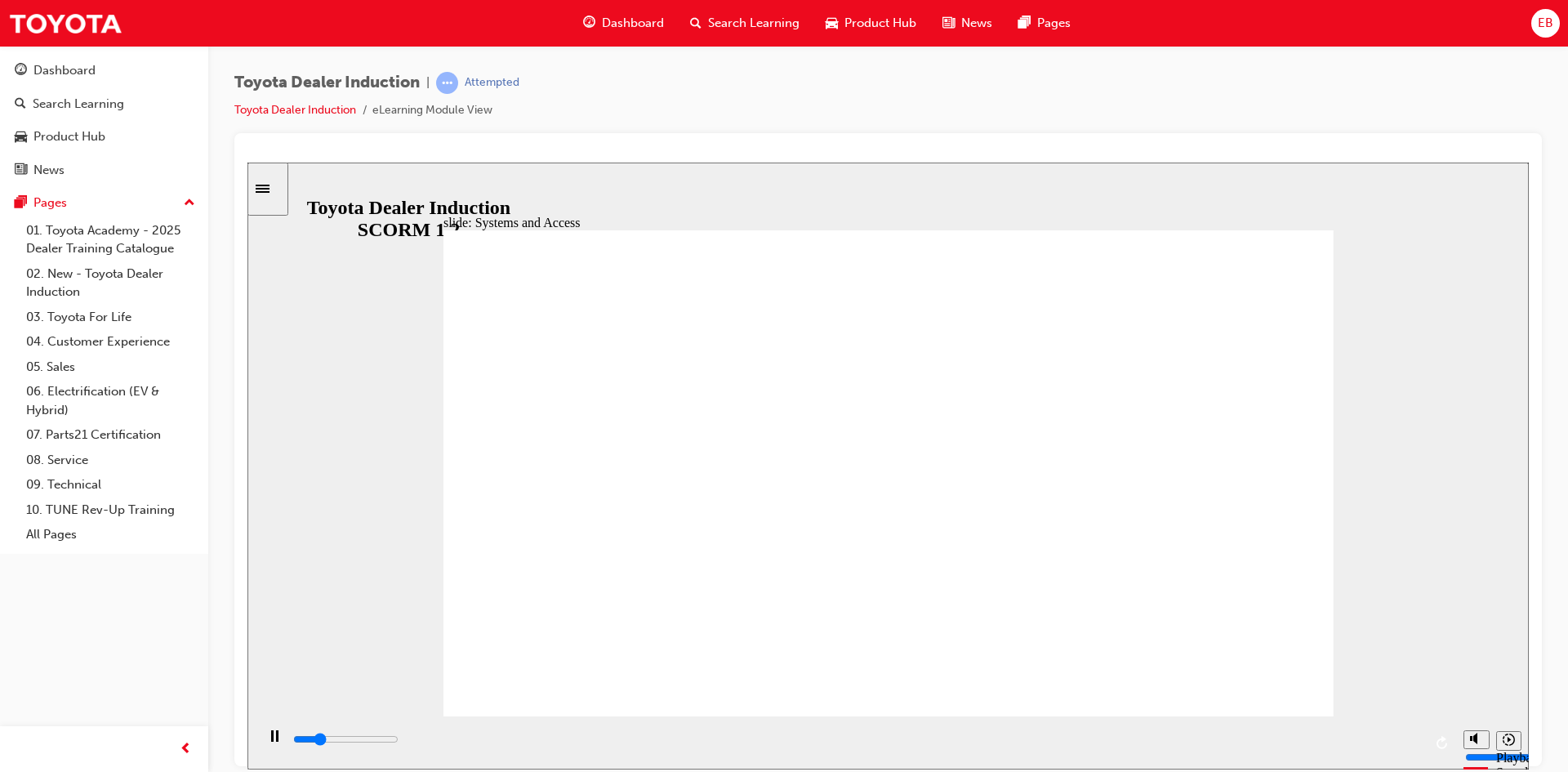 click 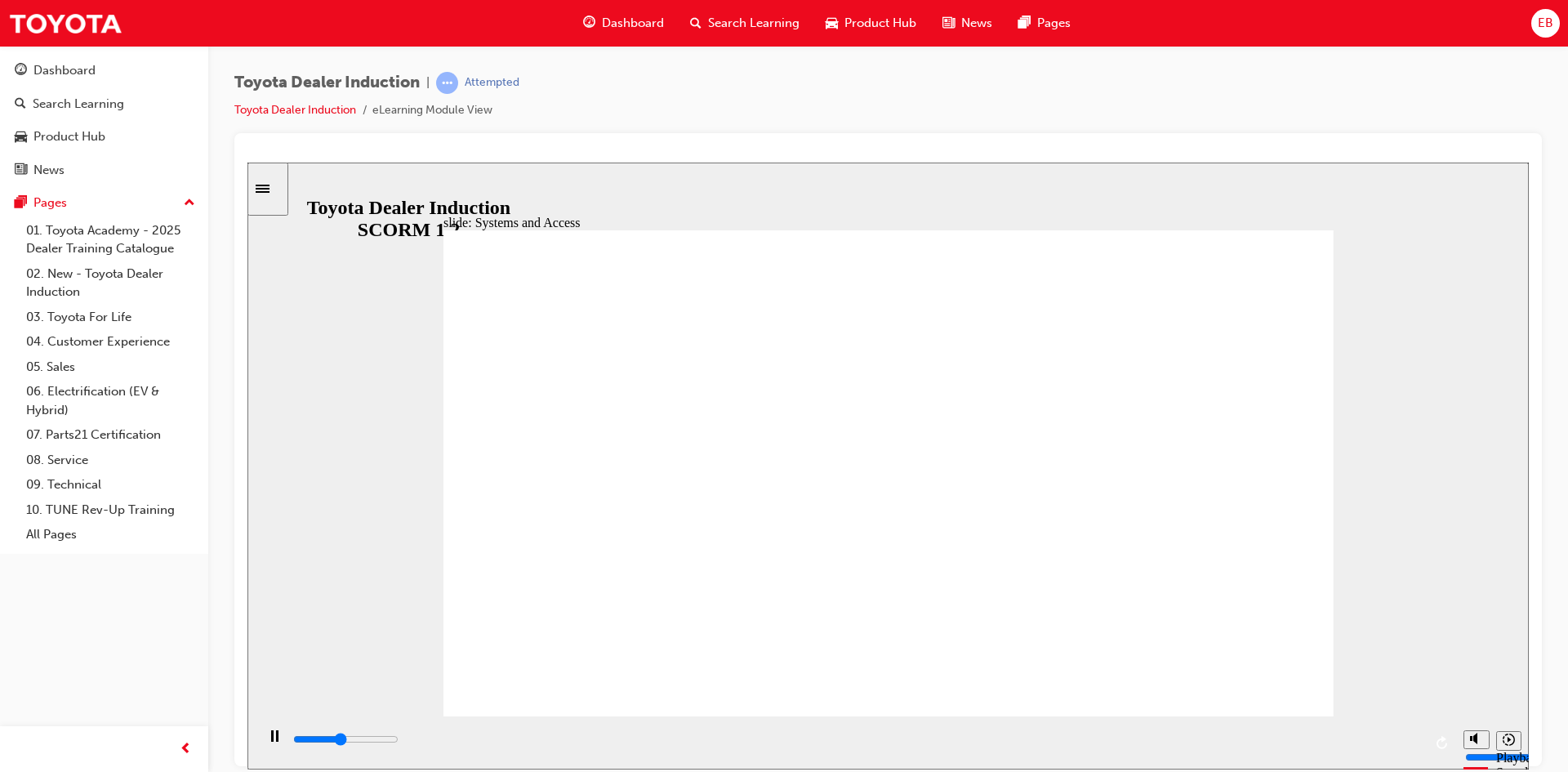 click 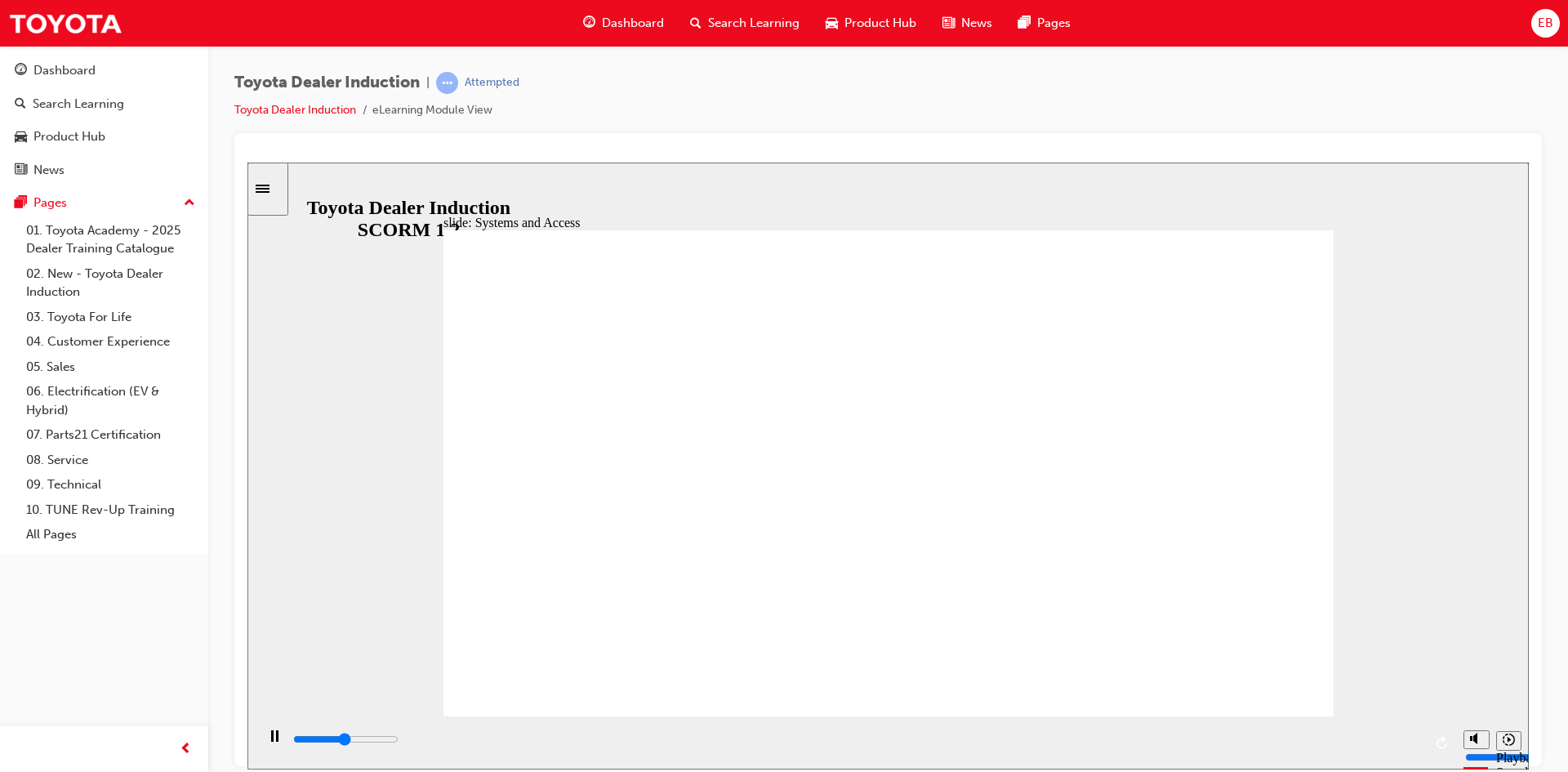 click 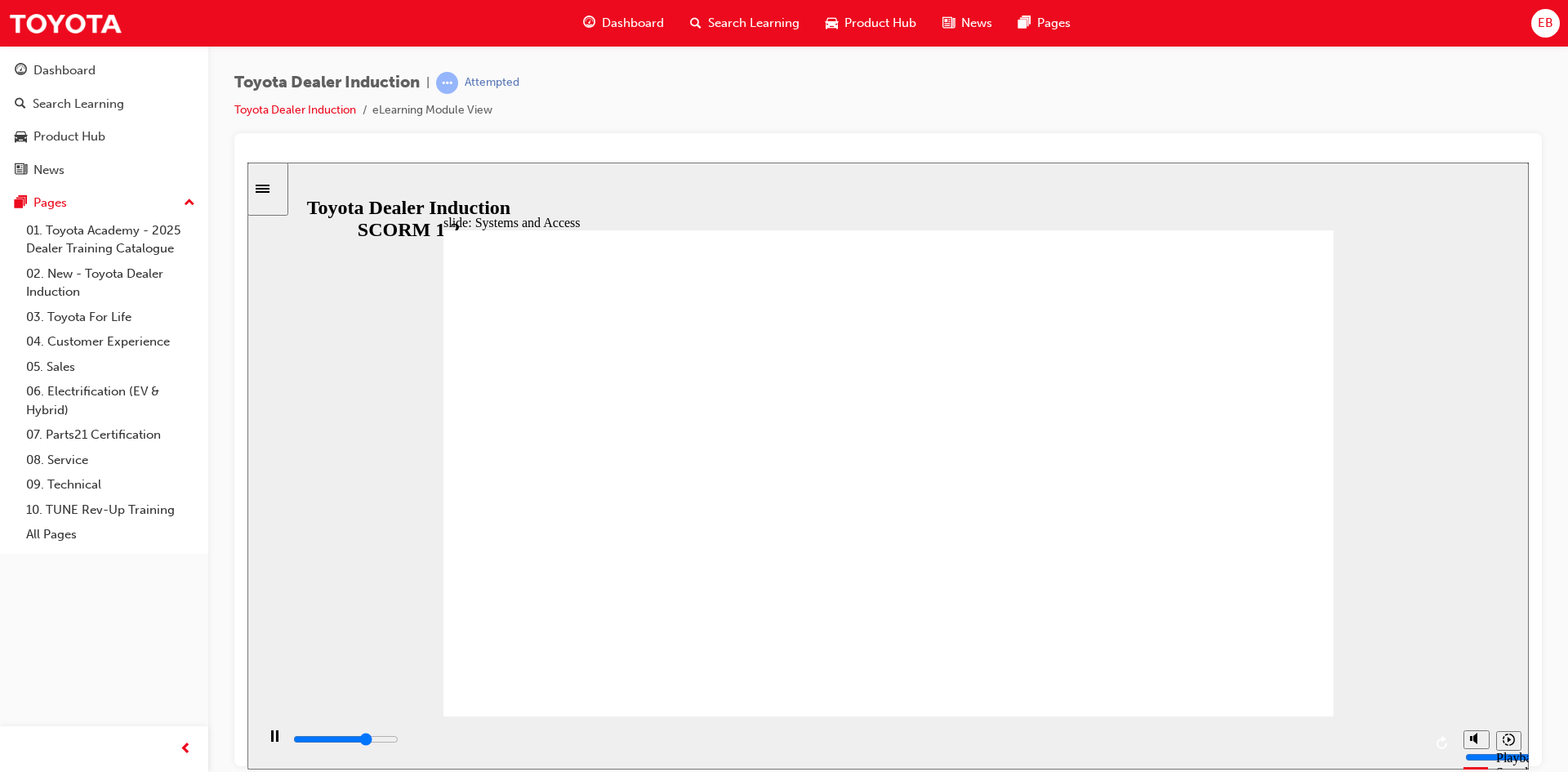 click 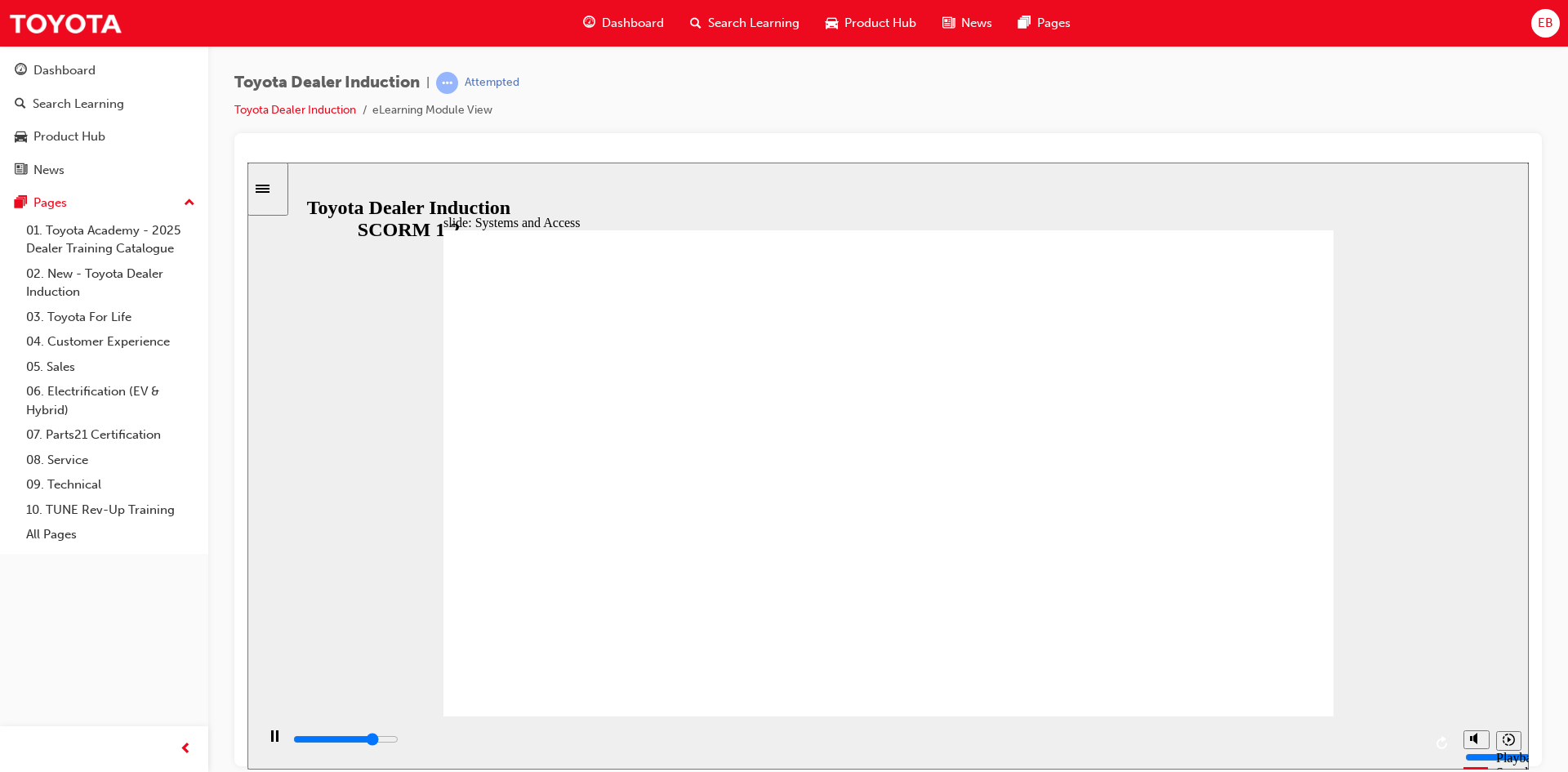 click 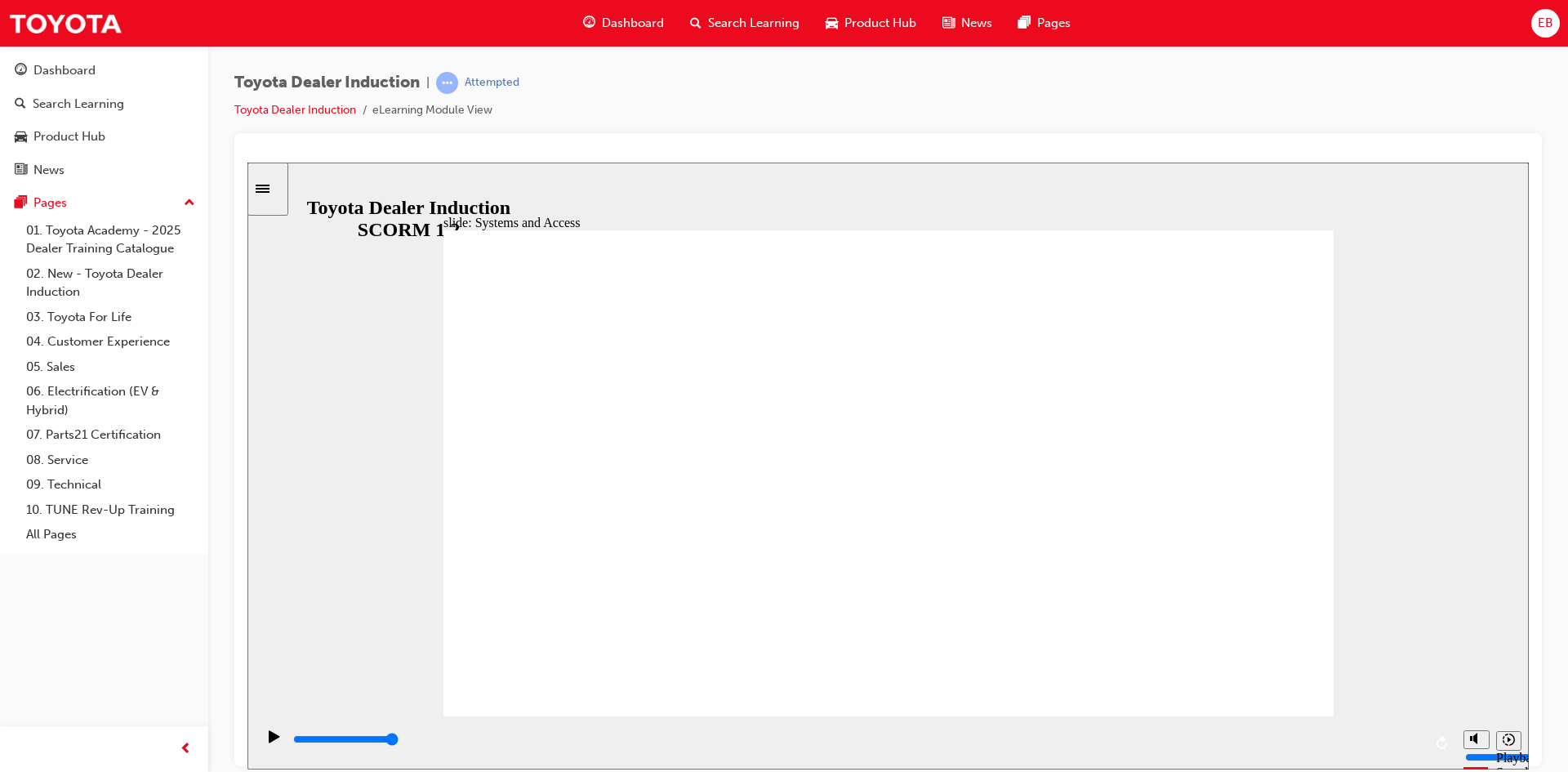 click 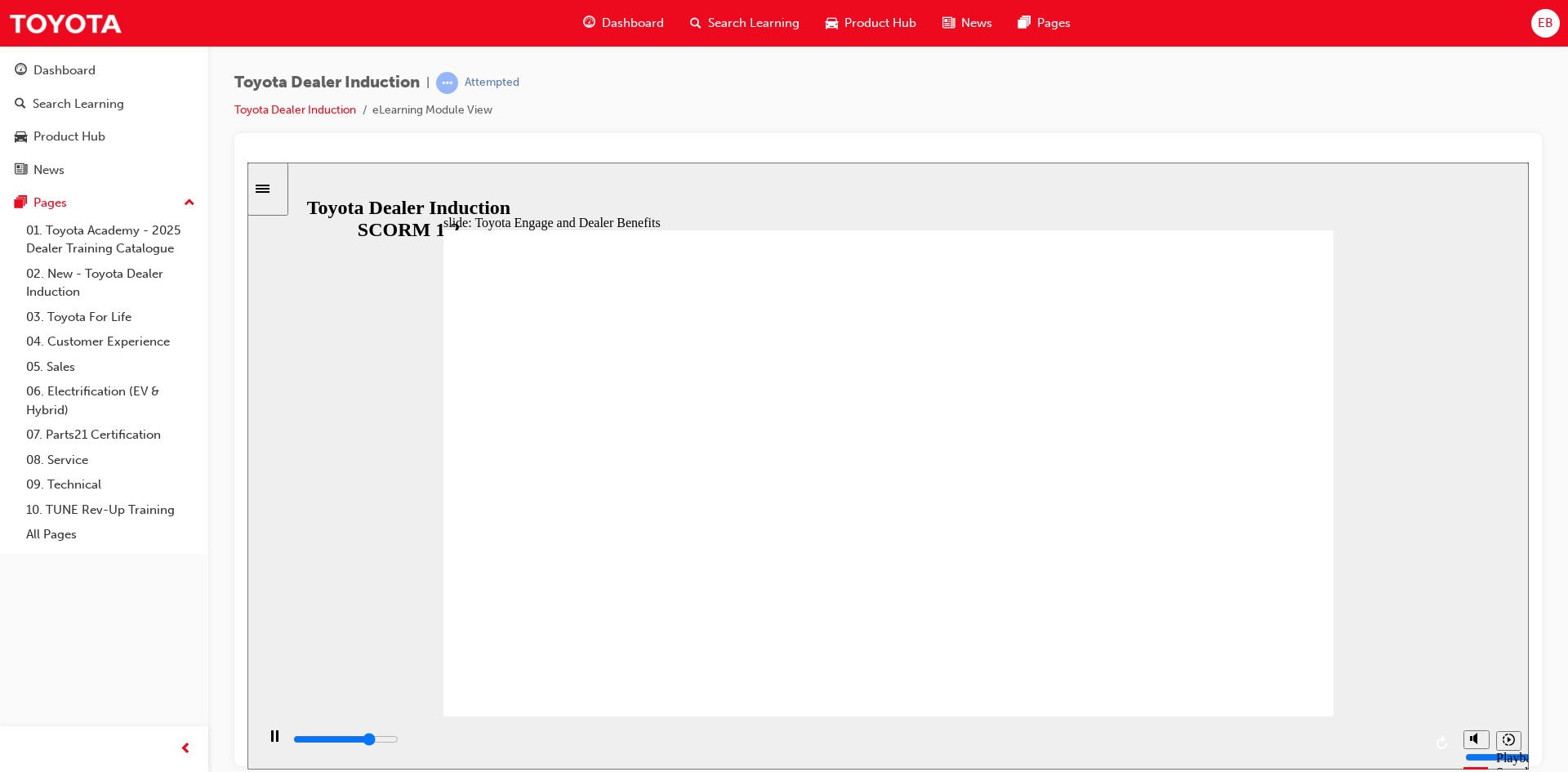 click 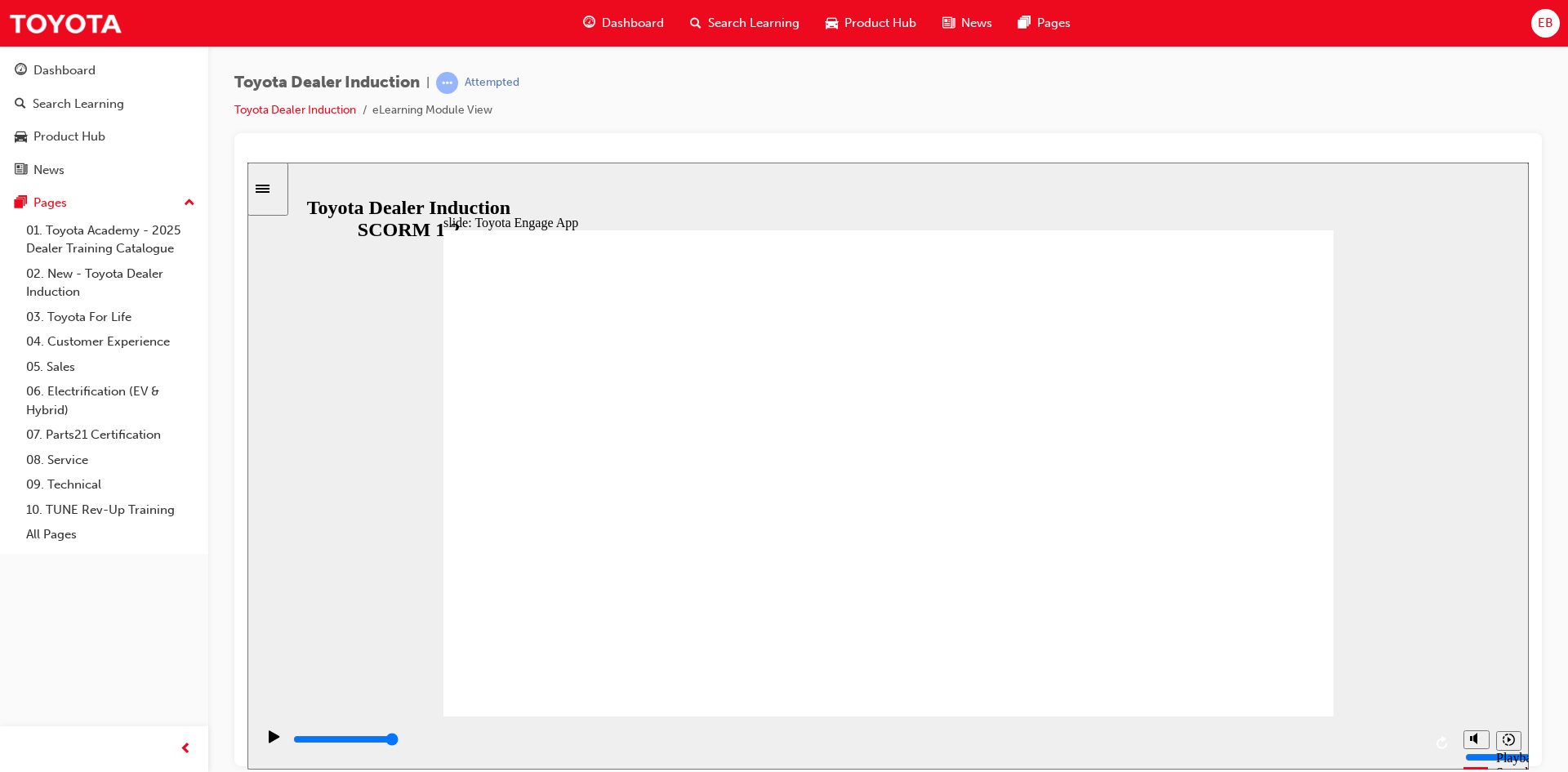 click 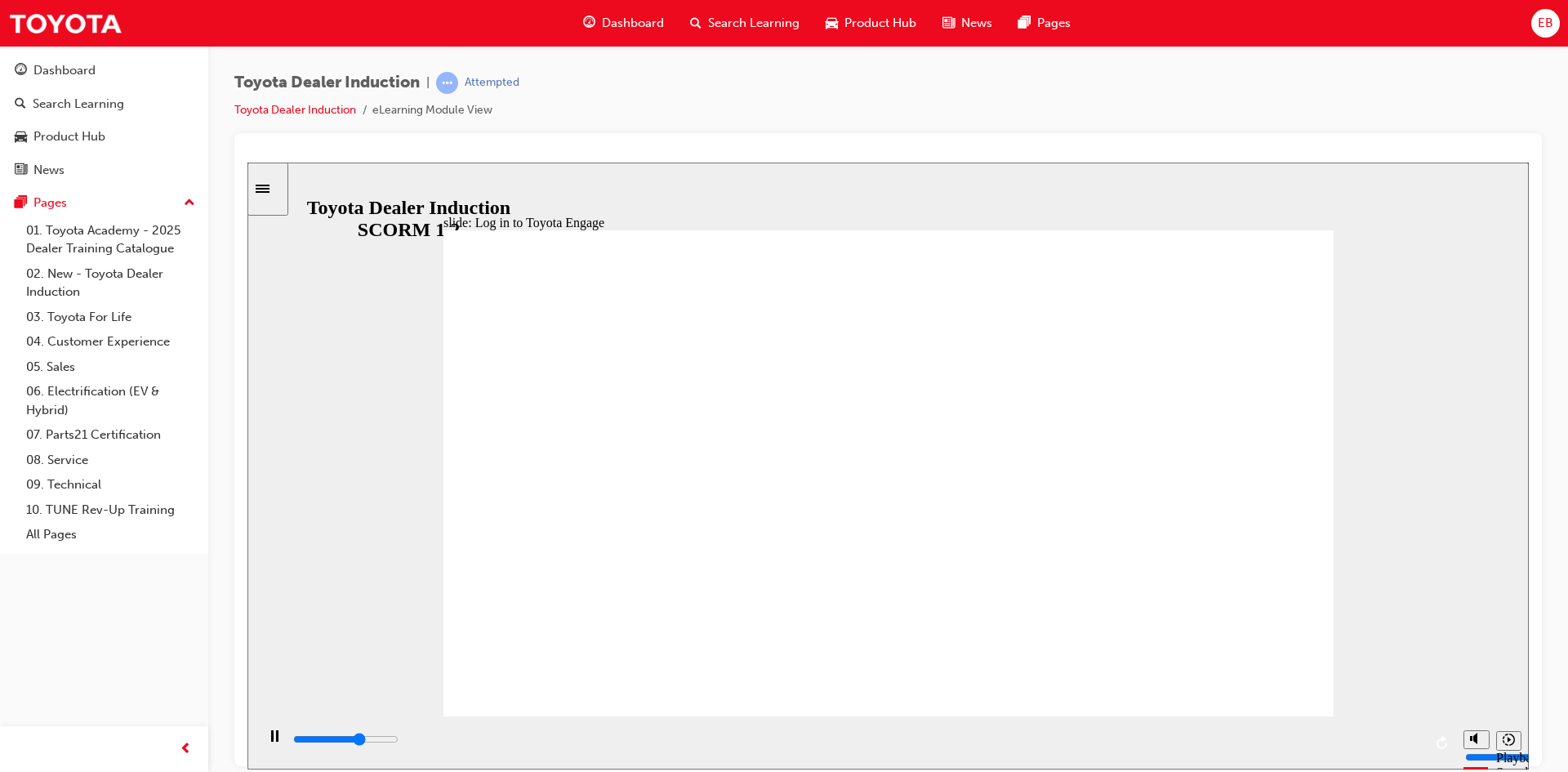 click 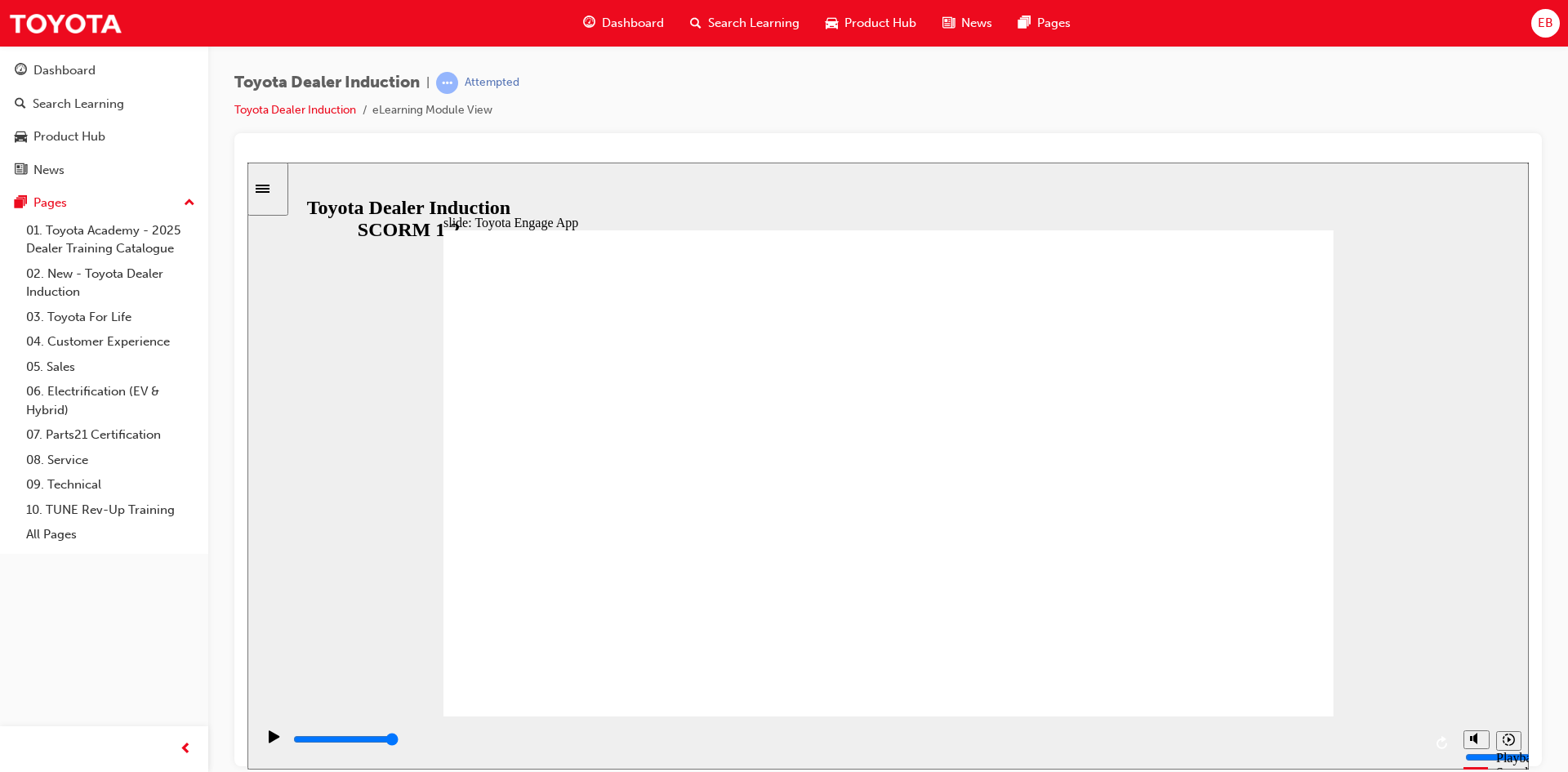 drag, startPoint x: 900, startPoint y: 518, endPoint x: 696, endPoint y: 541, distance: 205.29247 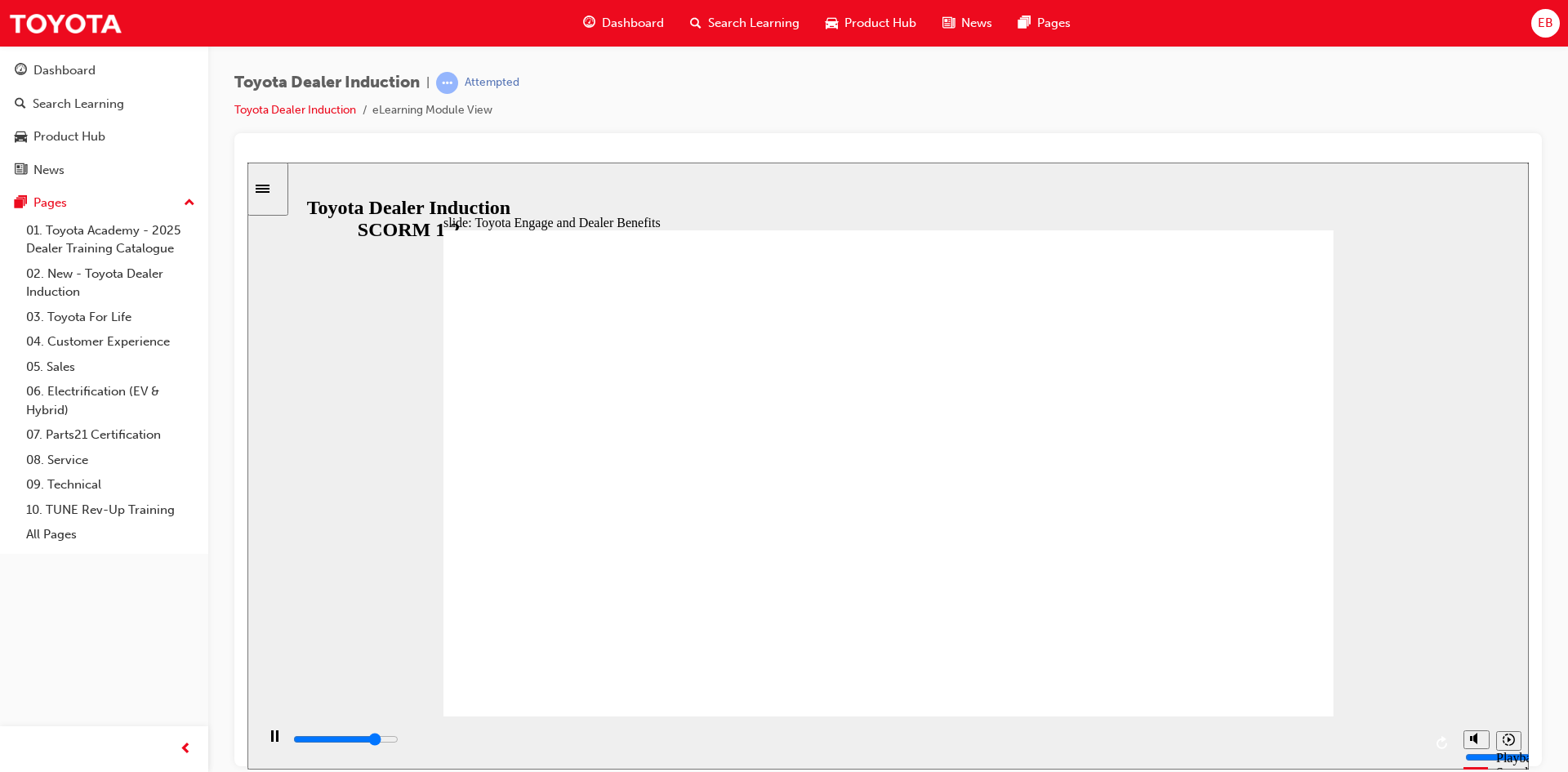 click 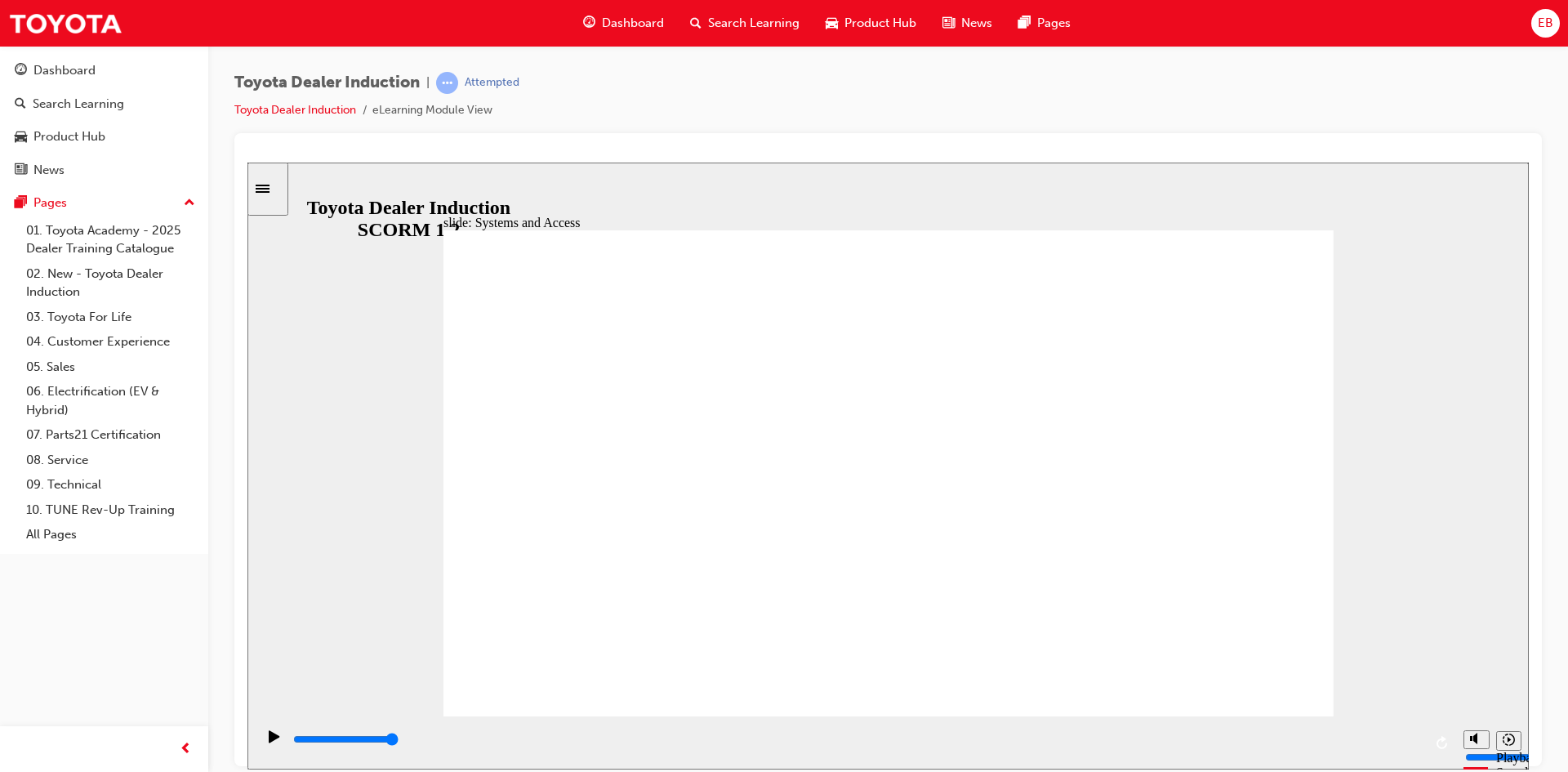 click 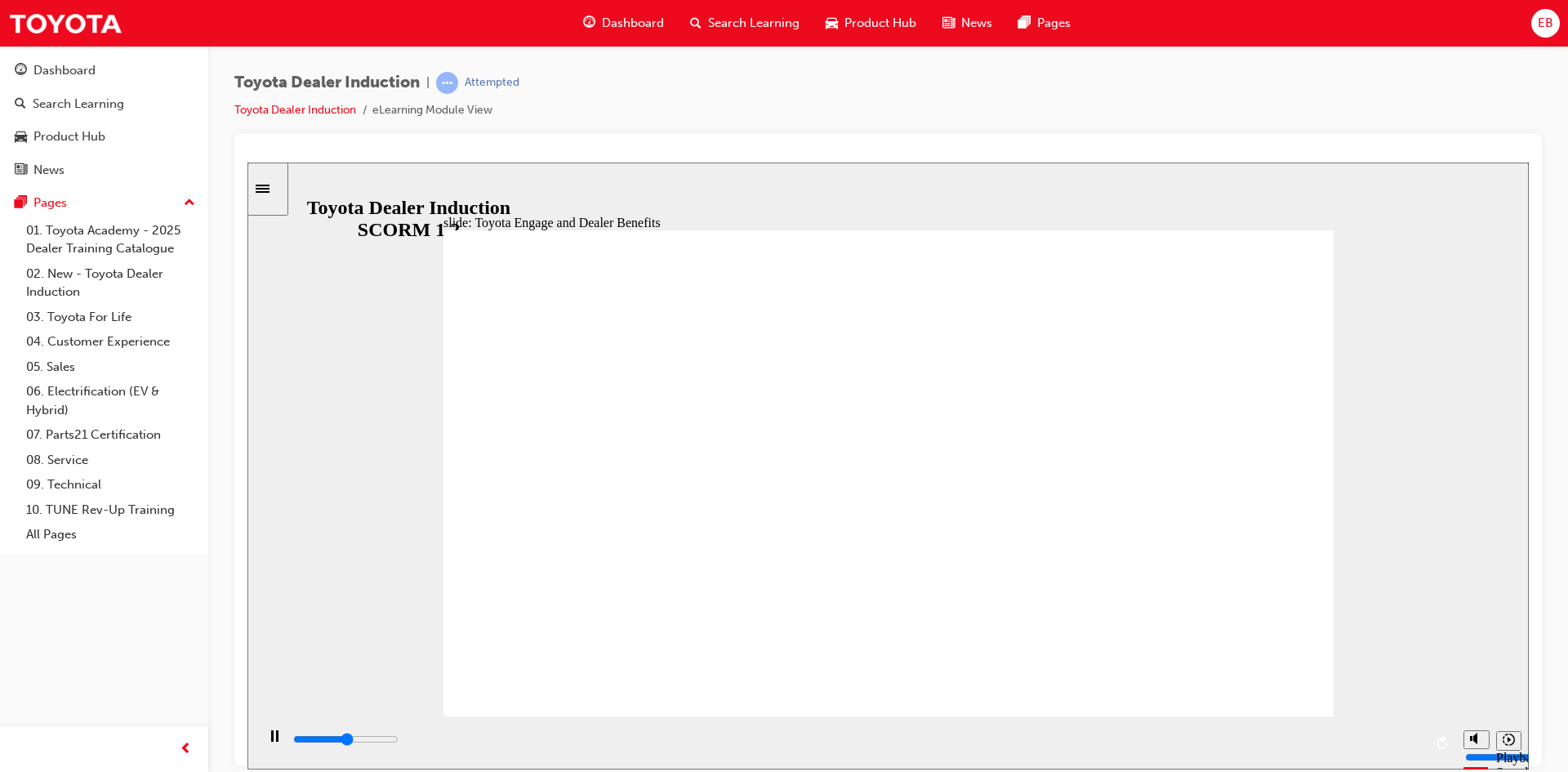 click 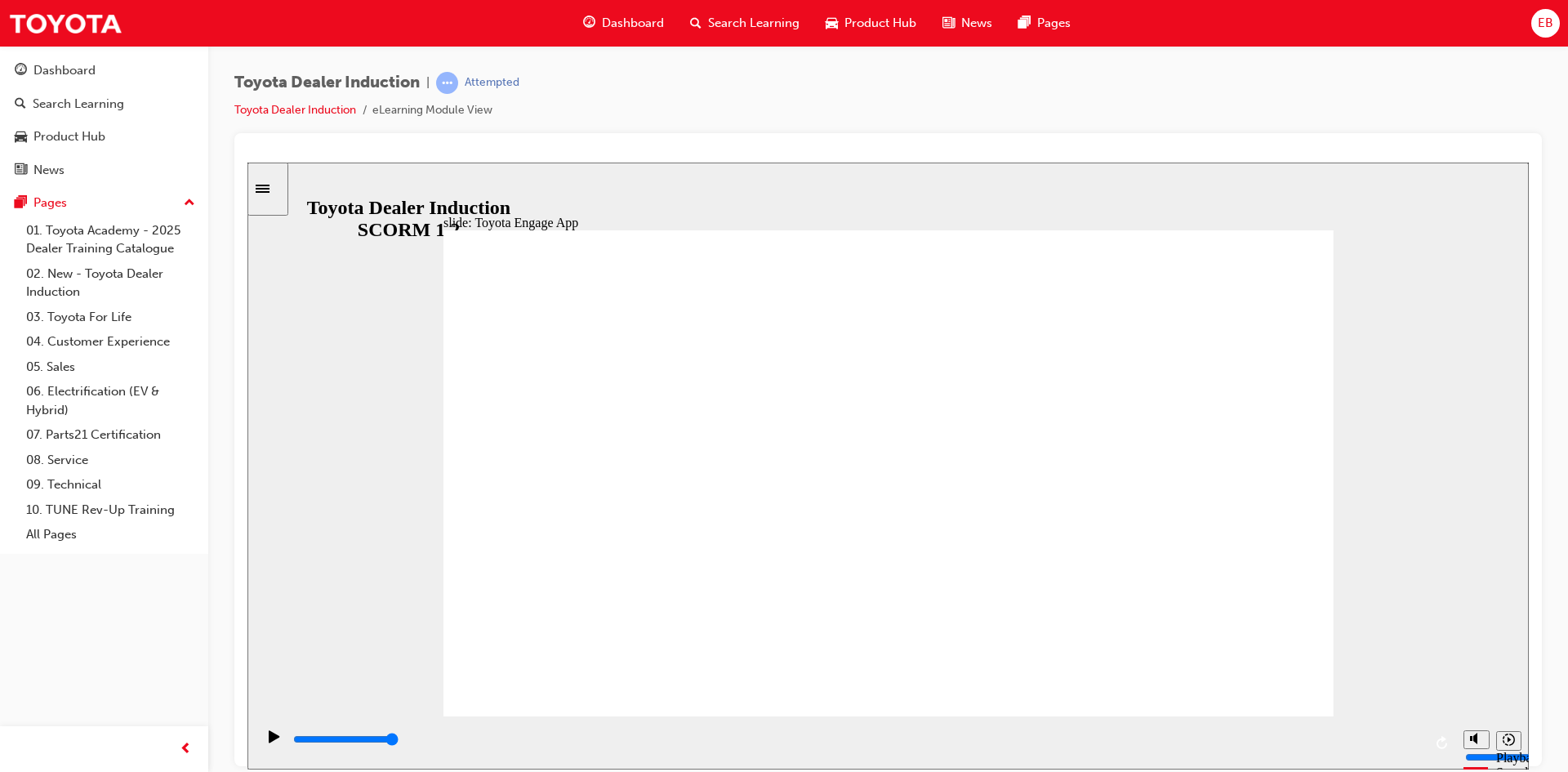 click 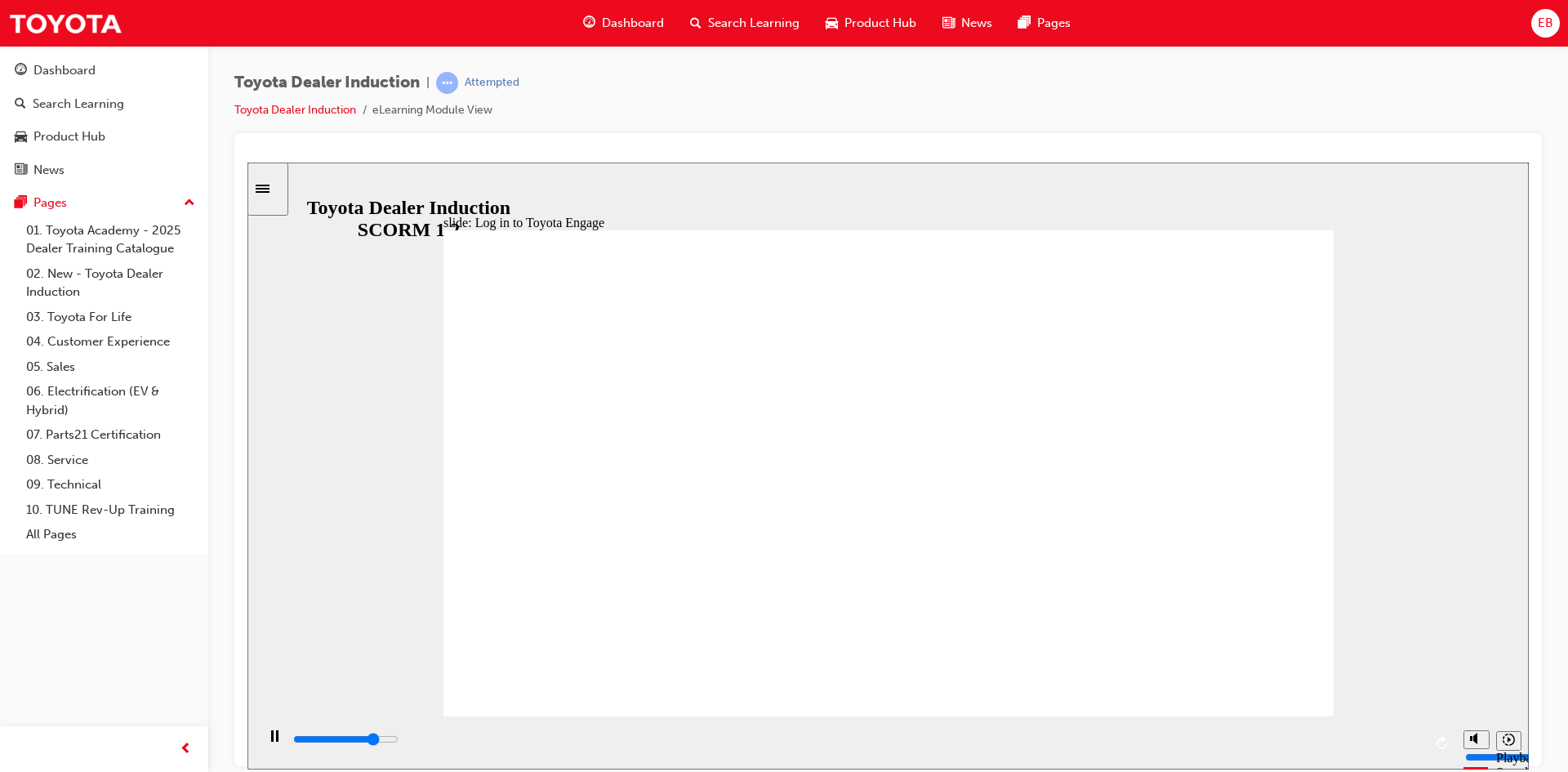 click 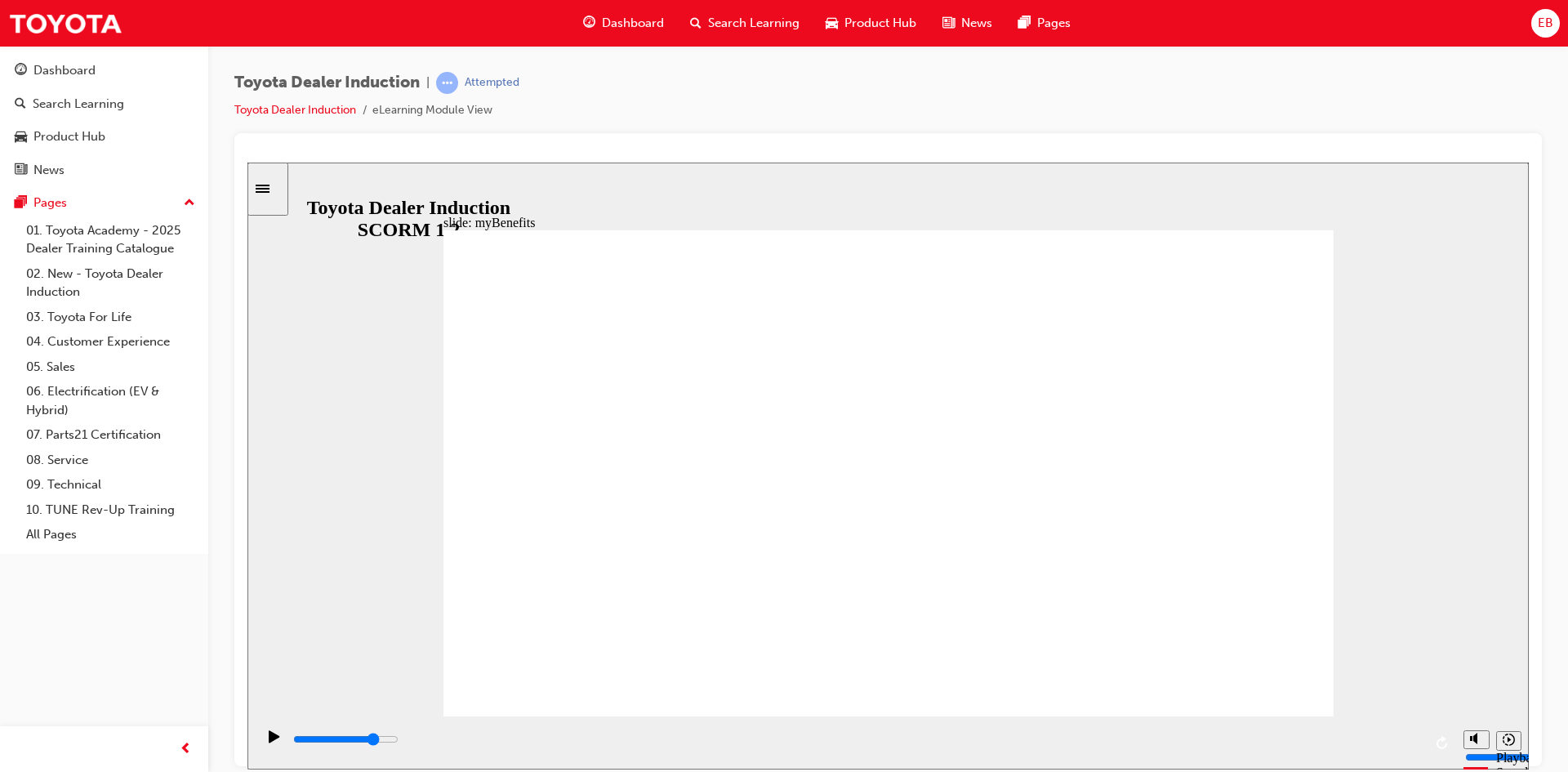click at bounding box center [889, 5682] 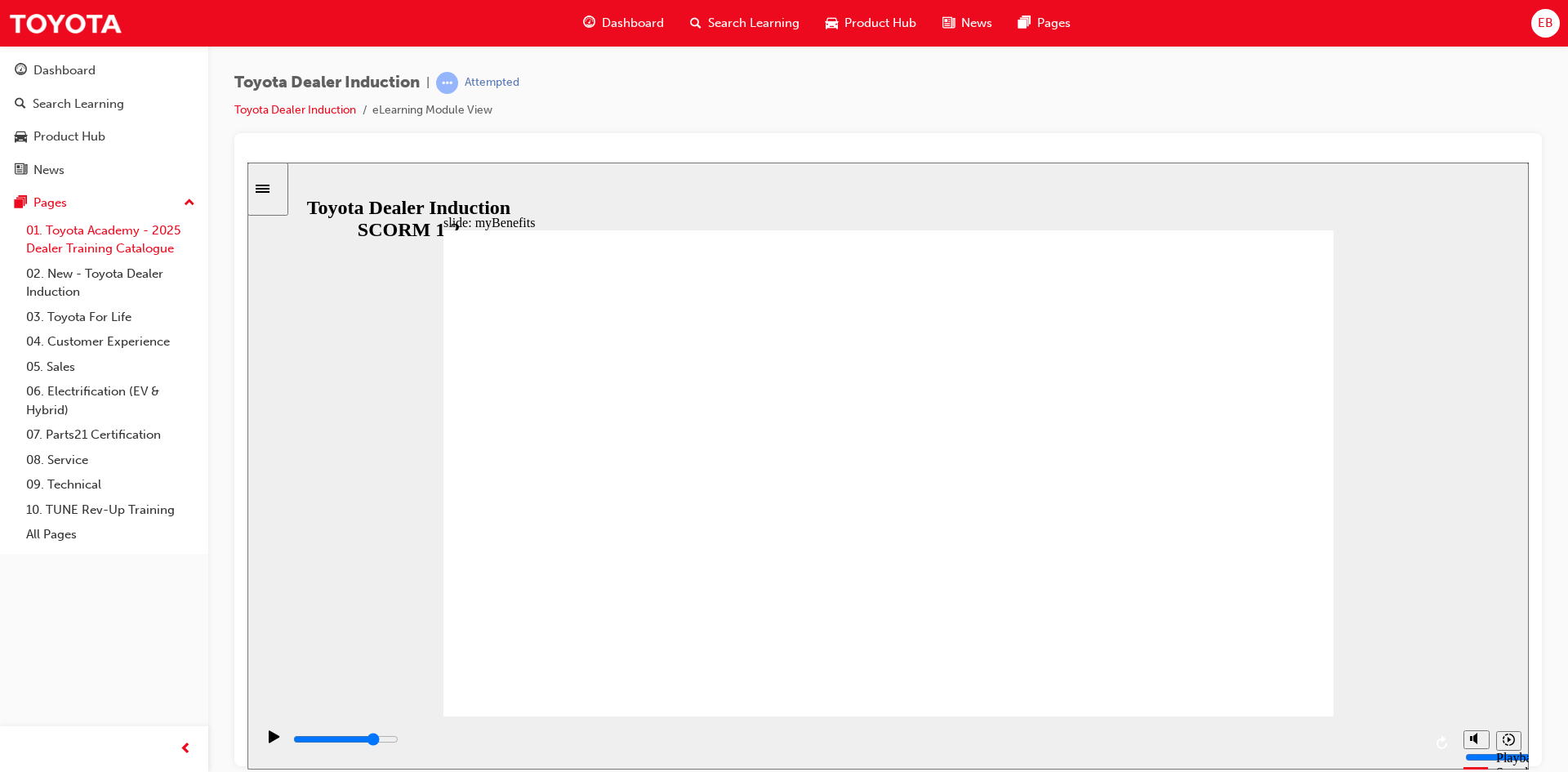click on "01. Toyota Academy - 2025 Dealer Training Catalogue" at bounding box center [110, 239] 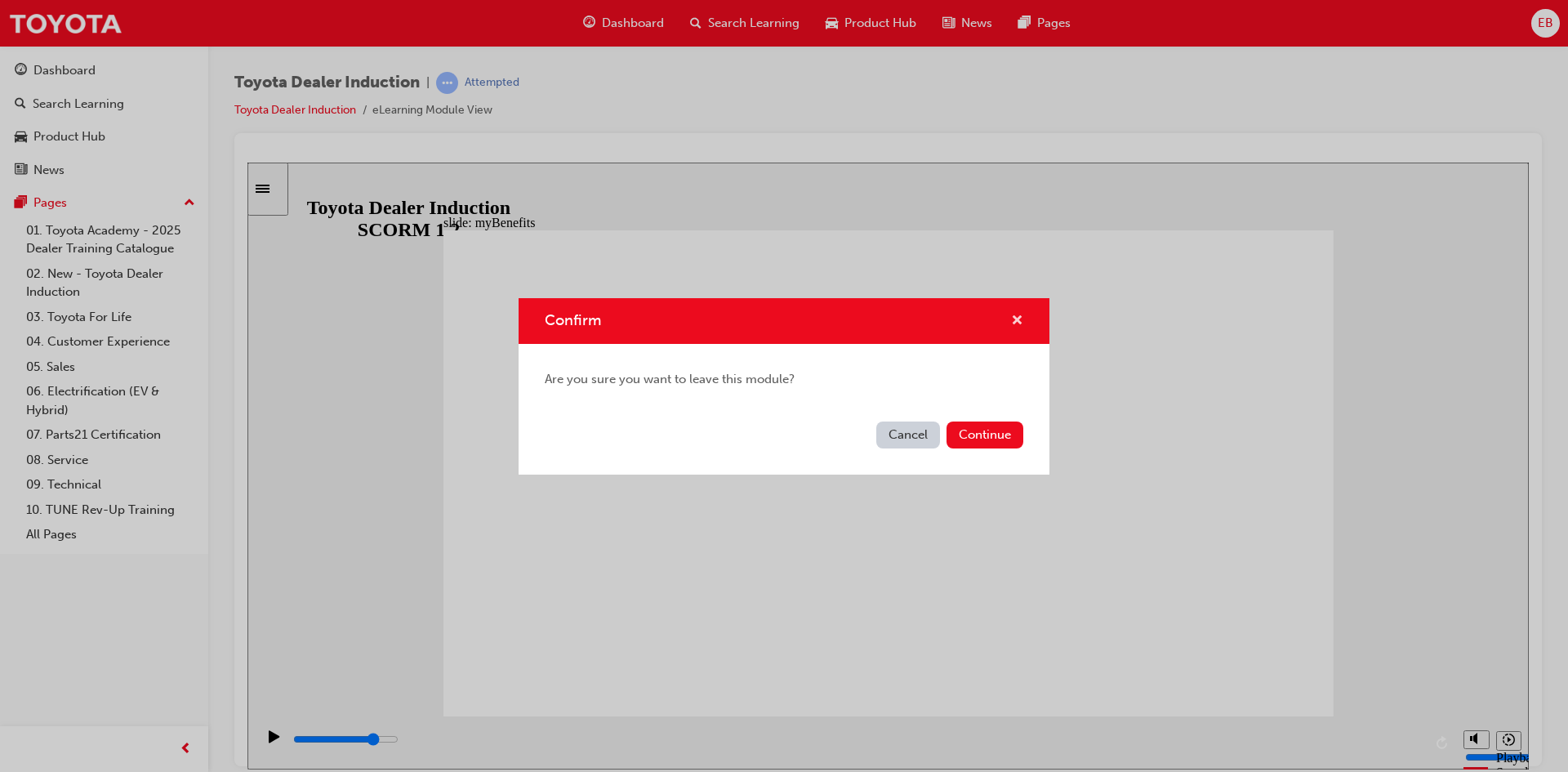 click on "Confirm" at bounding box center (784, 321) 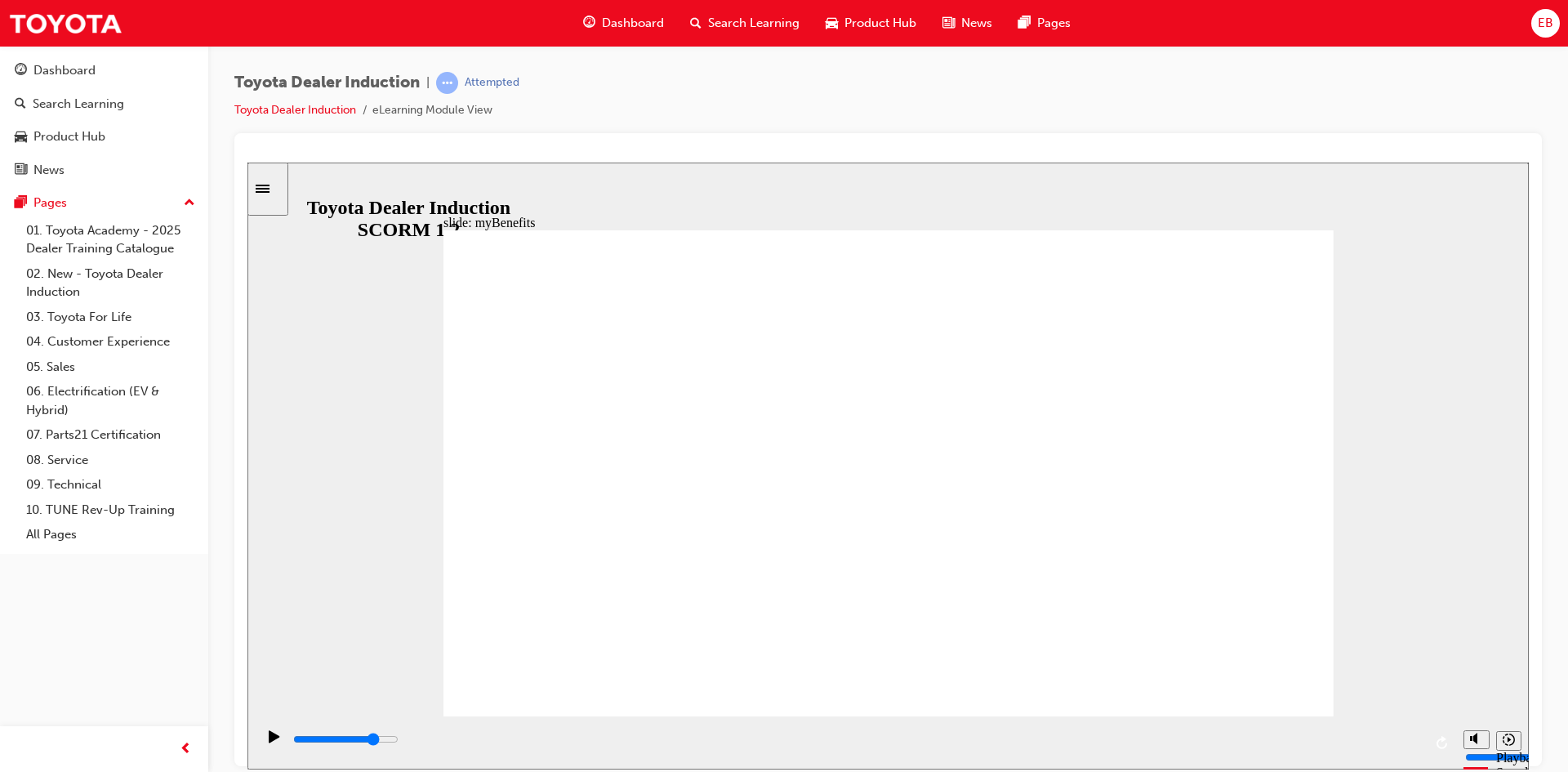 click at bounding box center (889, 5682) 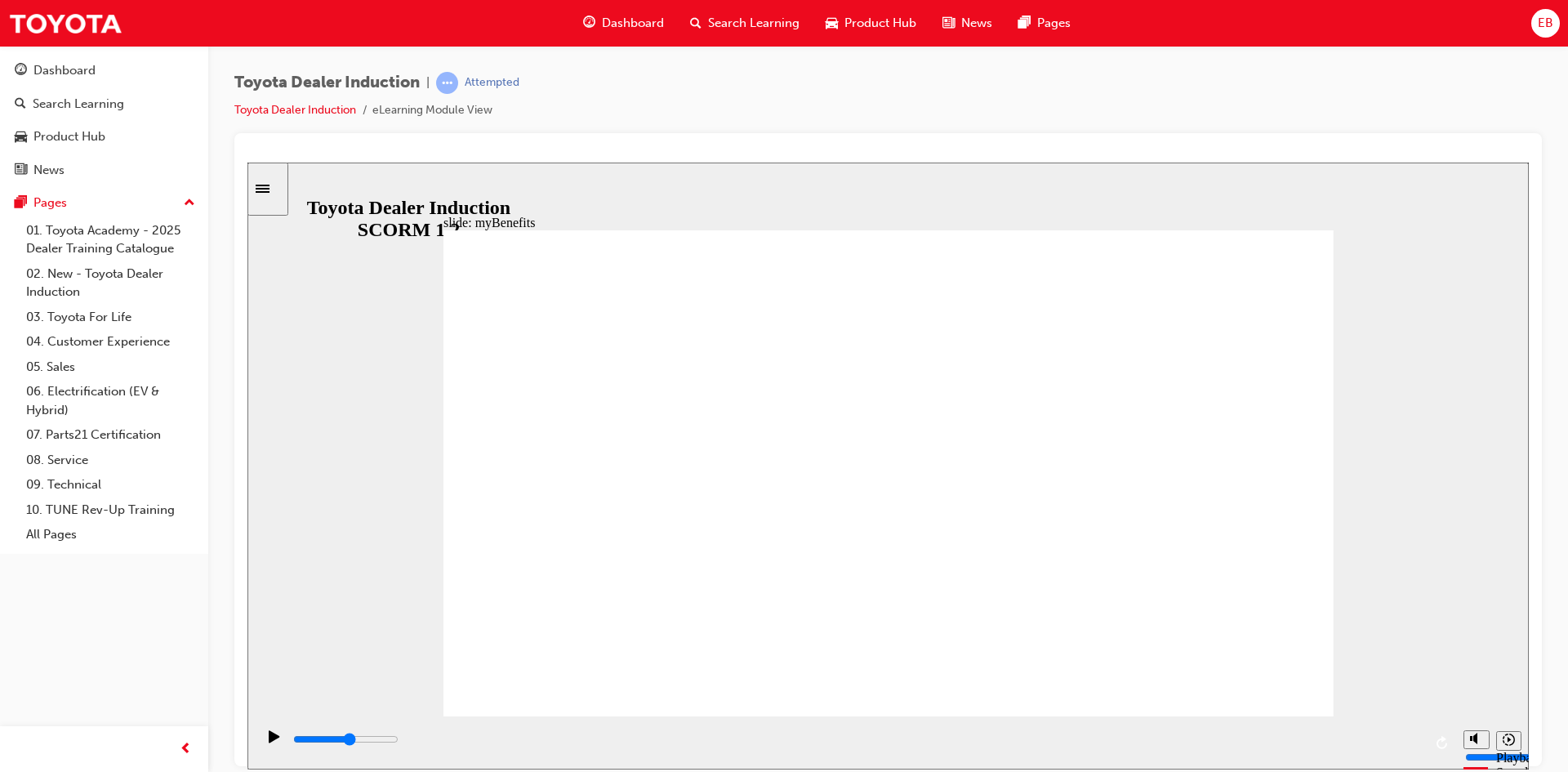 drag, startPoint x: 1185, startPoint y: 739, endPoint x: 901, endPoint y: 698, distance: 286.9442 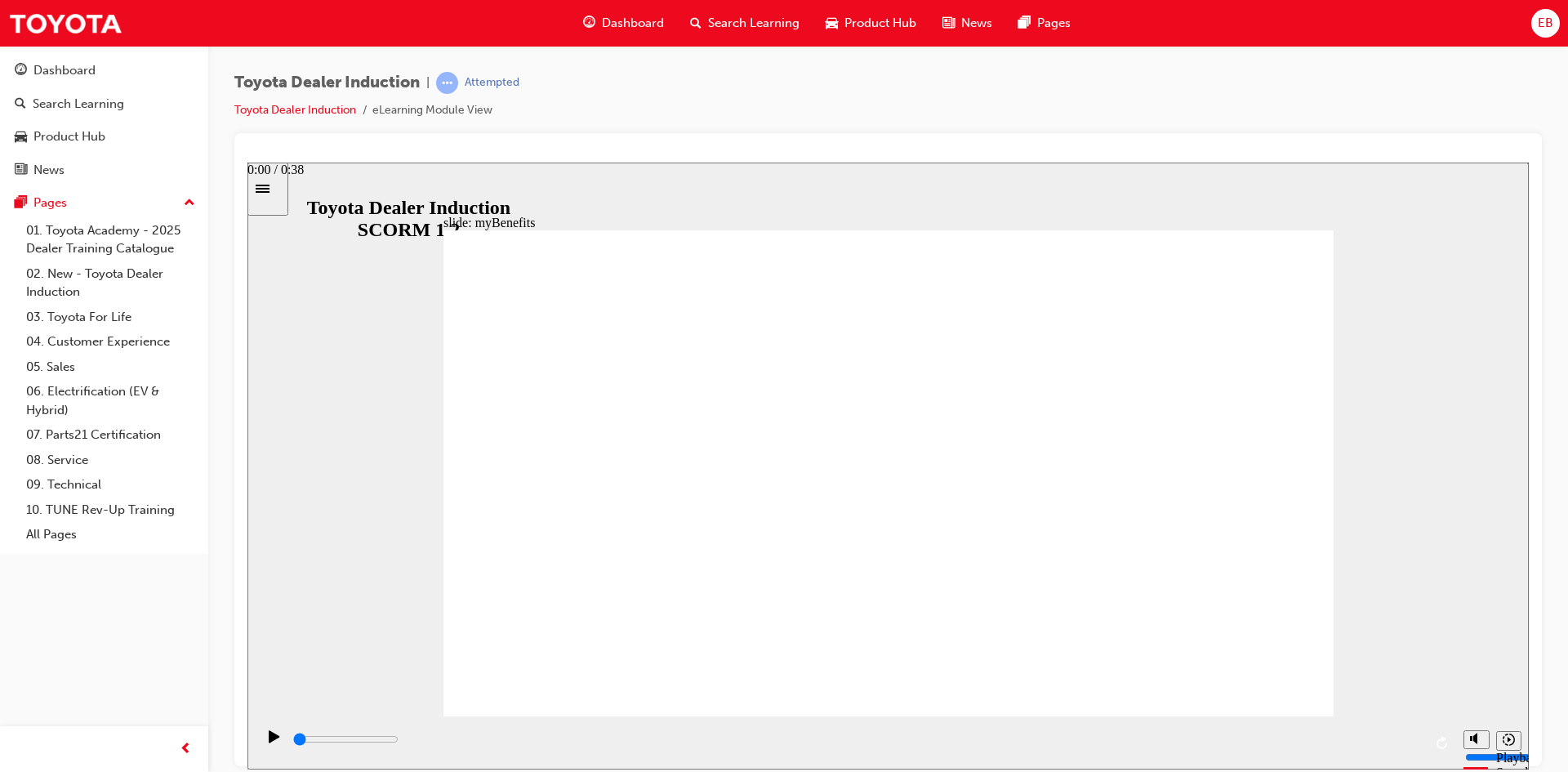 click at bounding box center [855, 742] 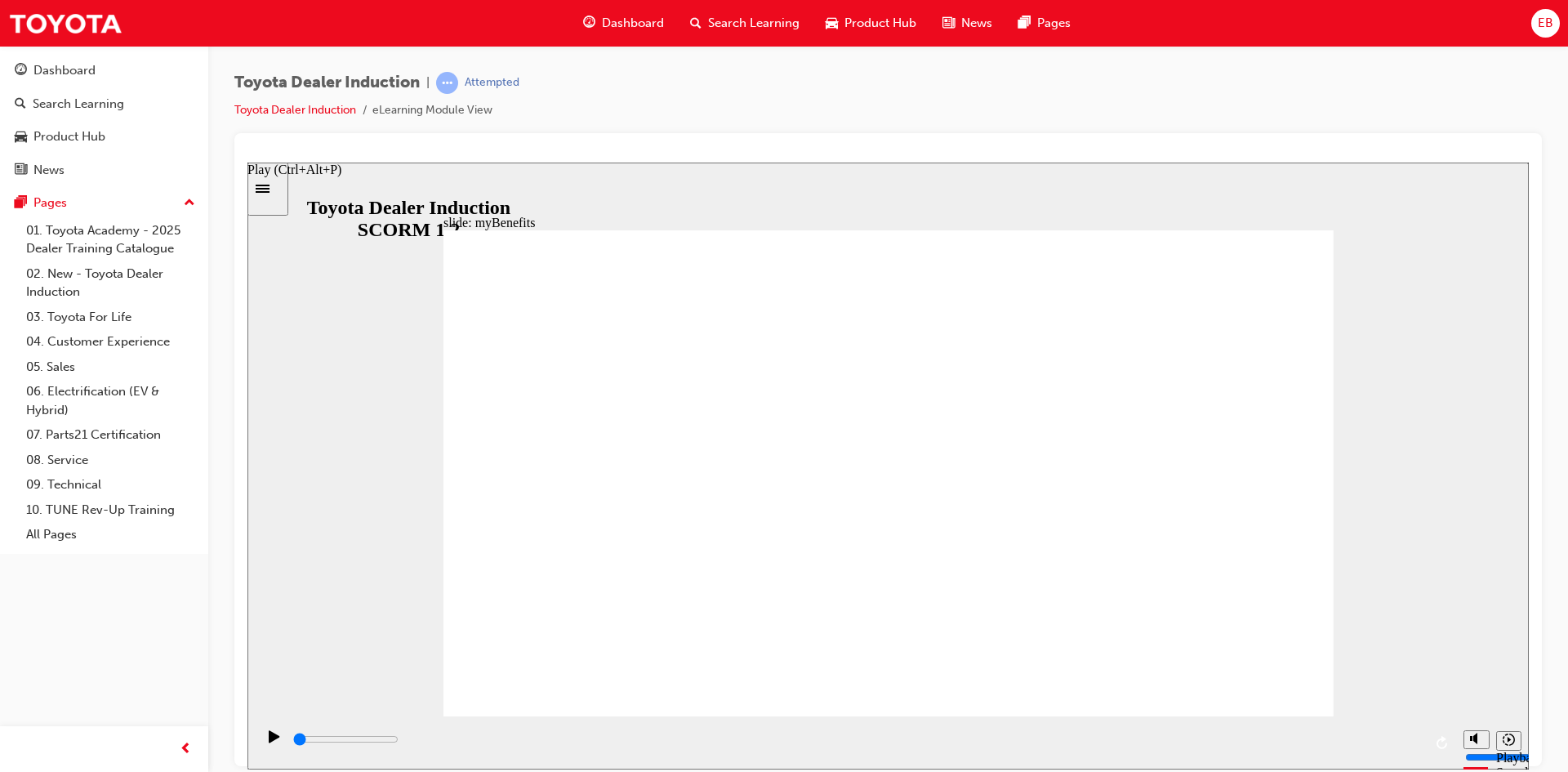 click 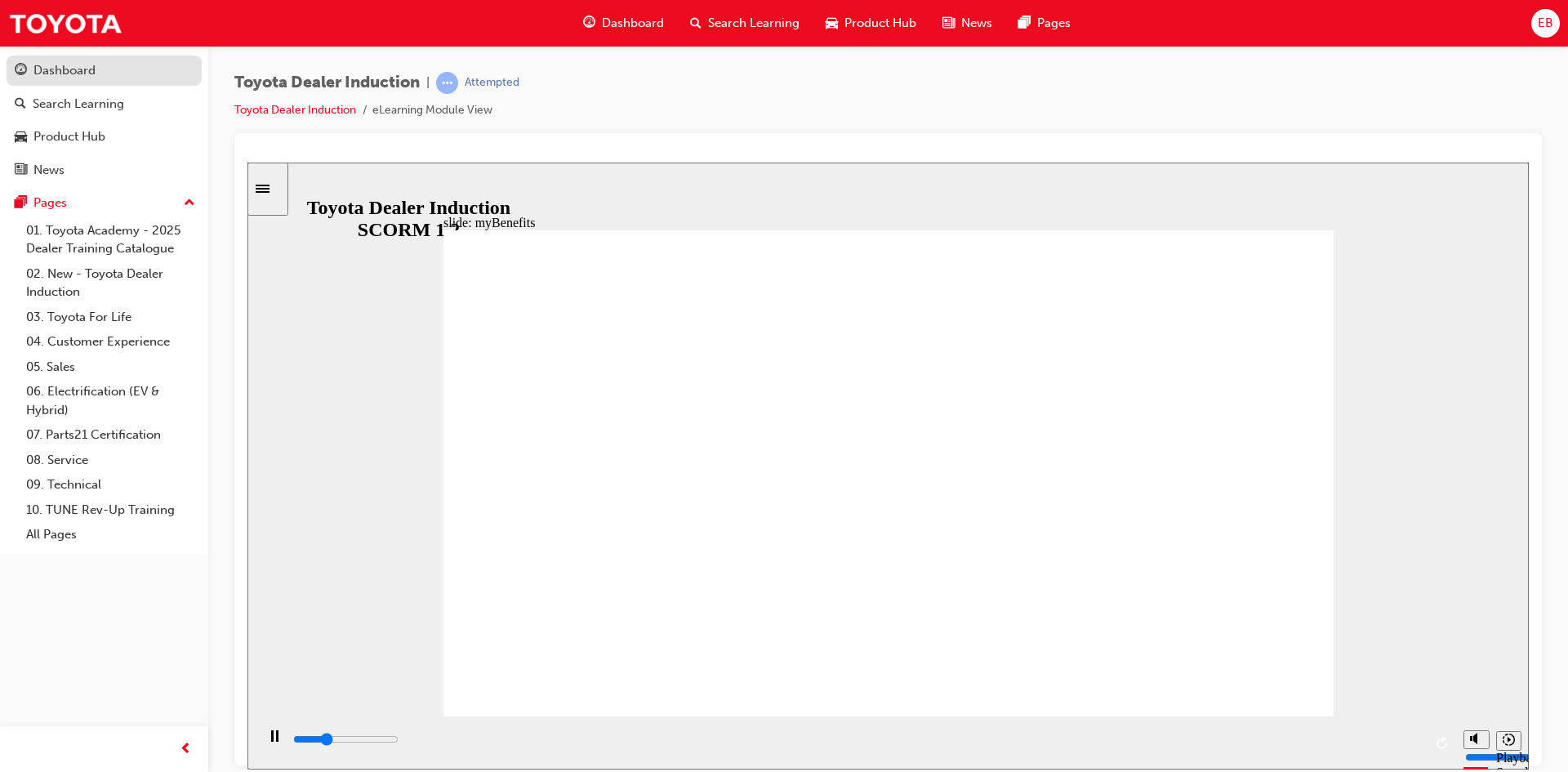 click on "Dashboard" at bounding box center (104, 70) 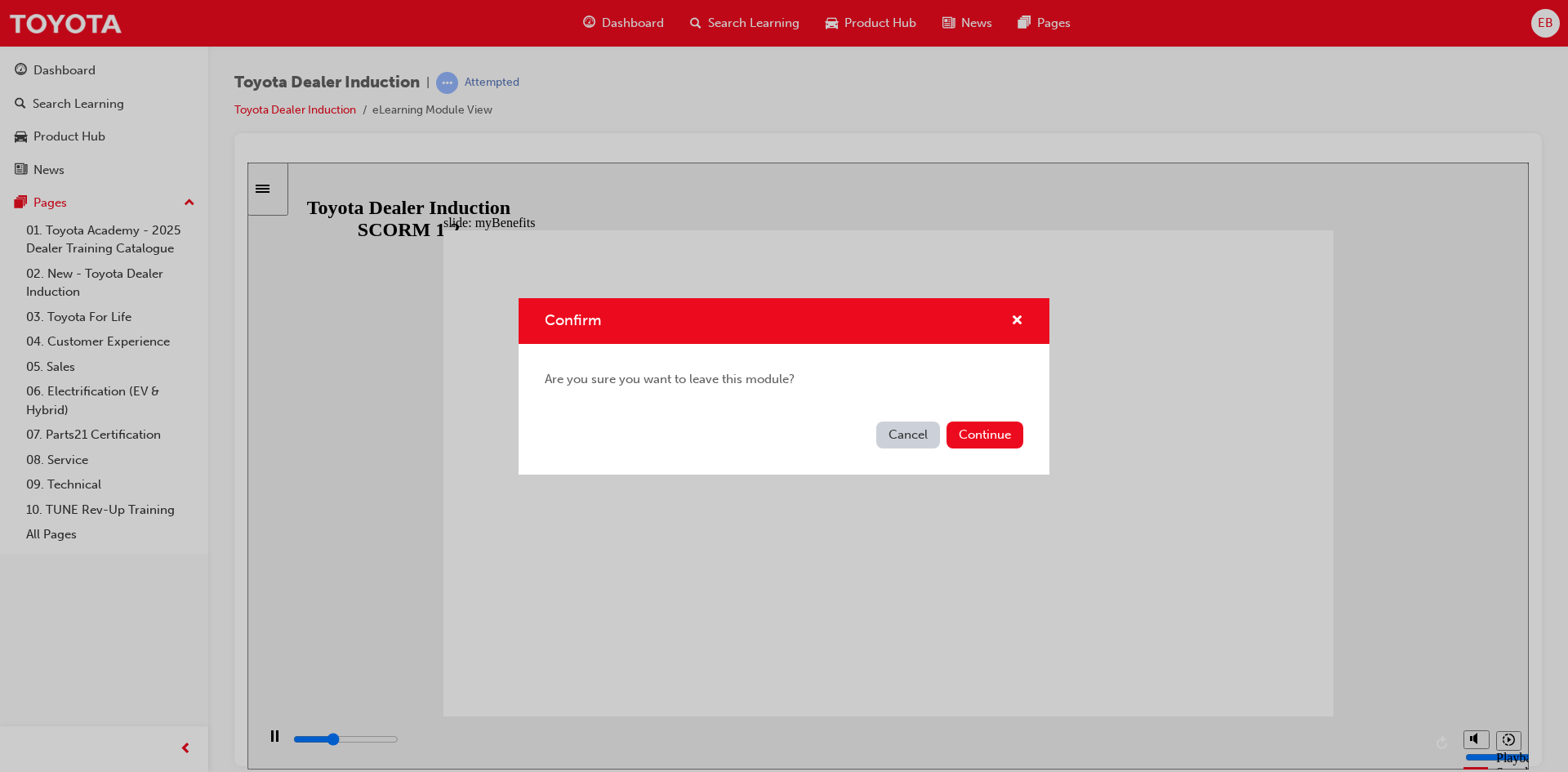 click on "Cancel" at bounding box center [908, 435] 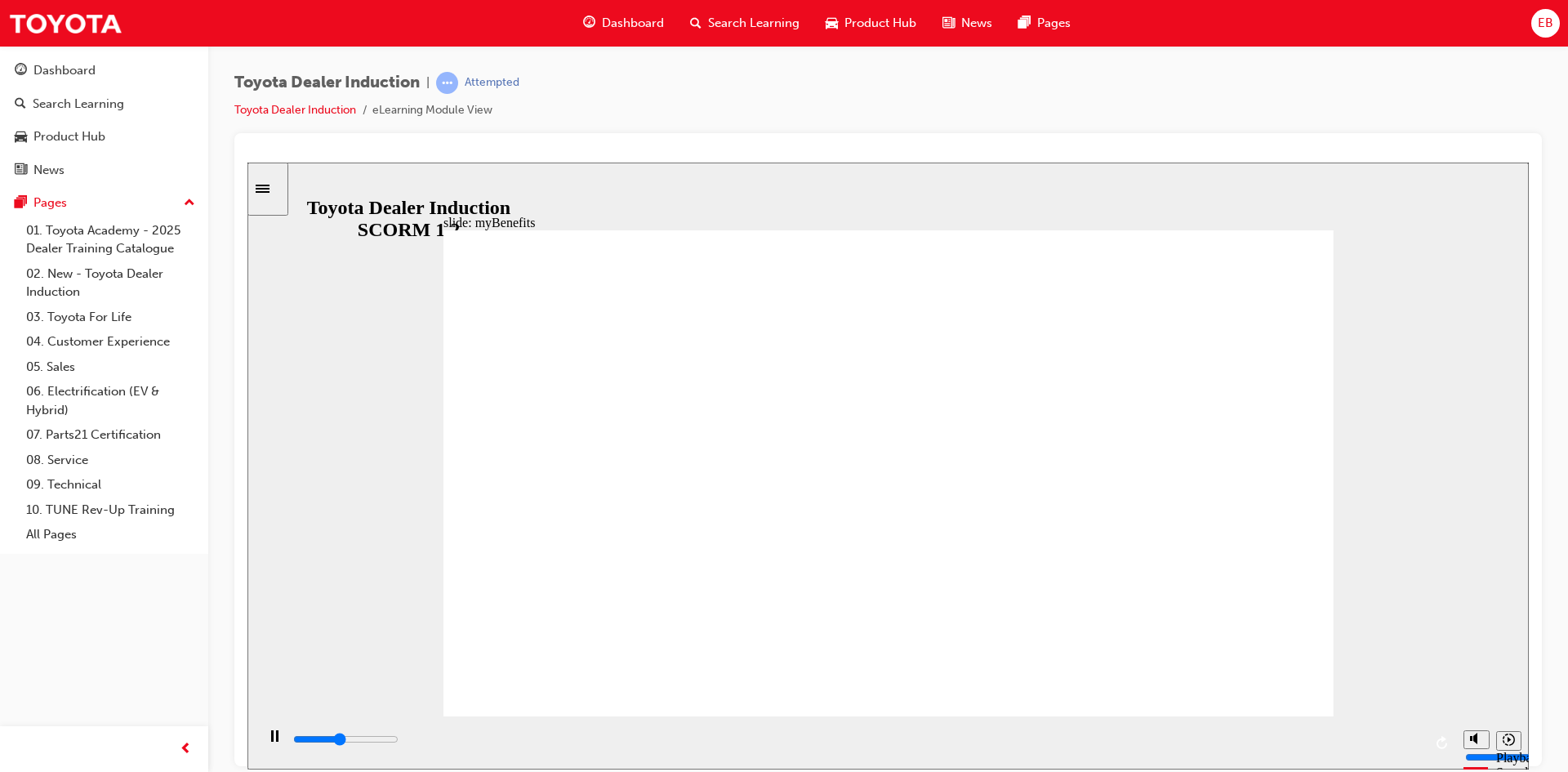 type on "16600" 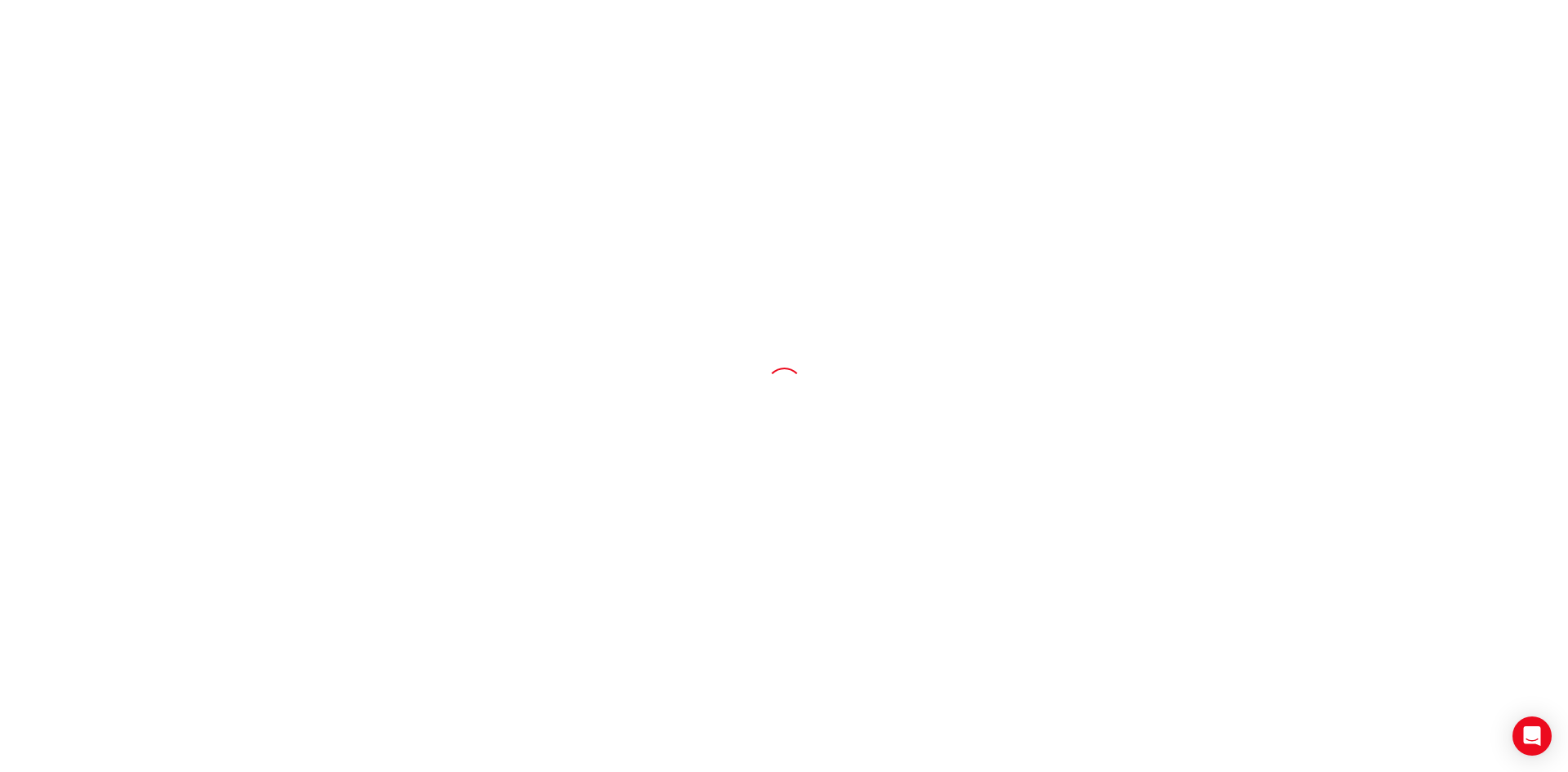 scroll, scrollTop: 0, scrollLeft: 0, axis: both 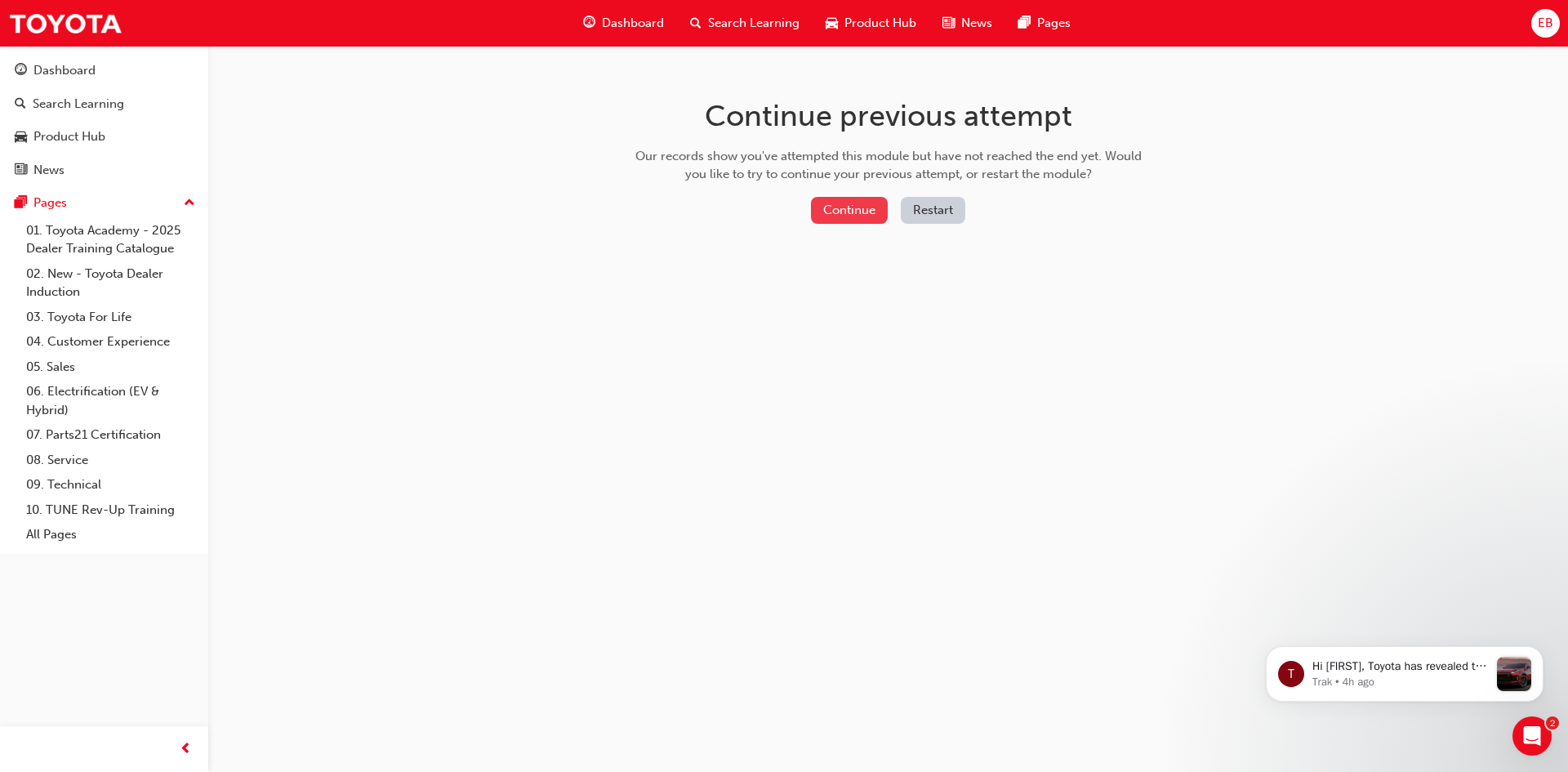 click on "Continue" at bounding box center [849, 210] 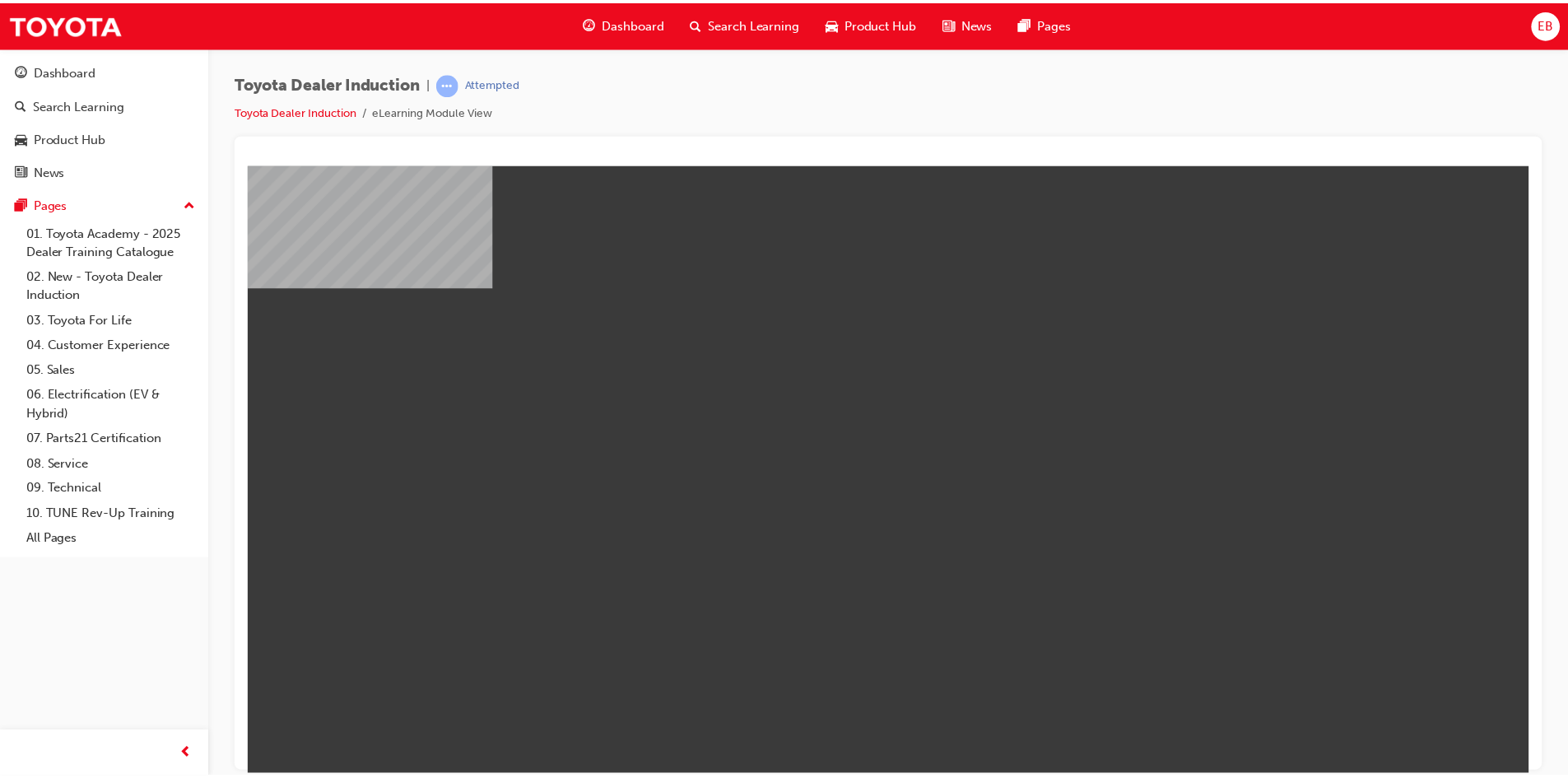scroll, scrollTop: 0, scrollLeft: 0, axis: both 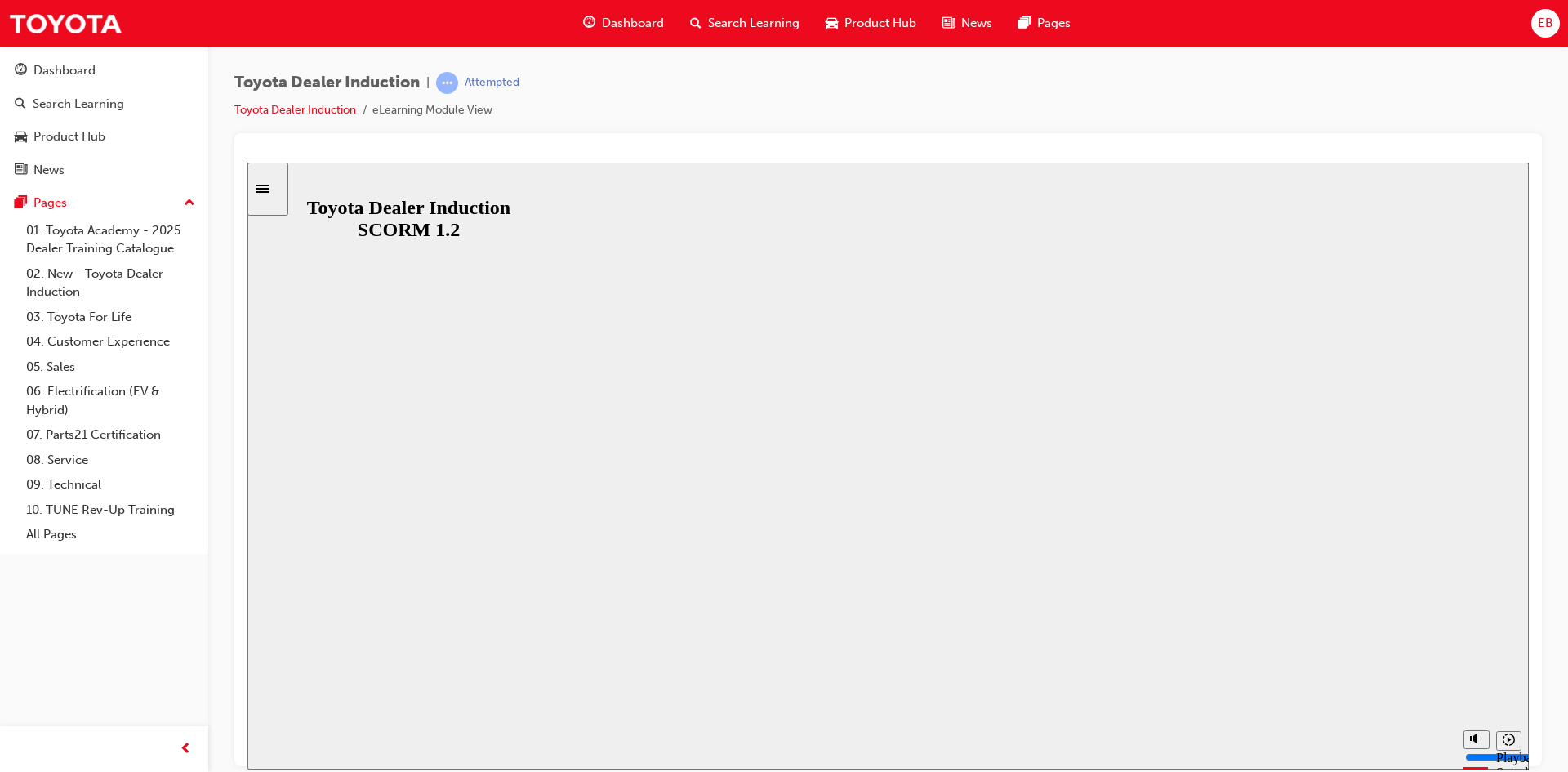 click on "Resume" at bounding box center (278, 1023) 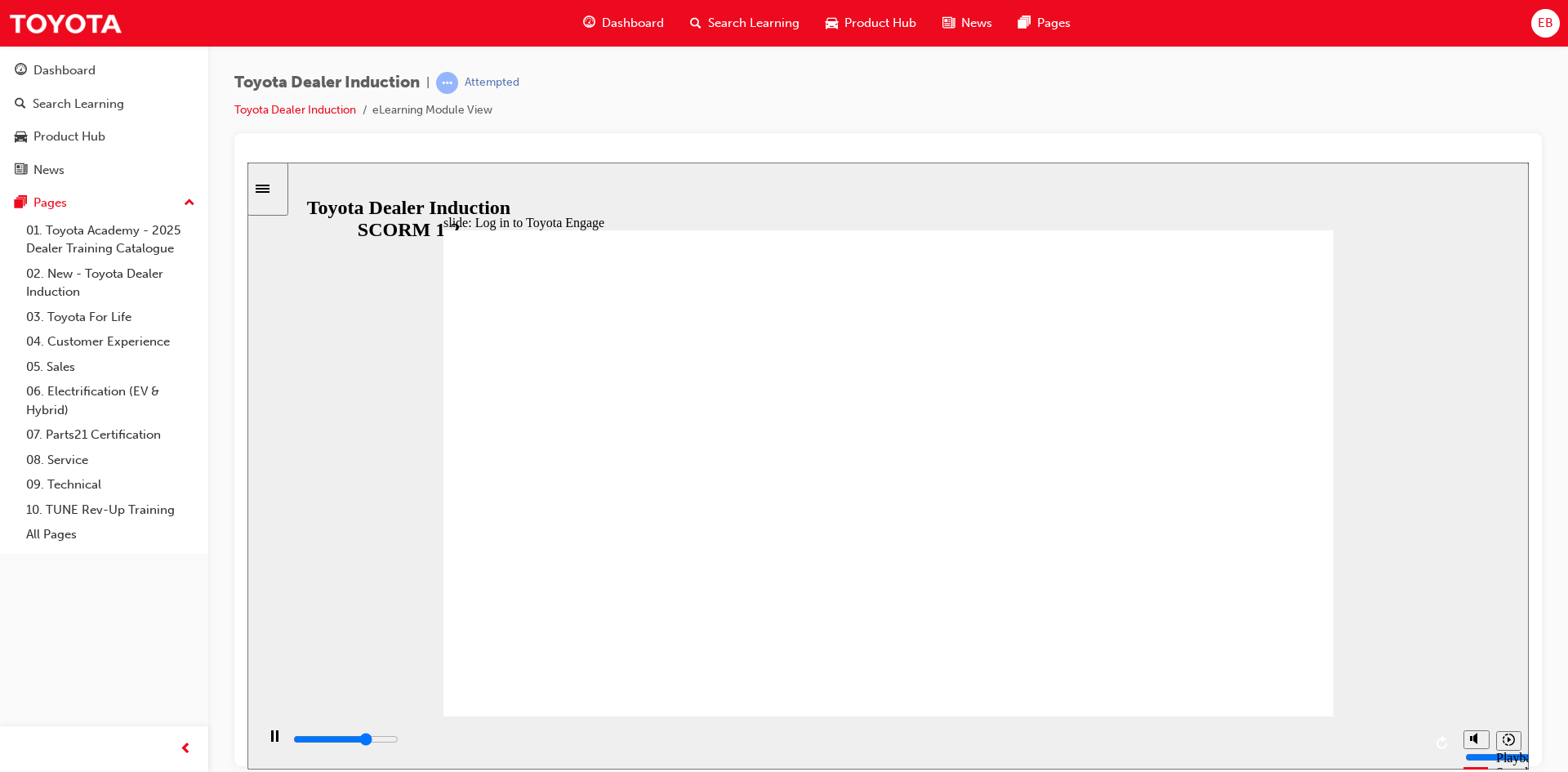 click 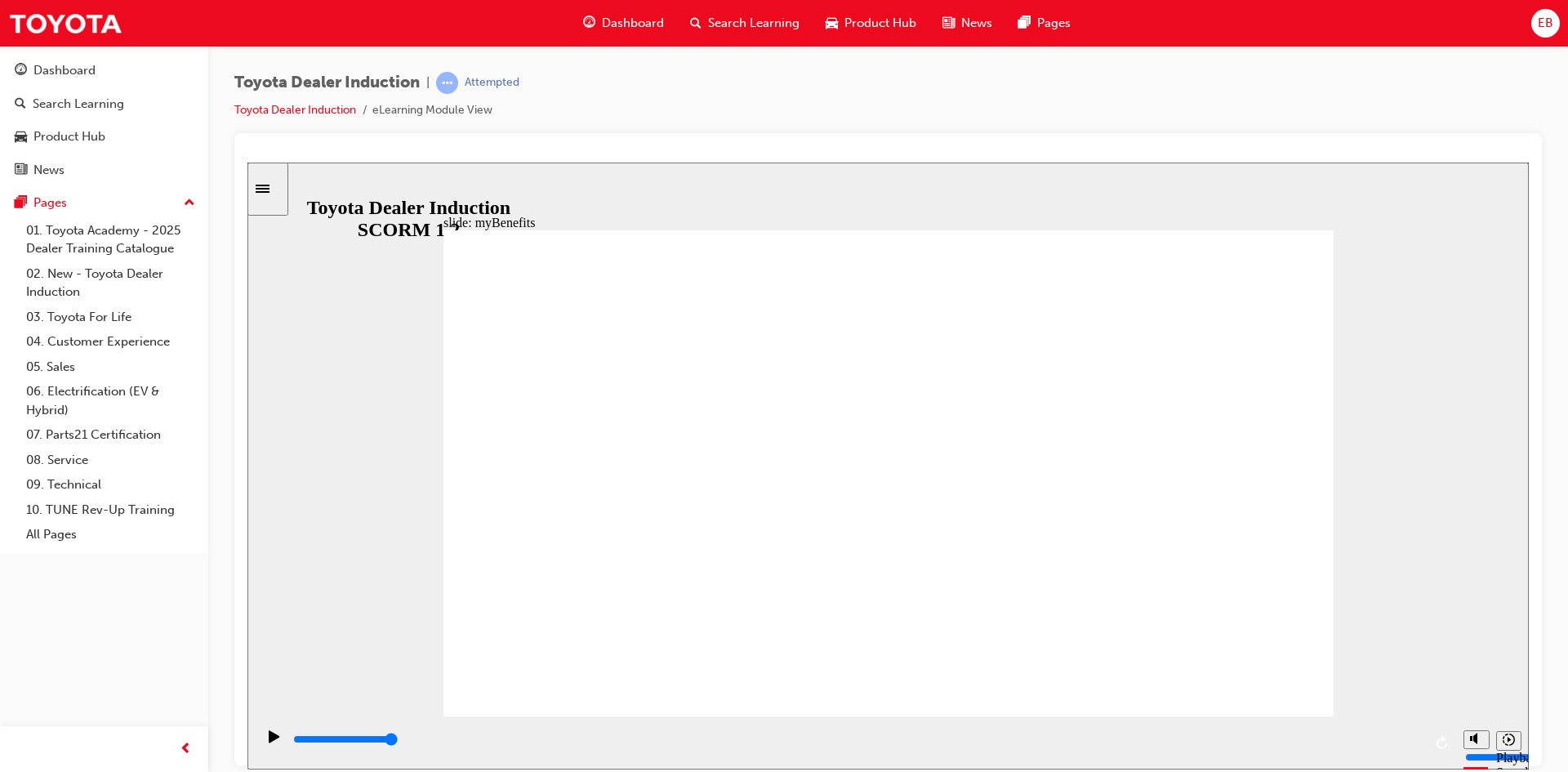 click 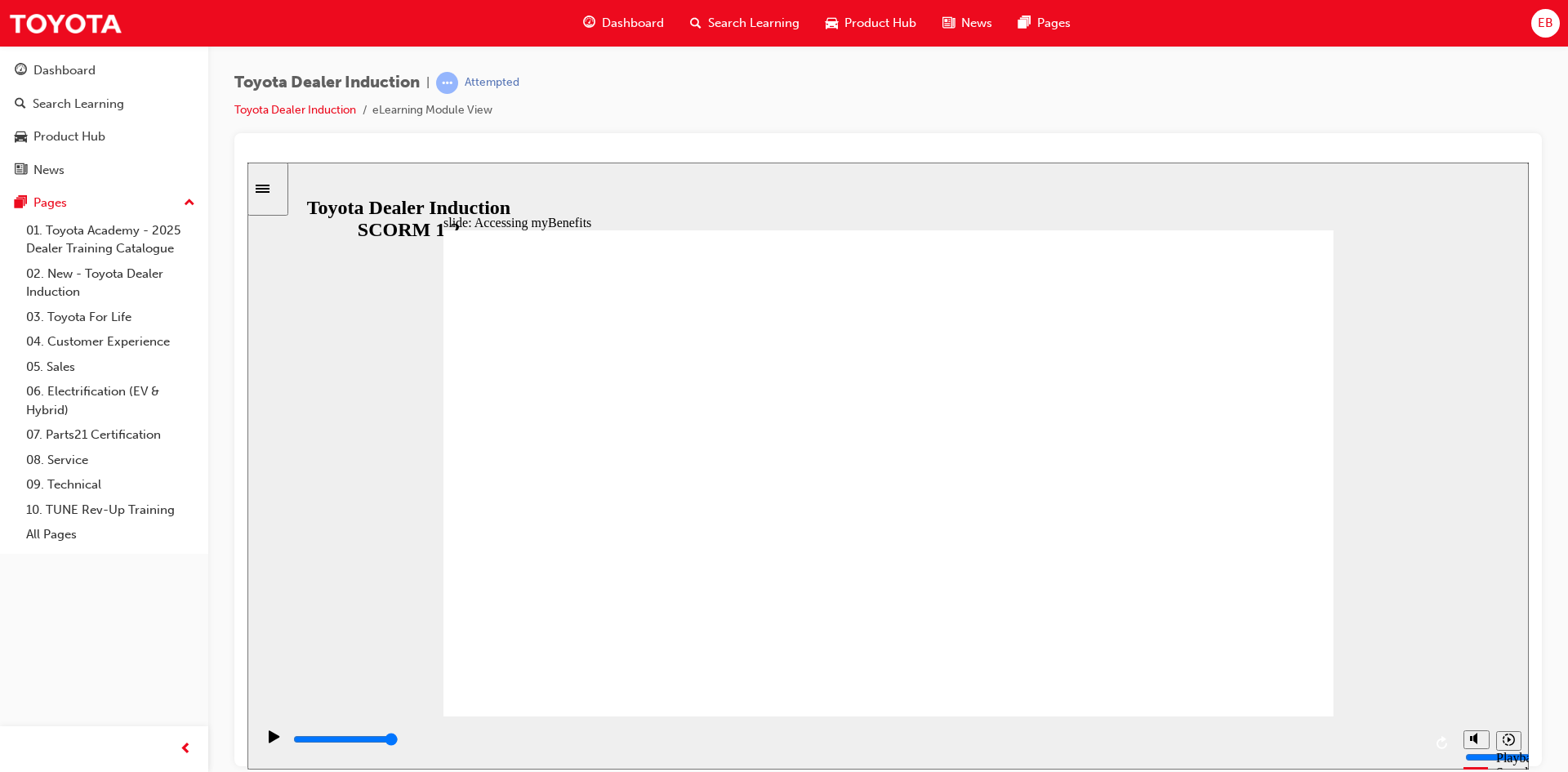 click 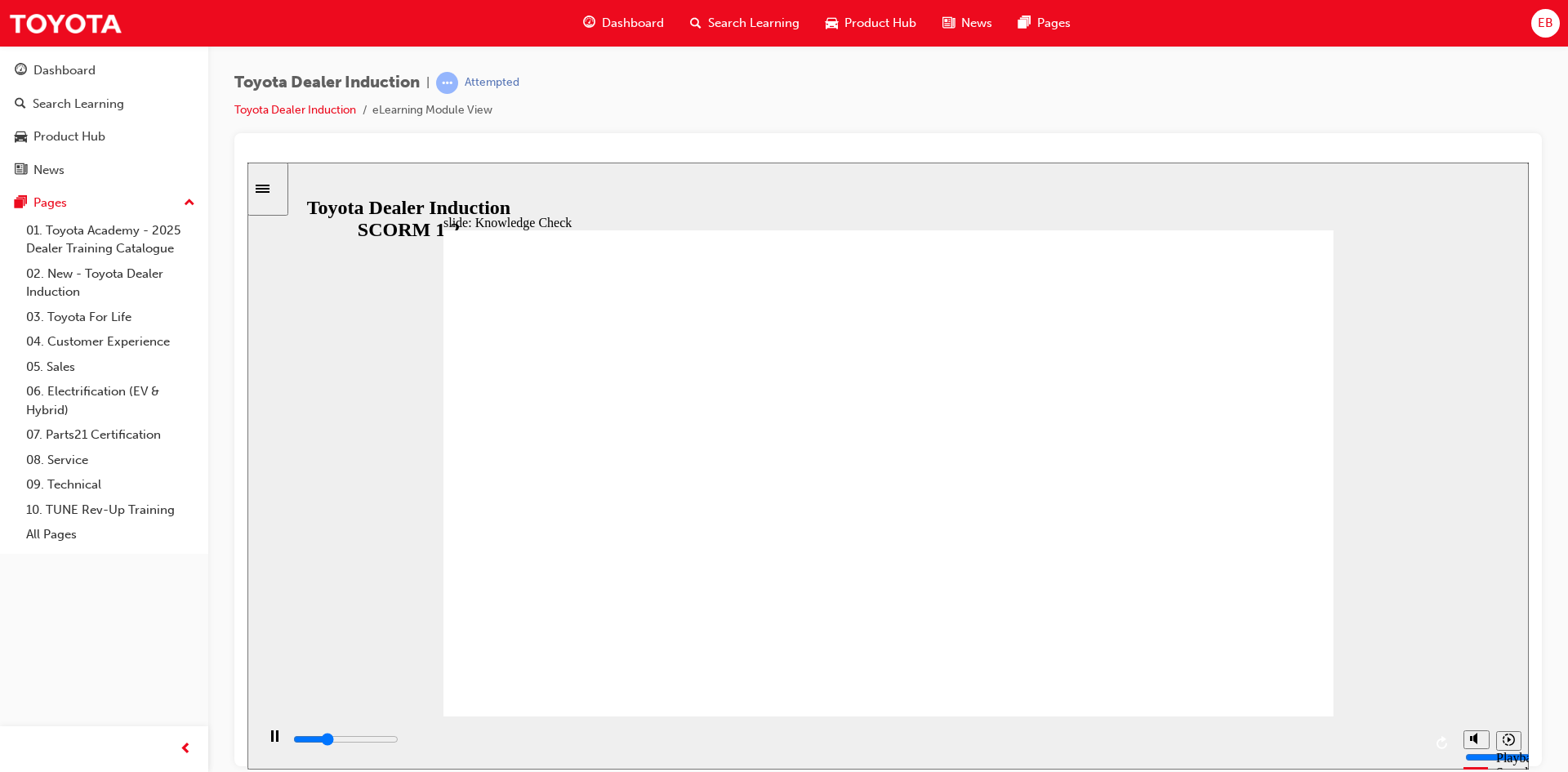 click at bounding box center [679, 1792] 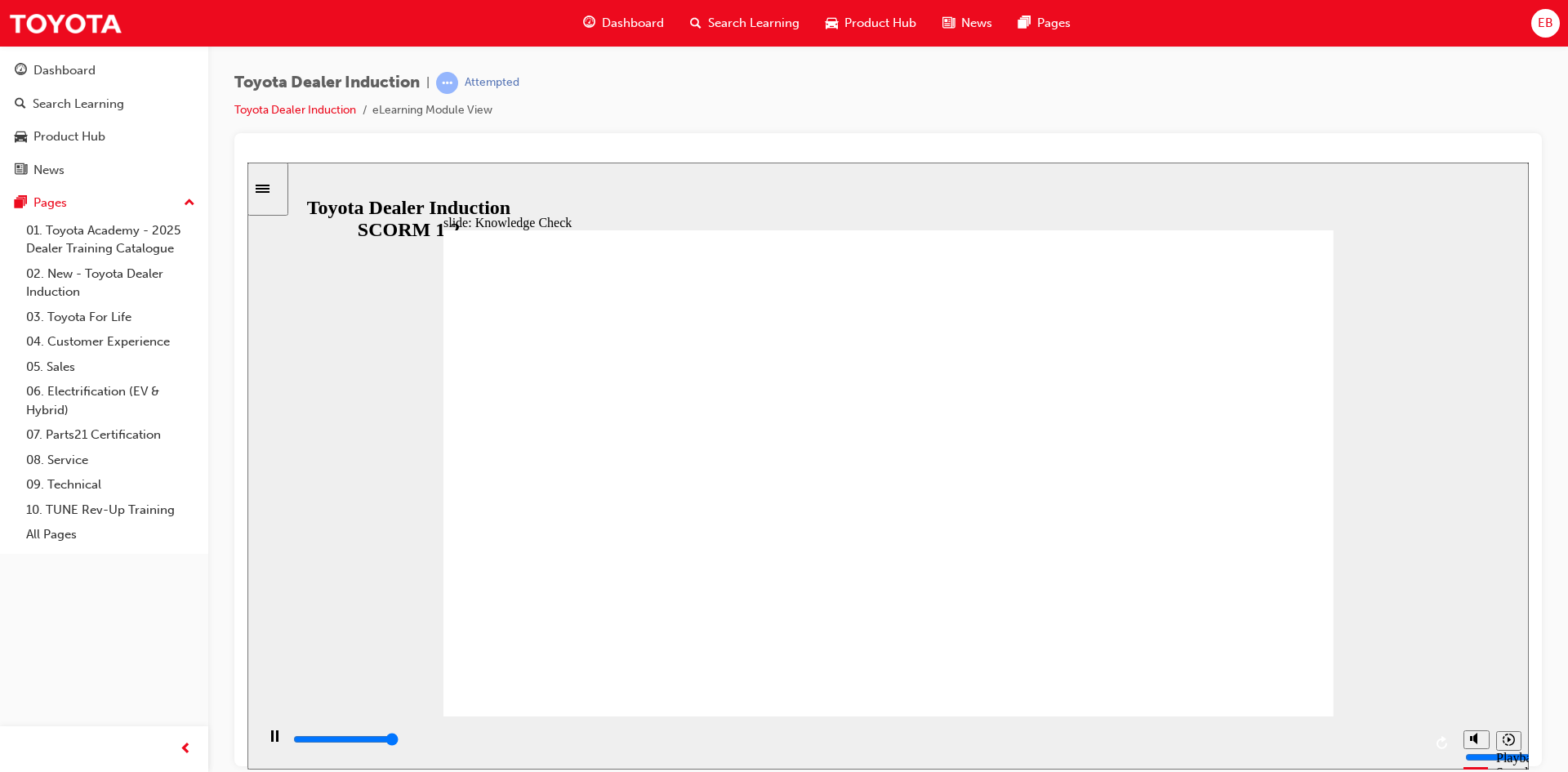 type on "5000" 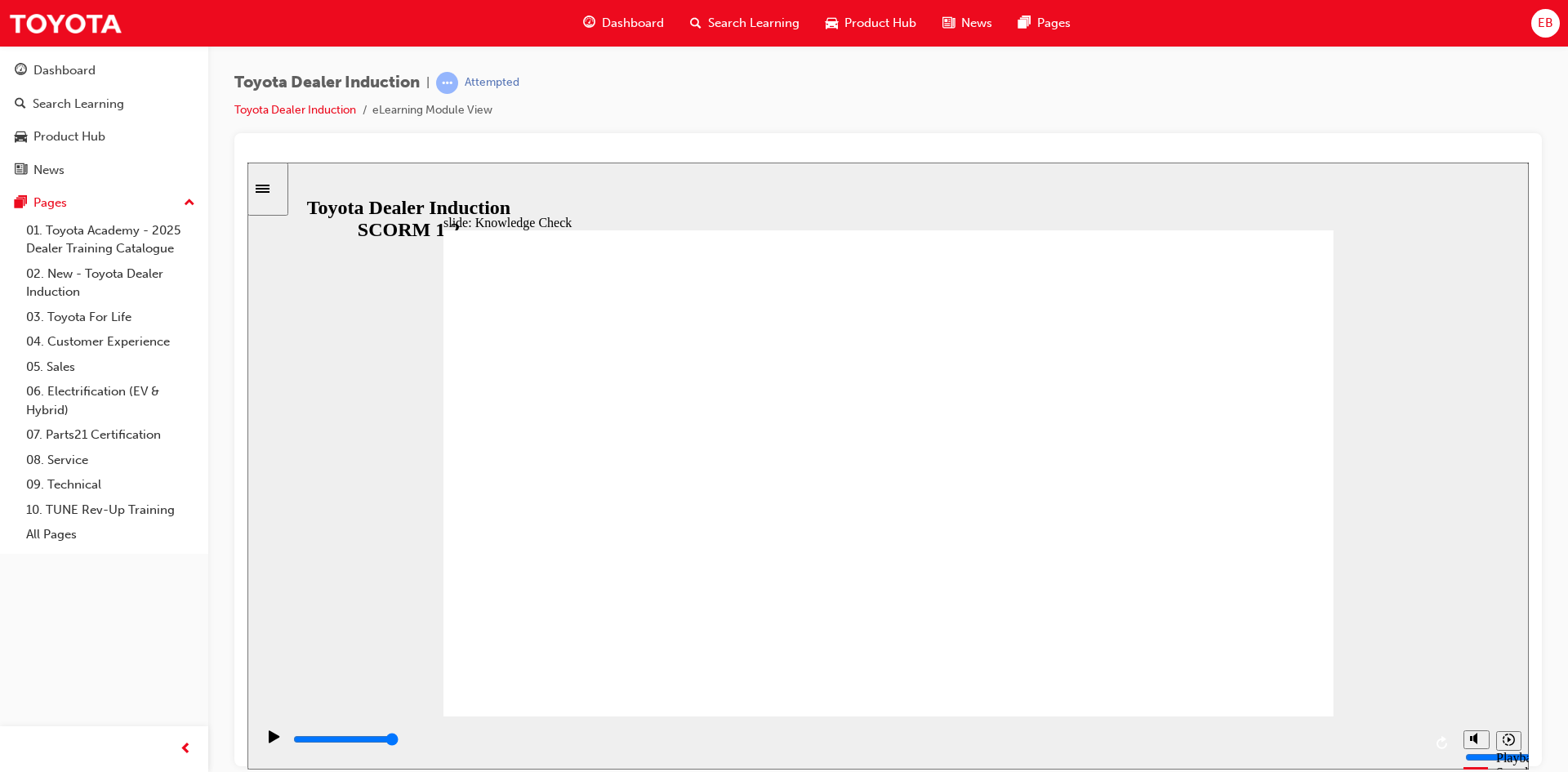 type on "w" 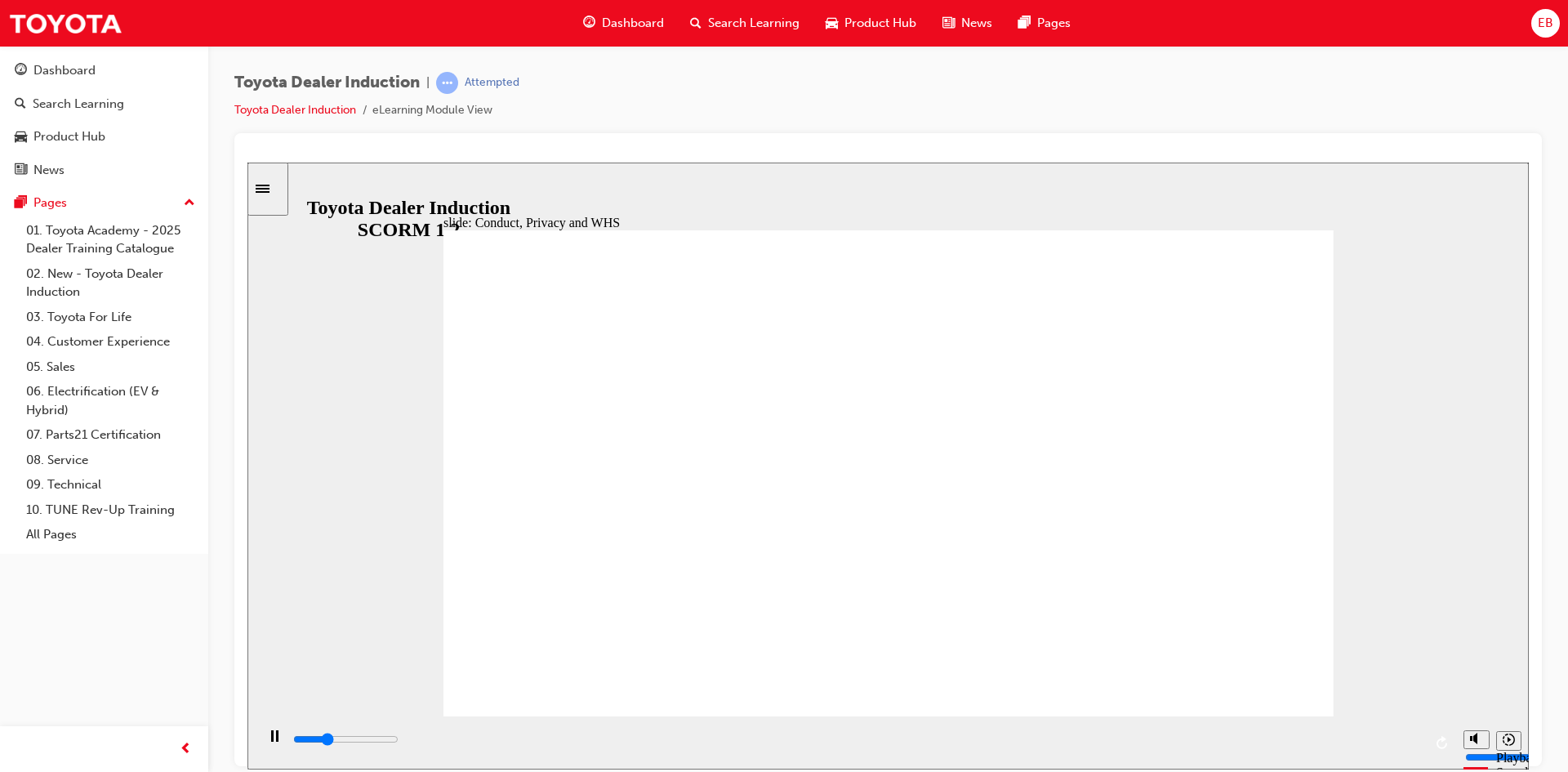 click 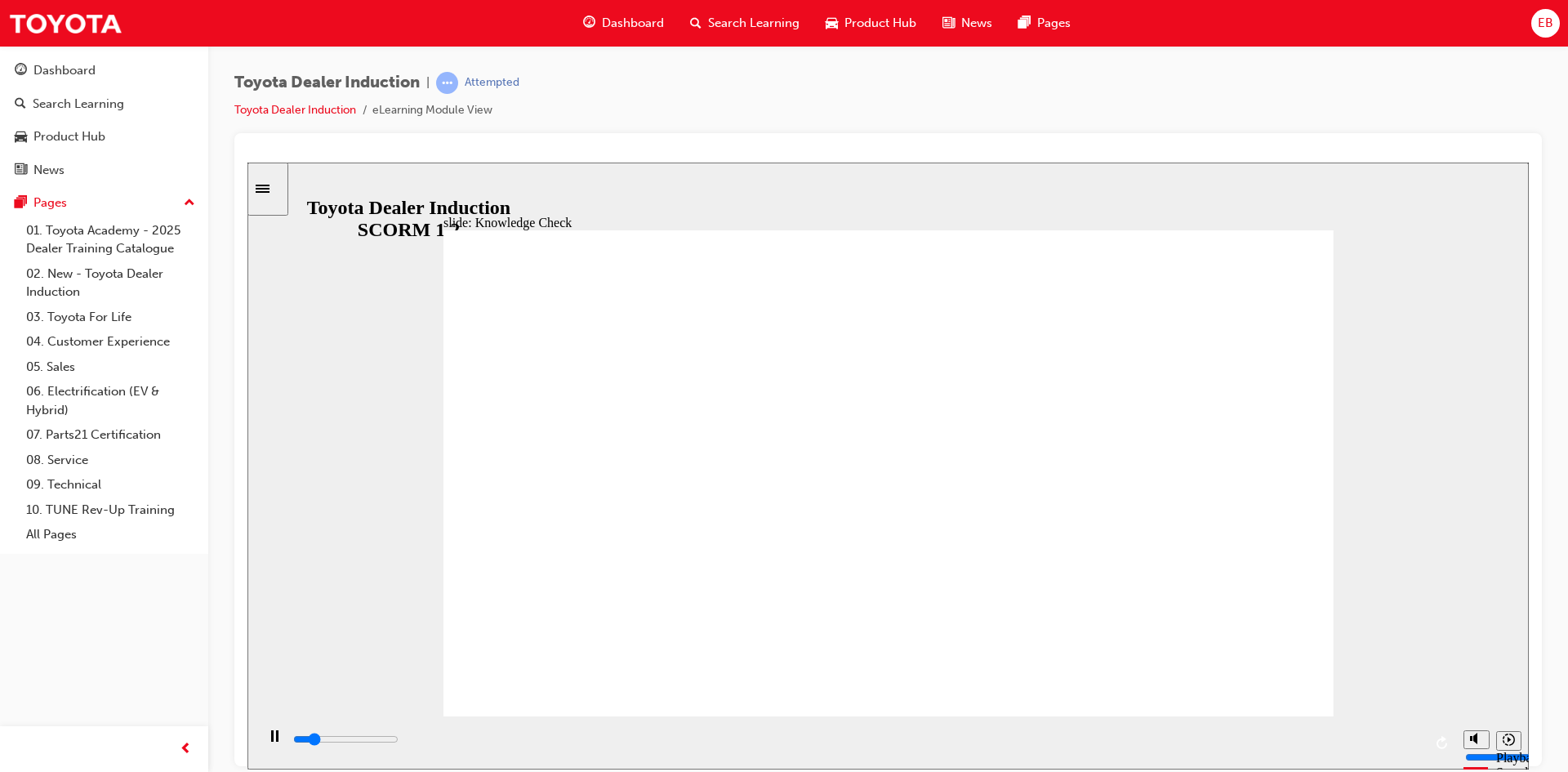 type on "800" 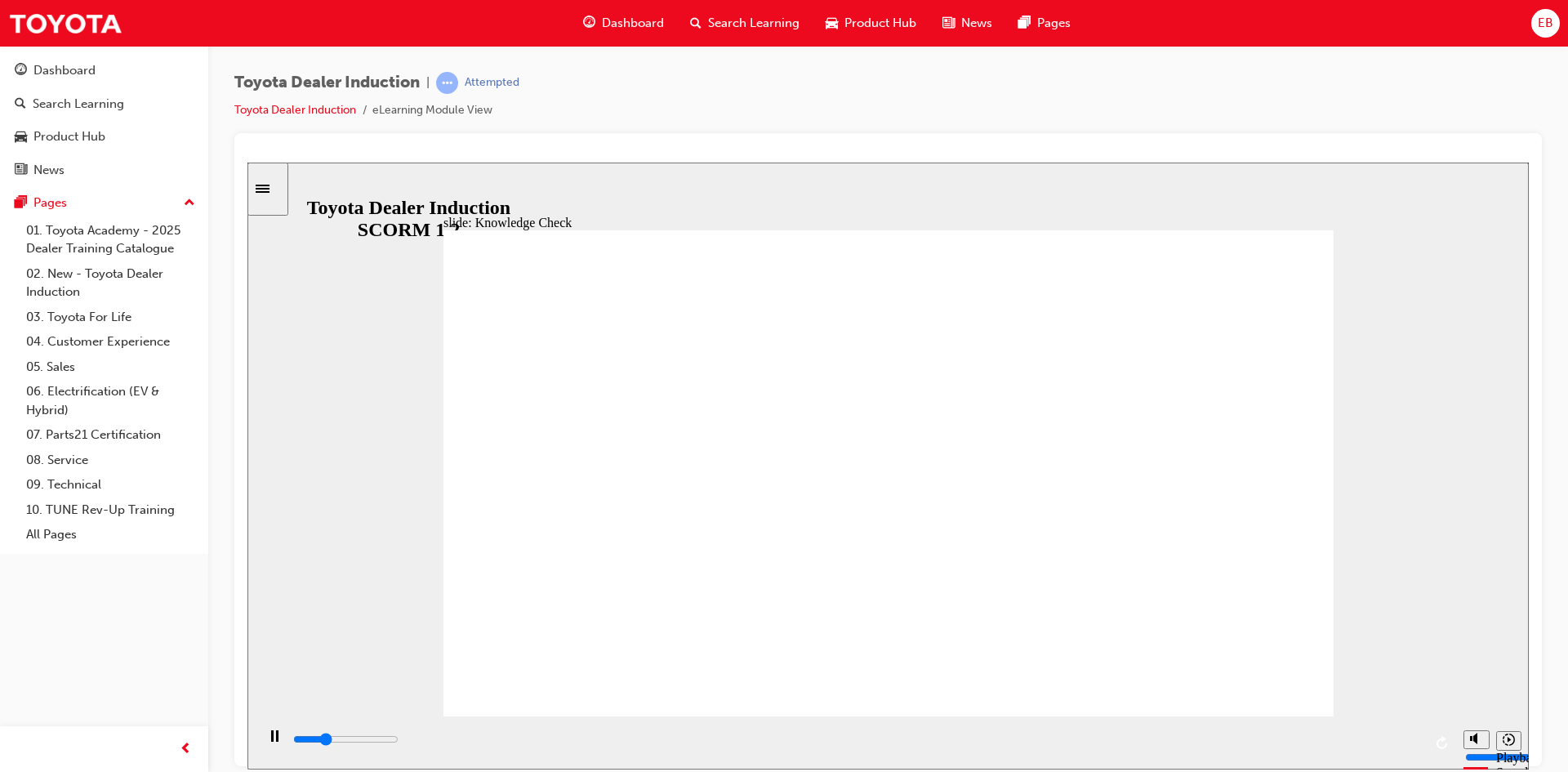 drag, startPoint x: 750, startPoint y: 480, endPoint x: 456, endPoint y: 489, distance: 294.13772 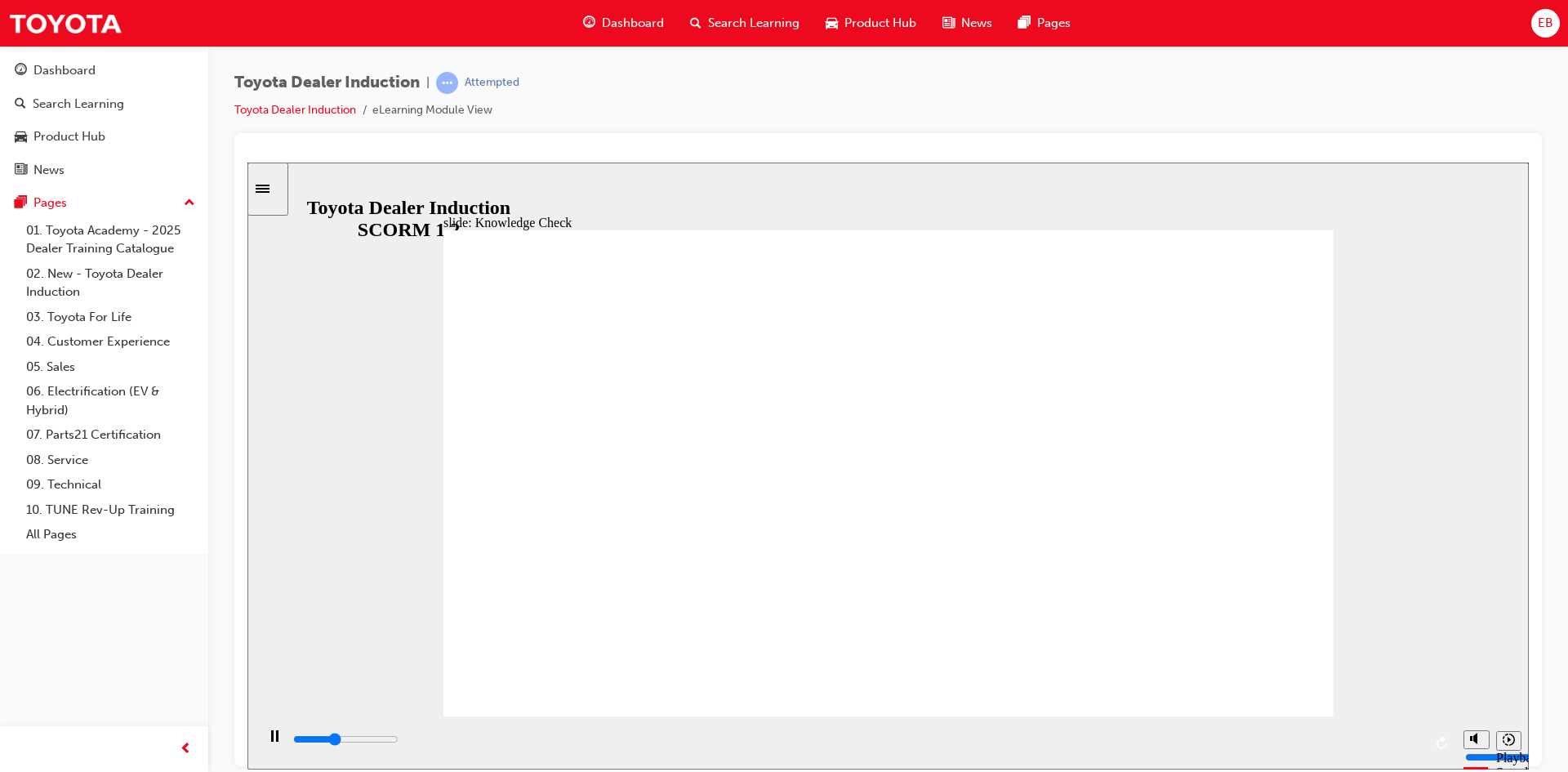 type on "2000" 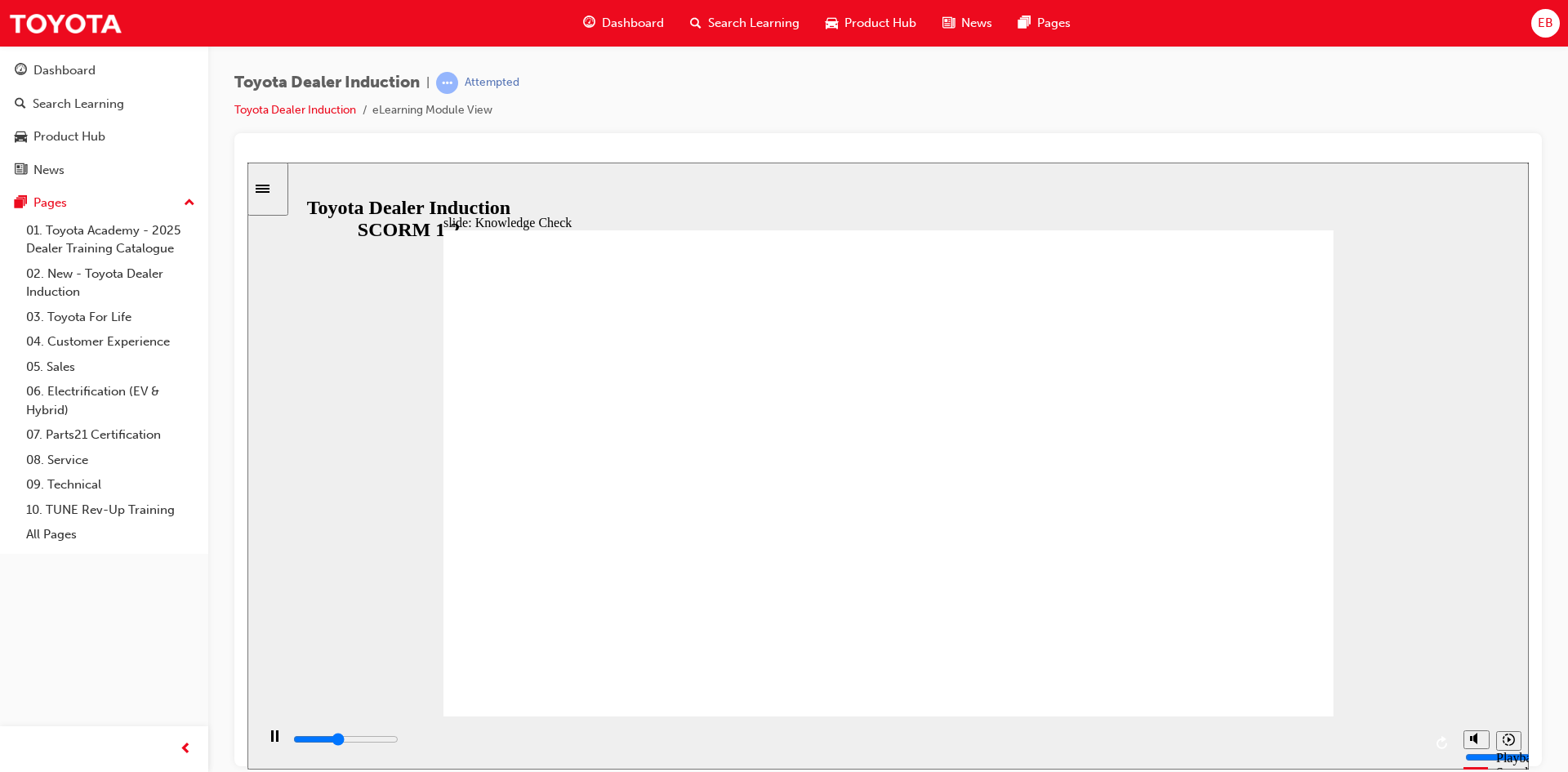 type on "2100" 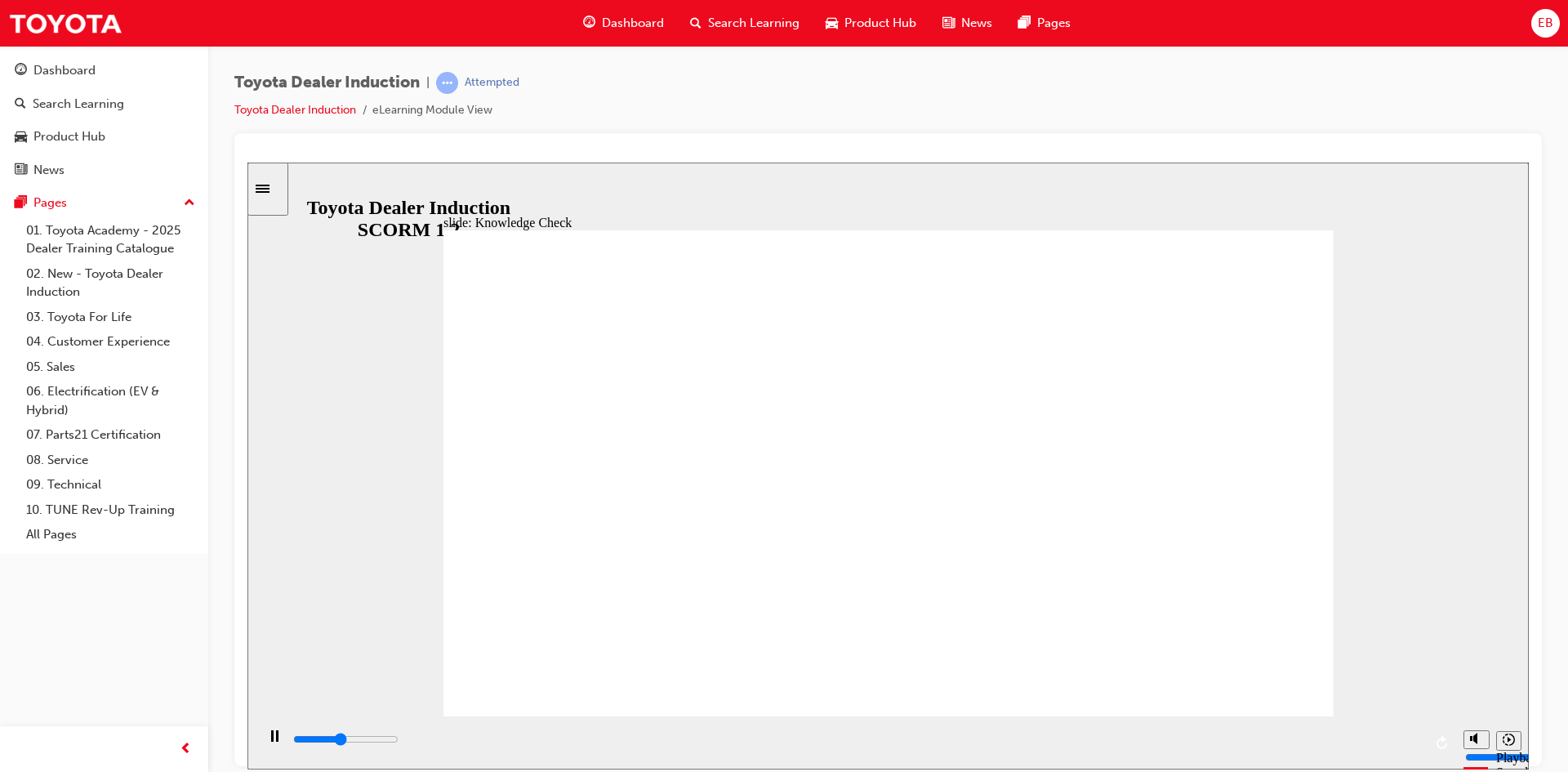 type on "2200" 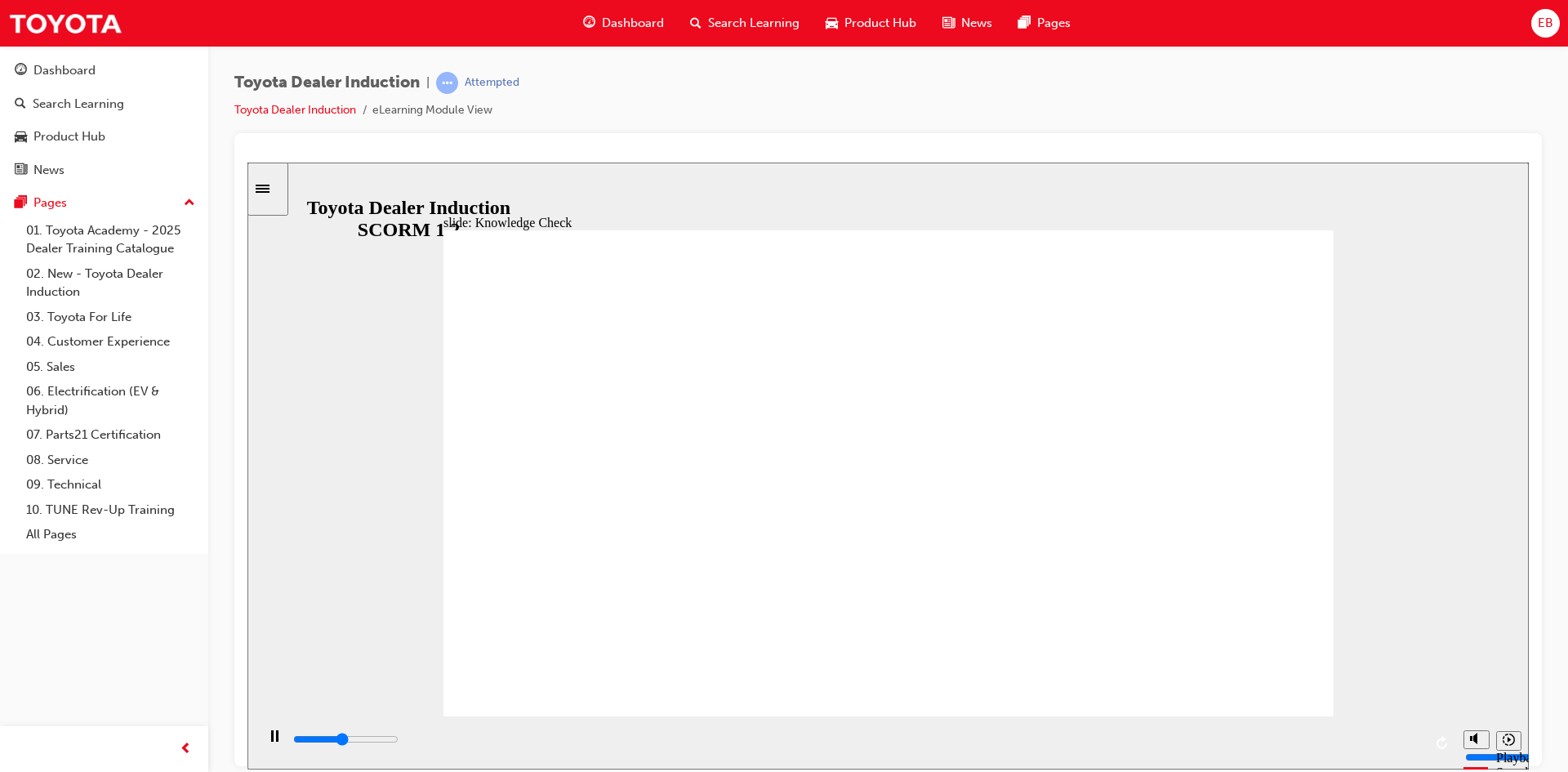 type on "2300" 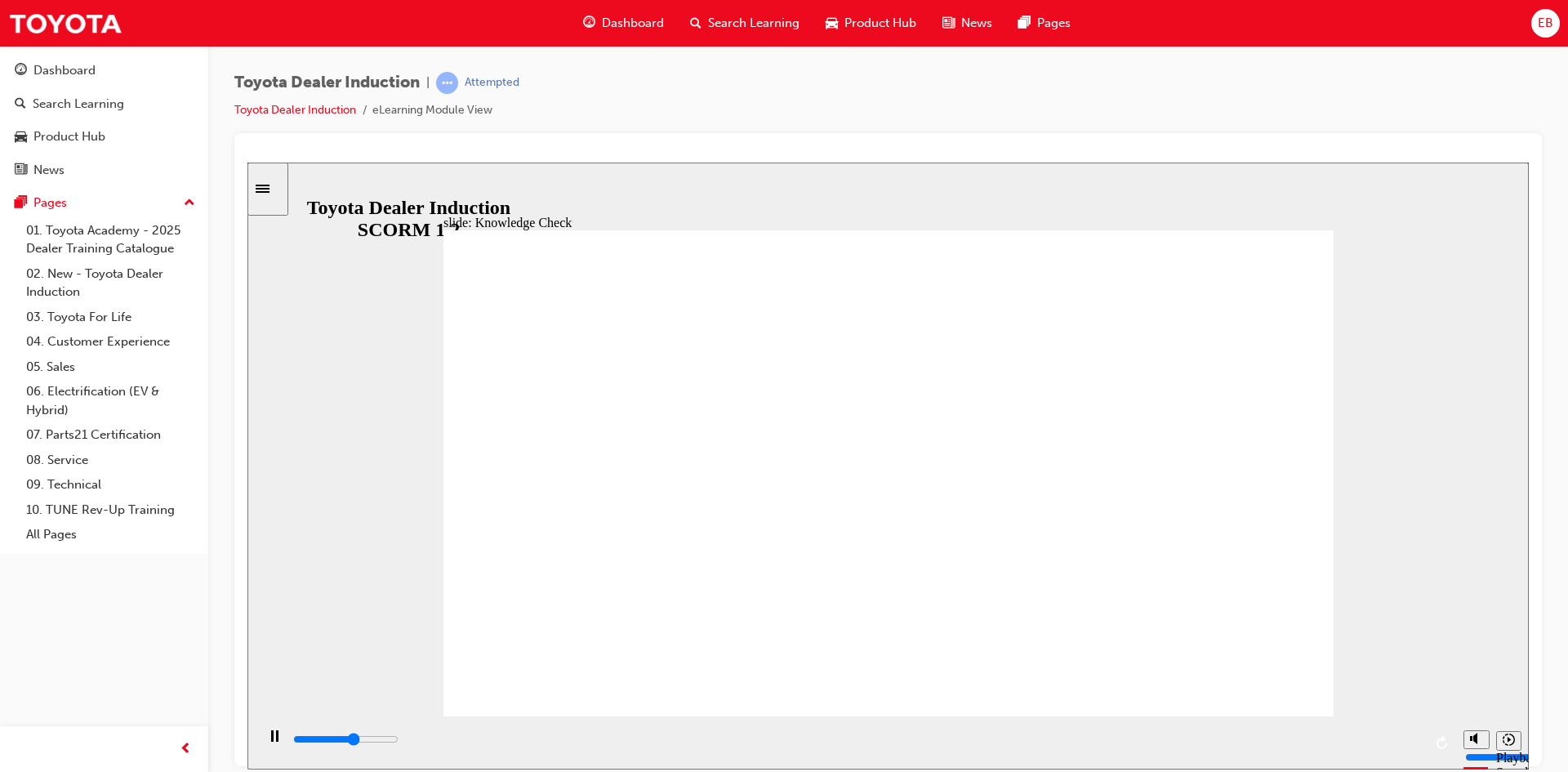 type on "2900" 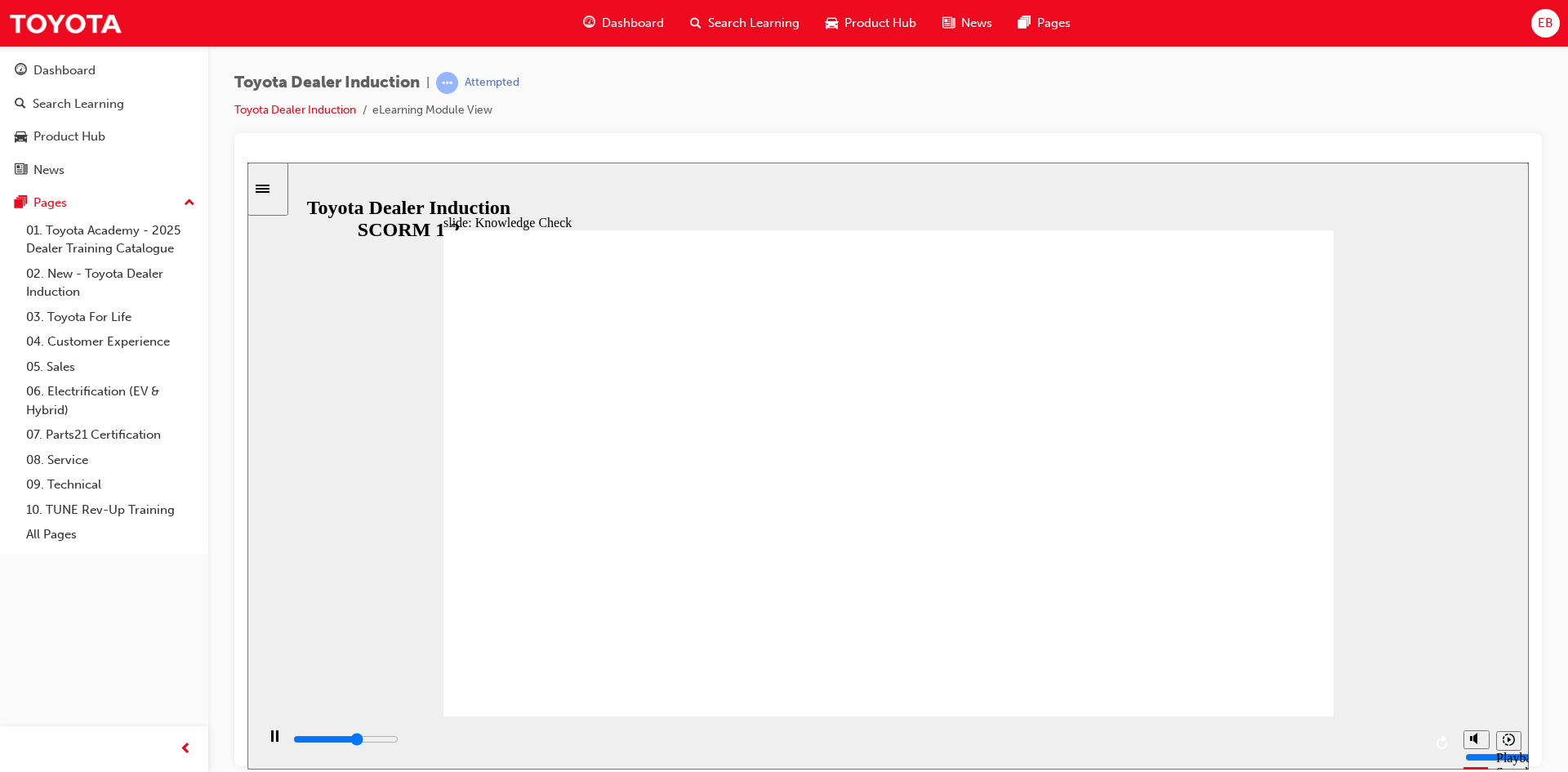 type on "3100" 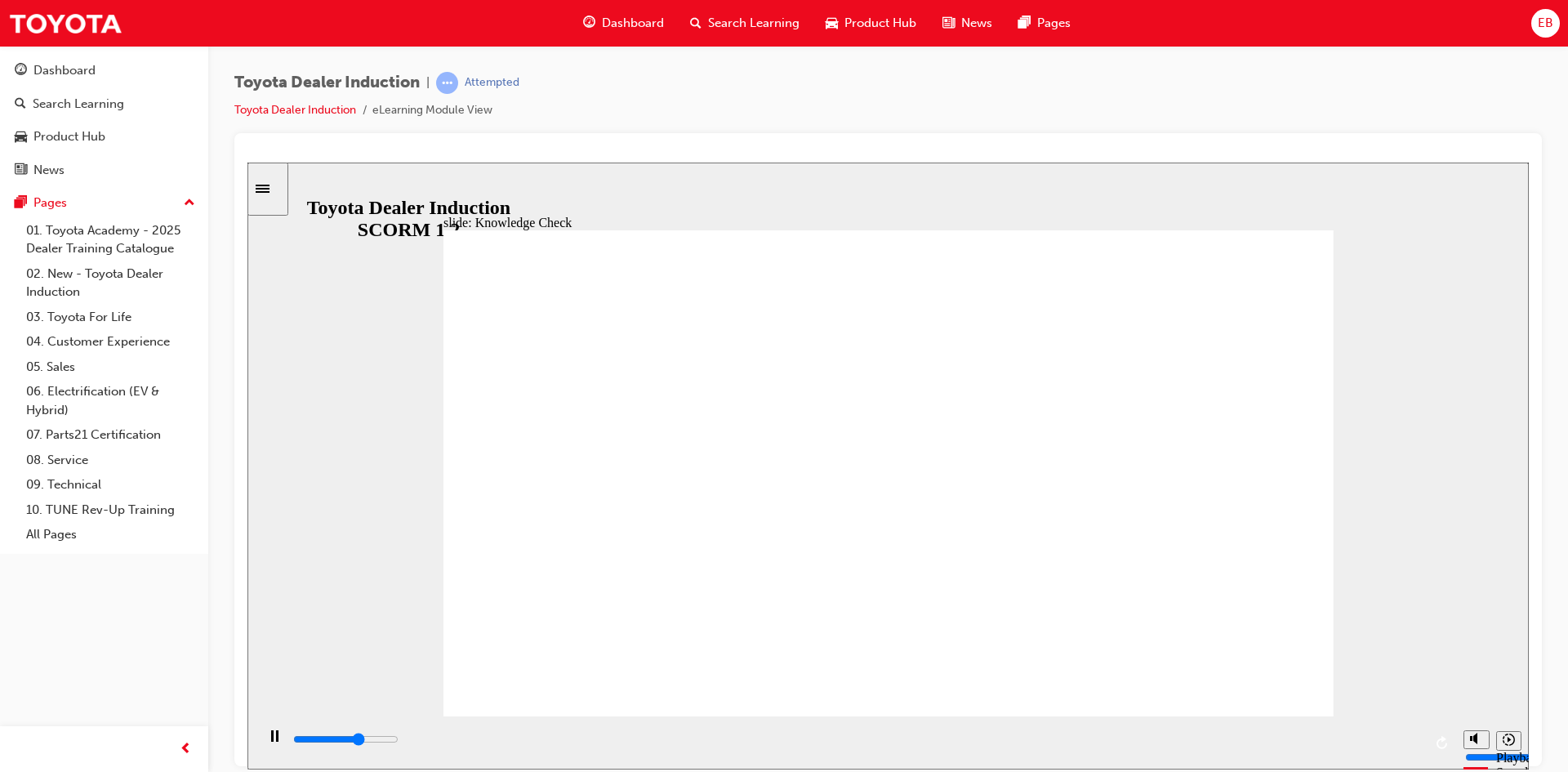 type on "3200" 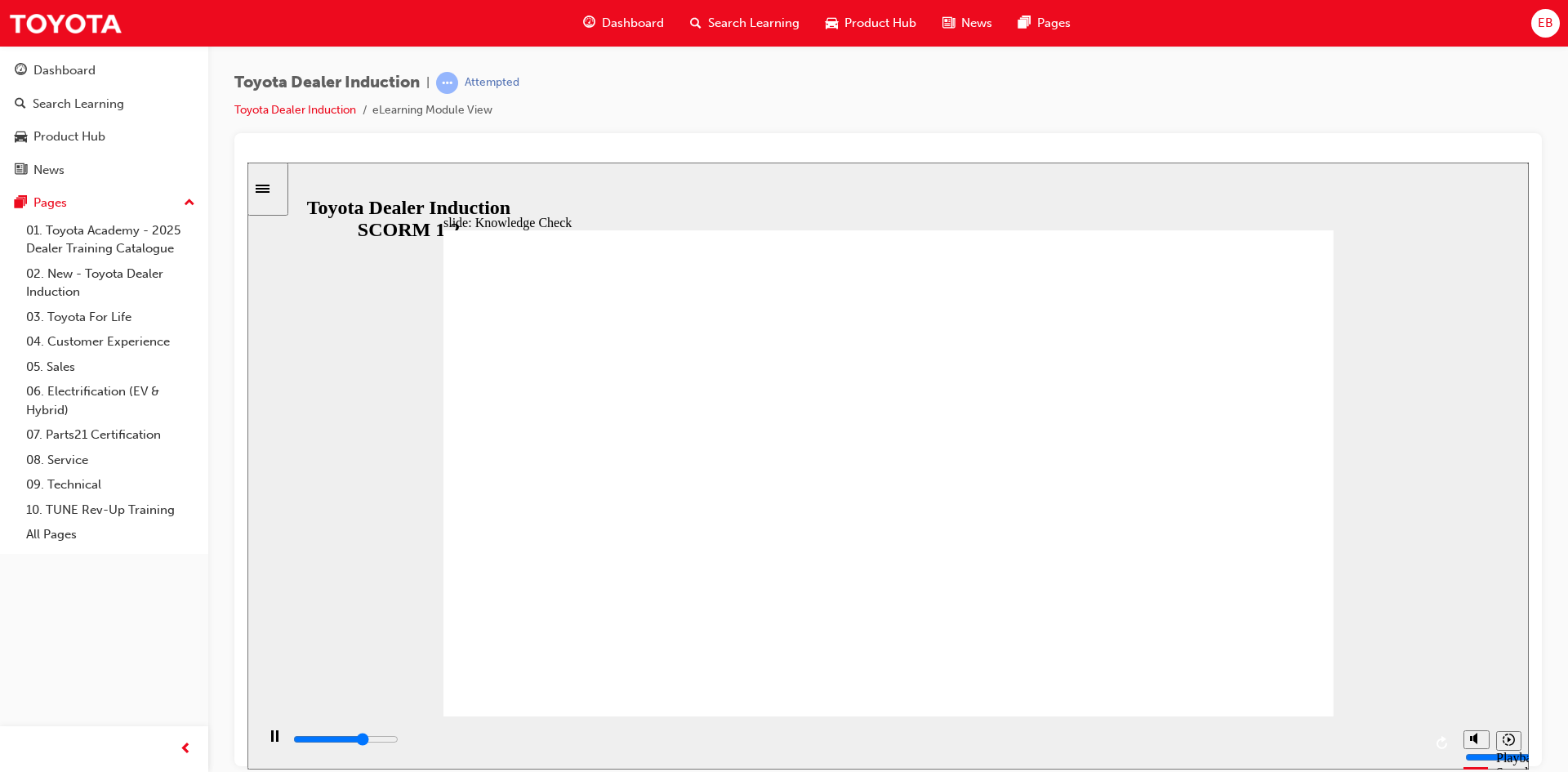 type on "3400" 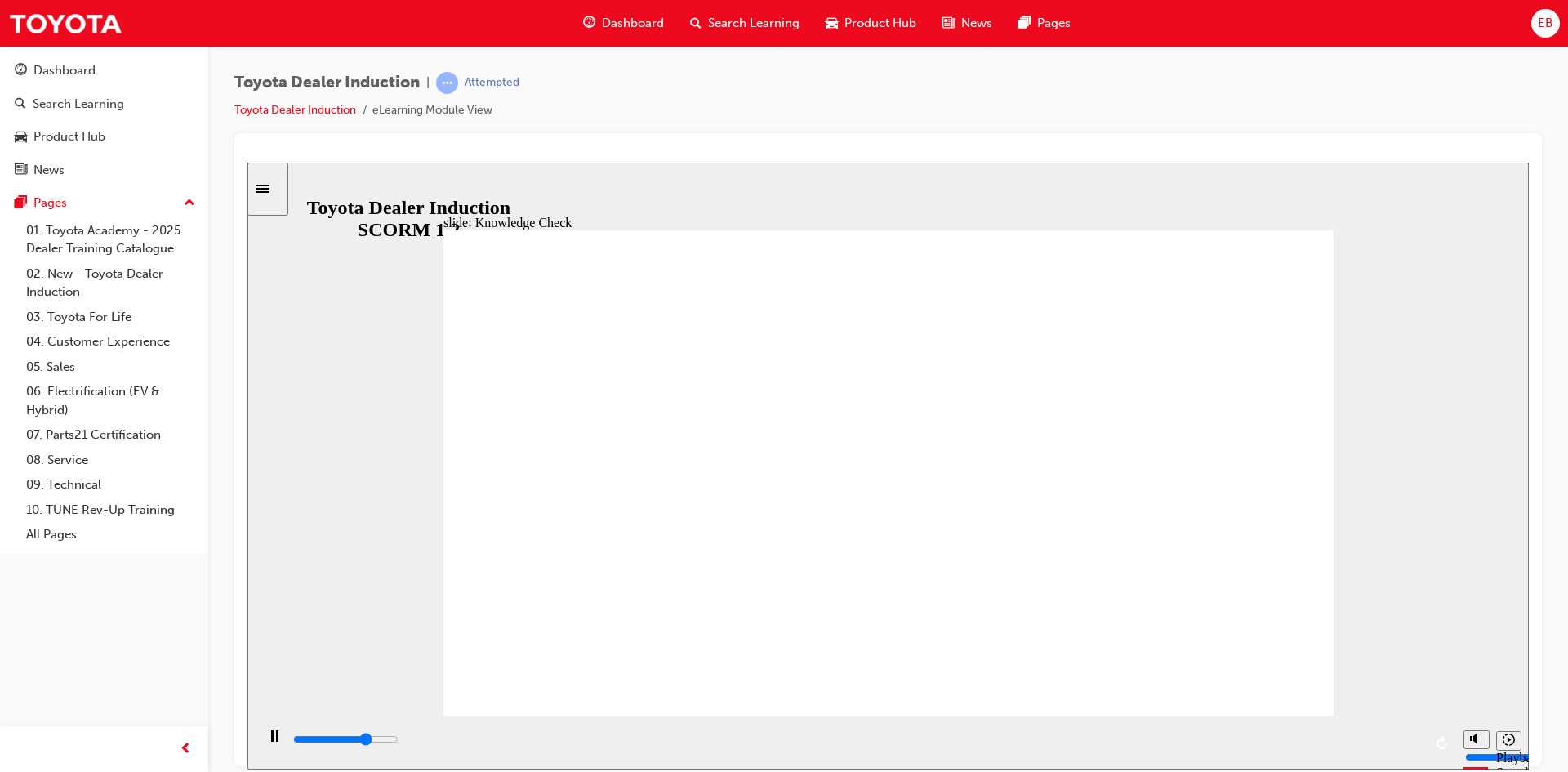 type on "3600" 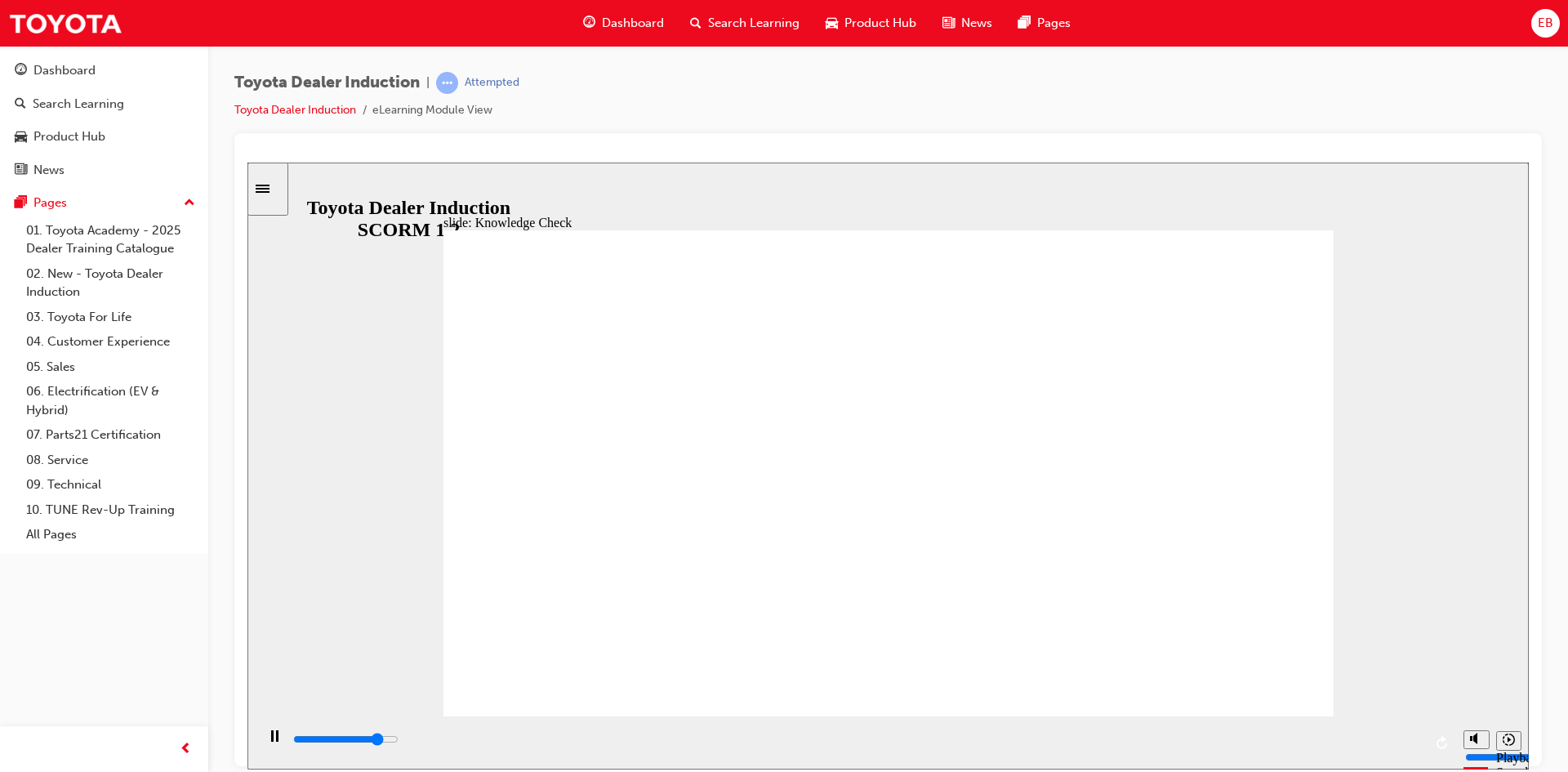 type on "4200" 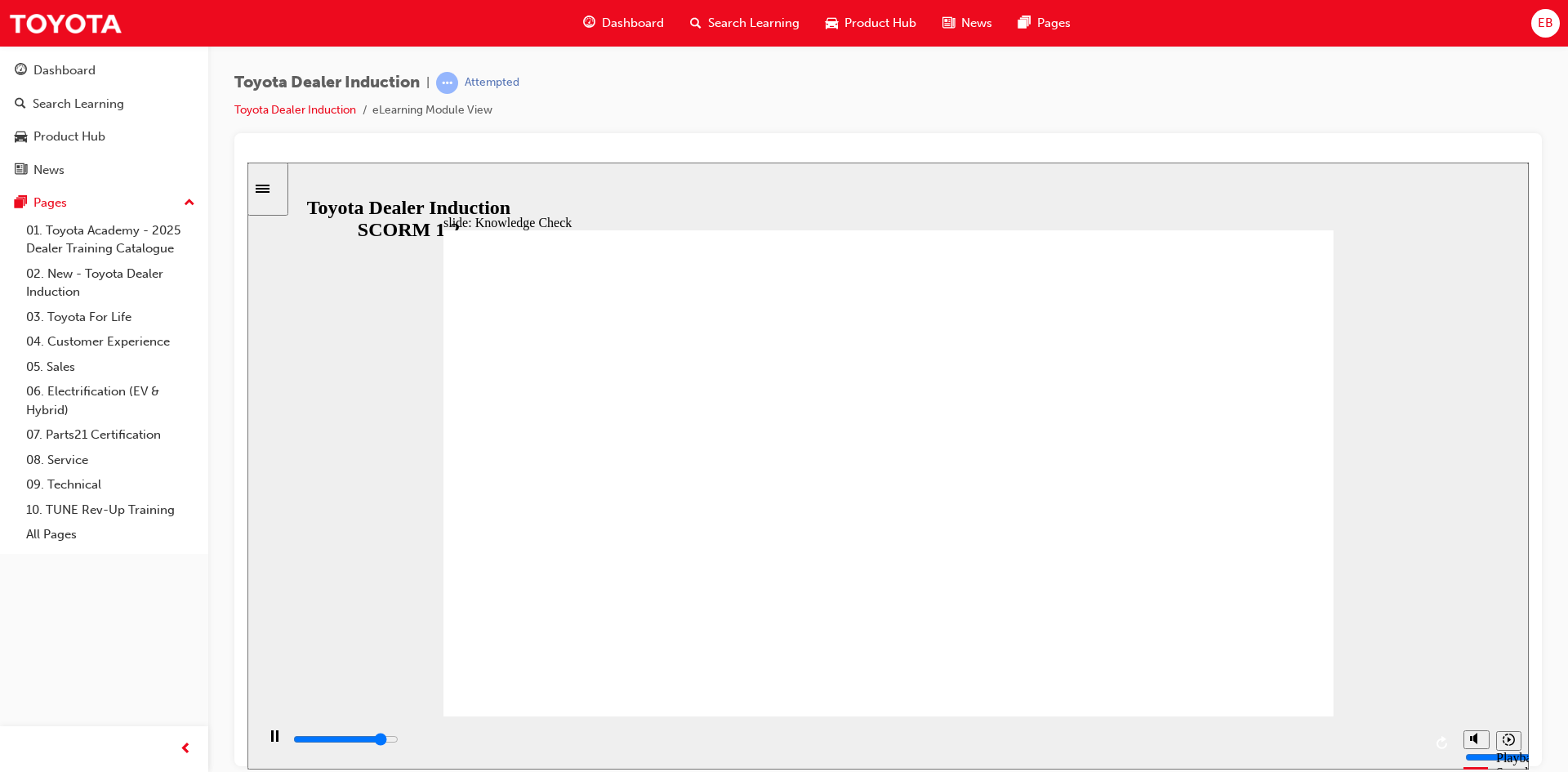 type on "4400" 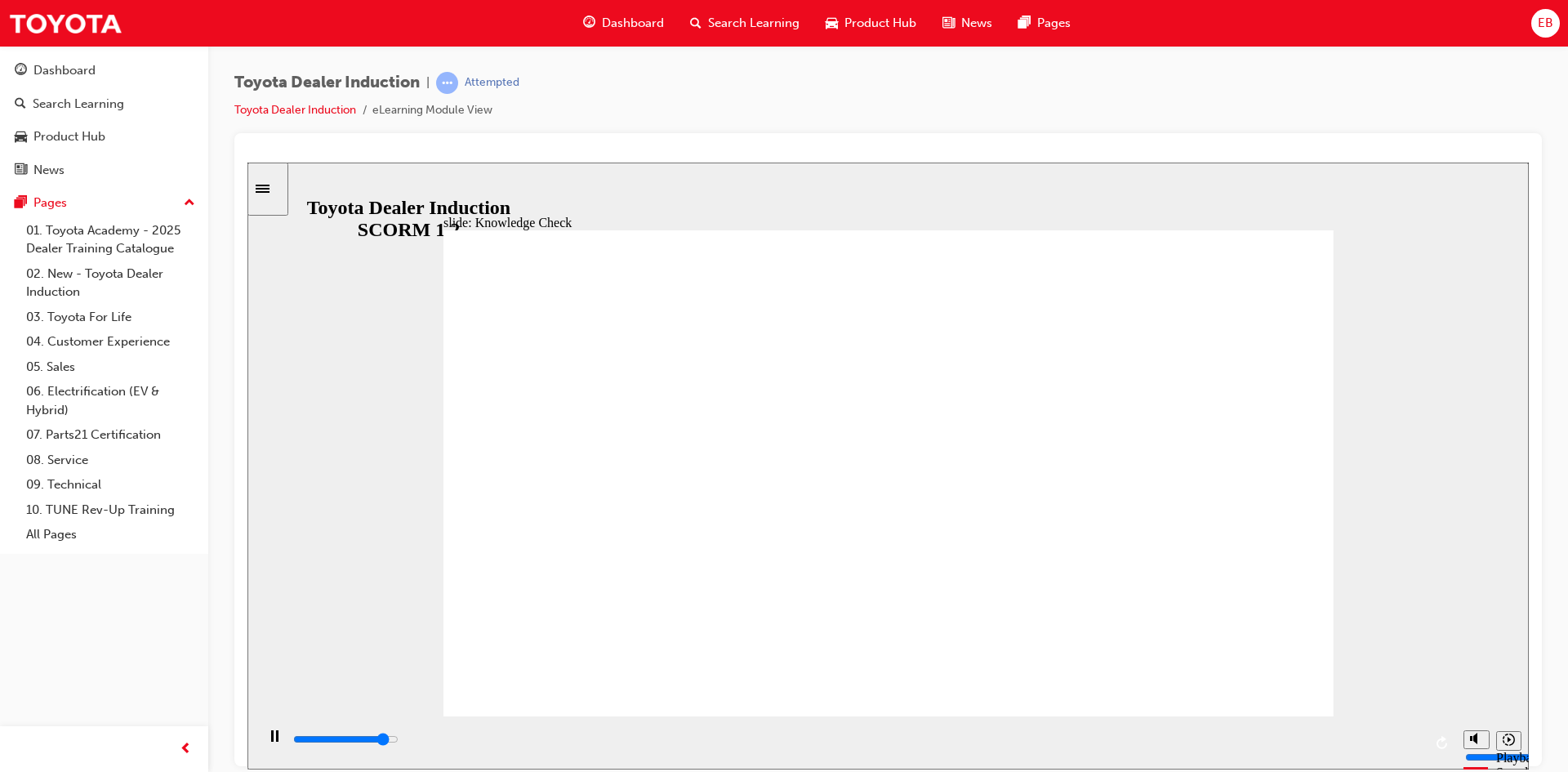 type on "4600" 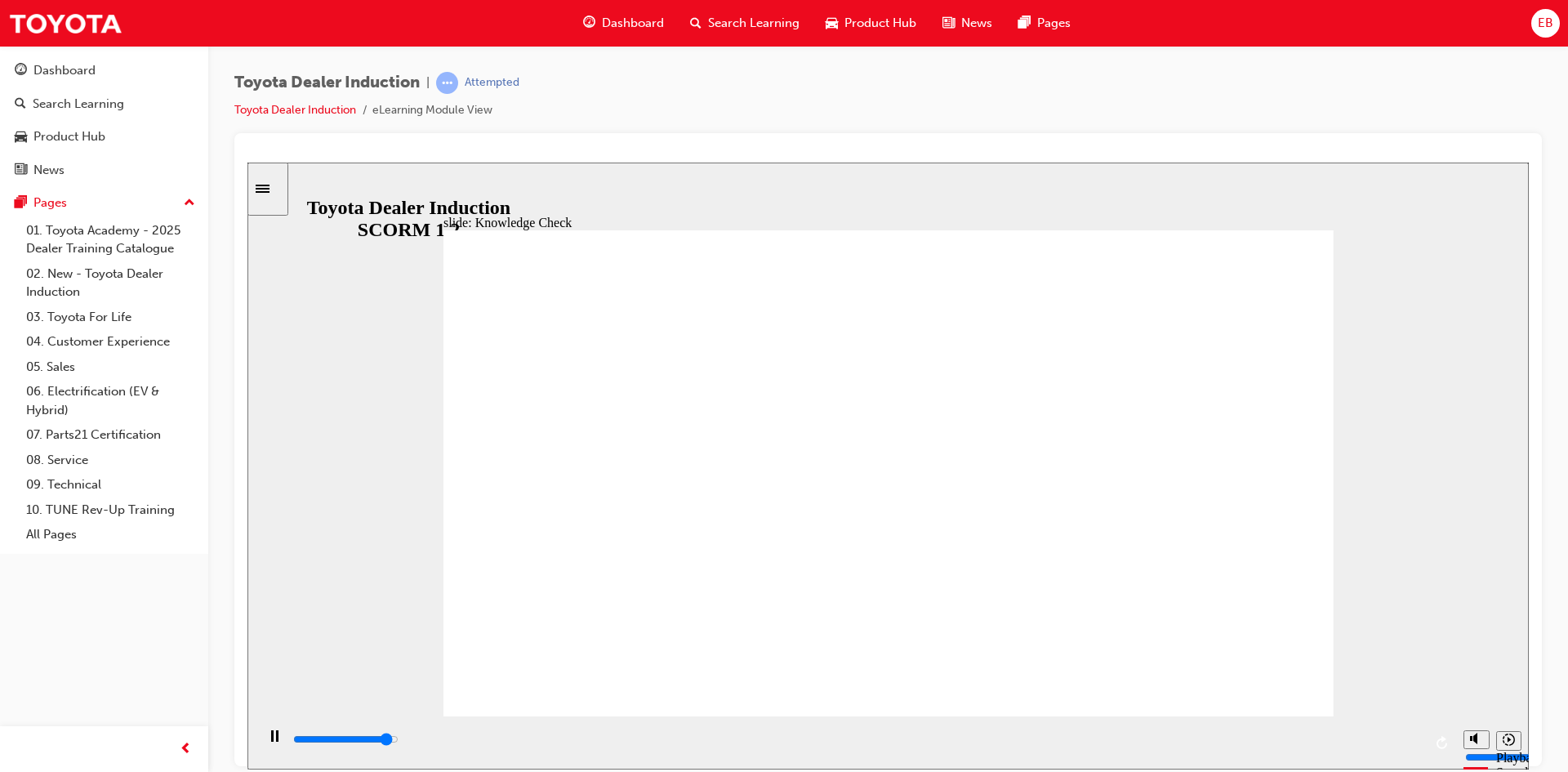 type on "4700" 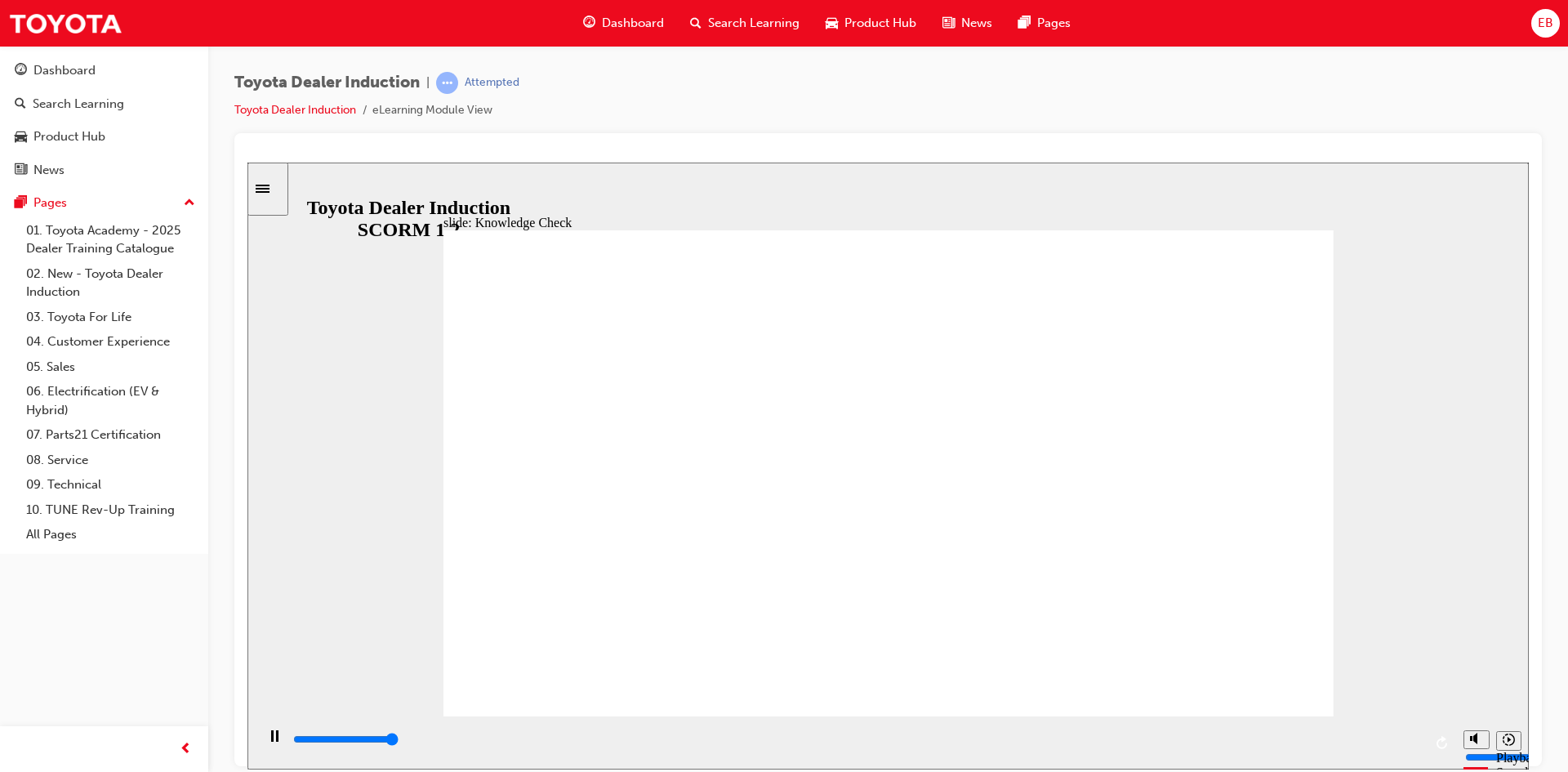 type on "5000" 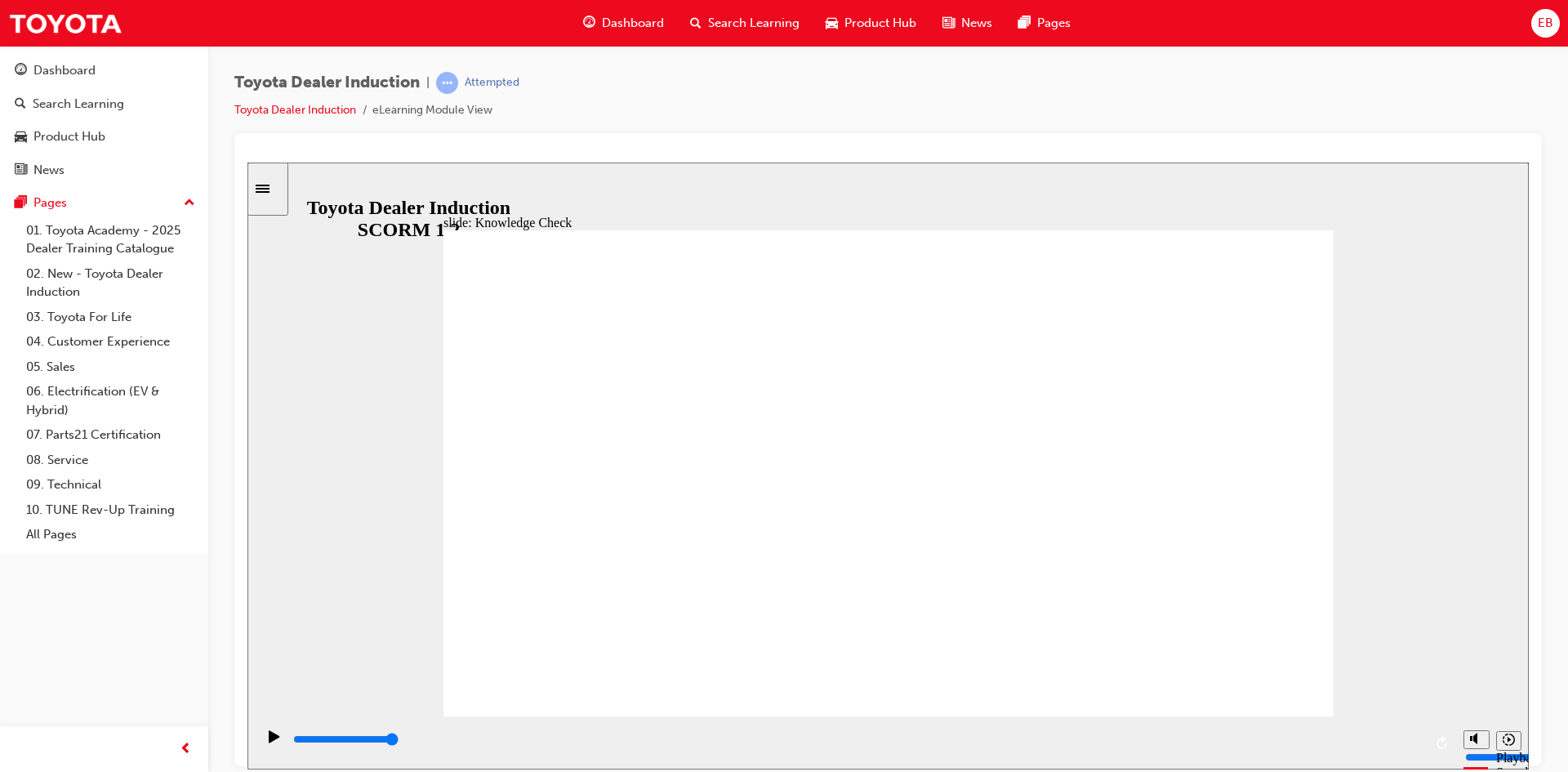 type on "toyot" 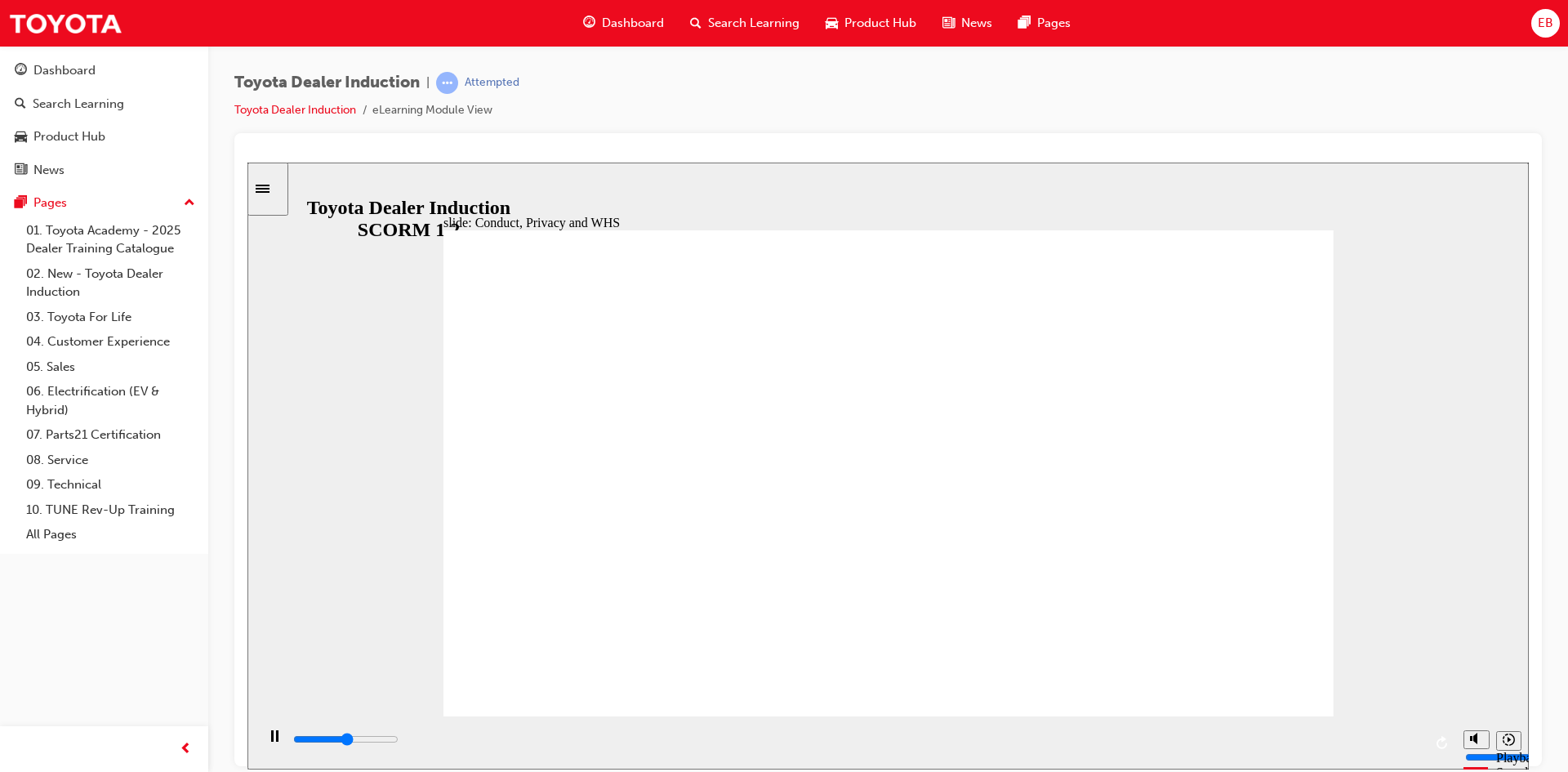 click 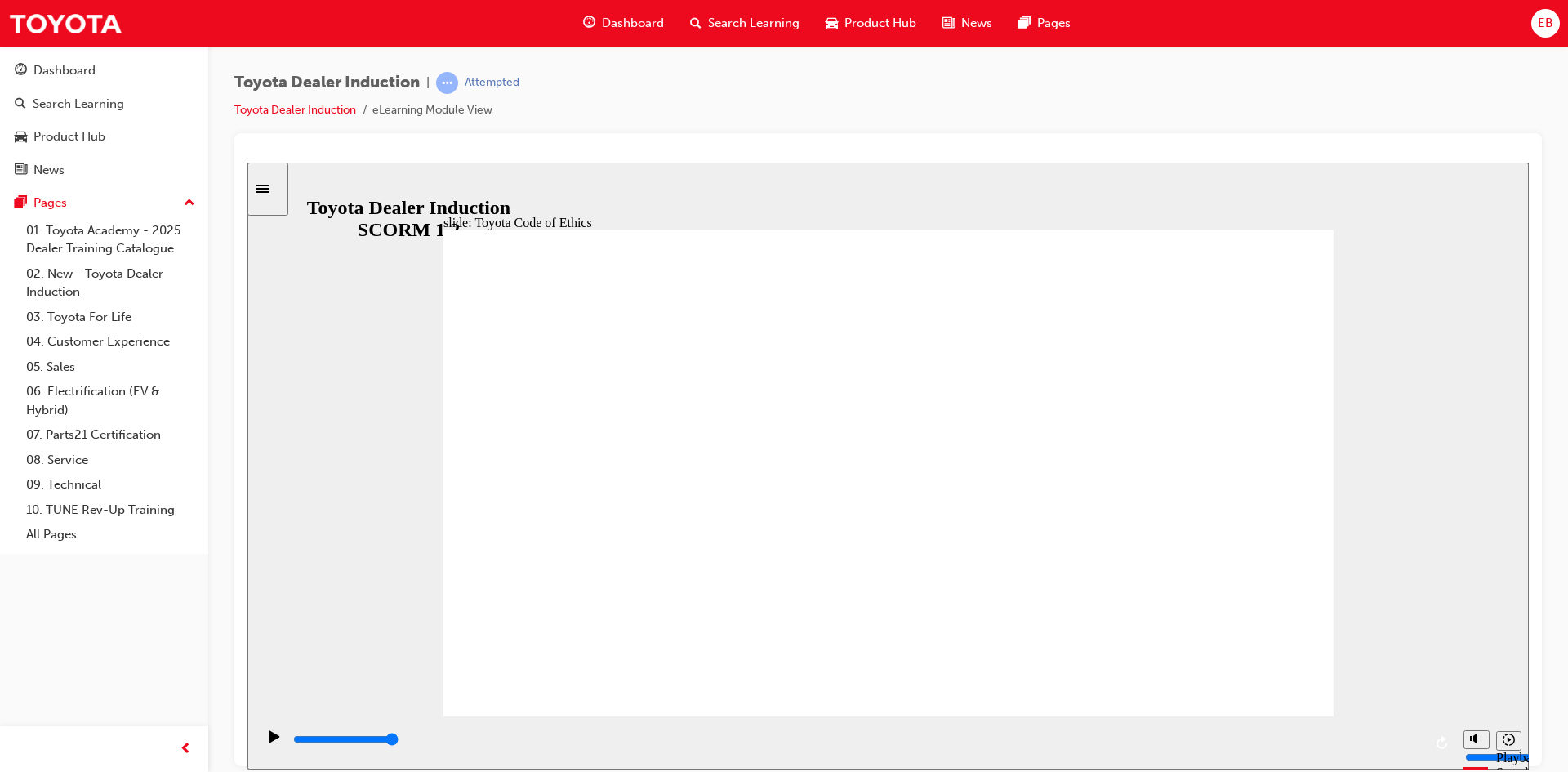 click 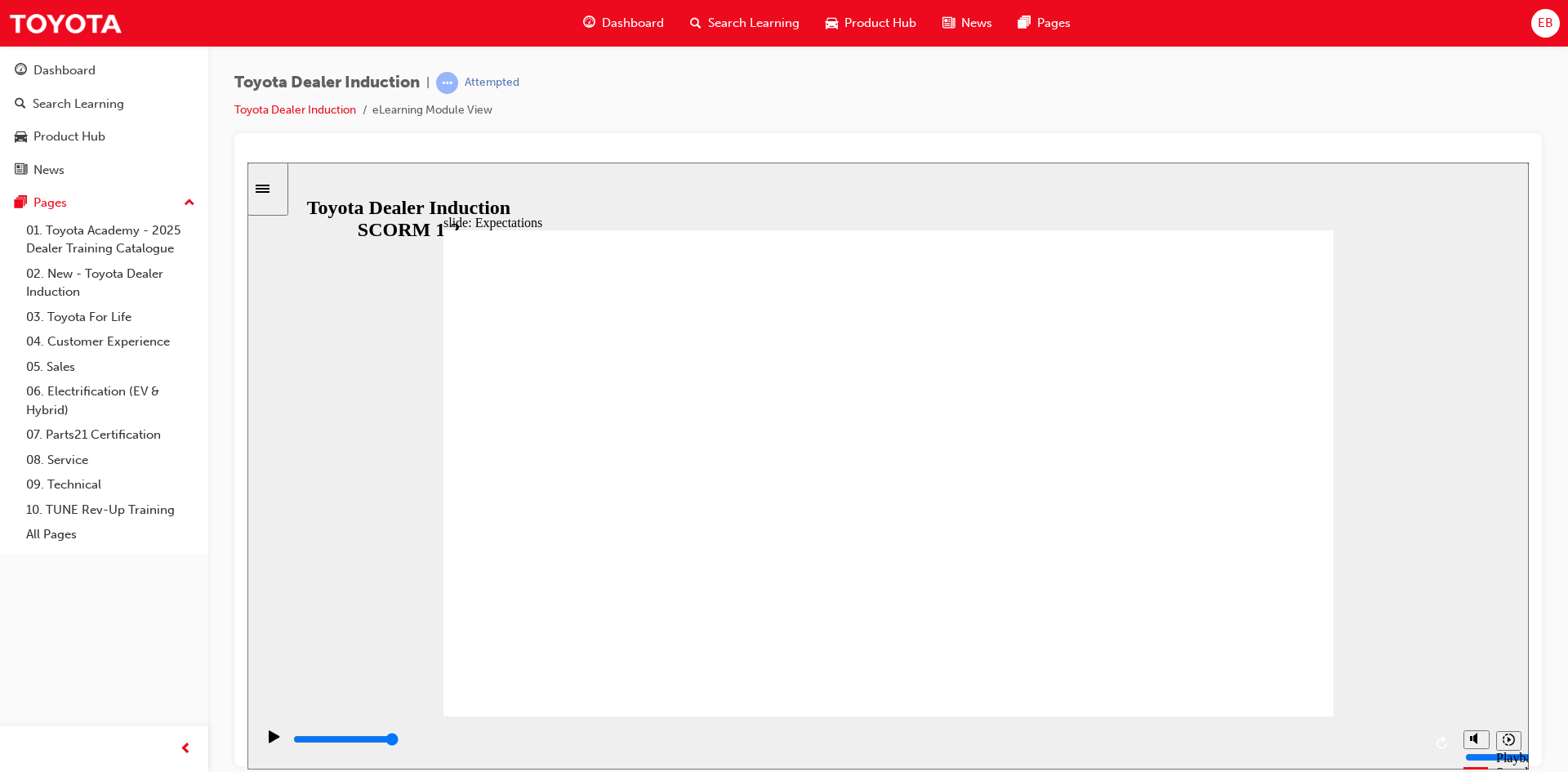click 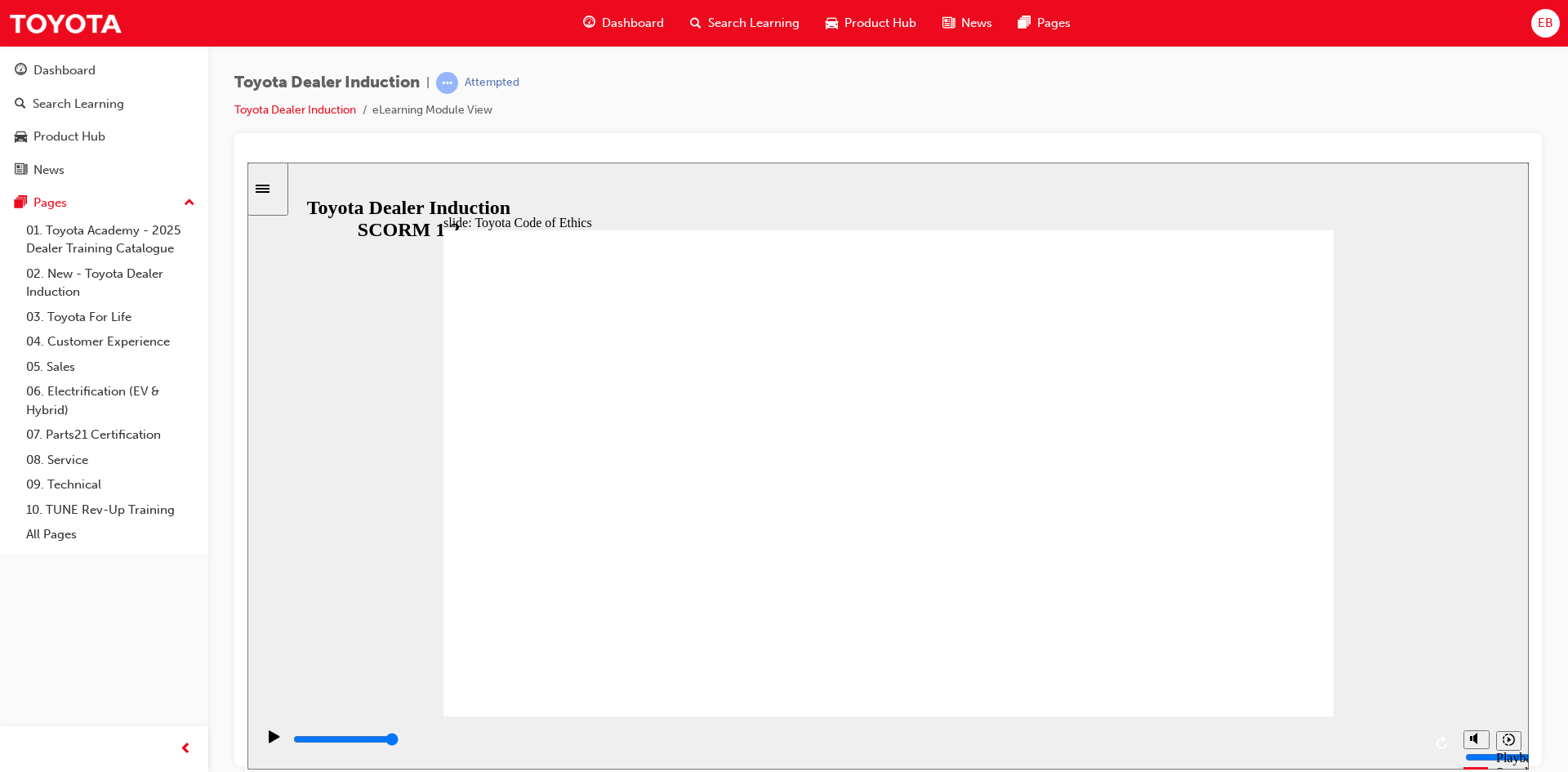 click 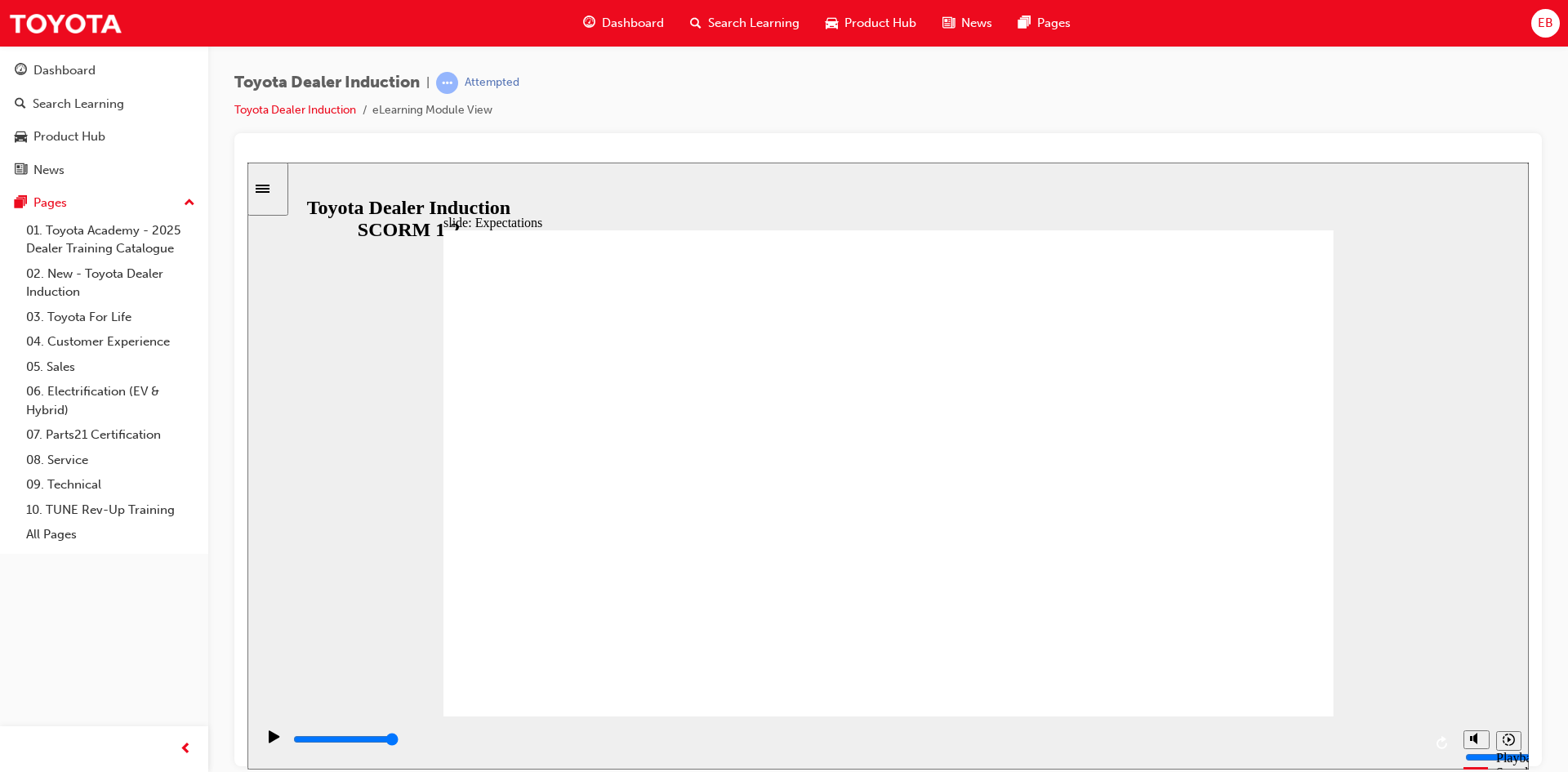 click 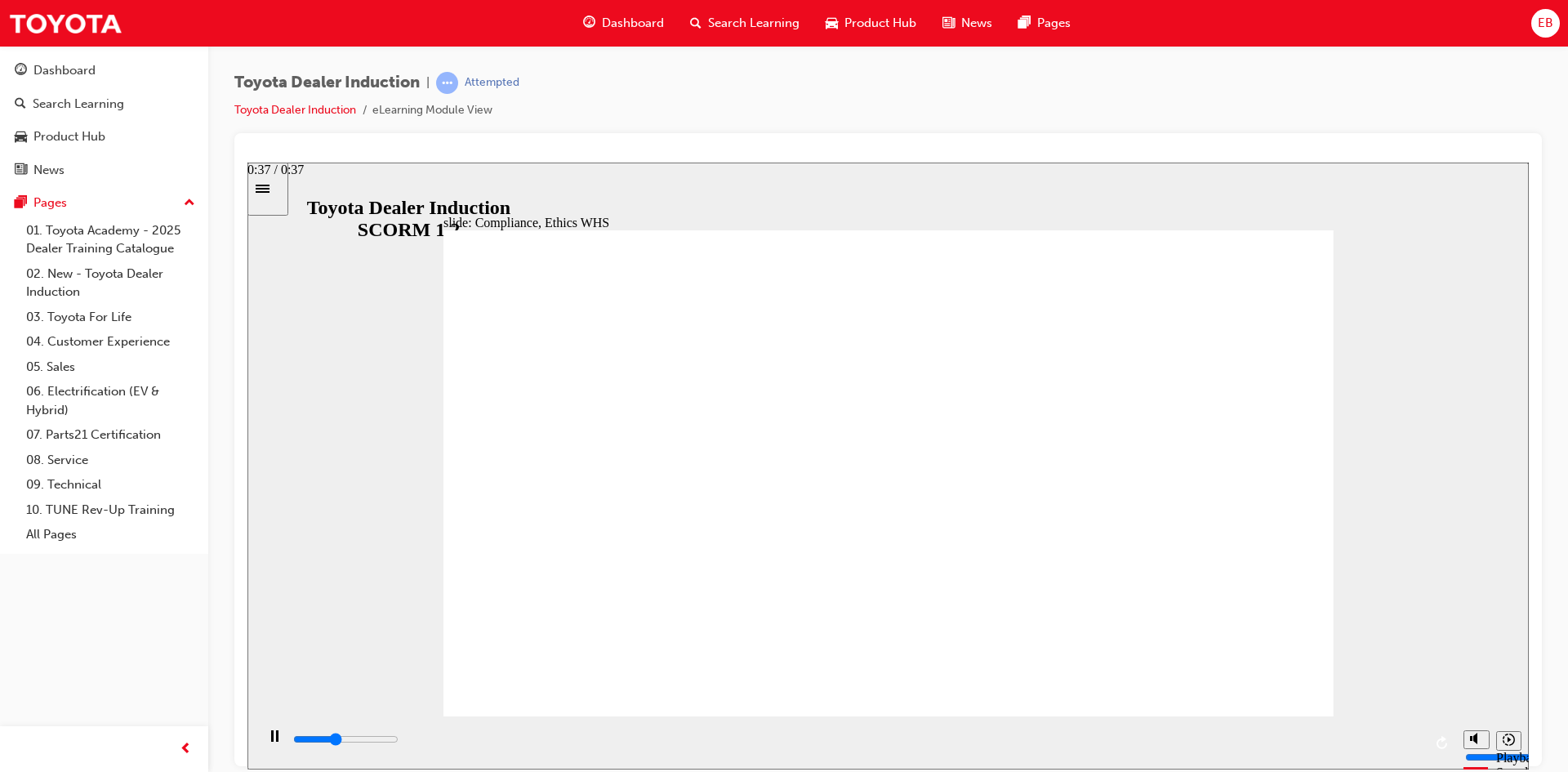 click at bounding box center [857, 739] 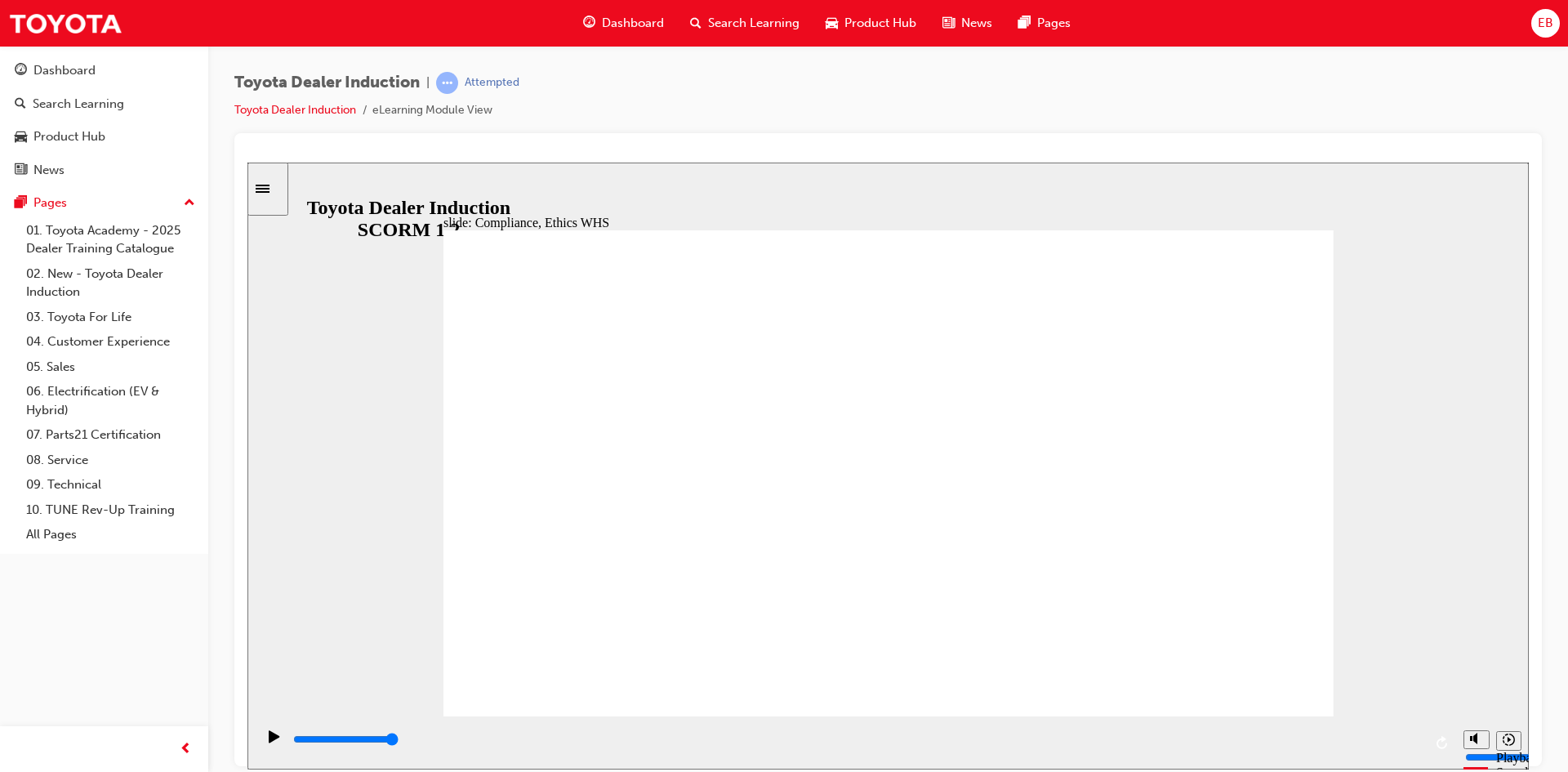 click 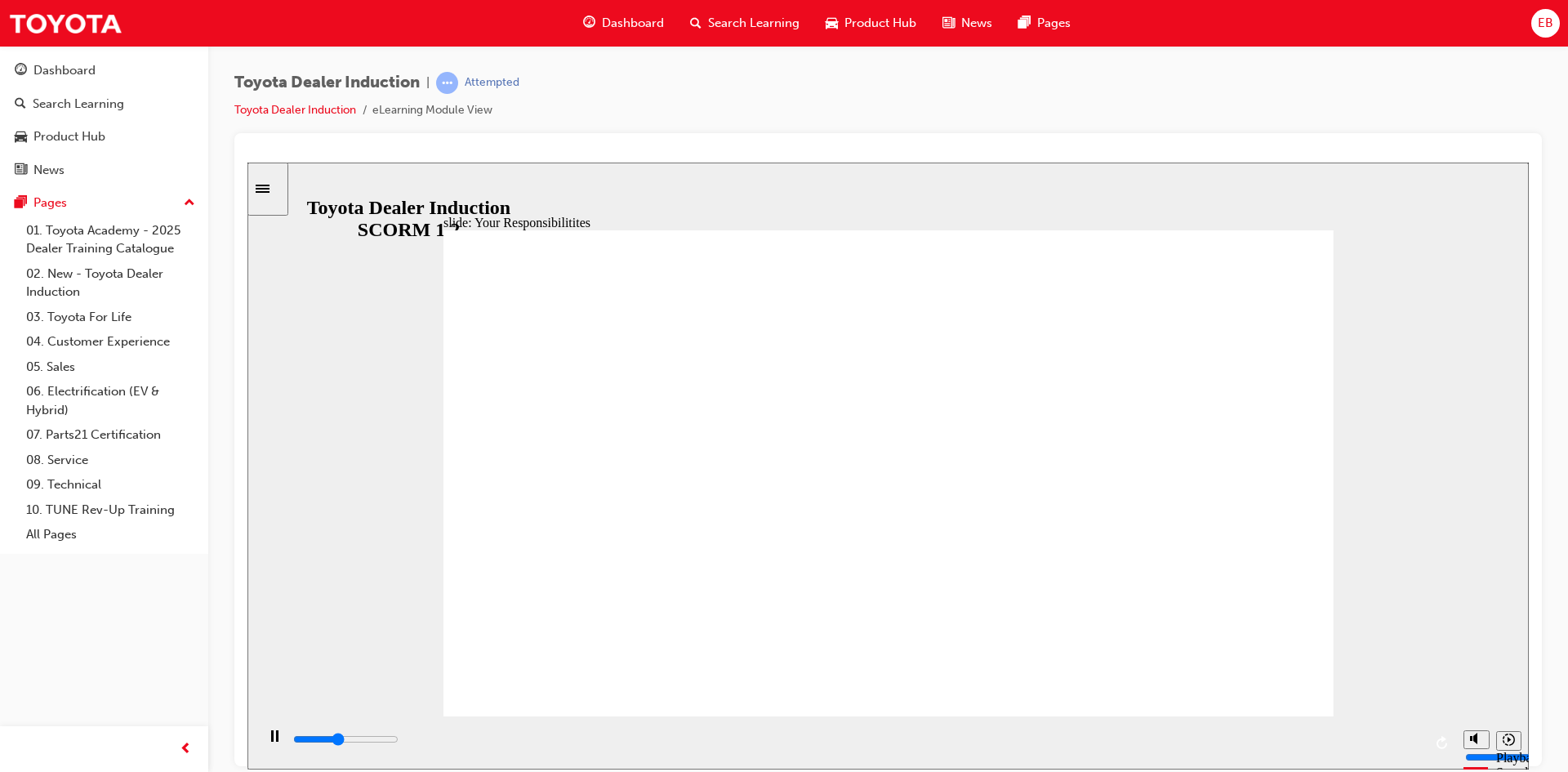 type on "3500" 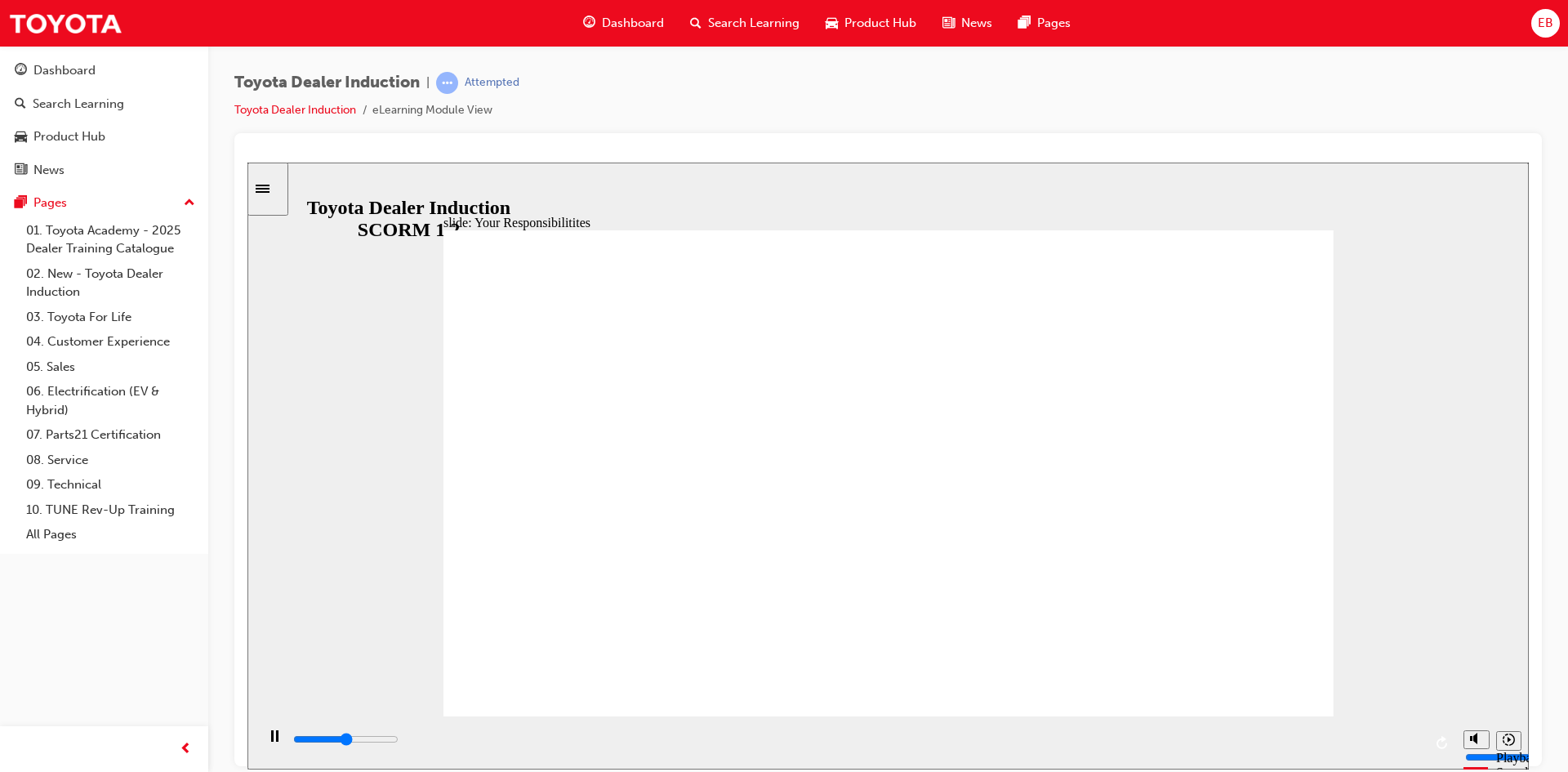 type on "4300" 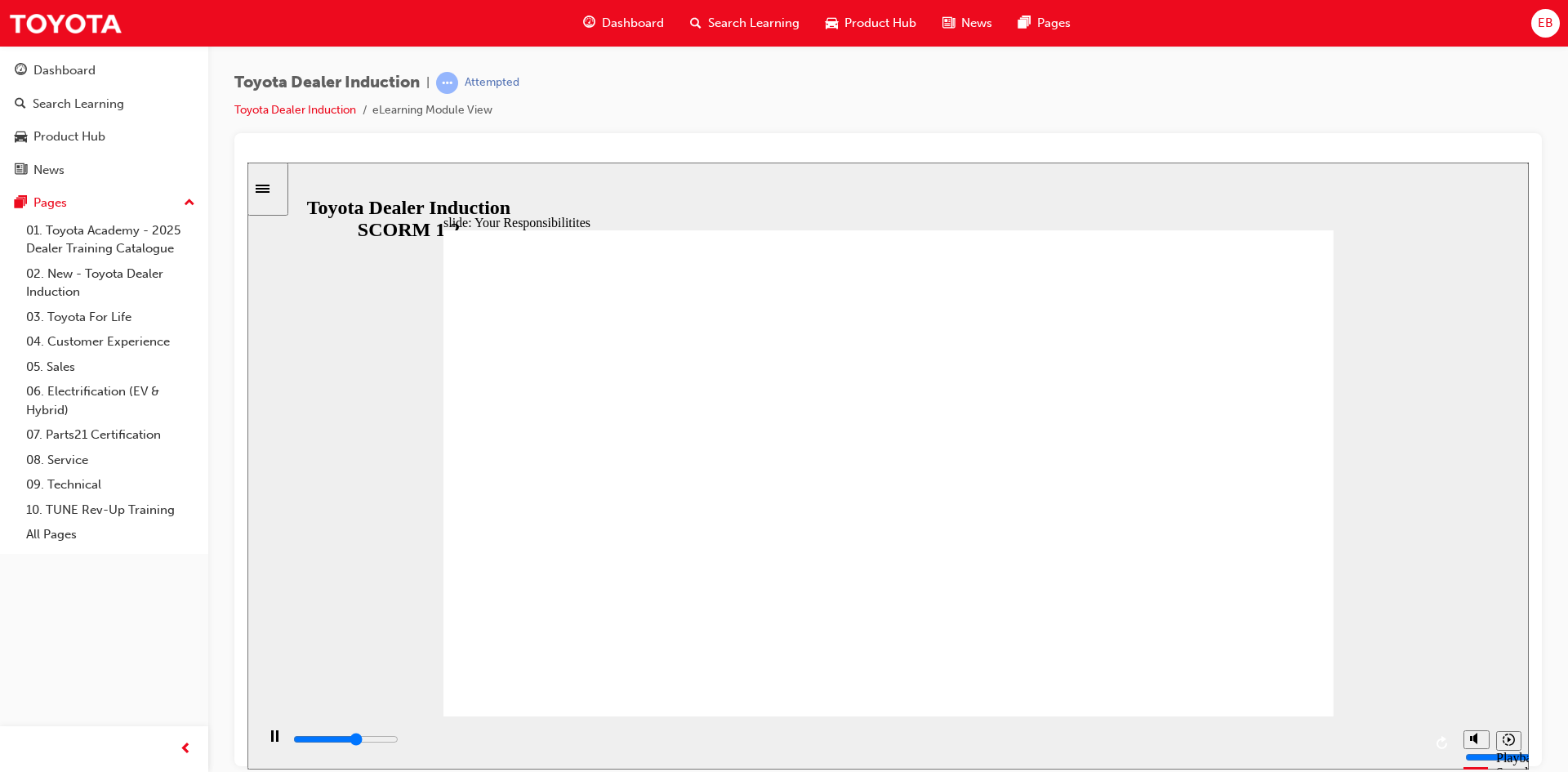 drag, startPoint x: 546, startPoint y: 369, endPoint x: 545, endPoint y: 399, distance: 30.016662 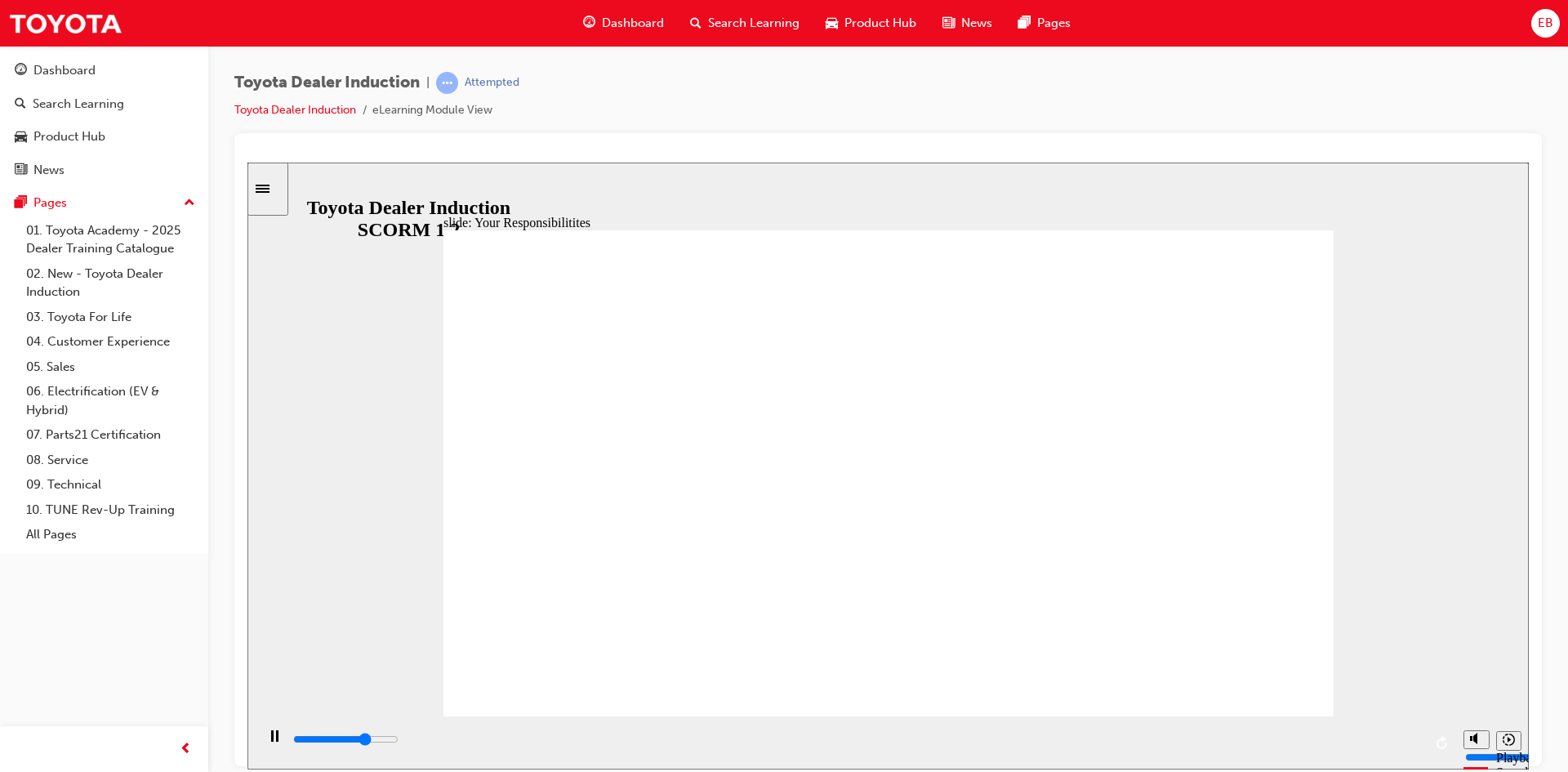 type on "6100" 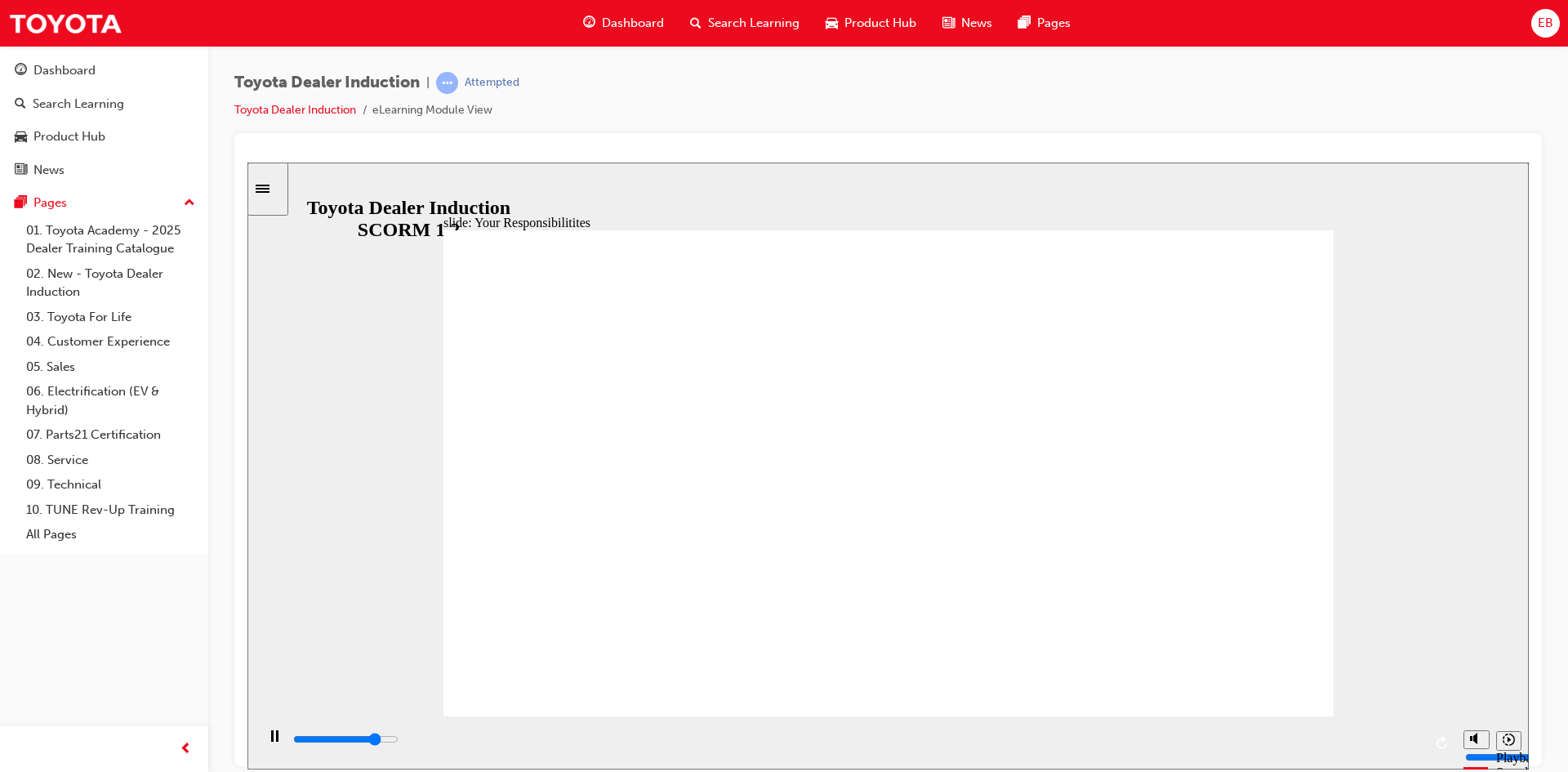 type on "6900" 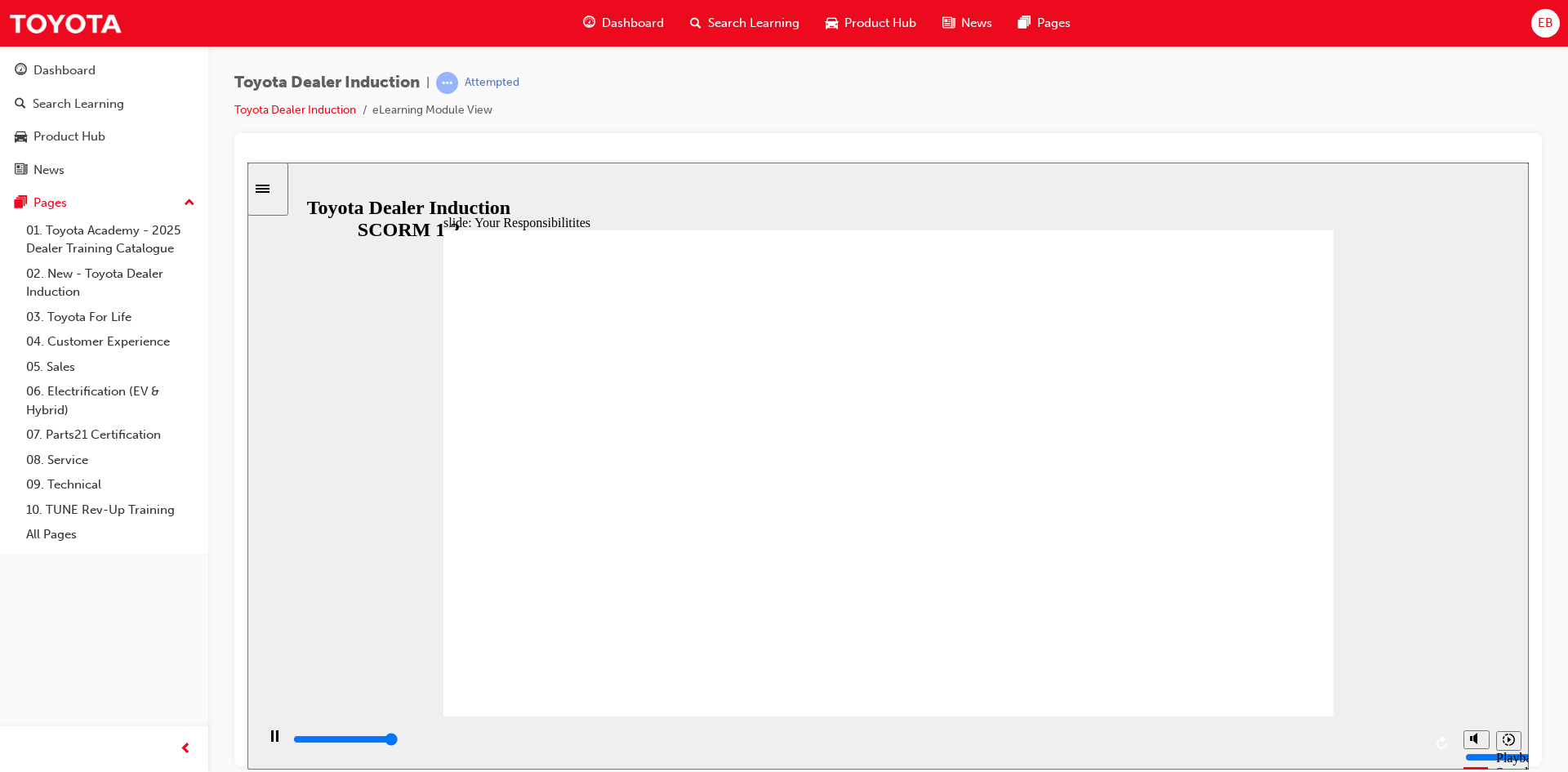 type on "8400" 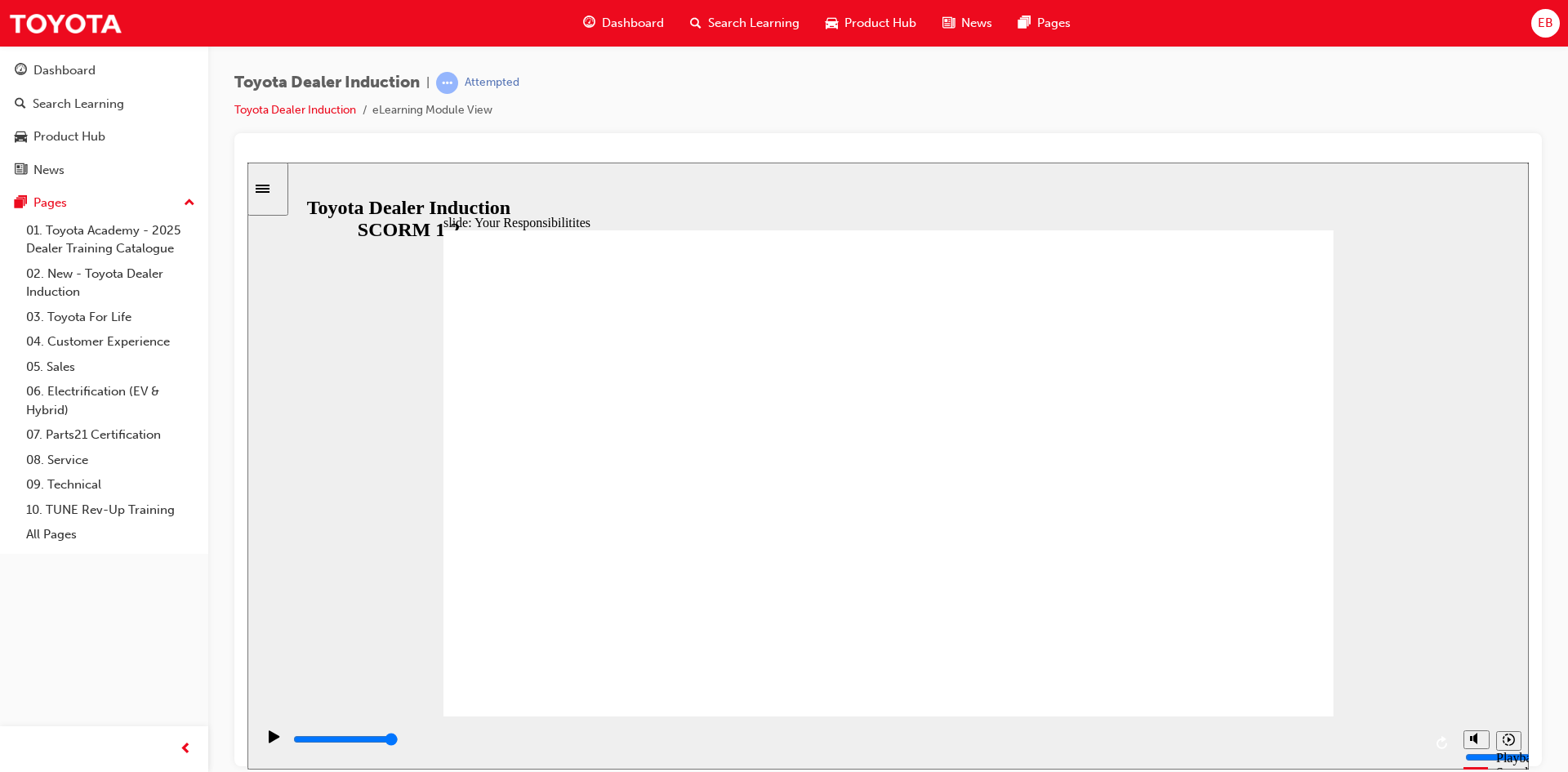 checkbox on "true" 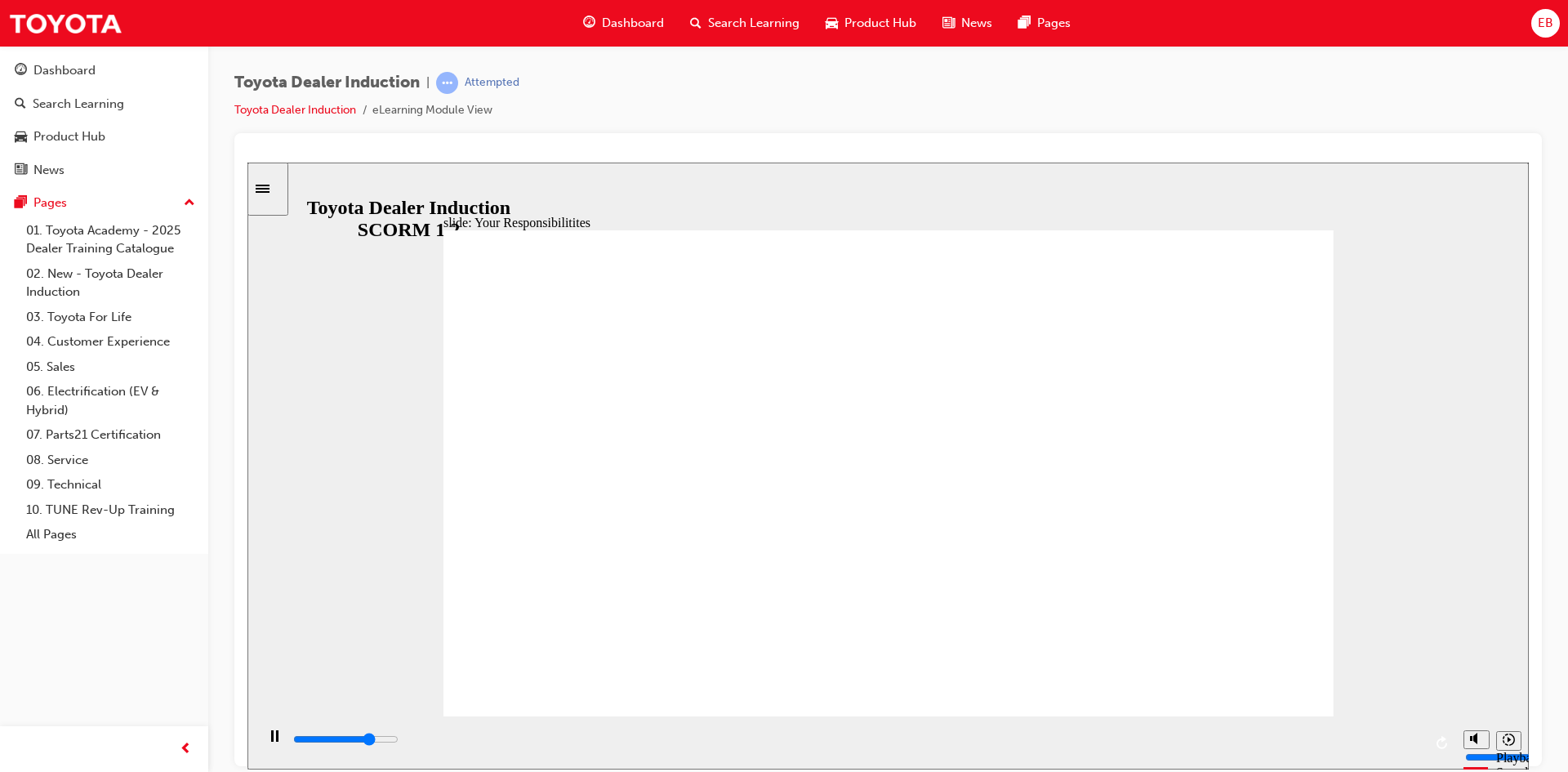 click at bounding box center [889, 1689] 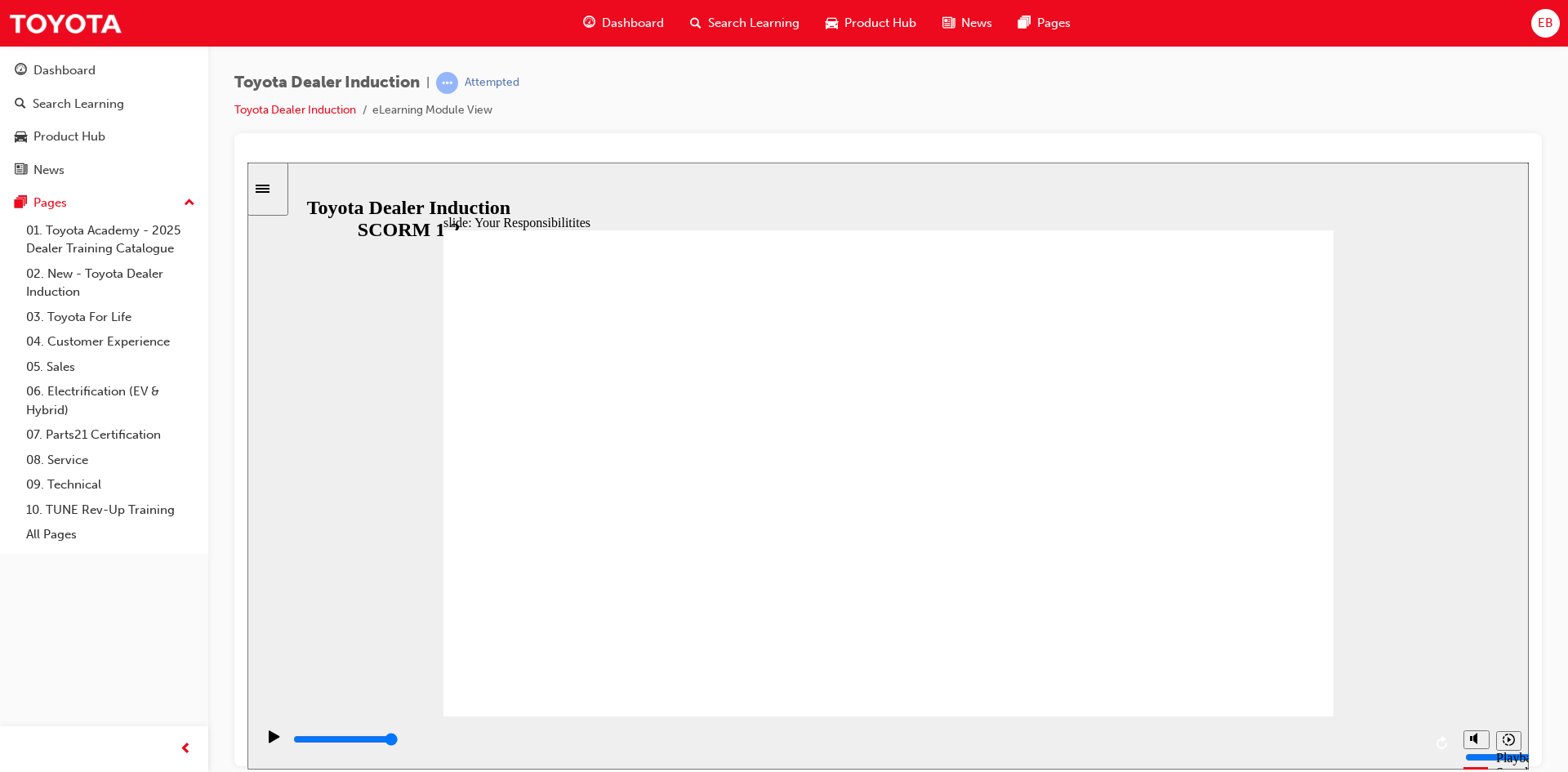 click 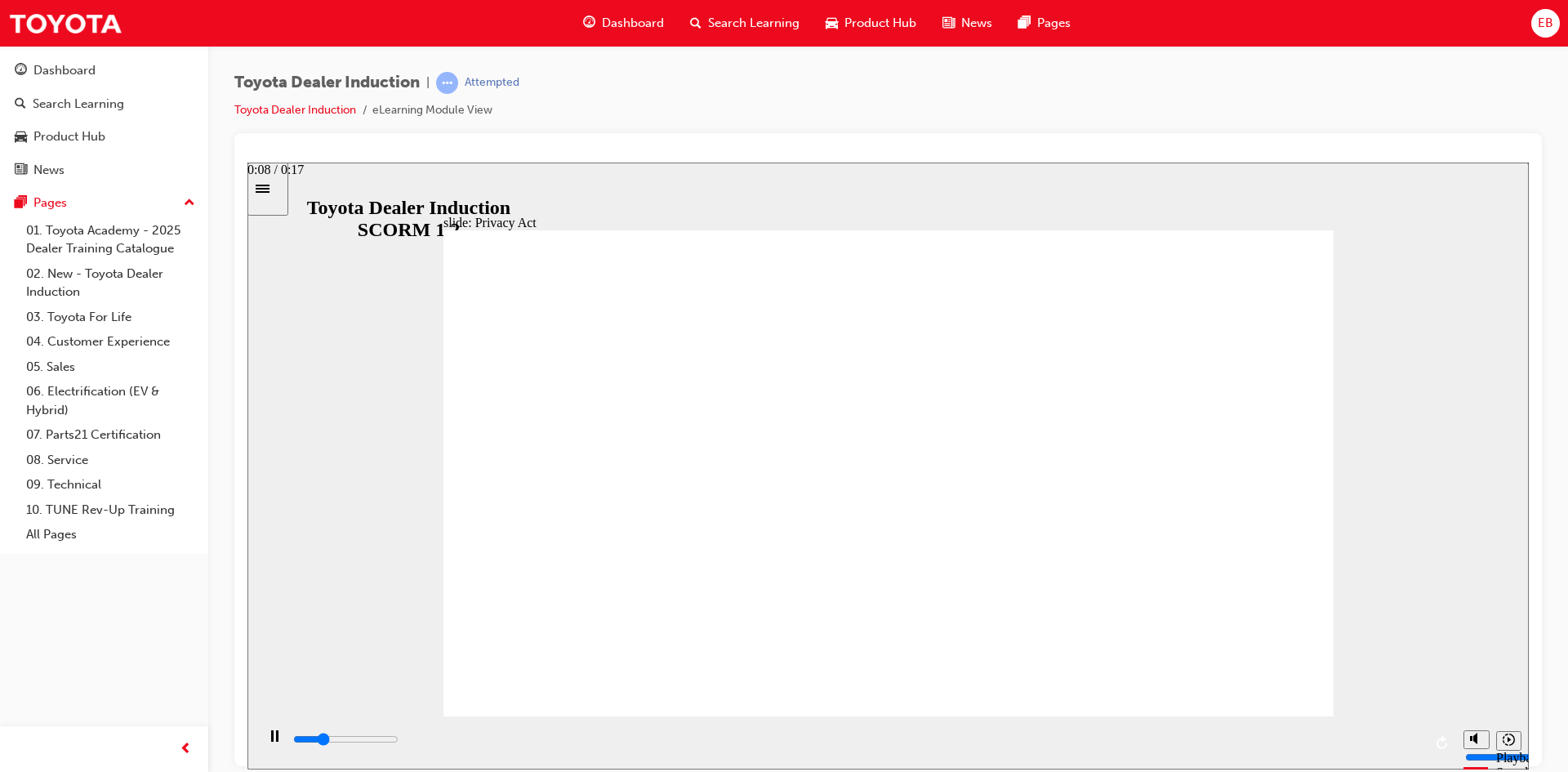 click at bounding box center (855, 742) 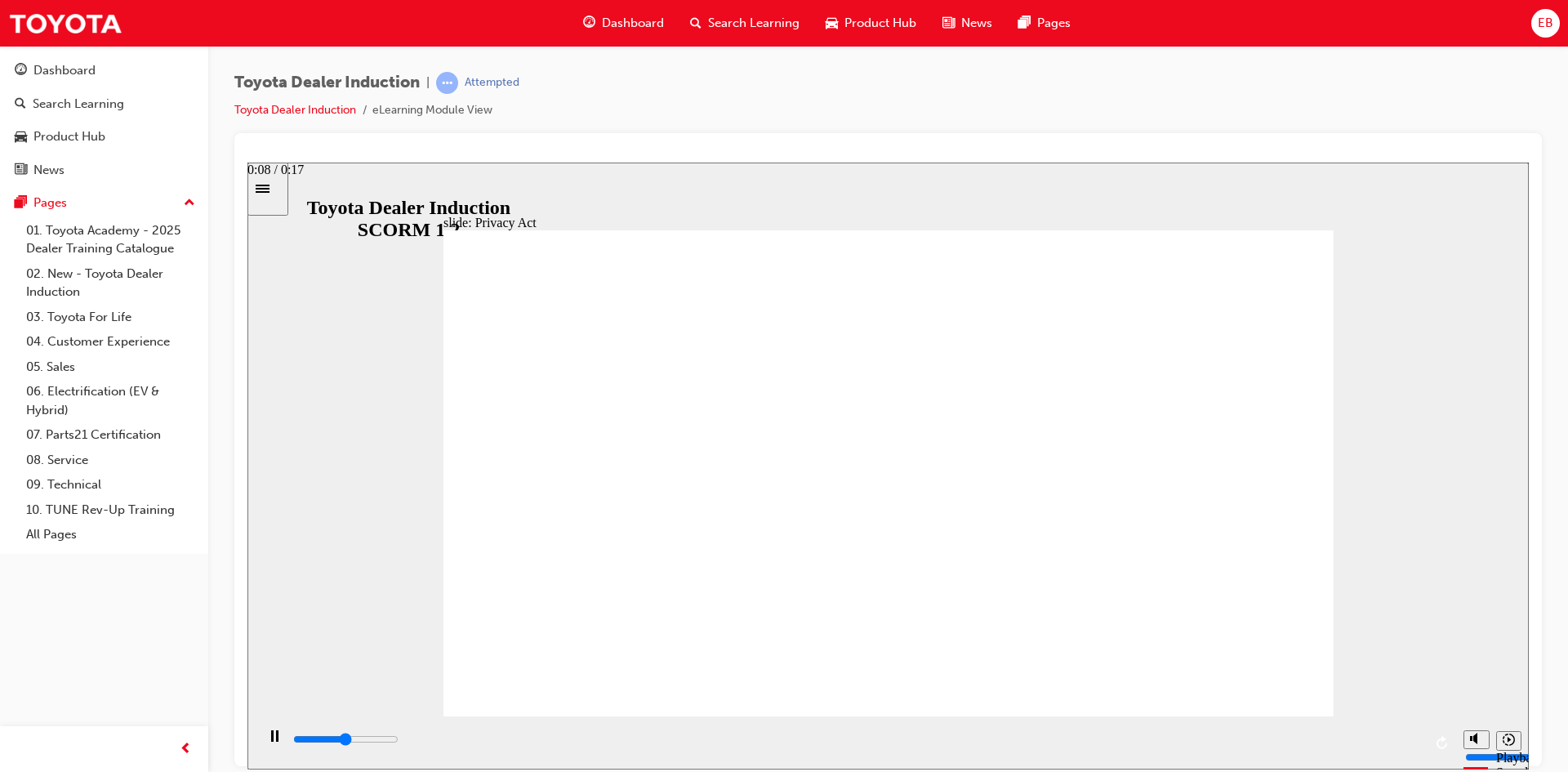 click at bounding box center [857, 739] 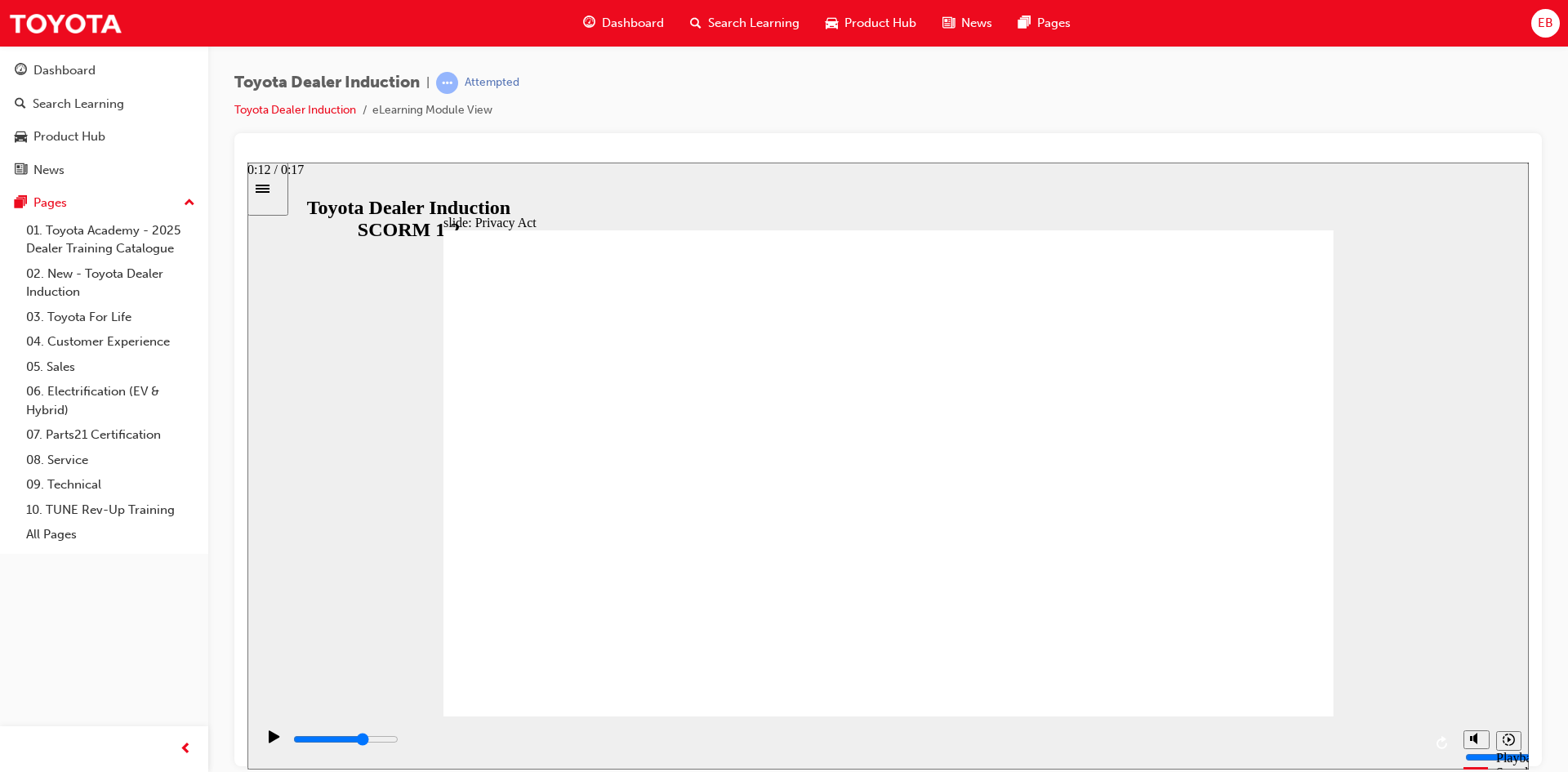 click at bounding box center (345, 739) 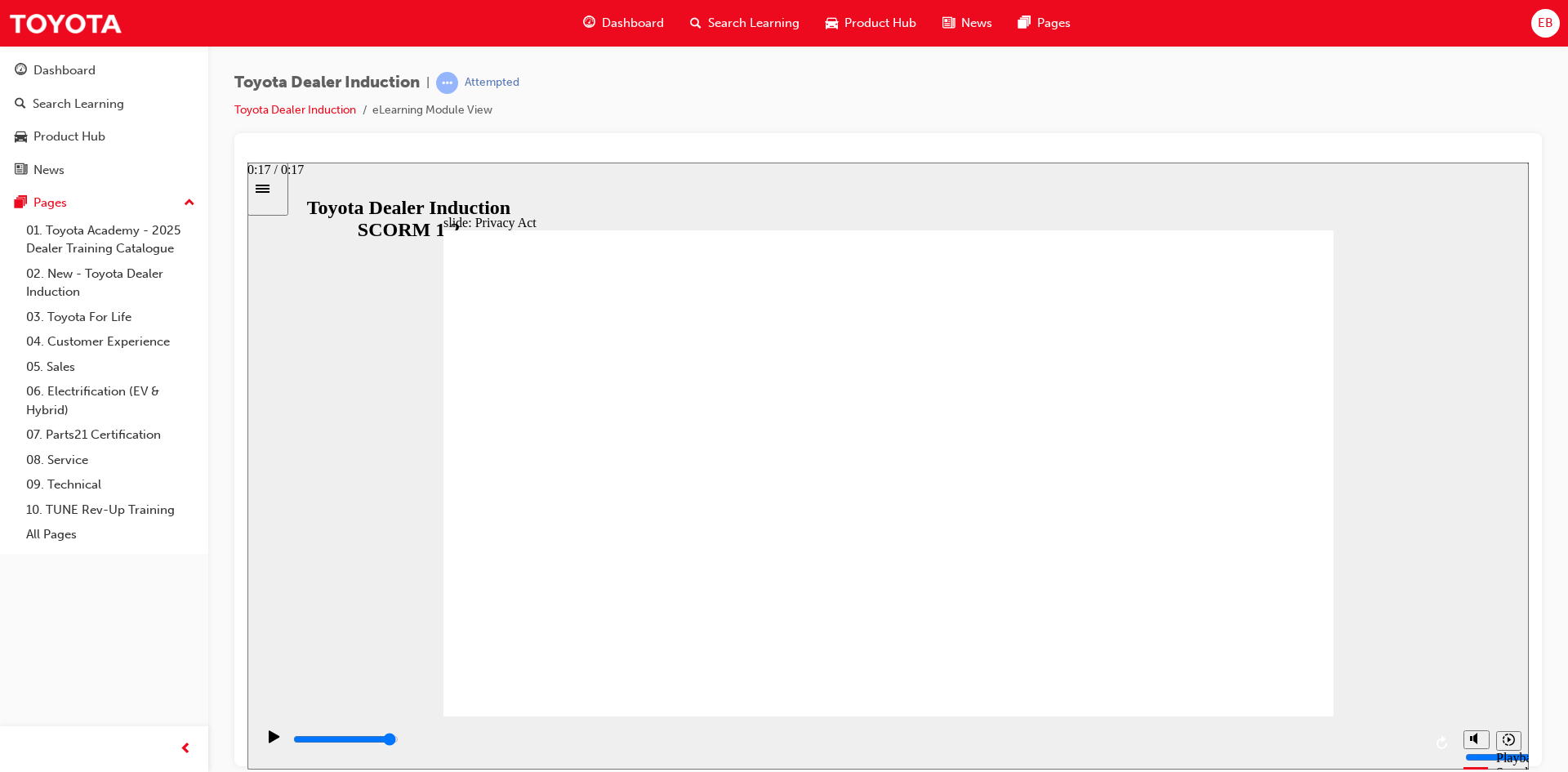 click at bounding box center (857, 739) 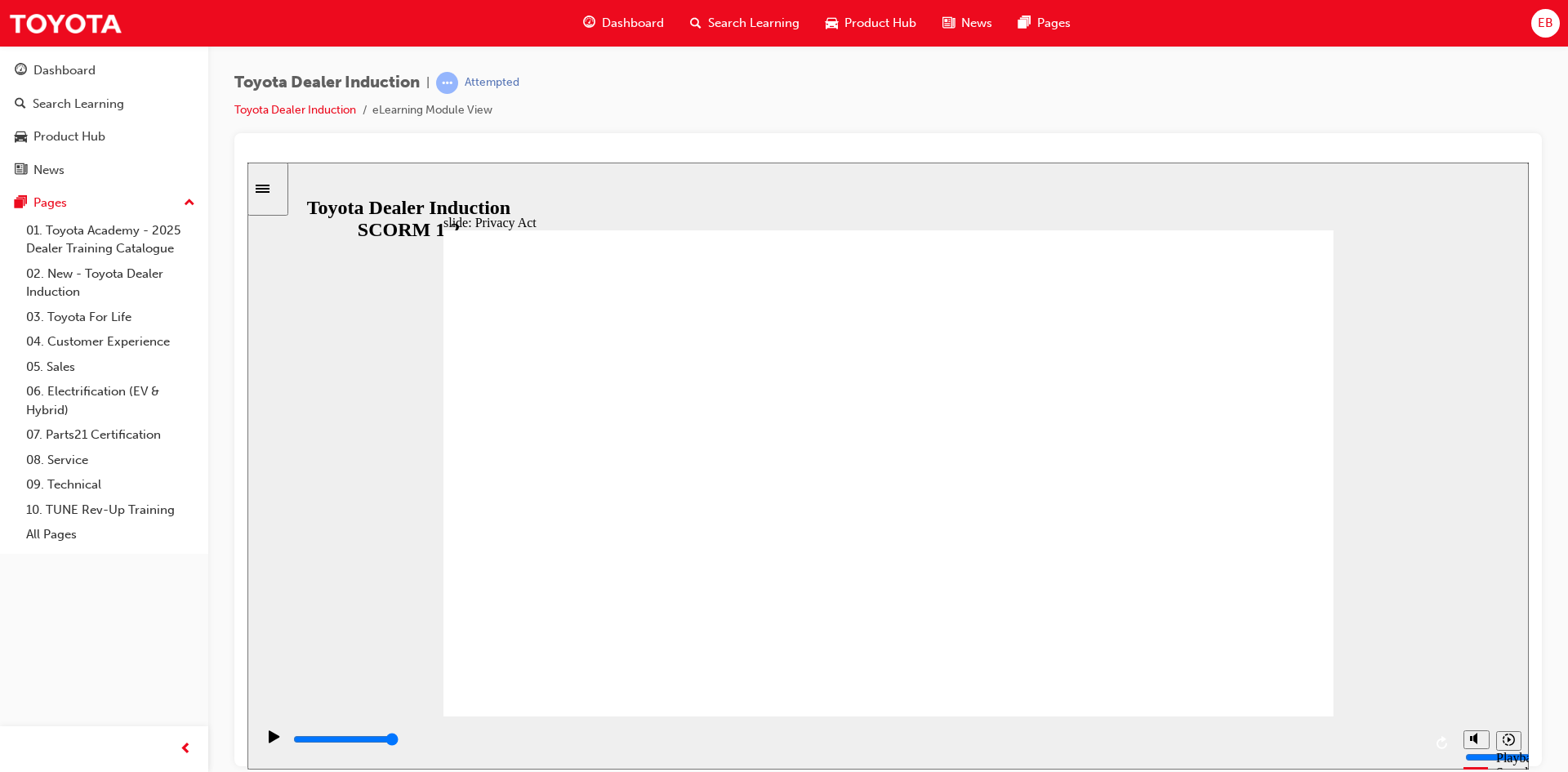 click on "NEXT NEXT" at bounding box center [1254, 3169] 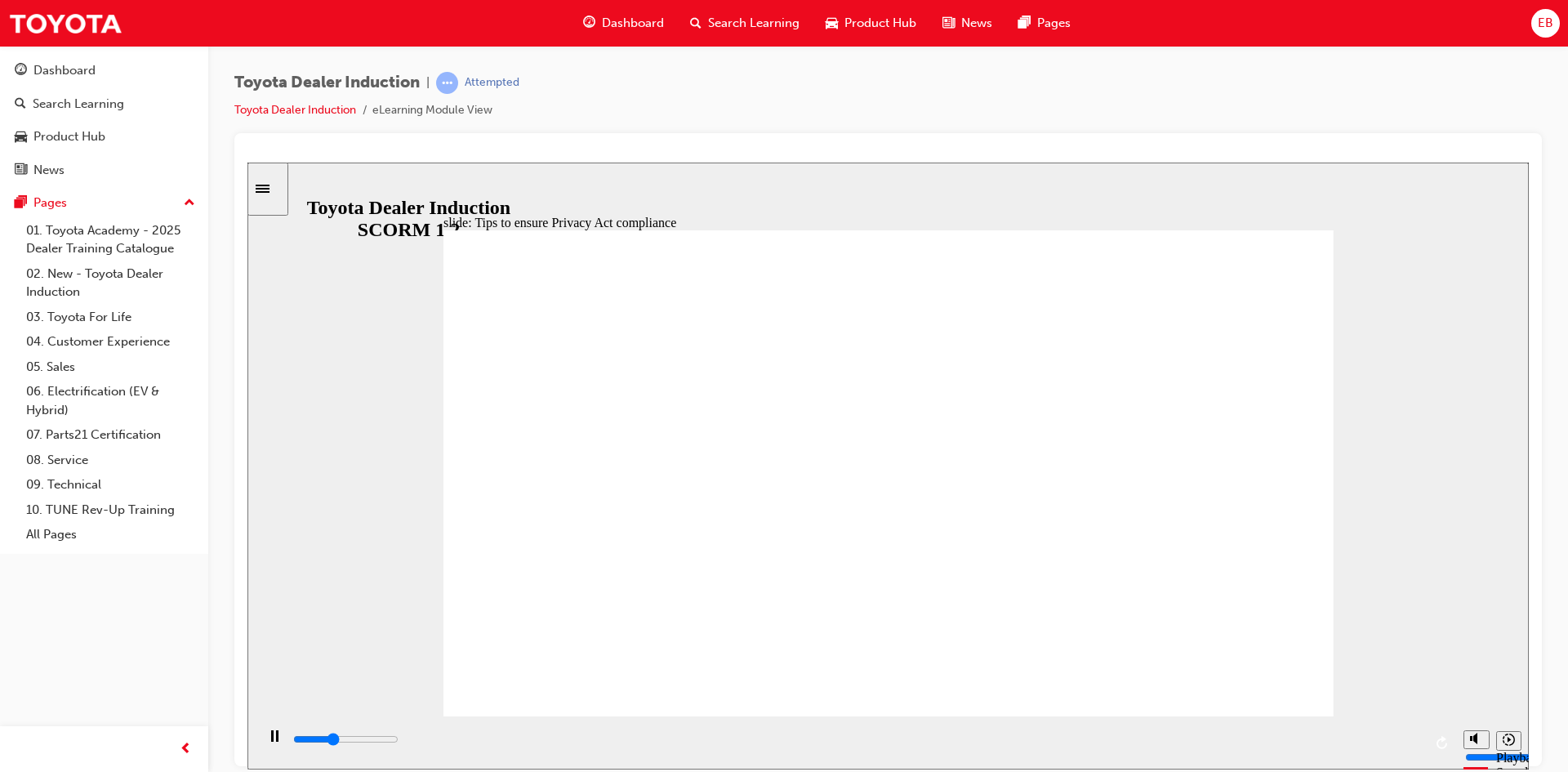 click 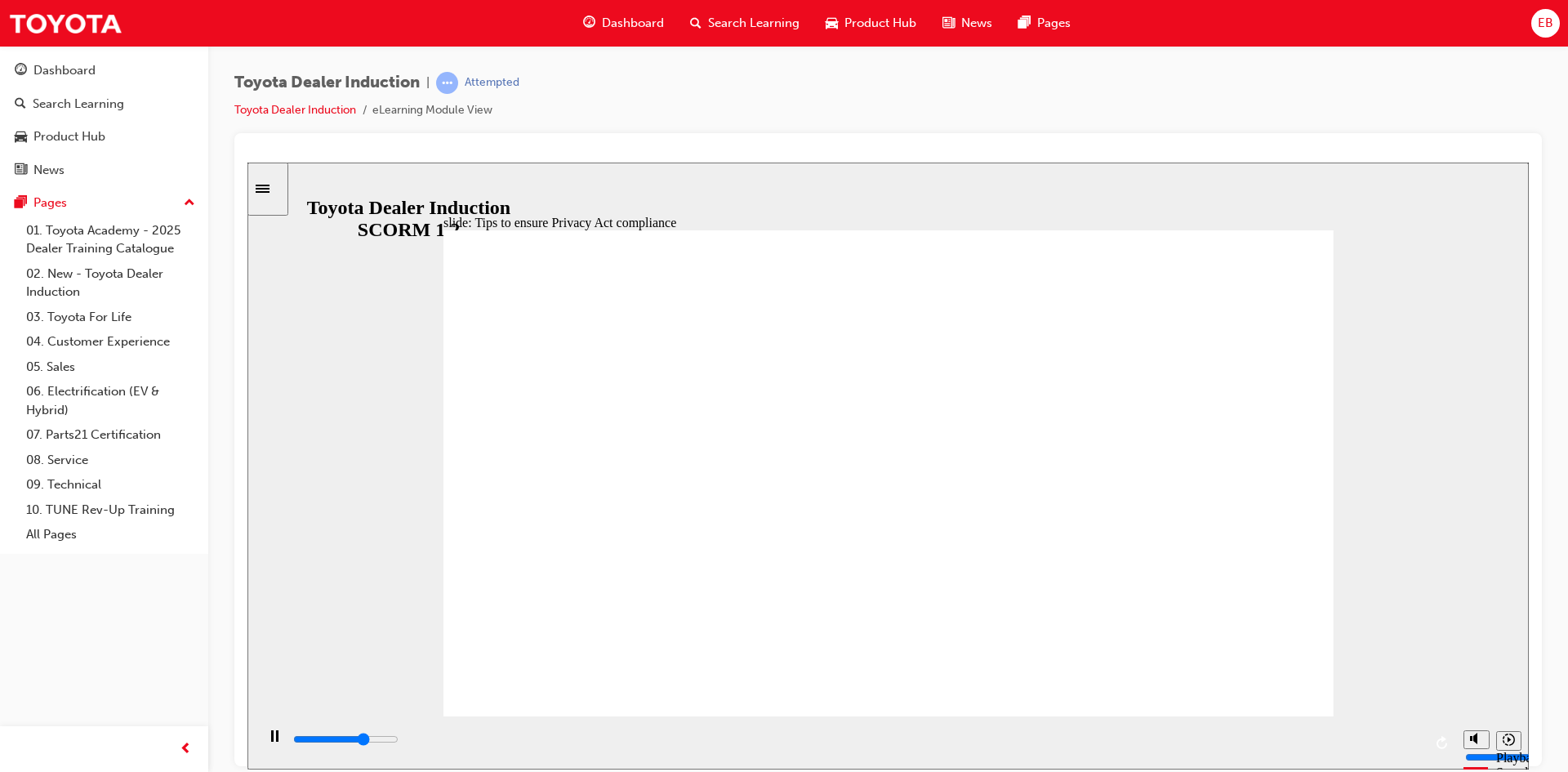 click 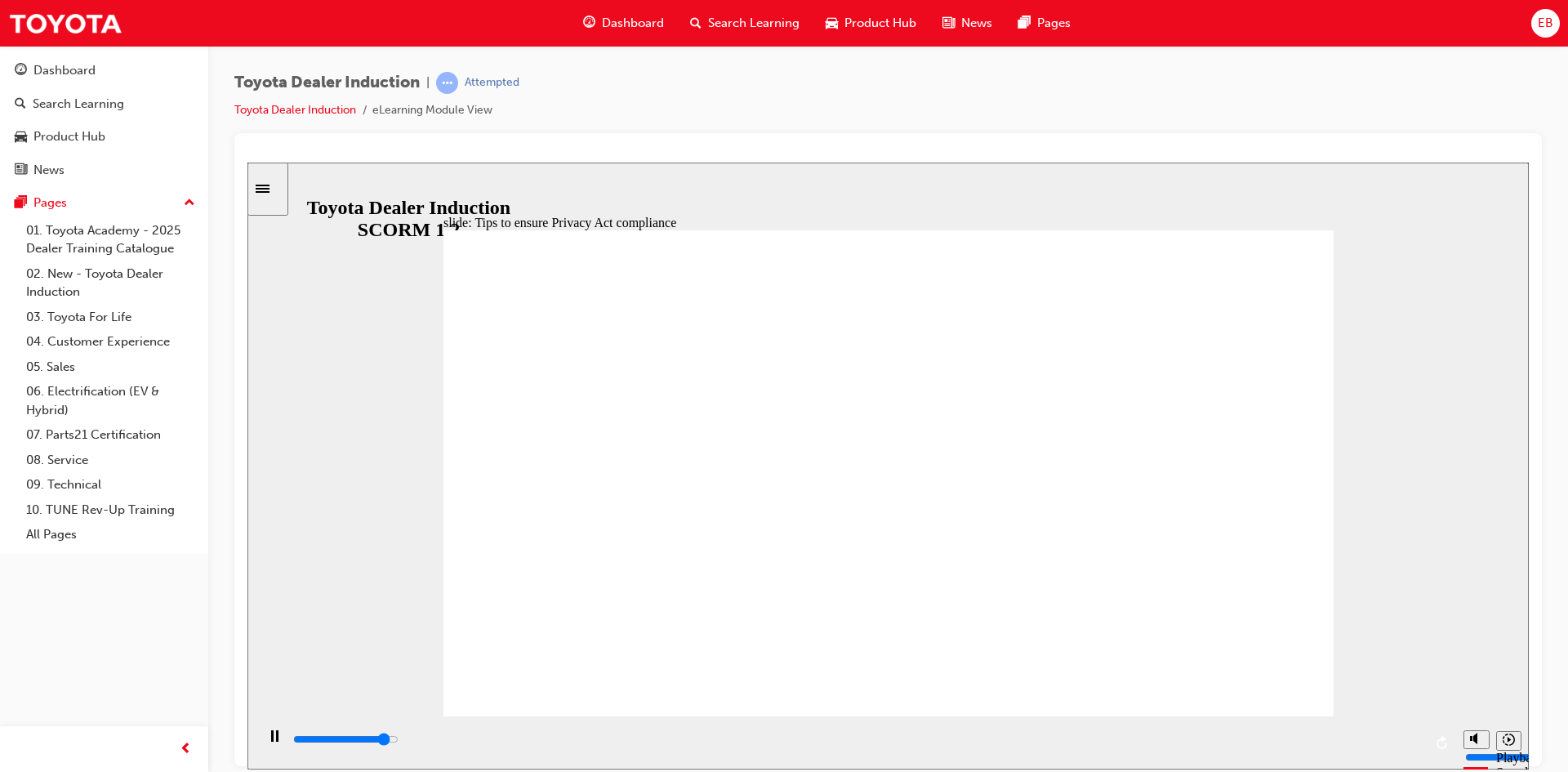 click 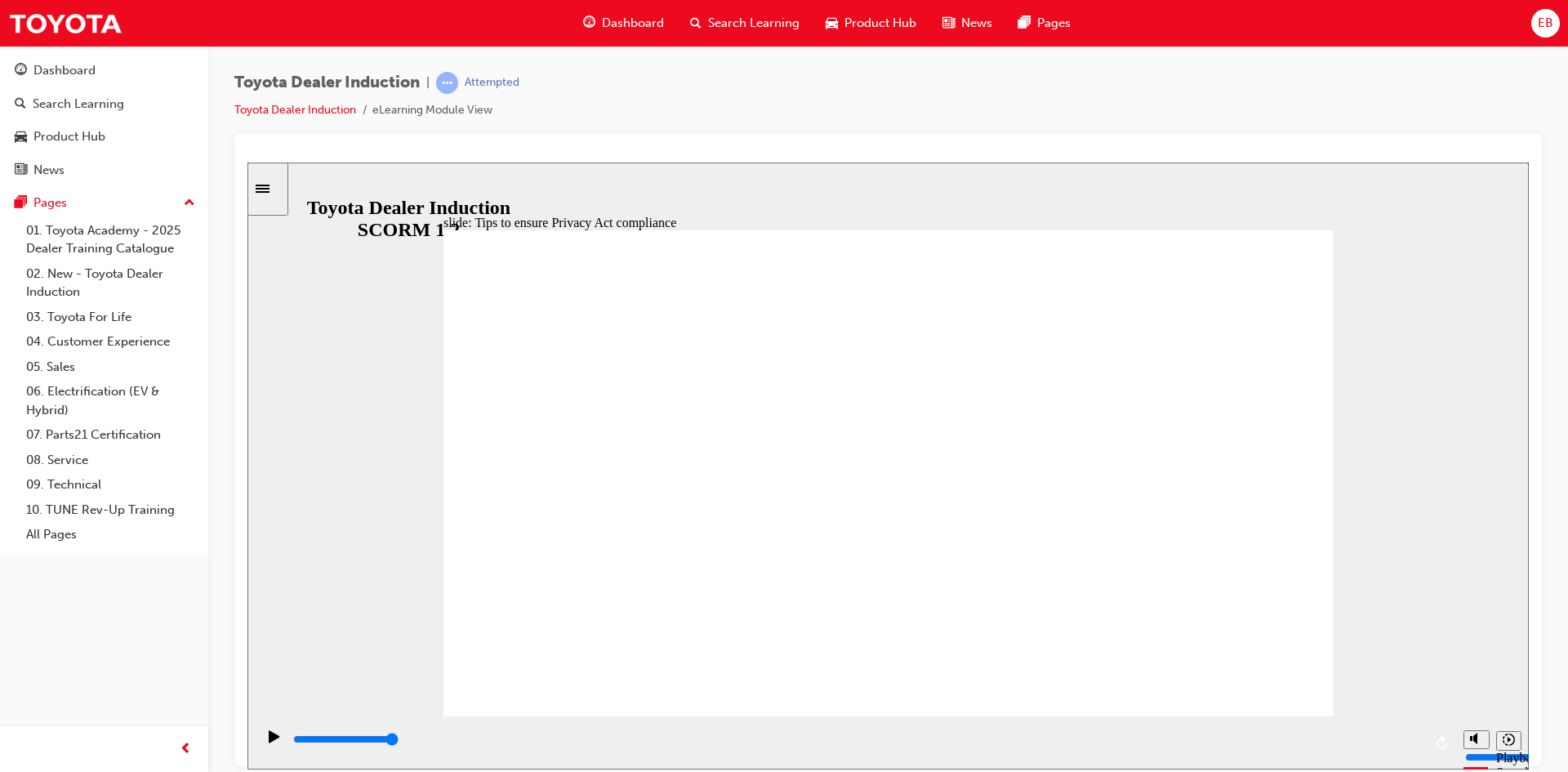 click 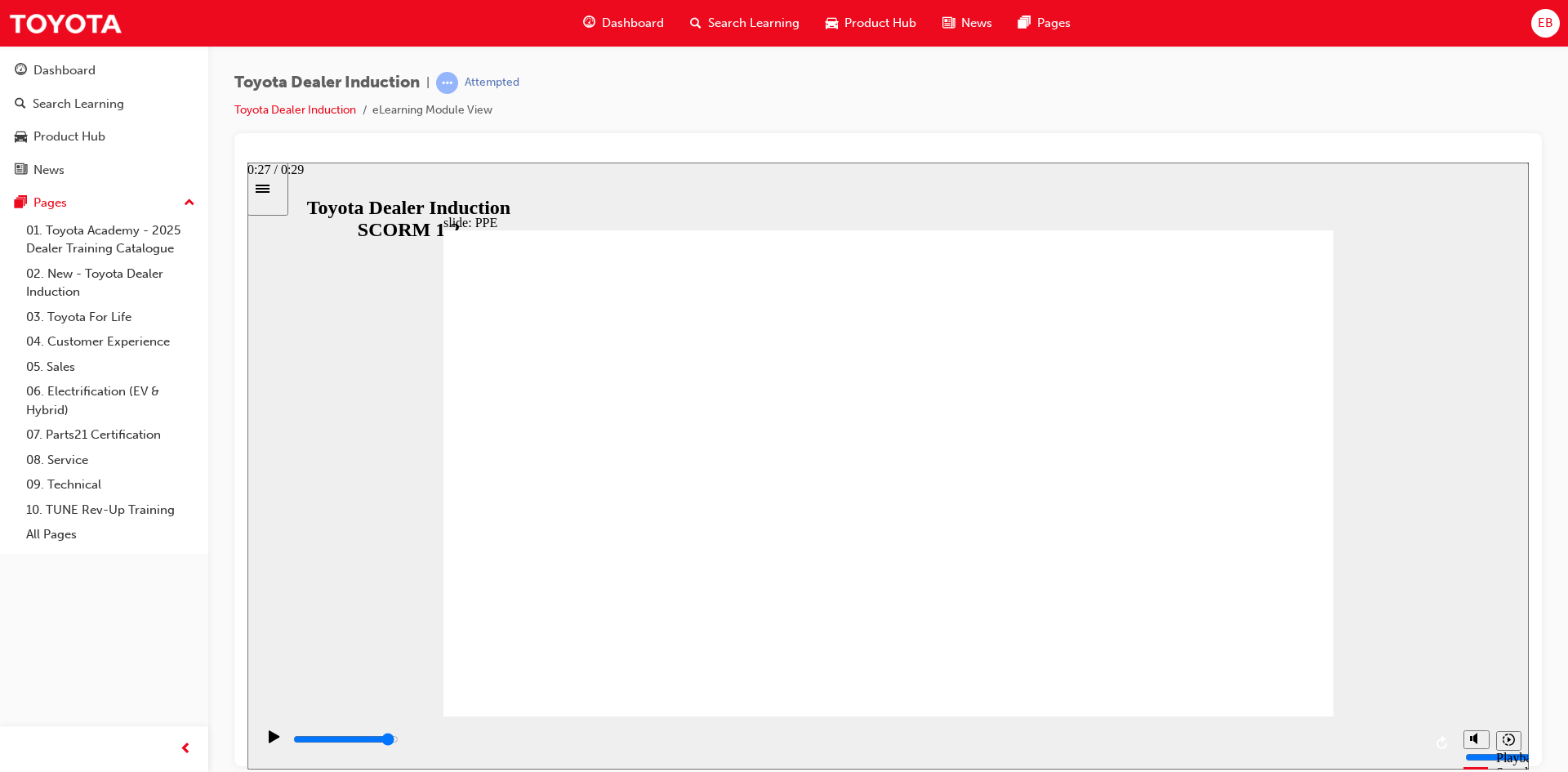 click at bounding box center (857, 739) 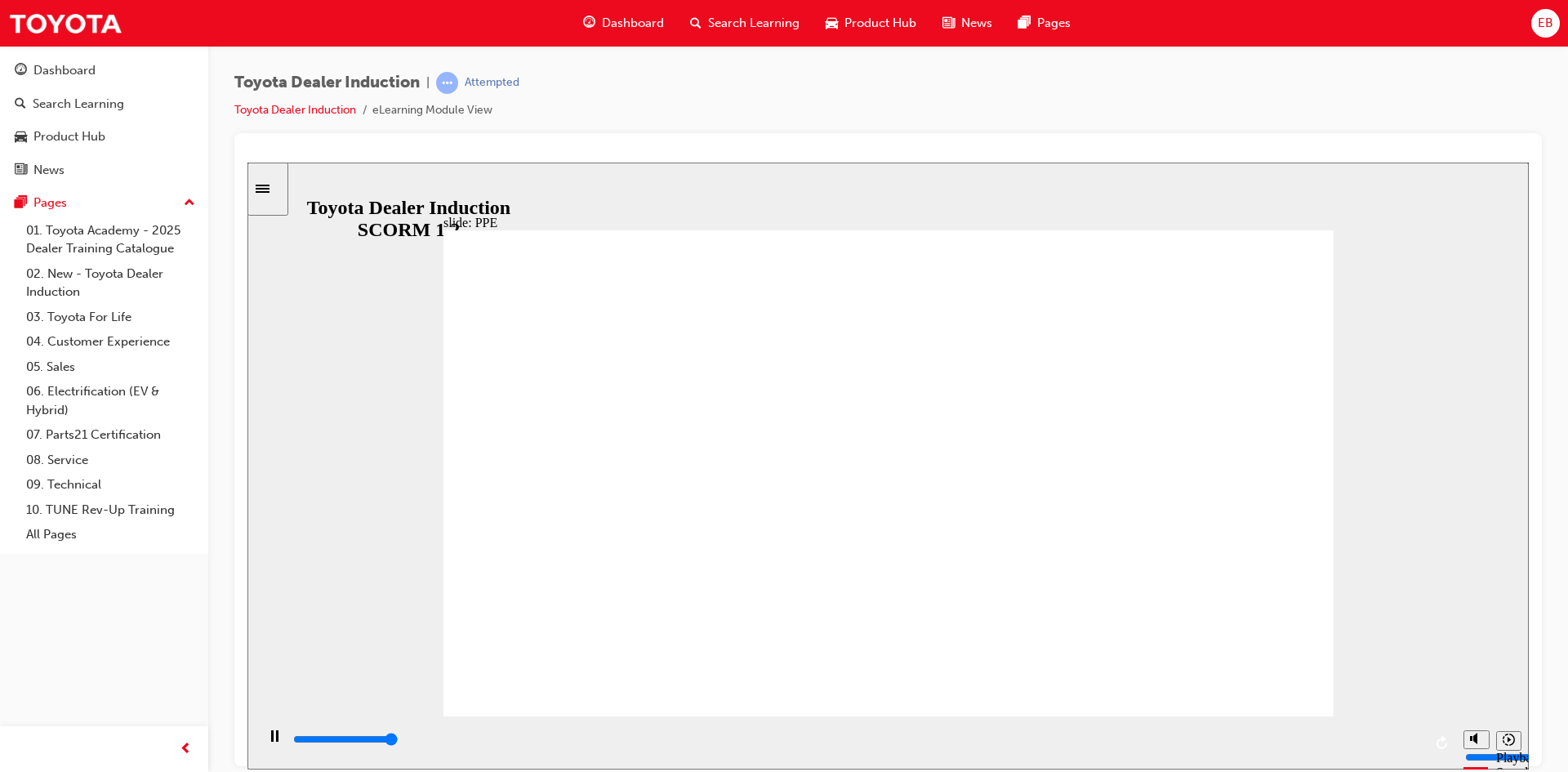 click 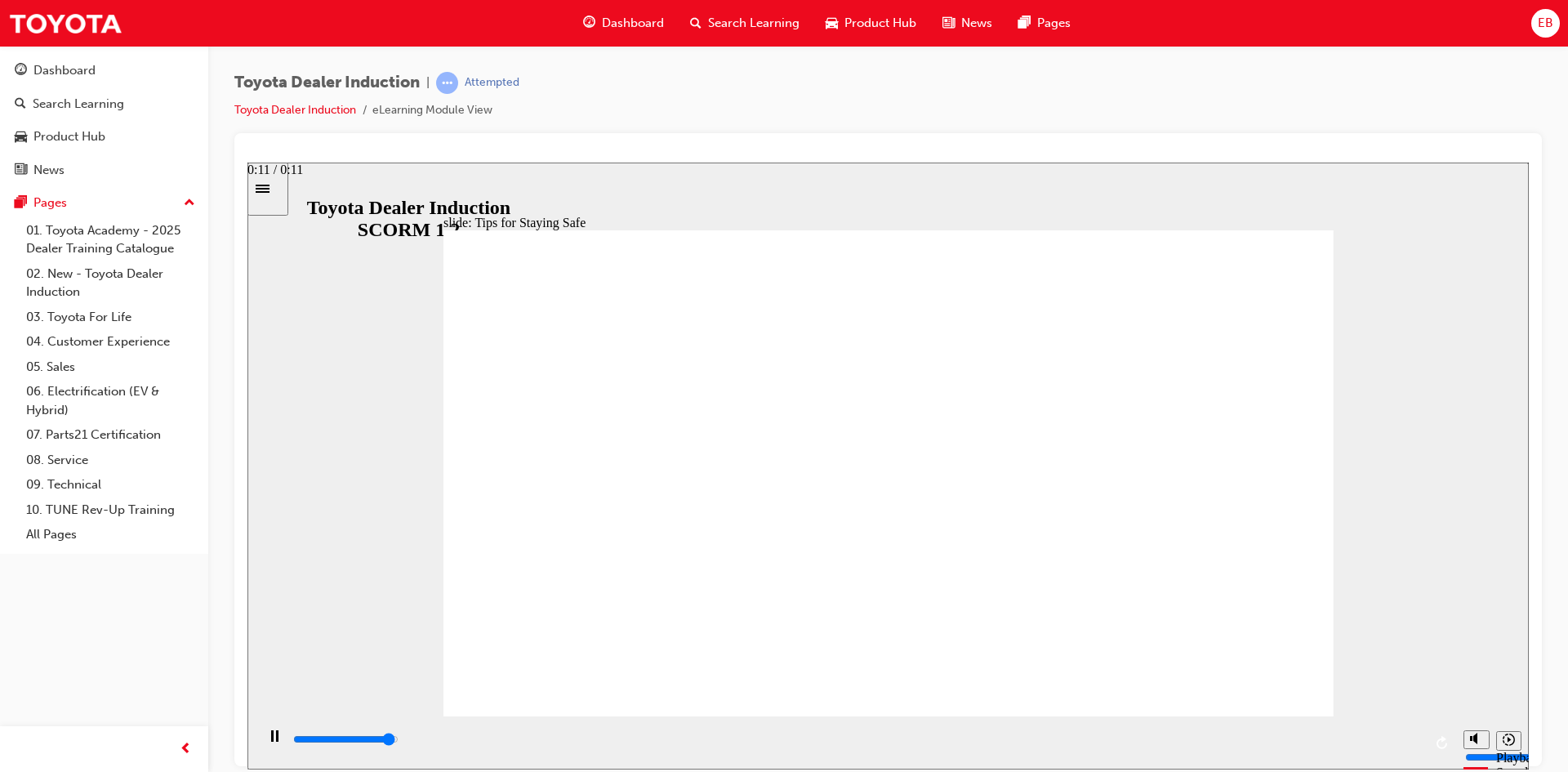 click at bounding box center (857, 739) 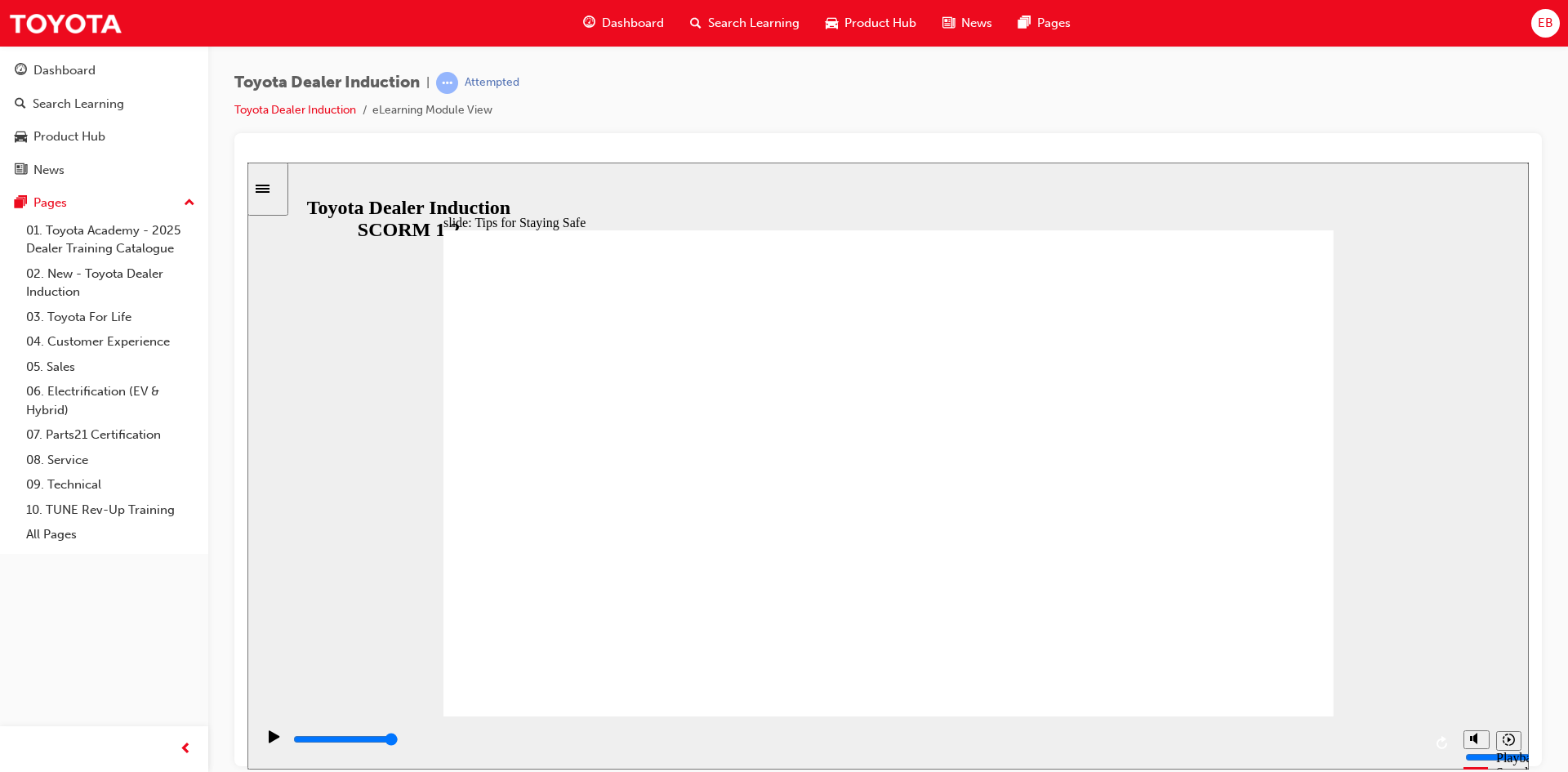 drag, startPoint x: 821, startPoint y: 506, endPoint x: 951, endPoint y: 499, distance: 130.18833 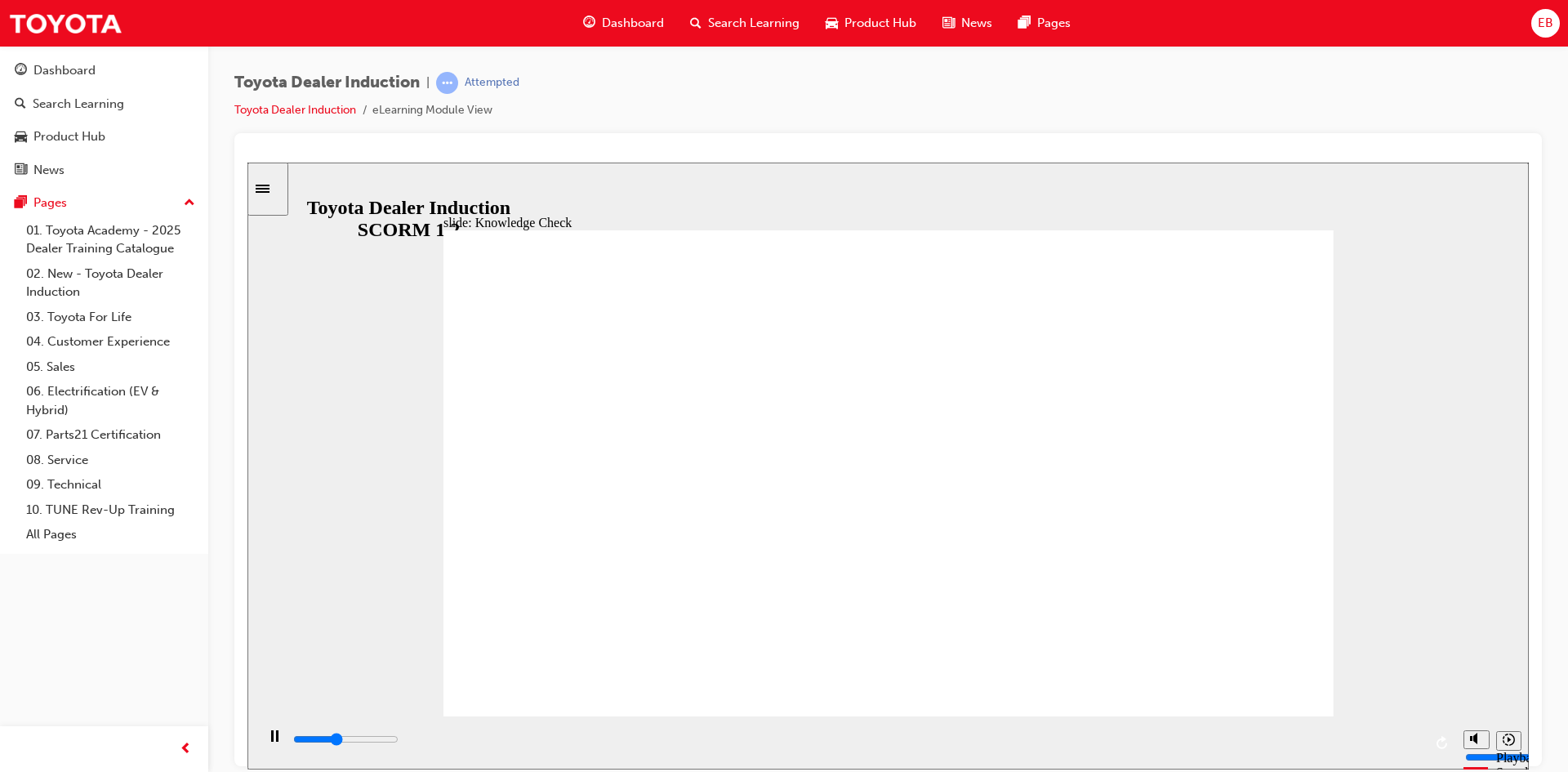 type on "2000" 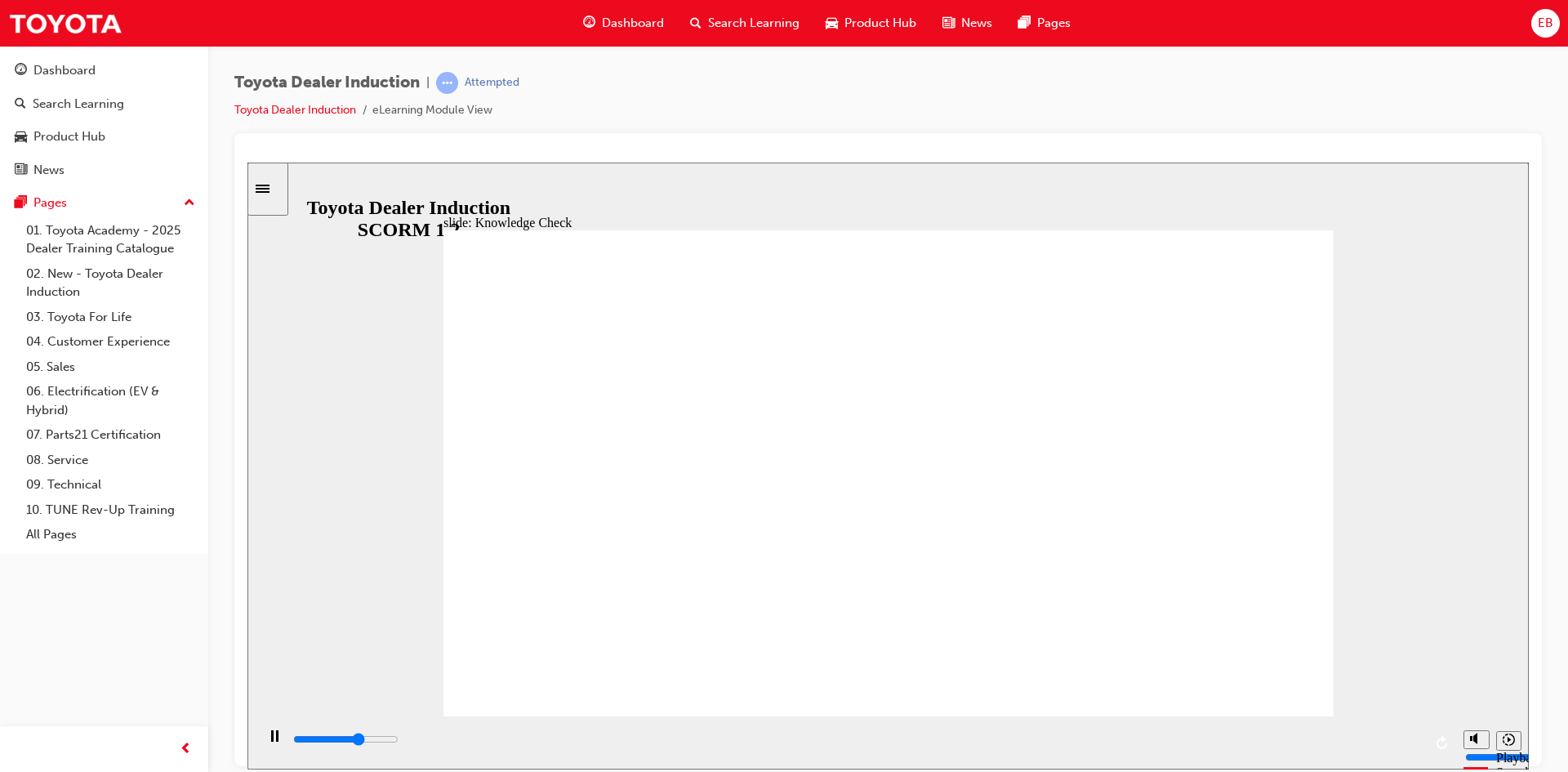 type on "3200" 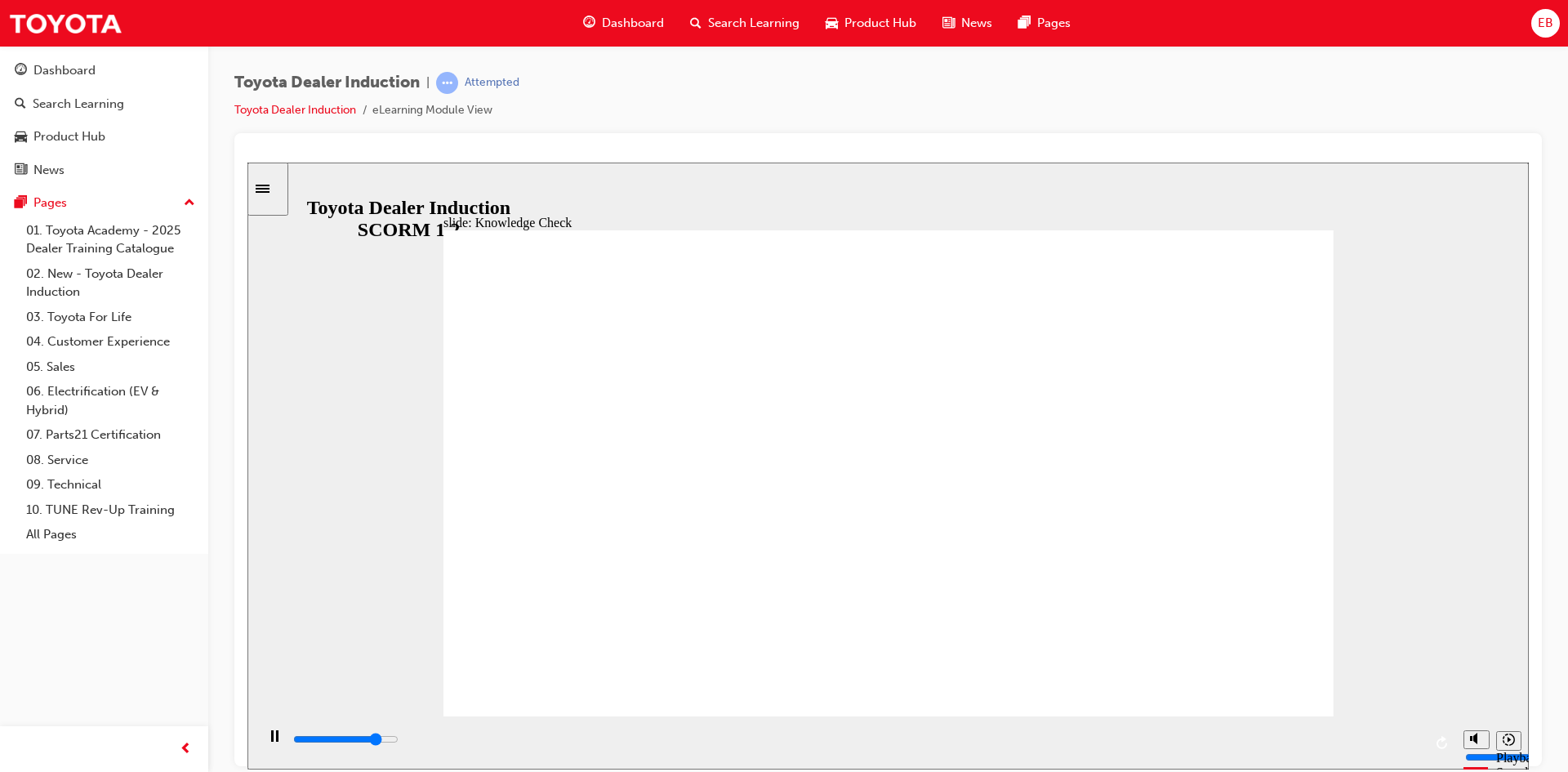 type on "4100" 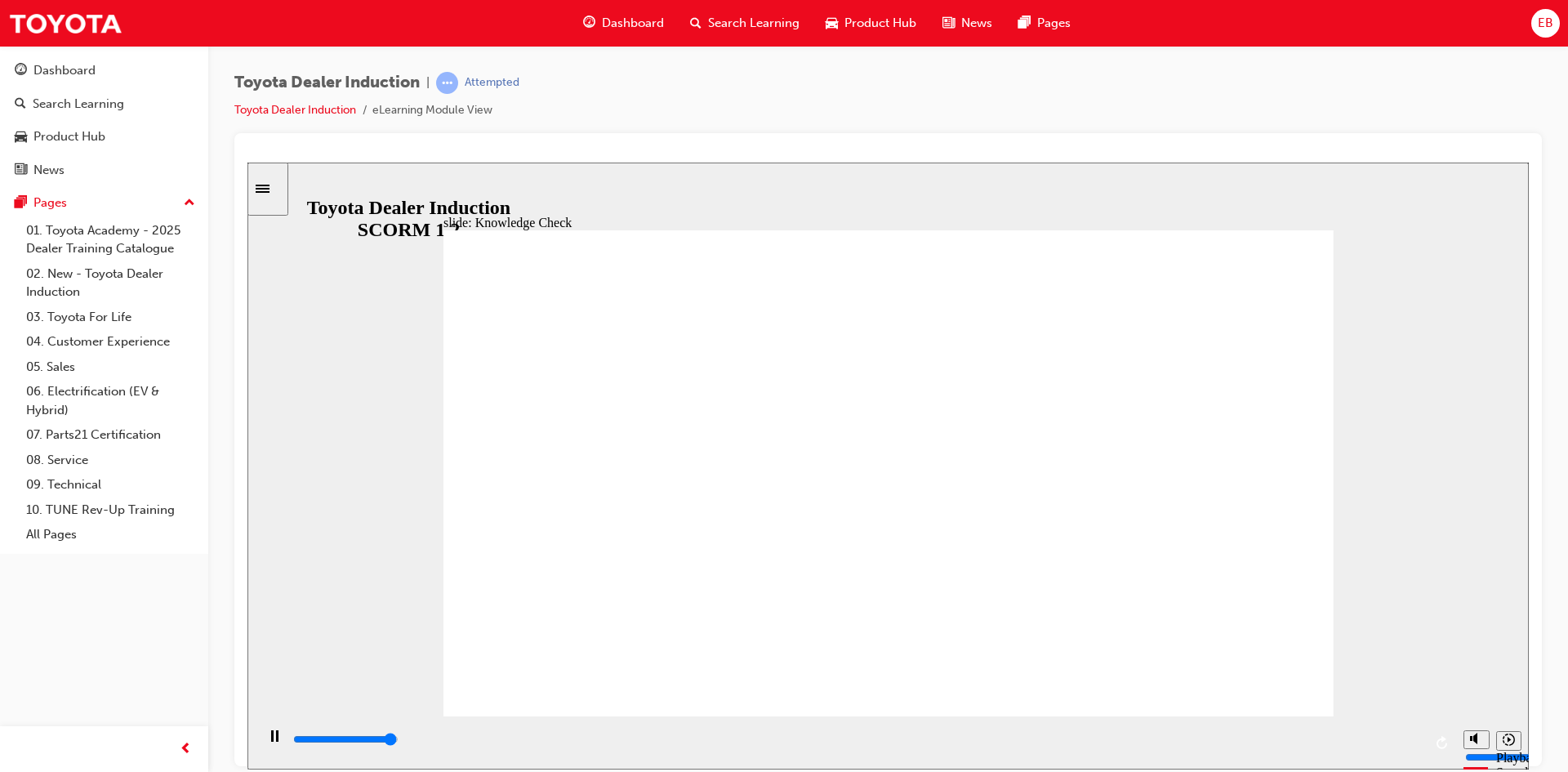 type on "5000" 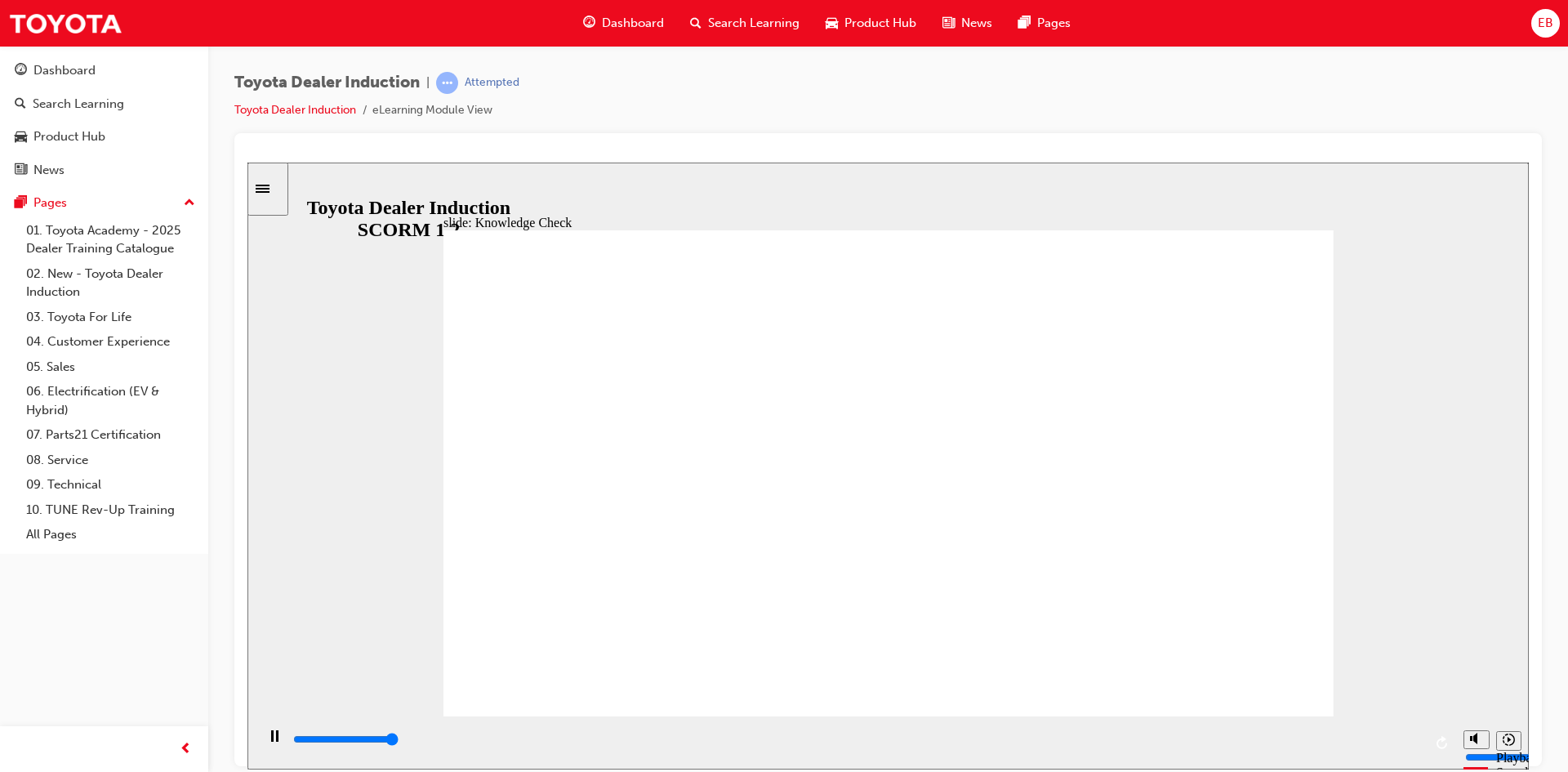type on "5000" 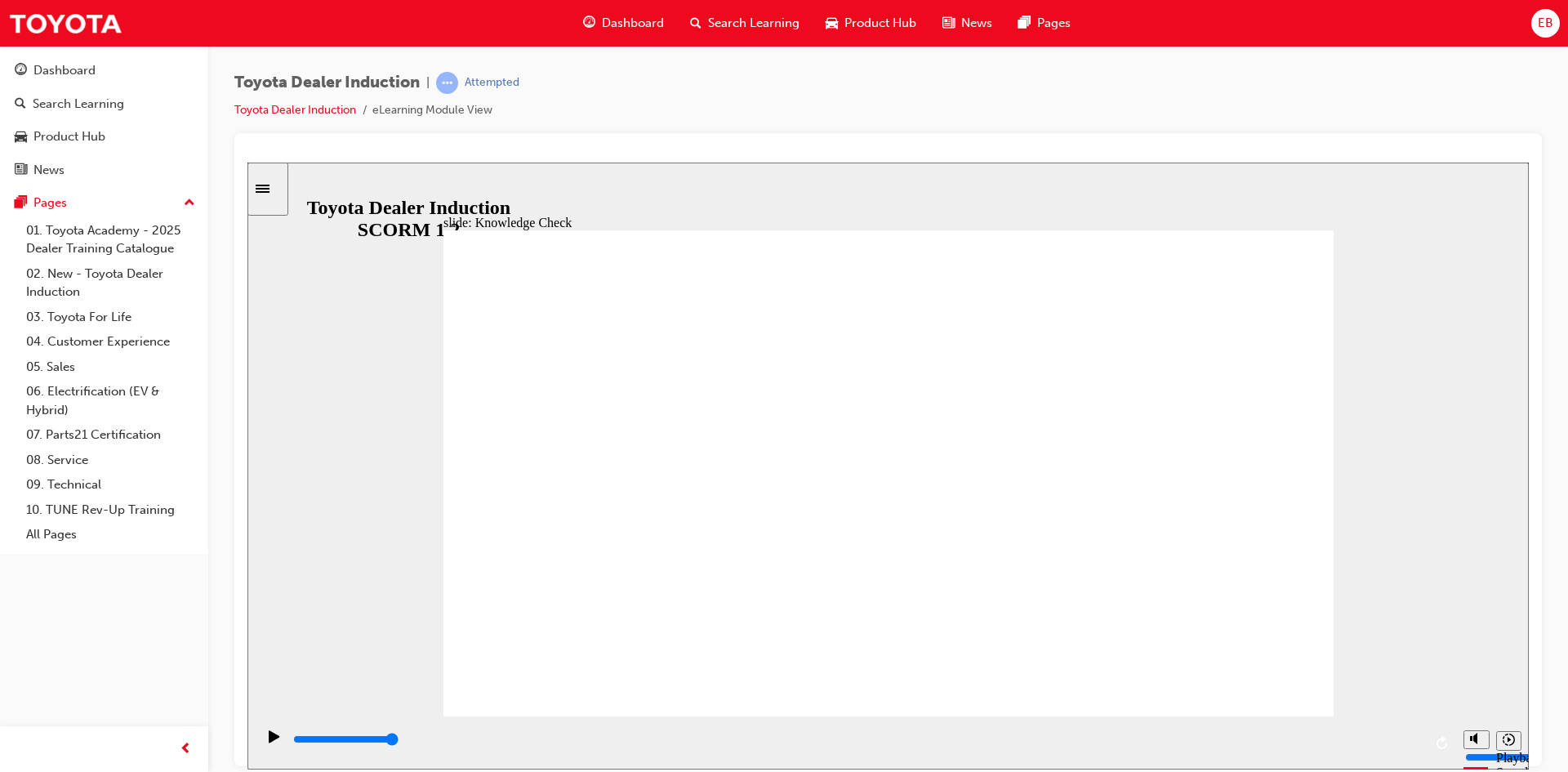 checkbox on "true" 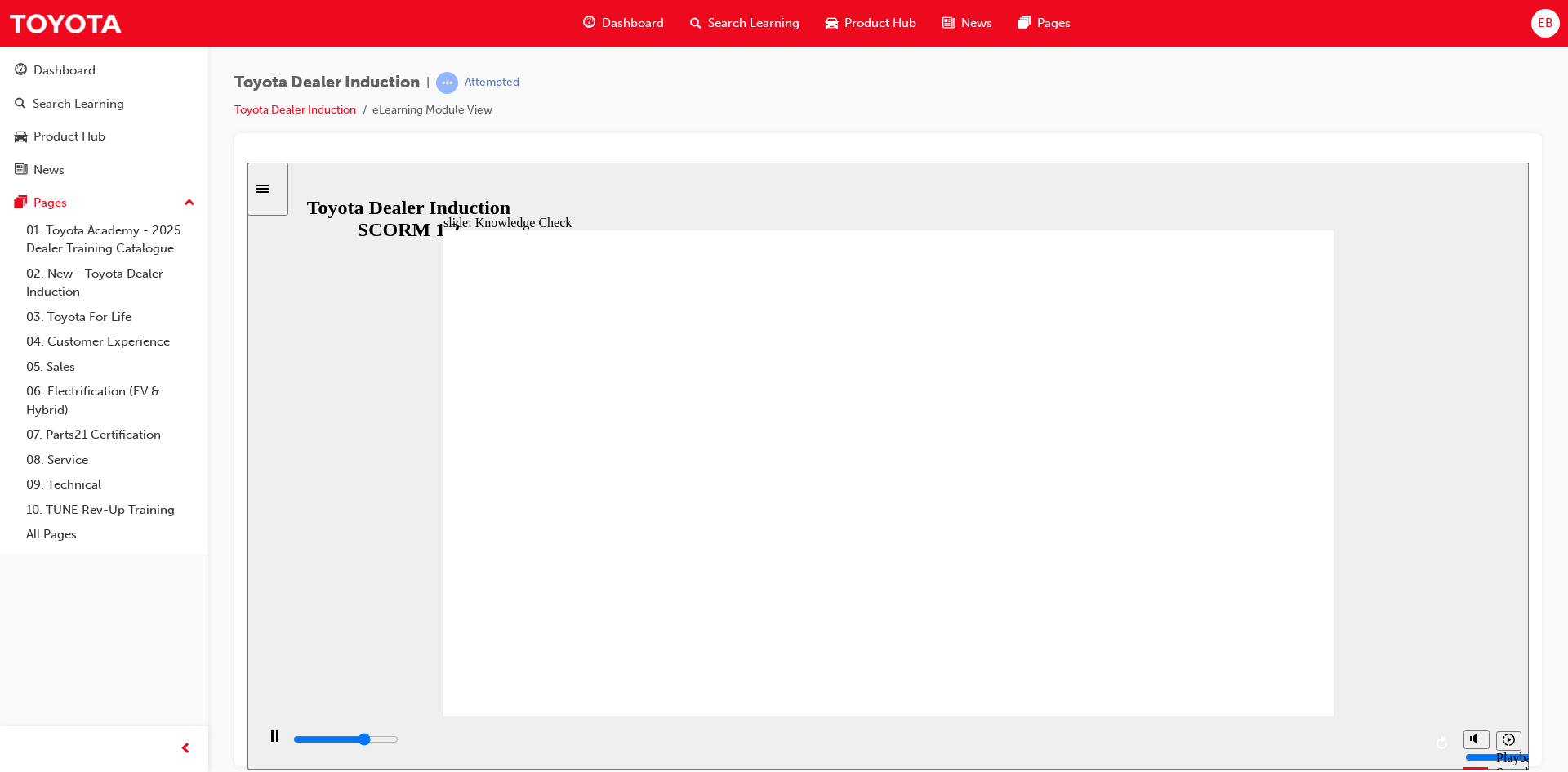 type on "3600" 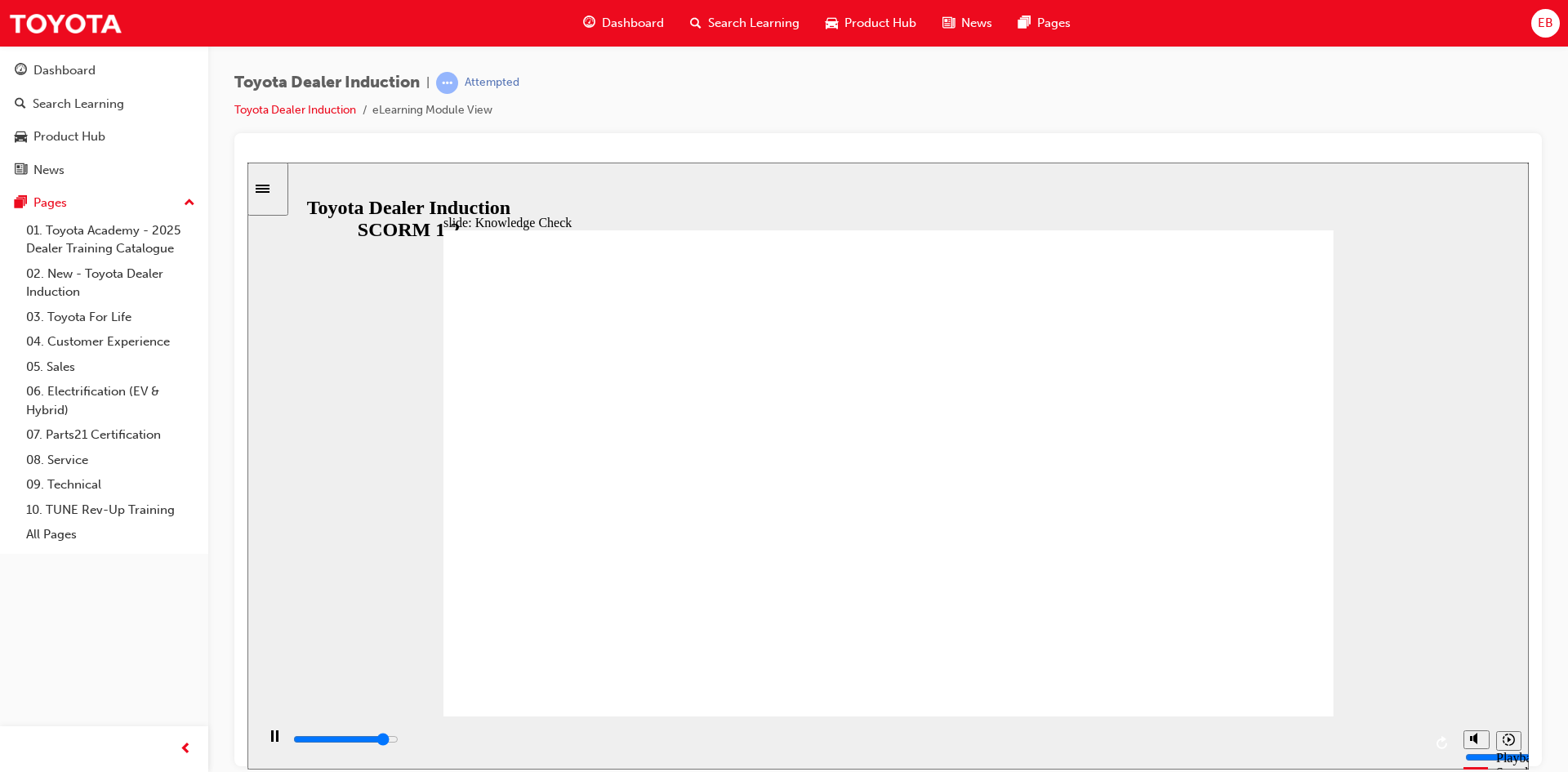 click 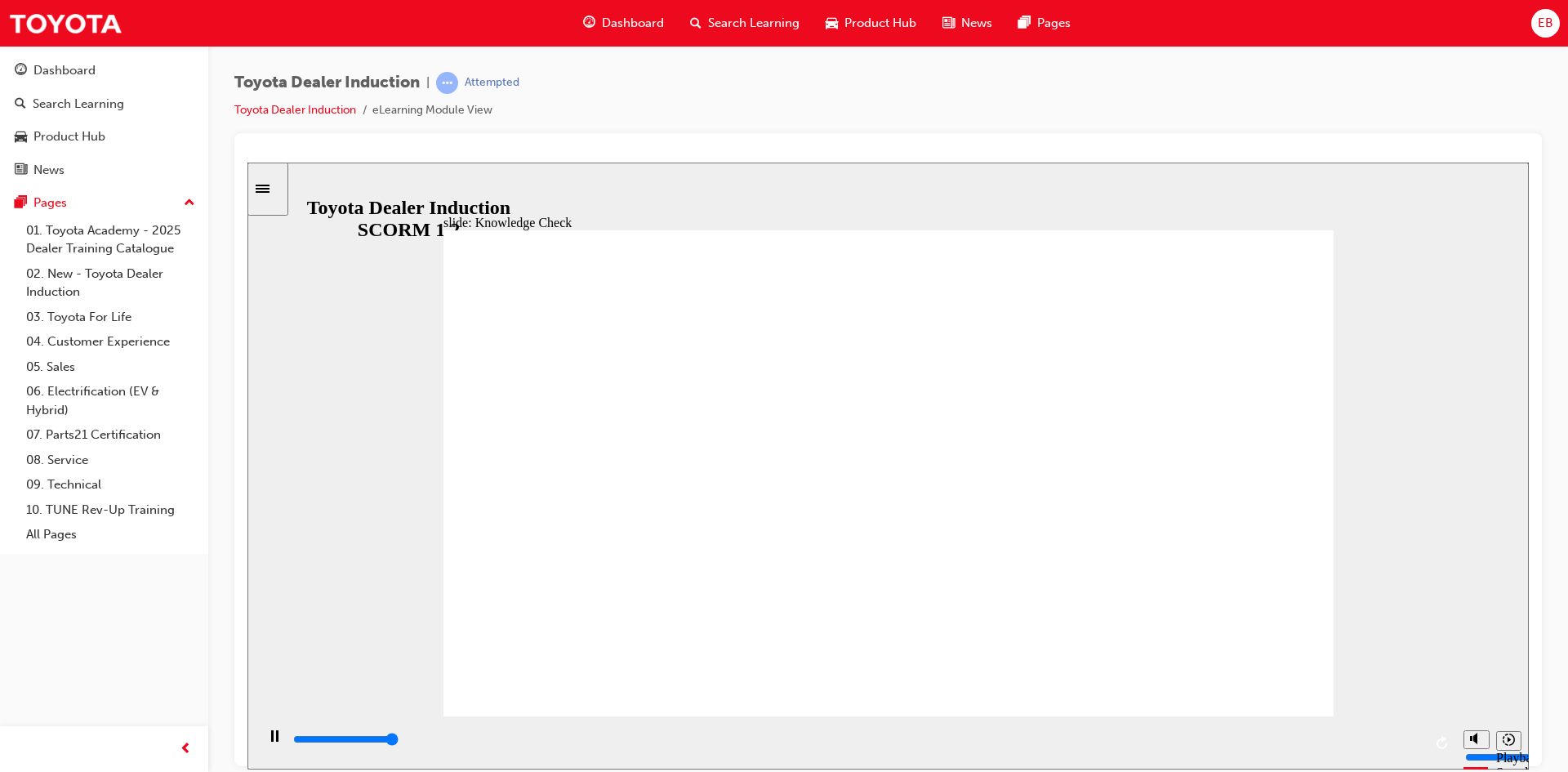 type on "5000" 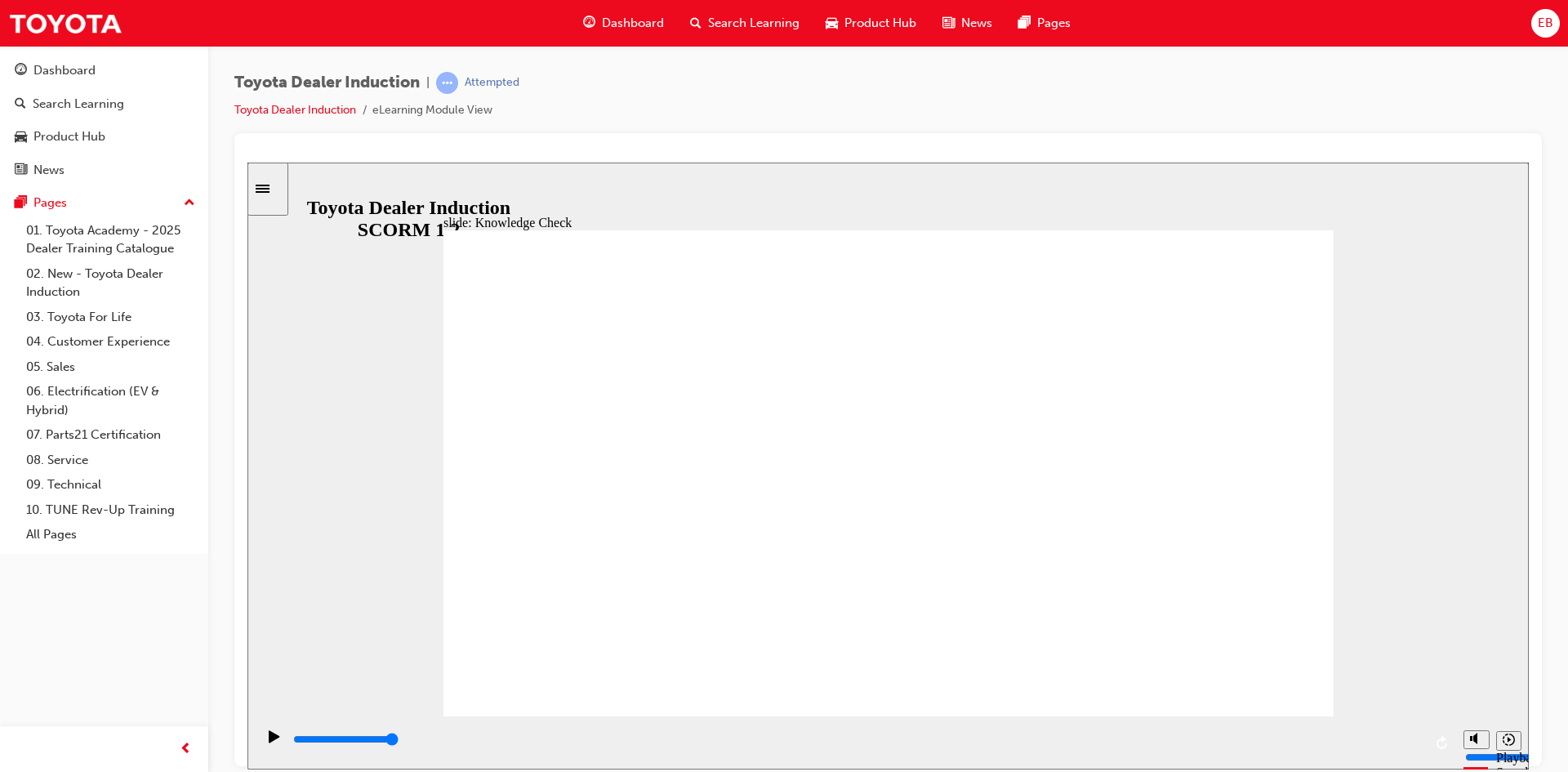 checkbox on "true" 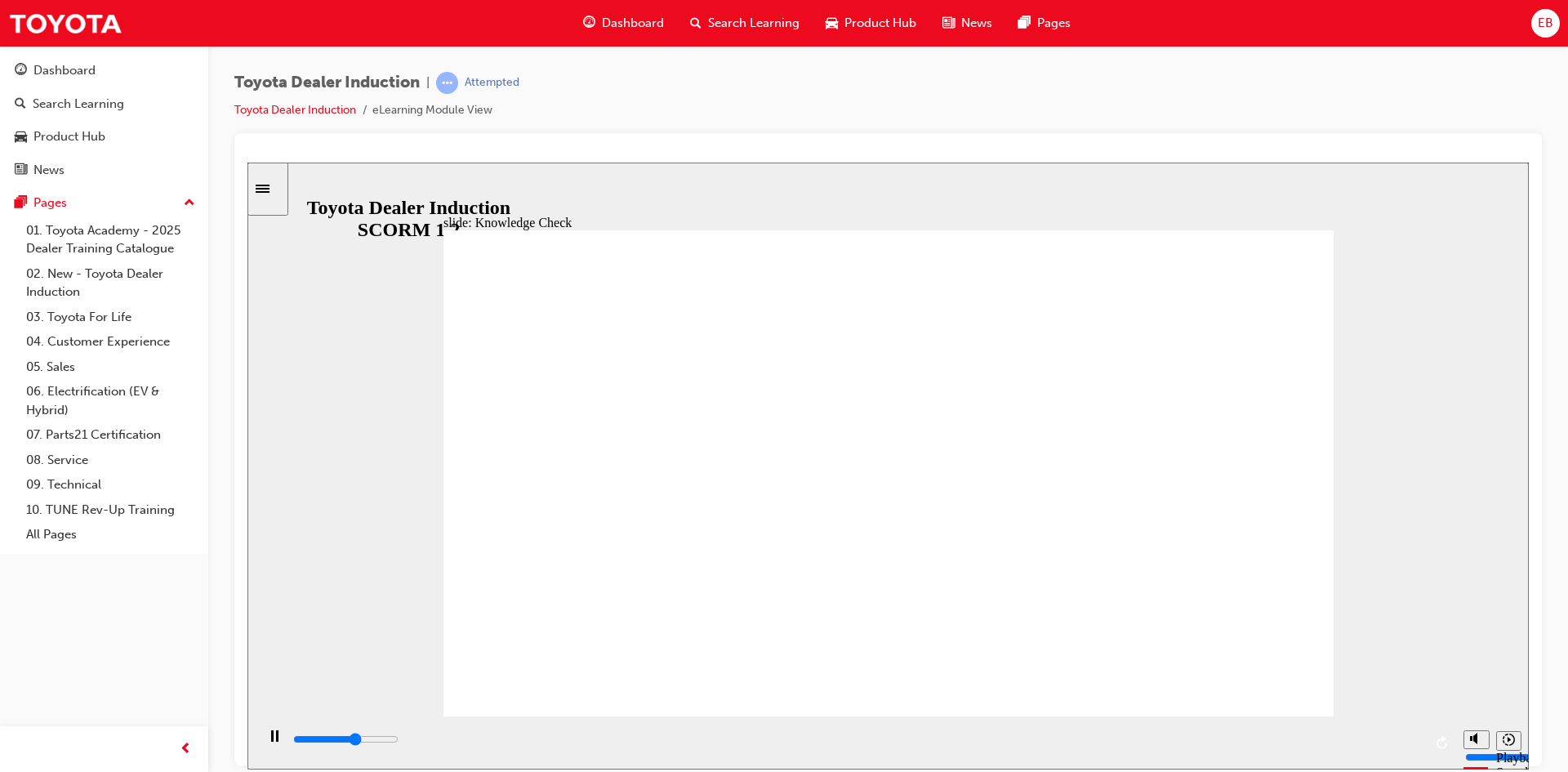 type on "3000" 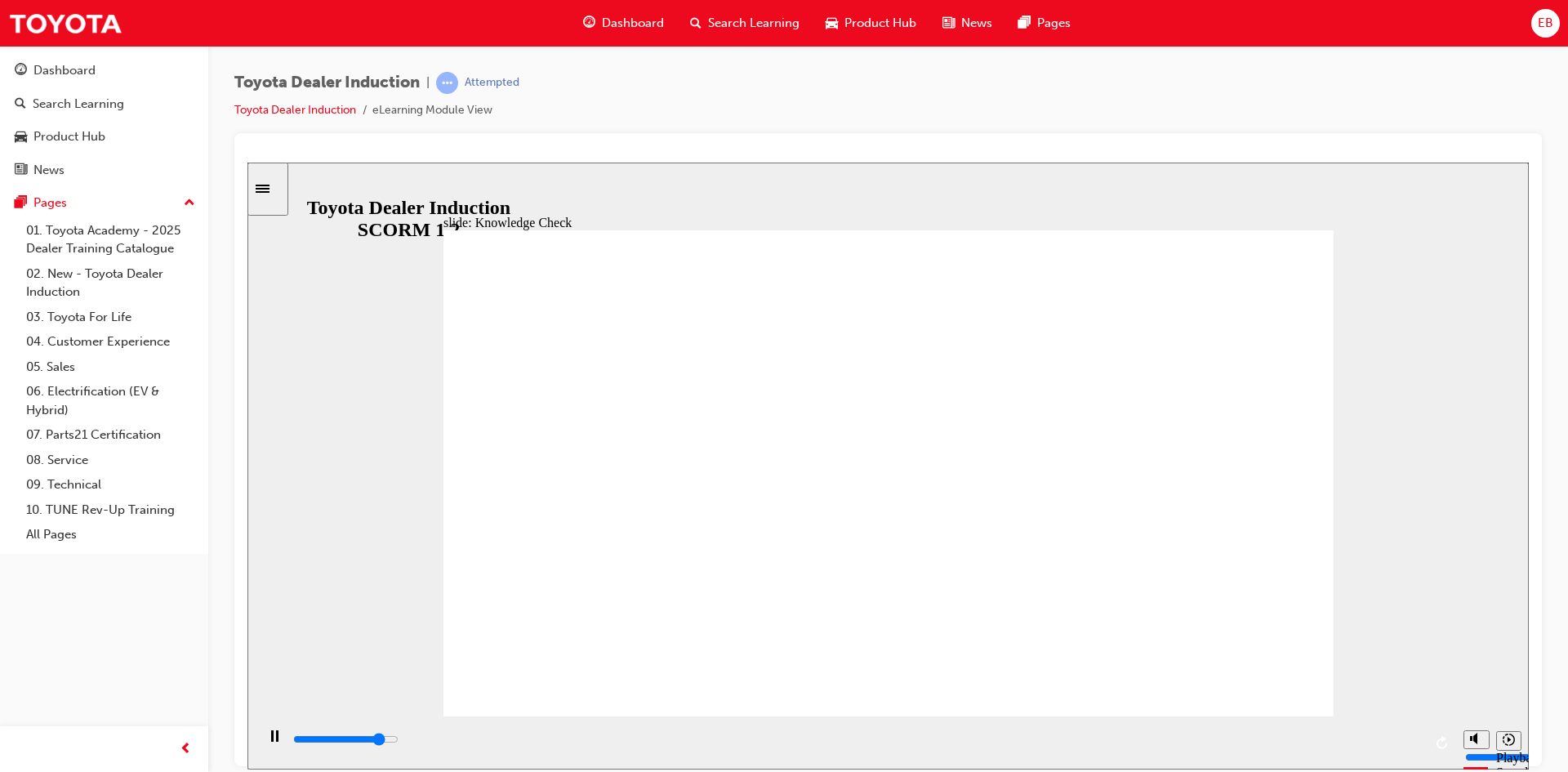 type on "4300" 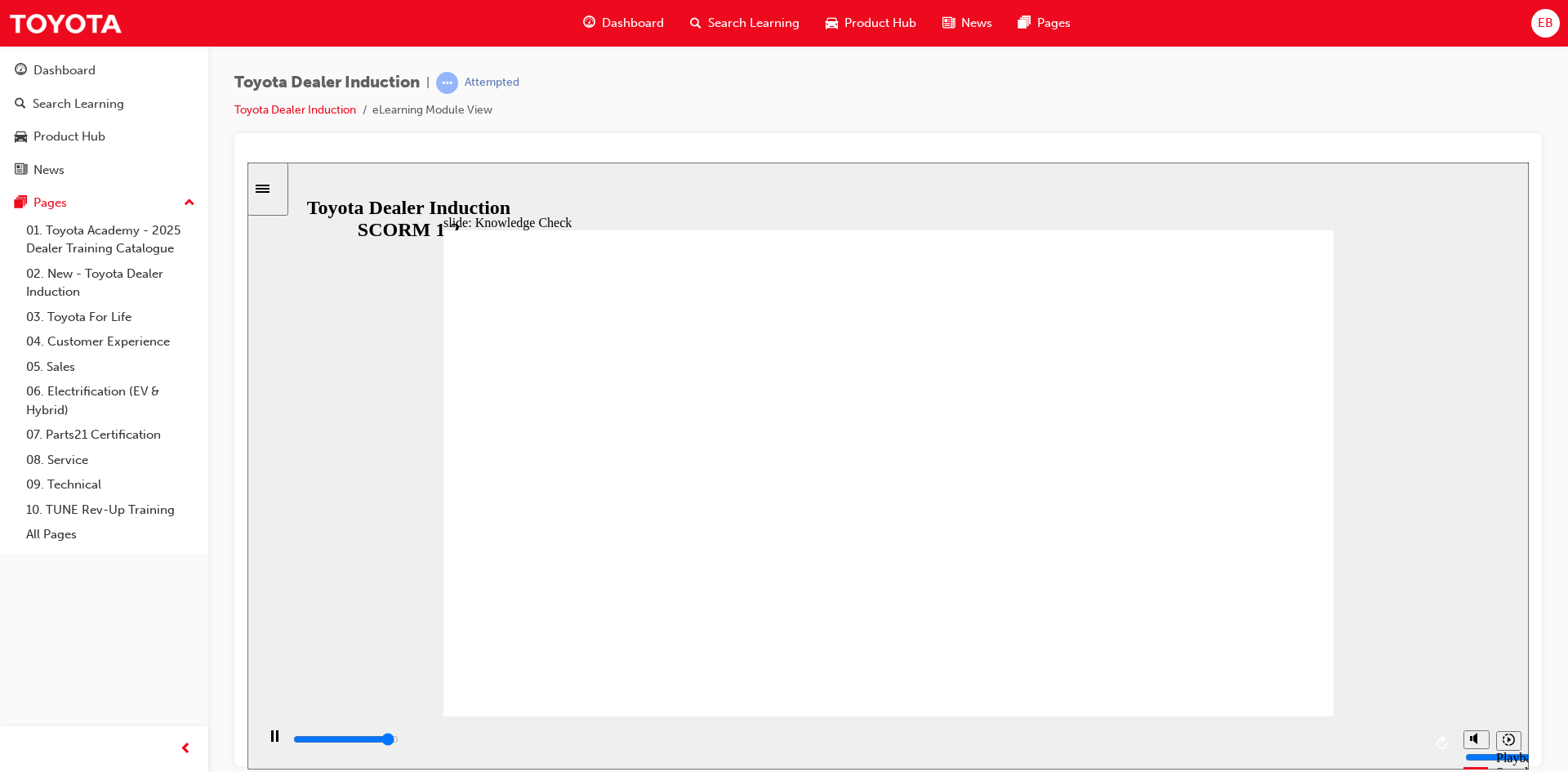 type on "4800" 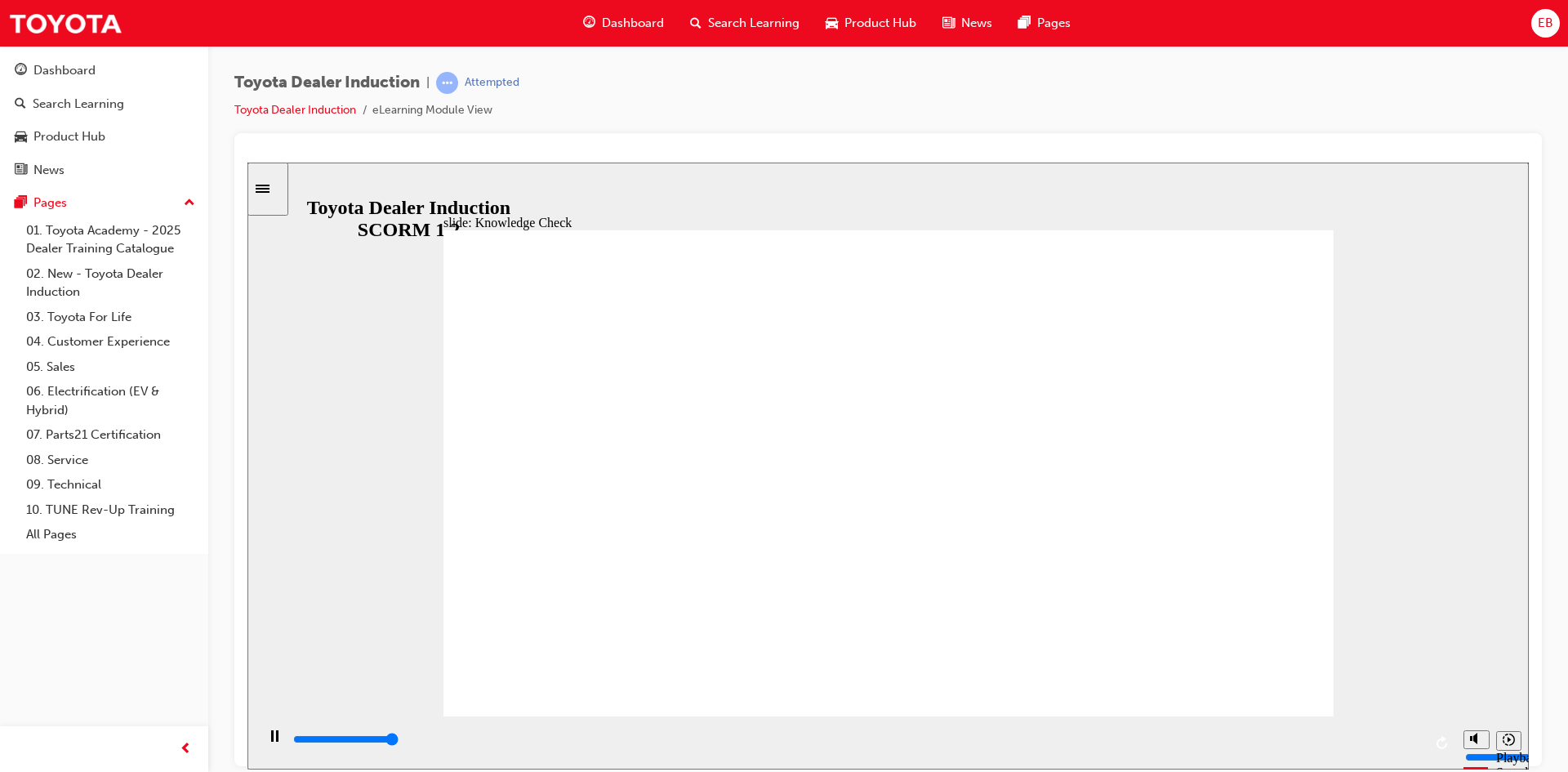 type on "5000" 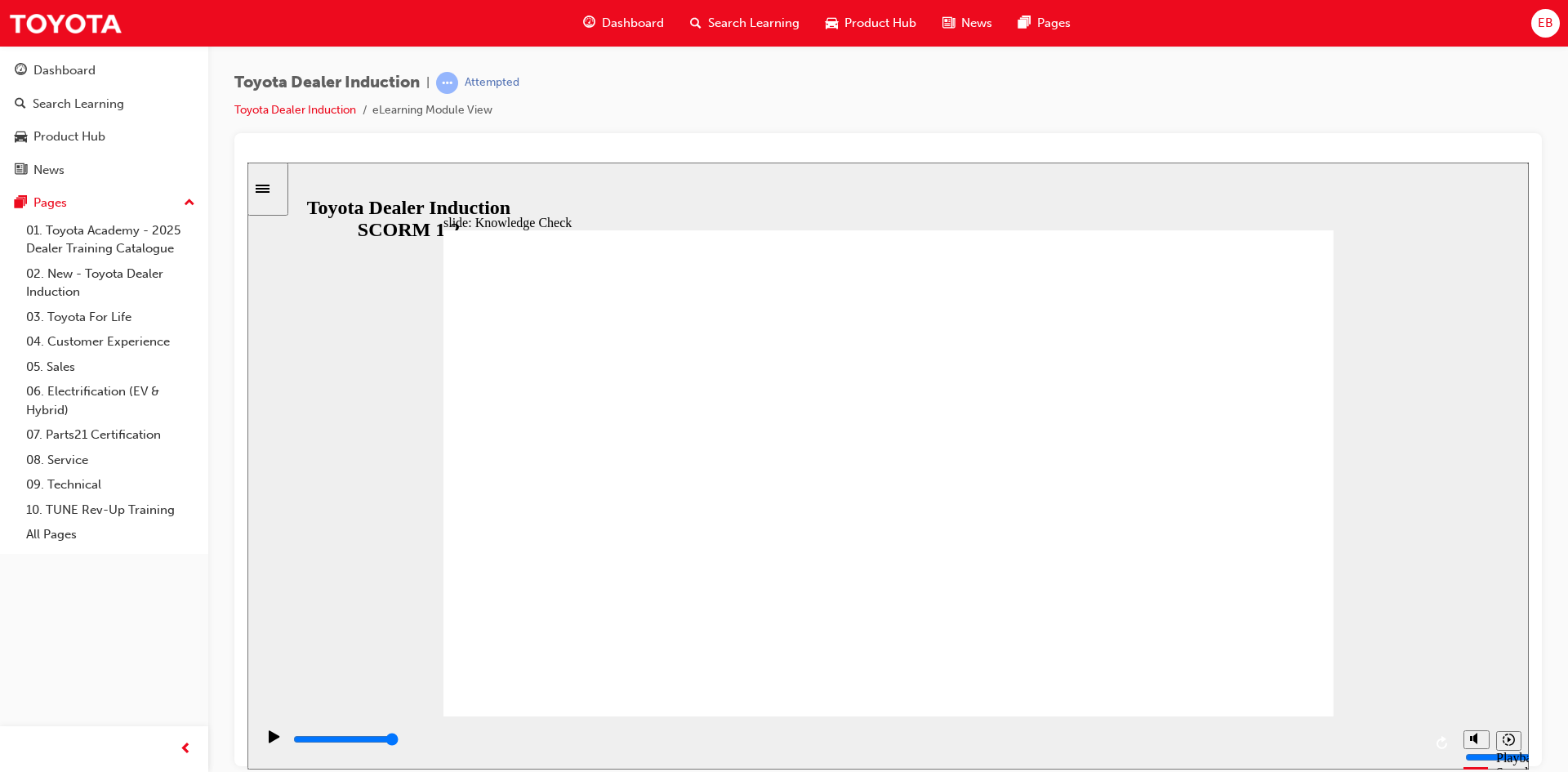 checkbox on "true" 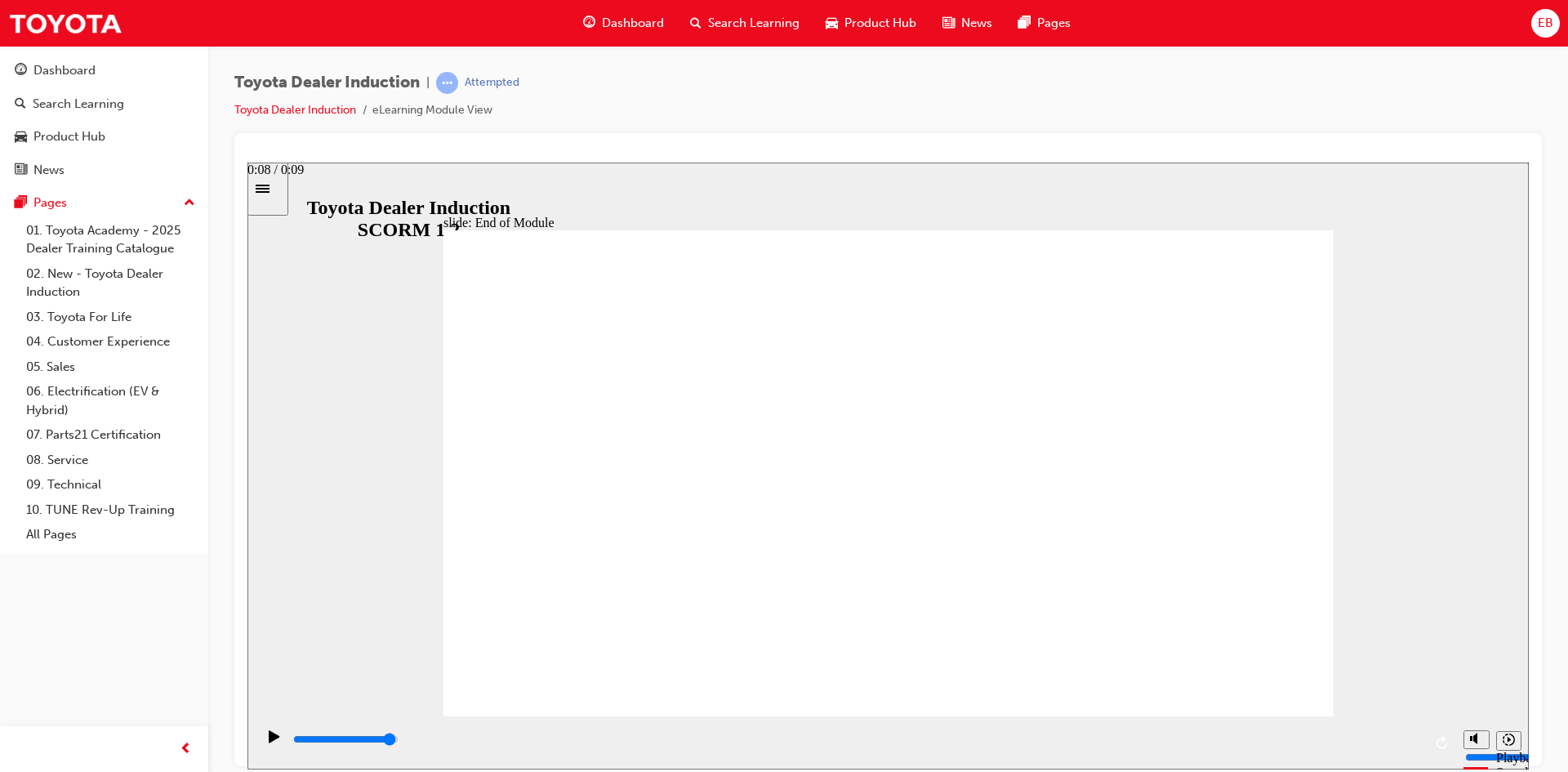 click at bounding box center [345, 739] 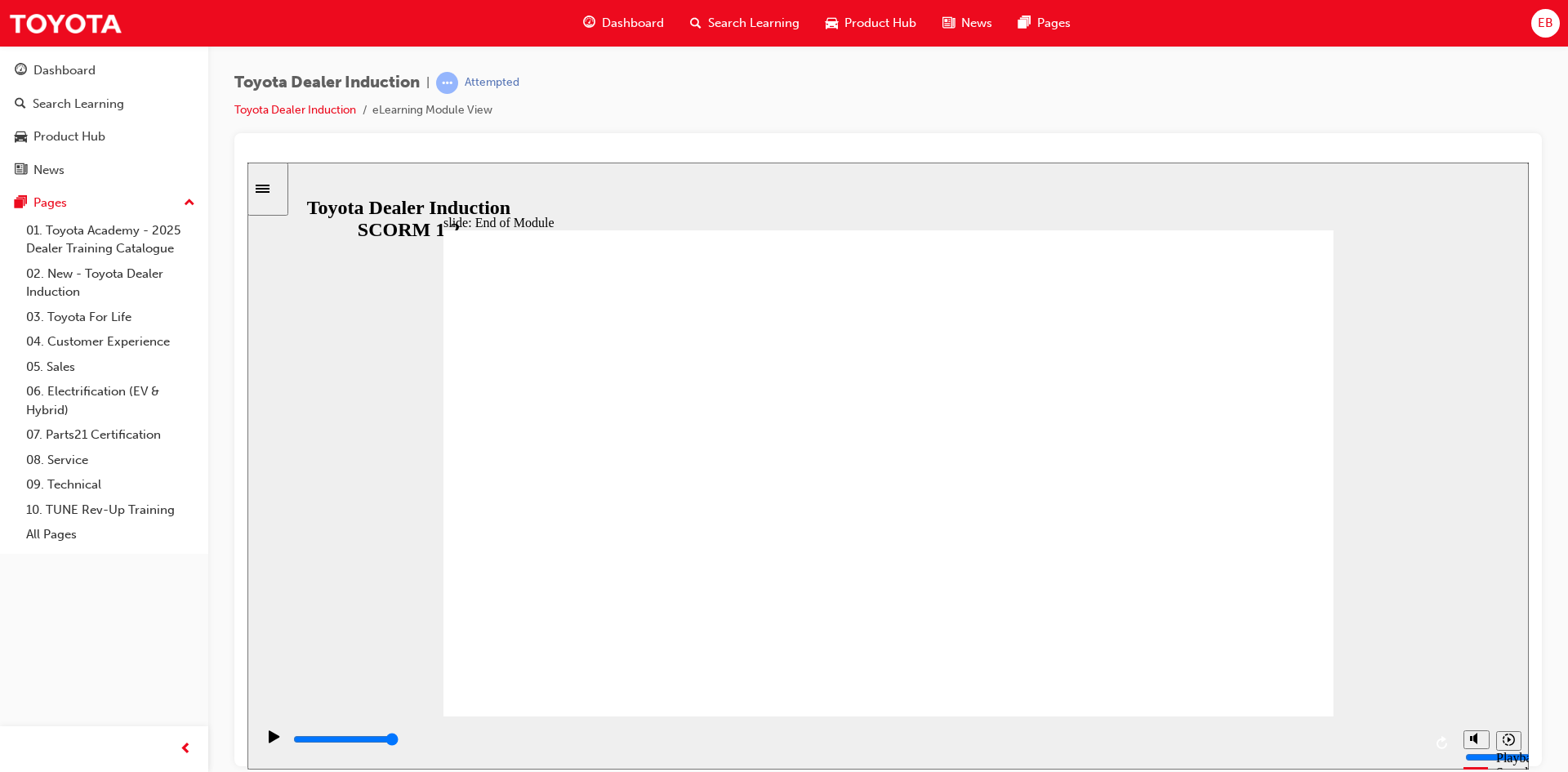 click on "EXIT EXIT" at bounding box center (1254, 1729) 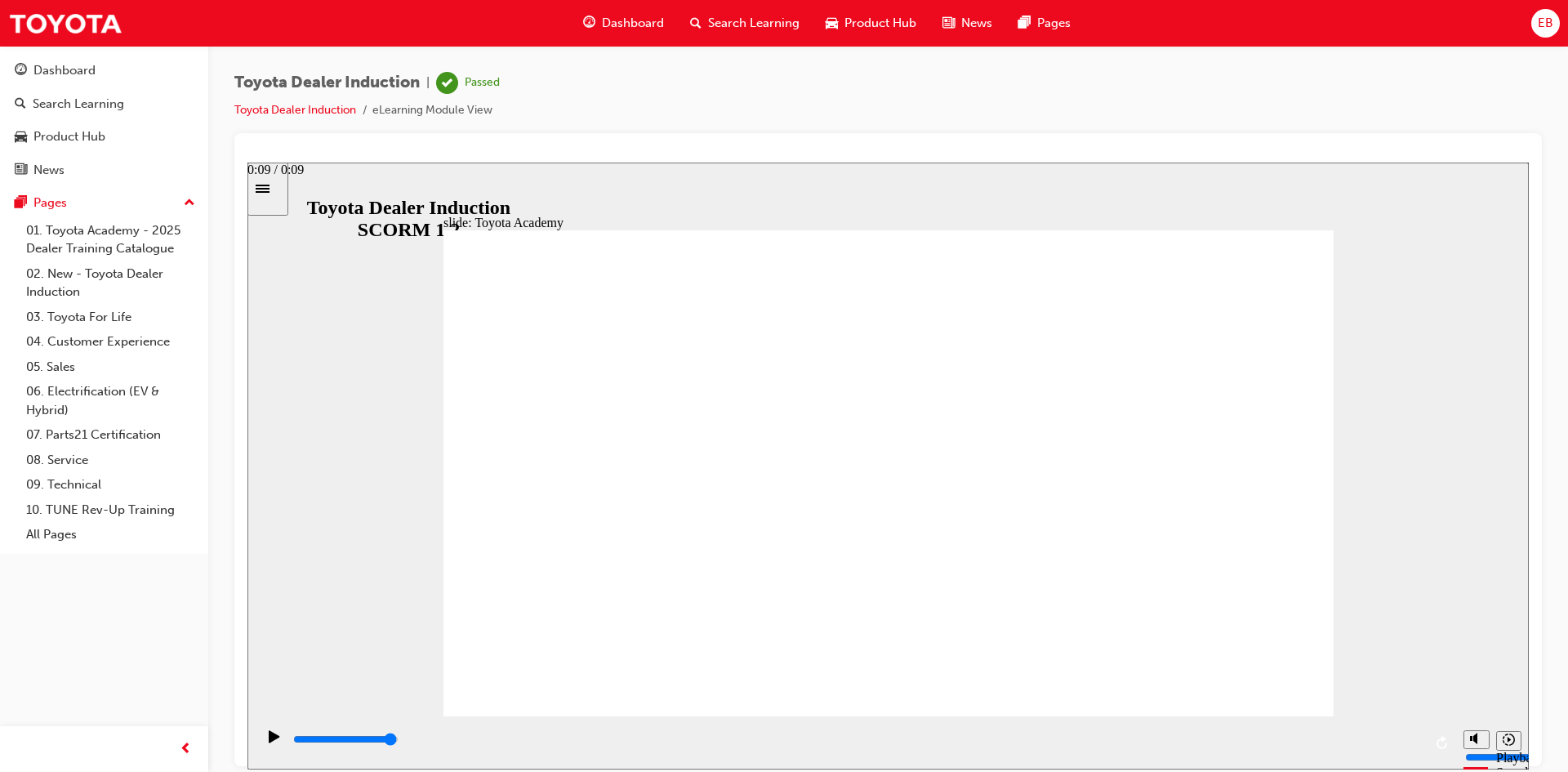 click at bounding box center [857, 739] 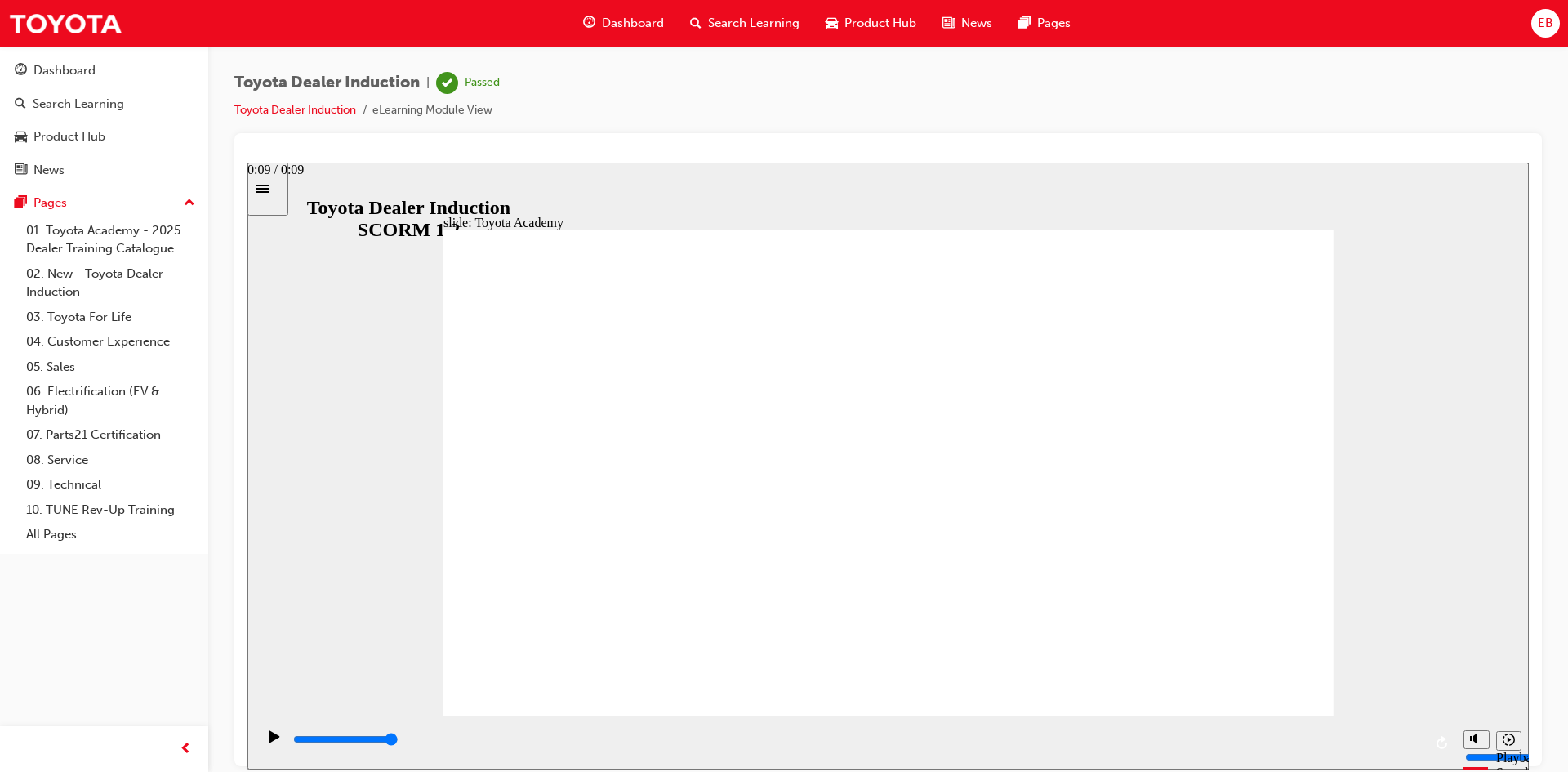 type on "9900" 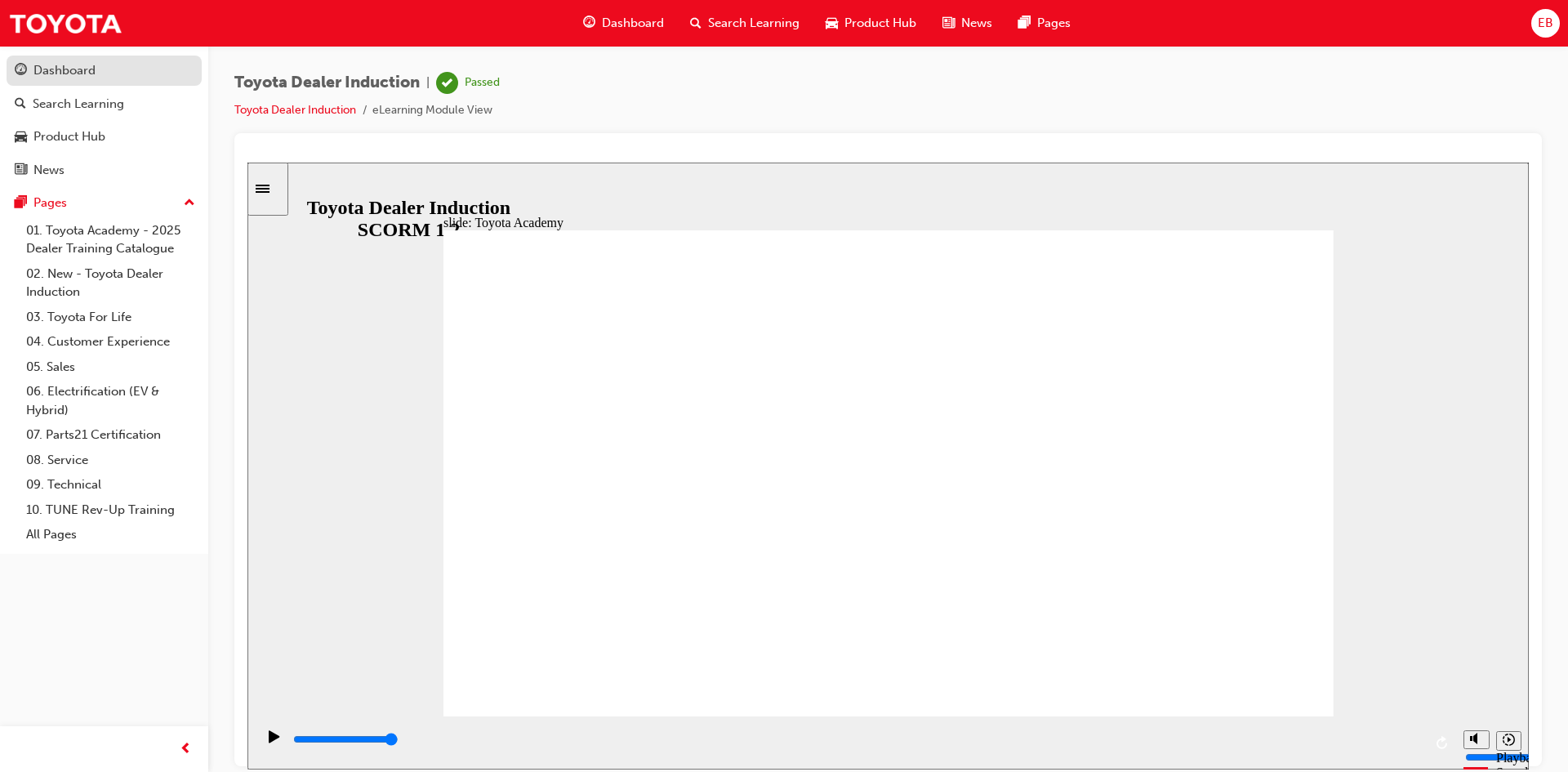 click on "Dashboard" at bounding box center [65, 70] 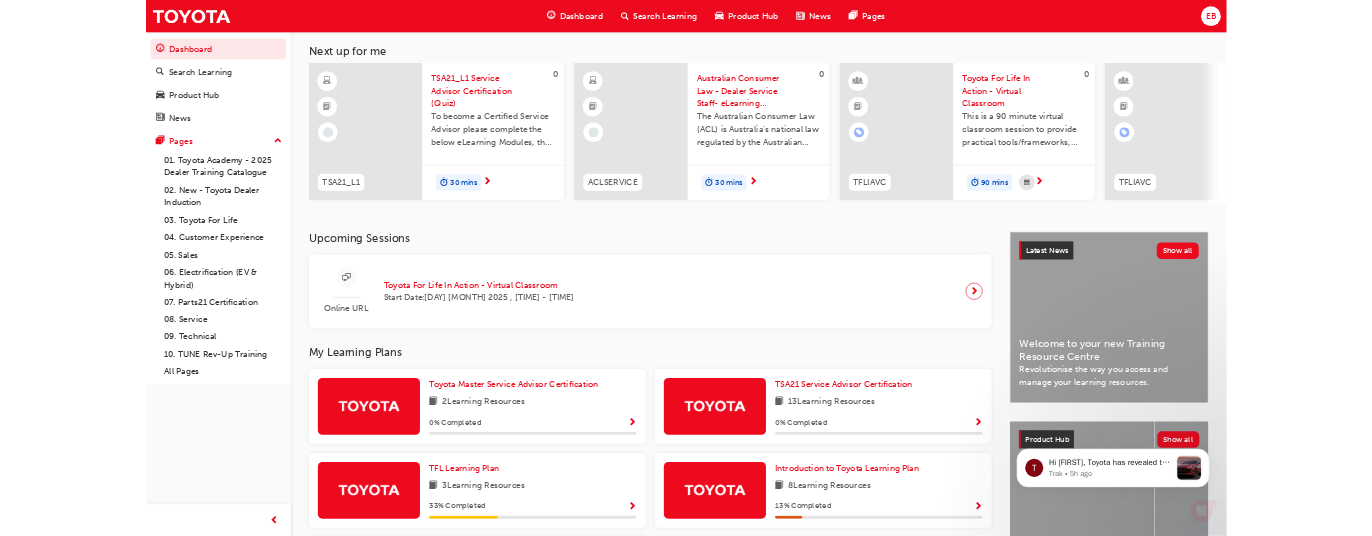 scroll, scrollTop: 340, scrollLeft: 0, axis: vertical 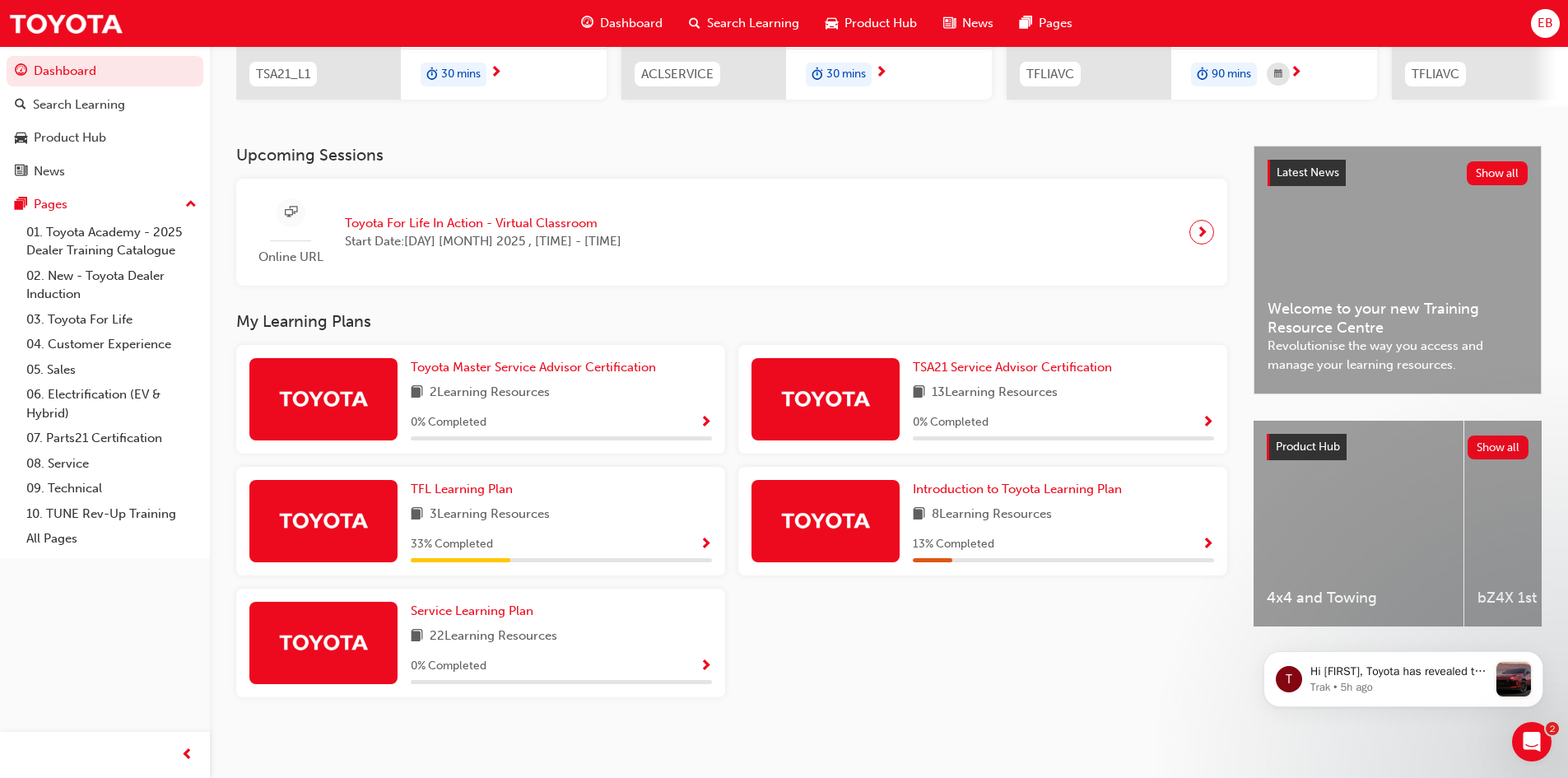 click on "Introduction to Toyota Learning Plan 8  Learning Resources 13 % Completed" at bounding box center (983, 521) 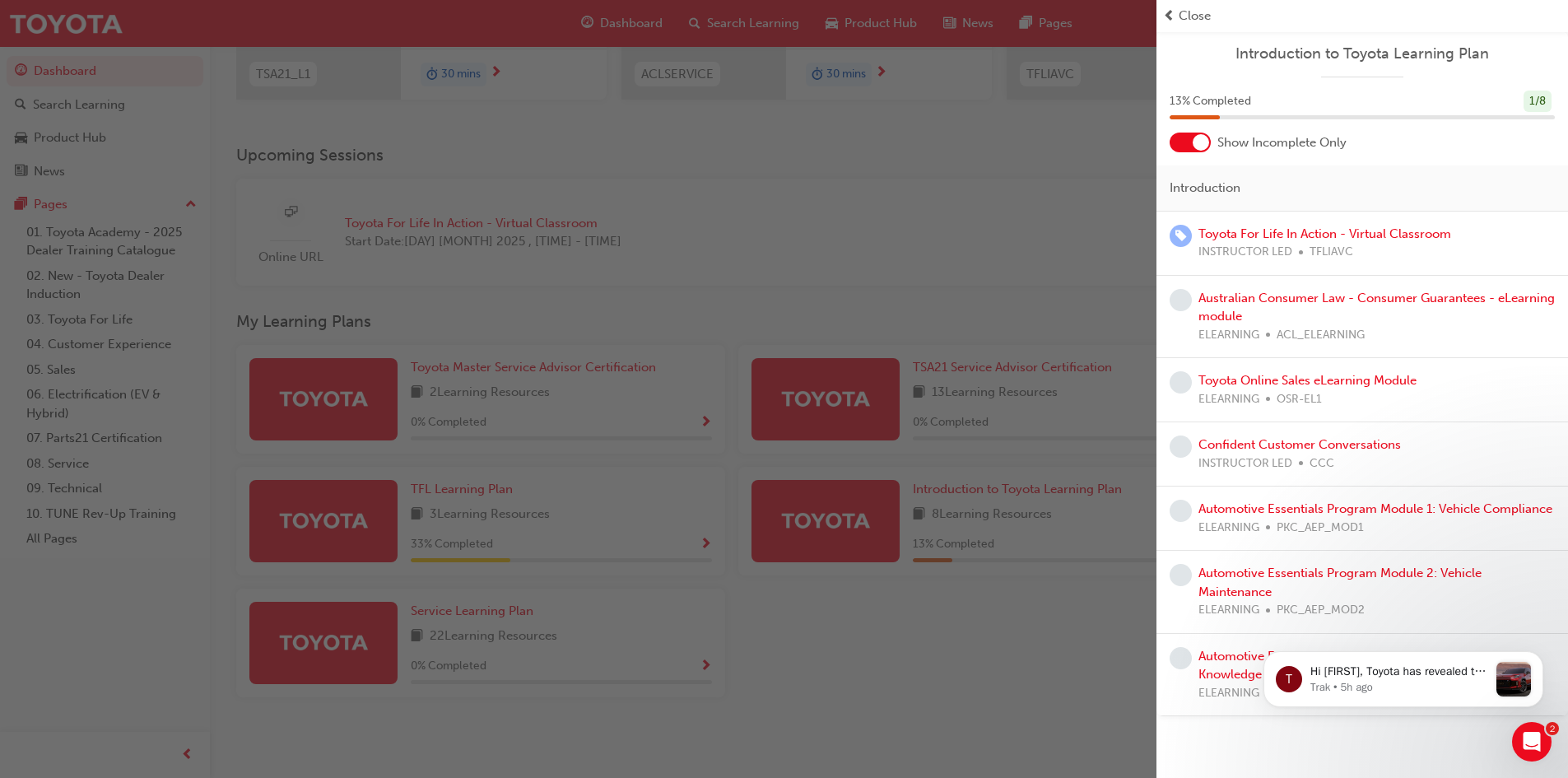 click at bounding box center (578, 389) 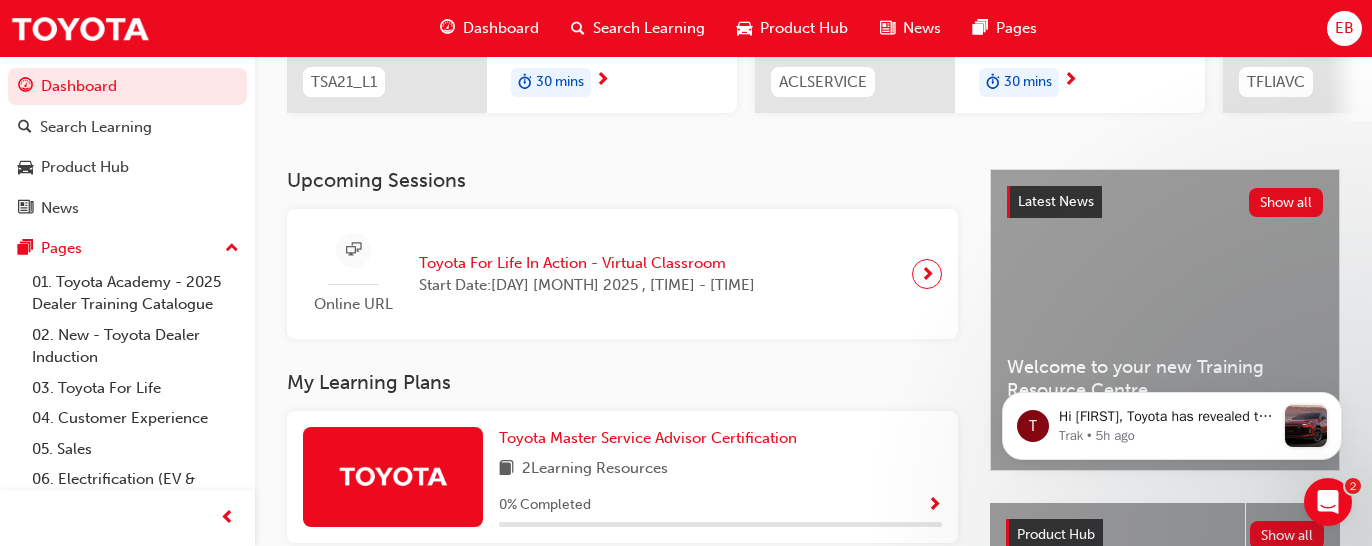click on "Dashboard" at bounding box center (501, 28) 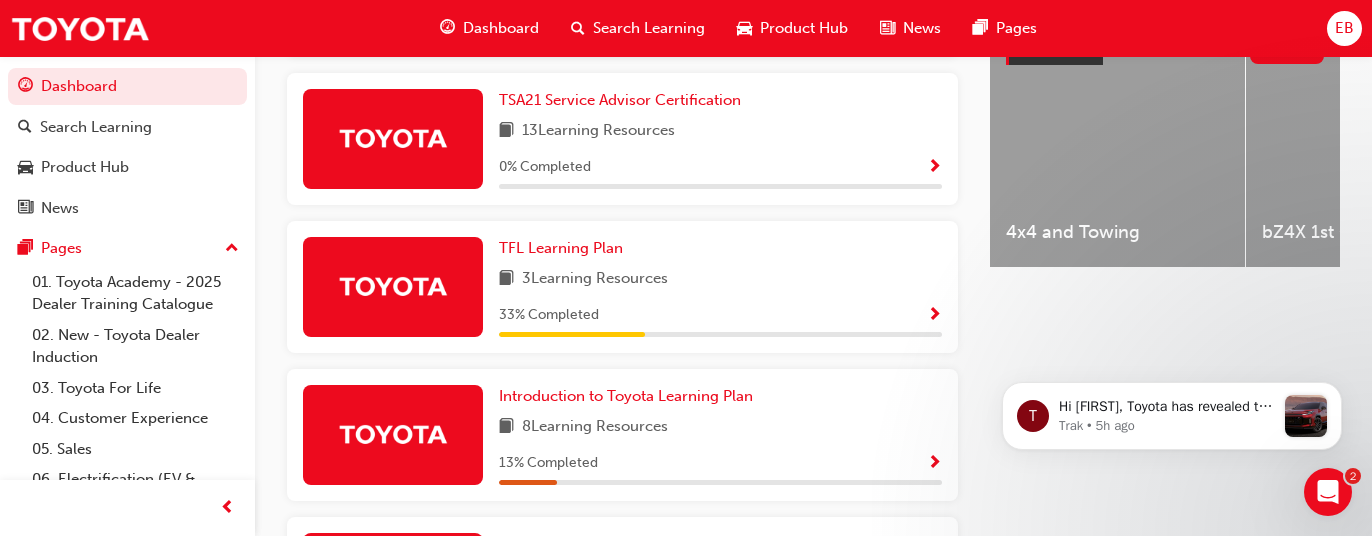 scroll, scrollTop: 840, scrollLeft: 0, axis: vertical 